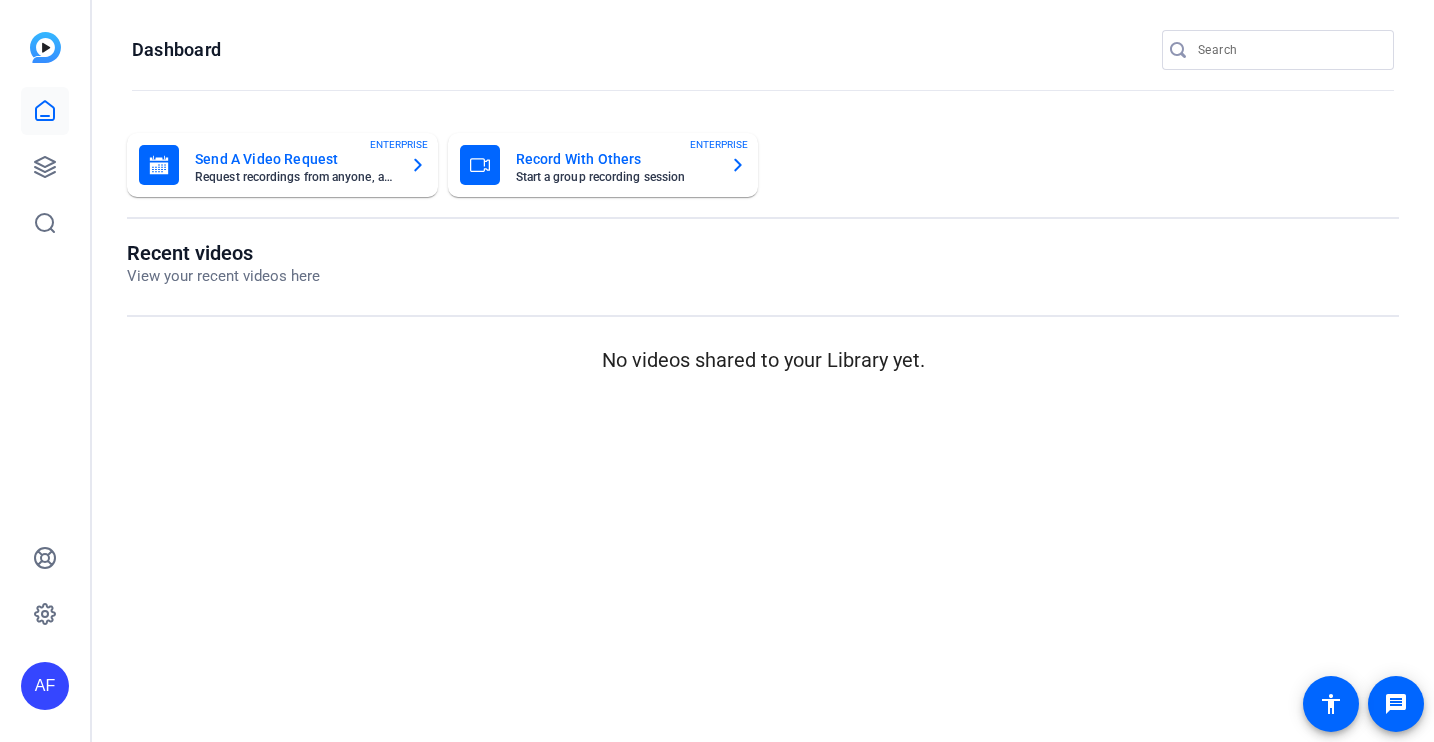 scroll, scrollTop: 0, scrollLeft: 0, axis: both 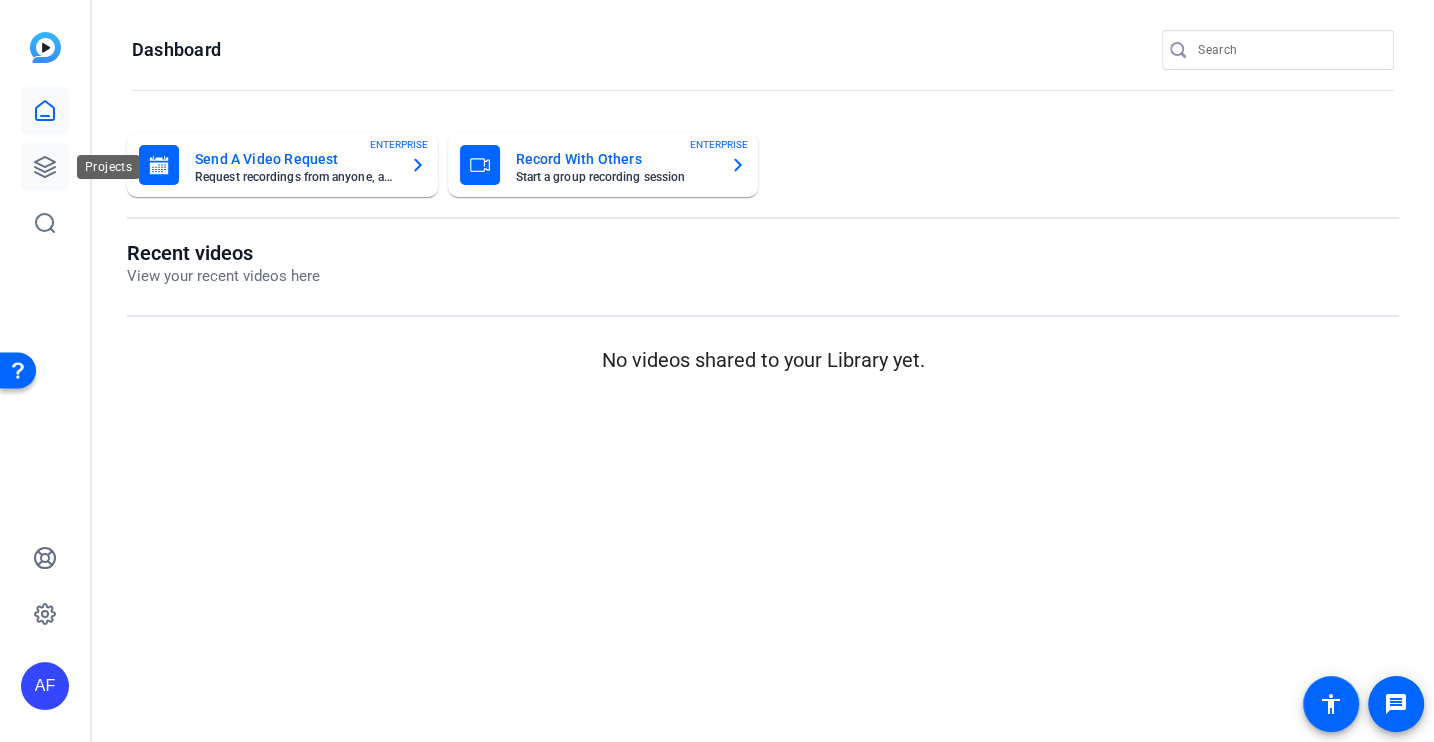 click 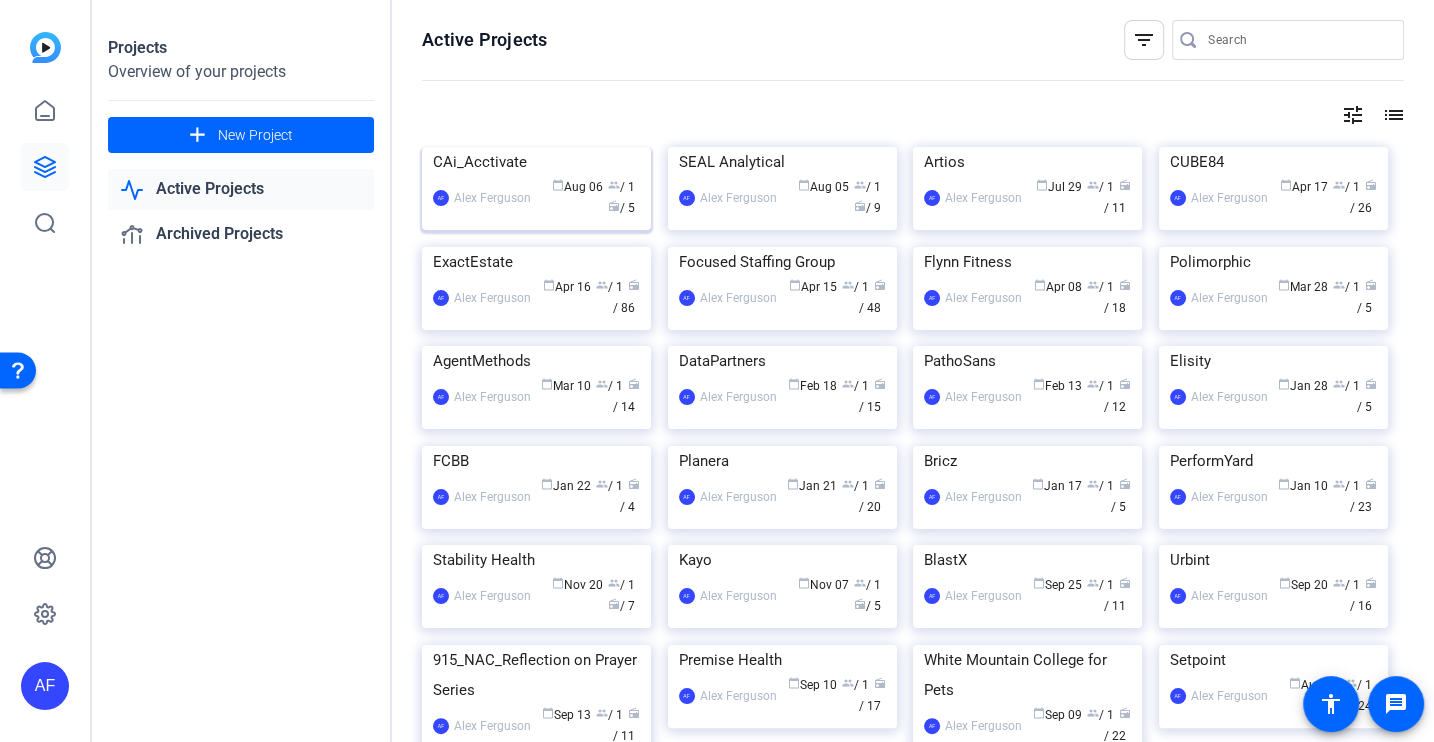 click on "CAi_Acctivate" 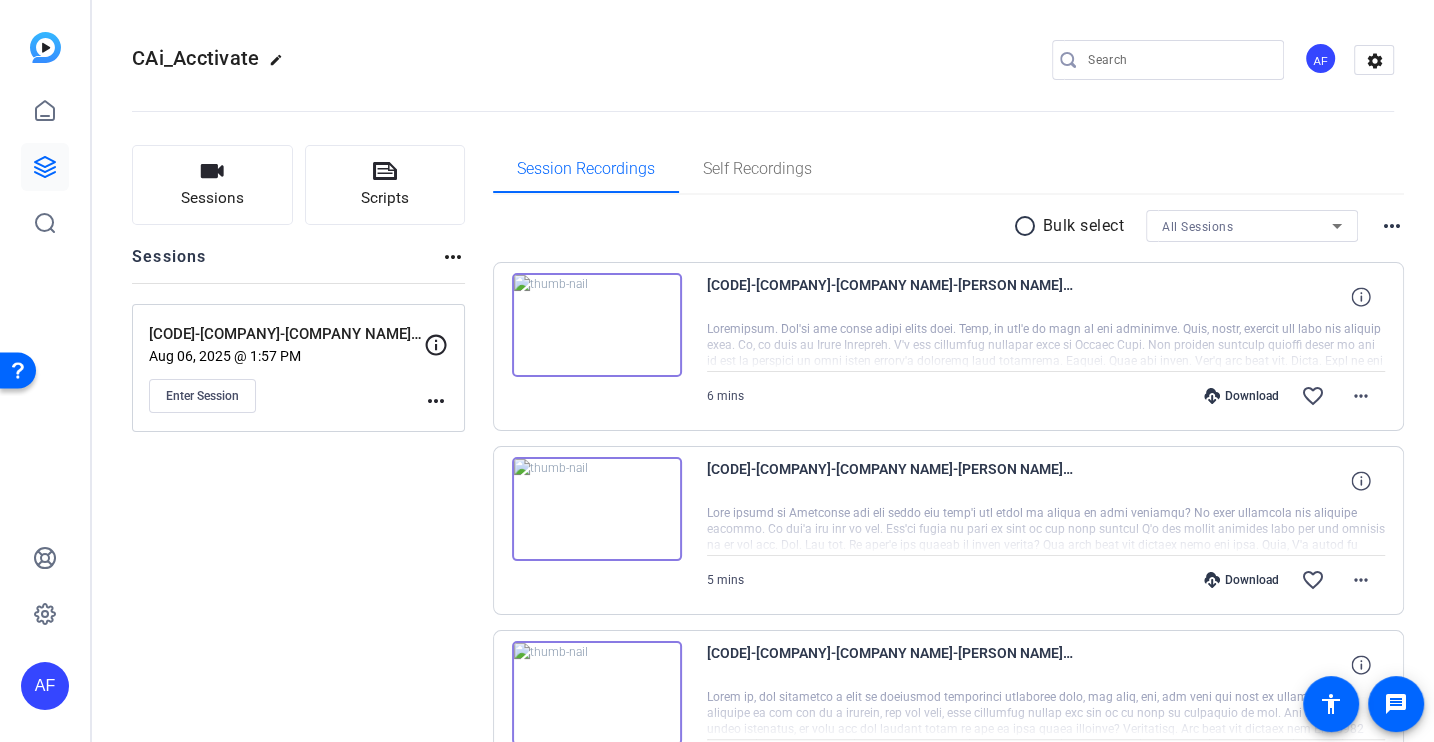 click on "edit" 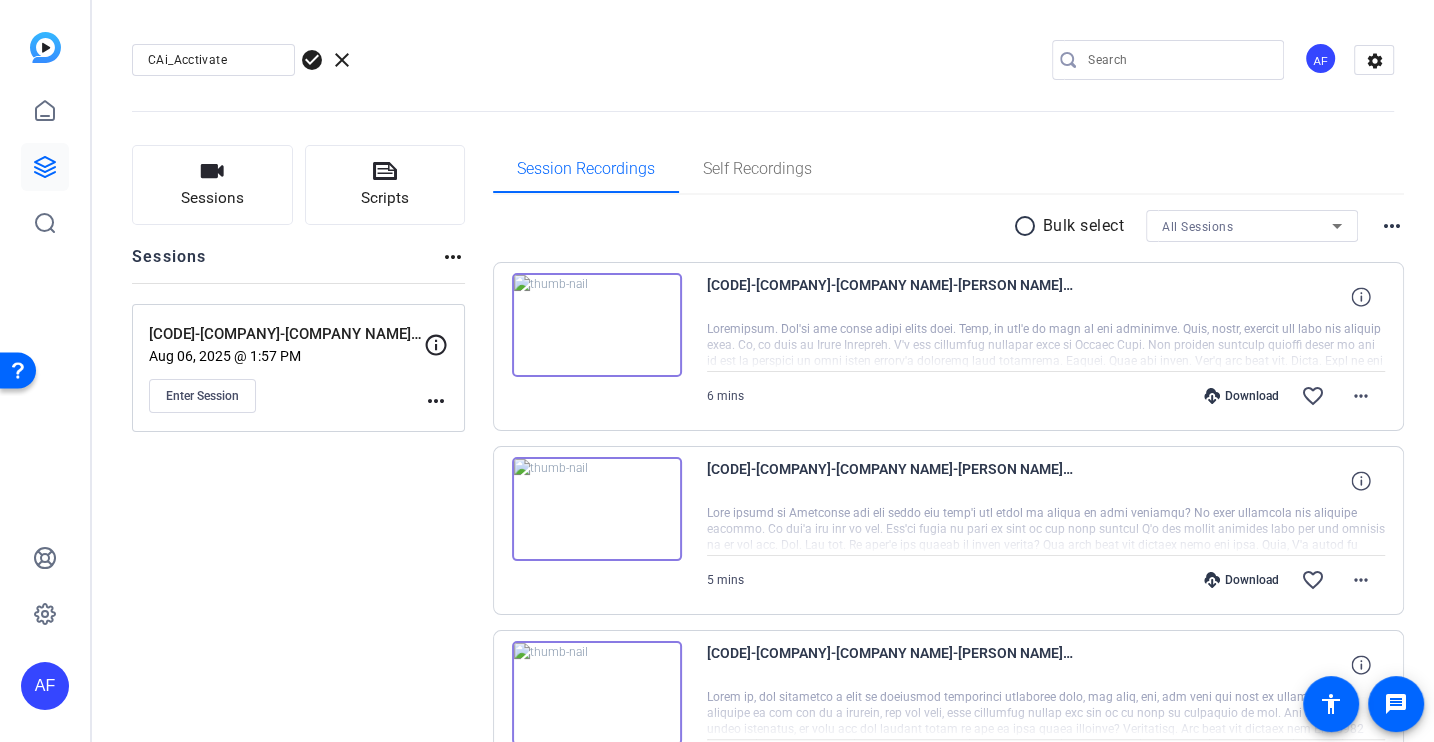 click on "CAi_Acctivate" at bounding box center (213, 60) 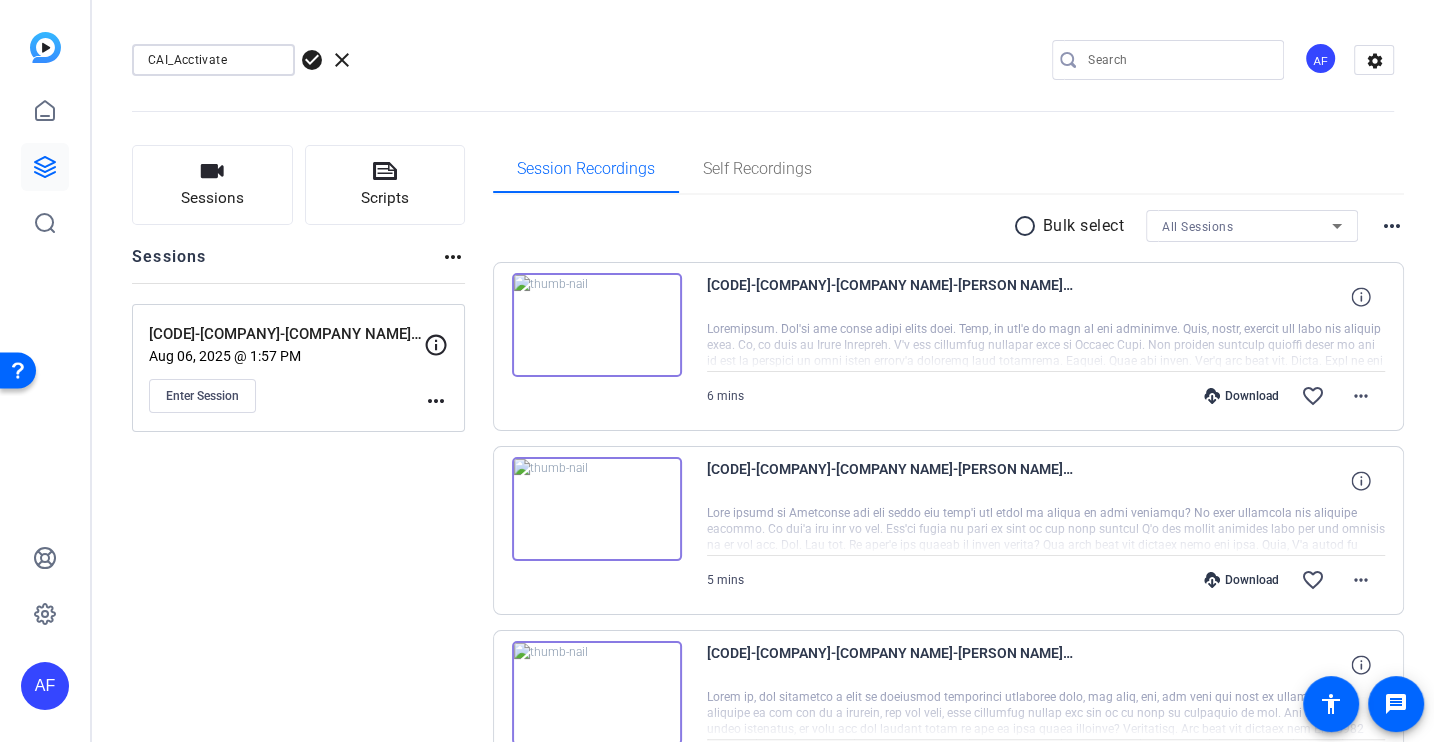 type on "CAI_Acctivate" 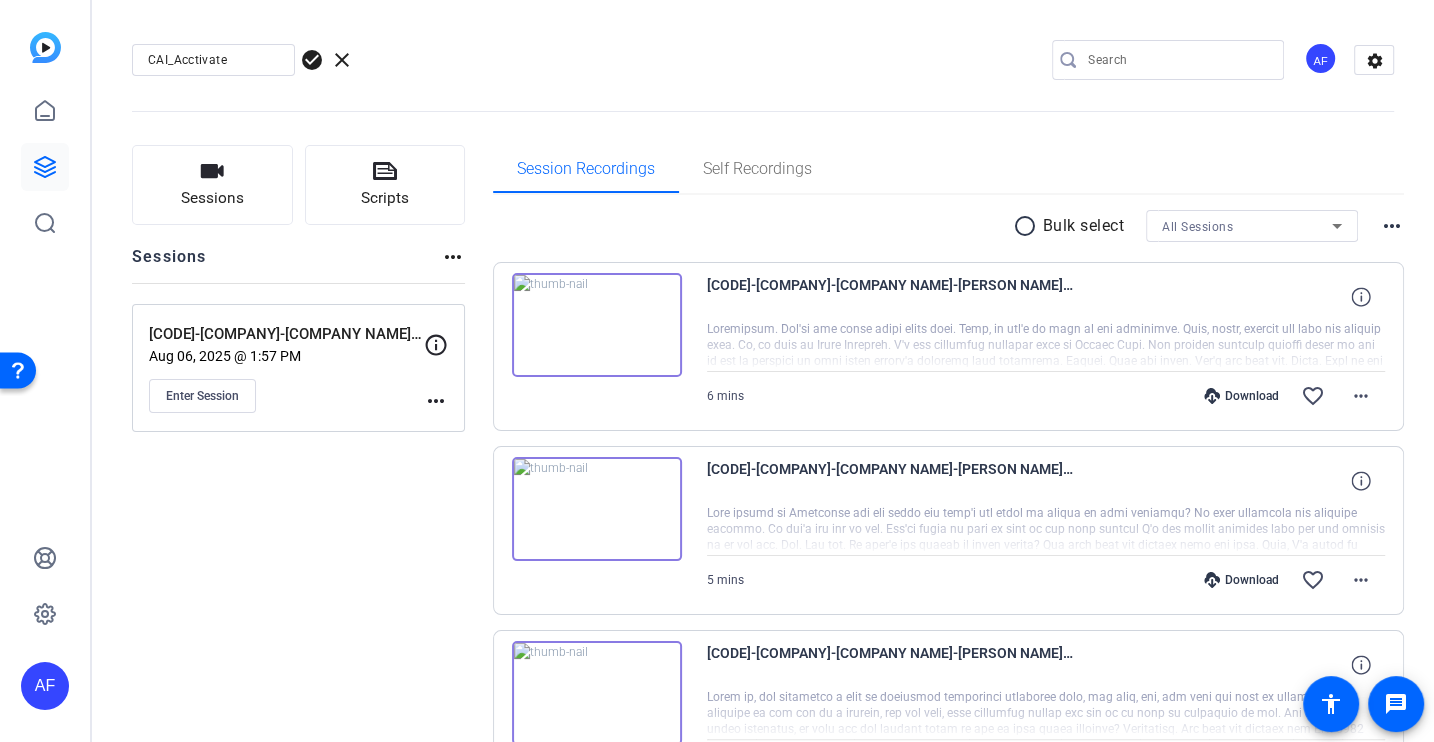 click on "check_circle" 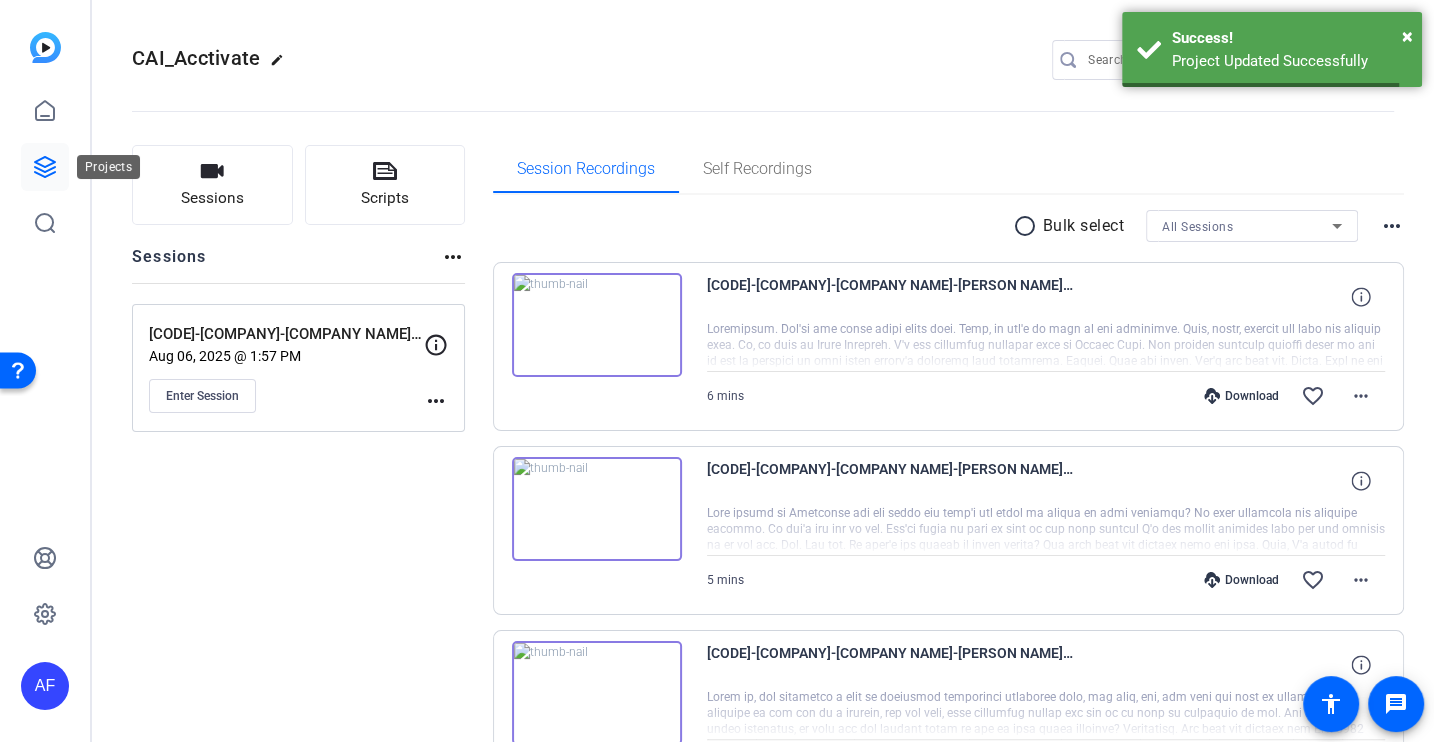click 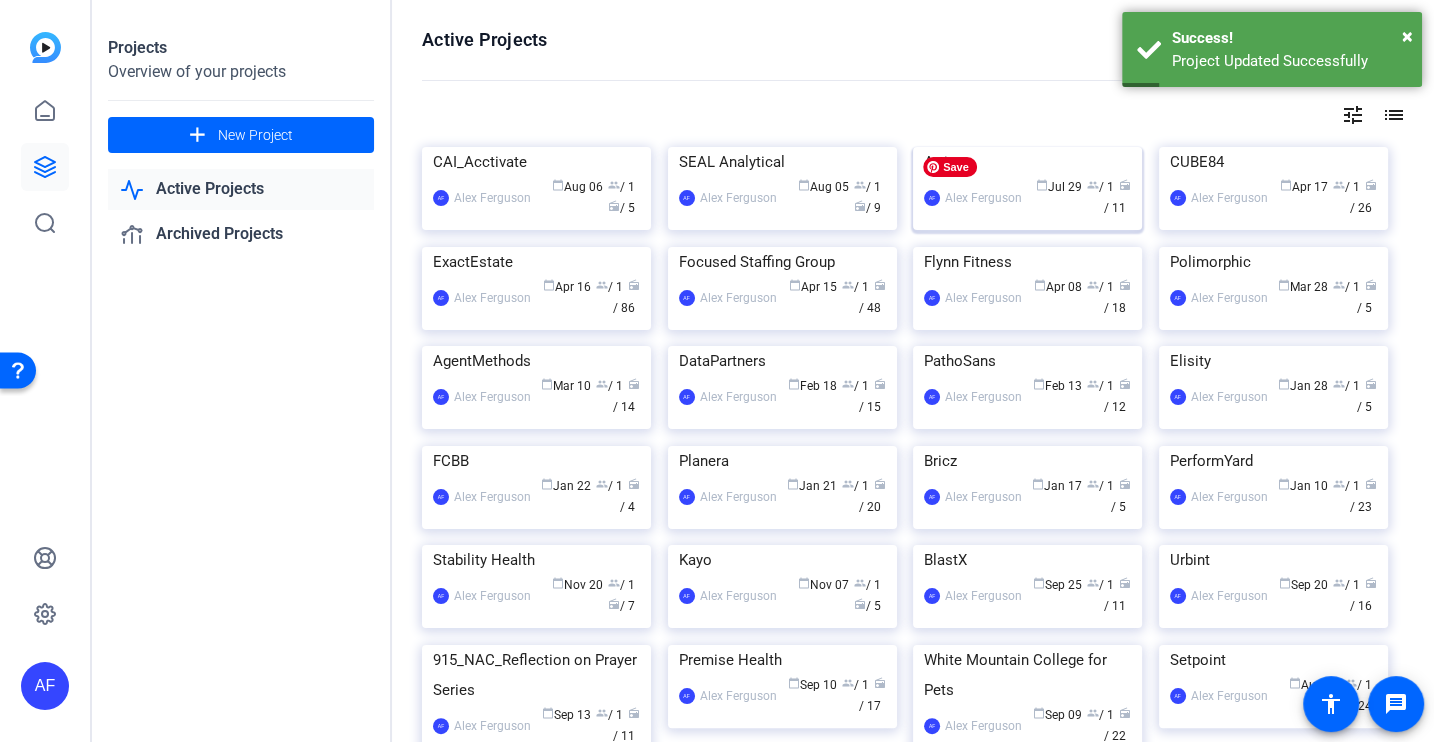 click 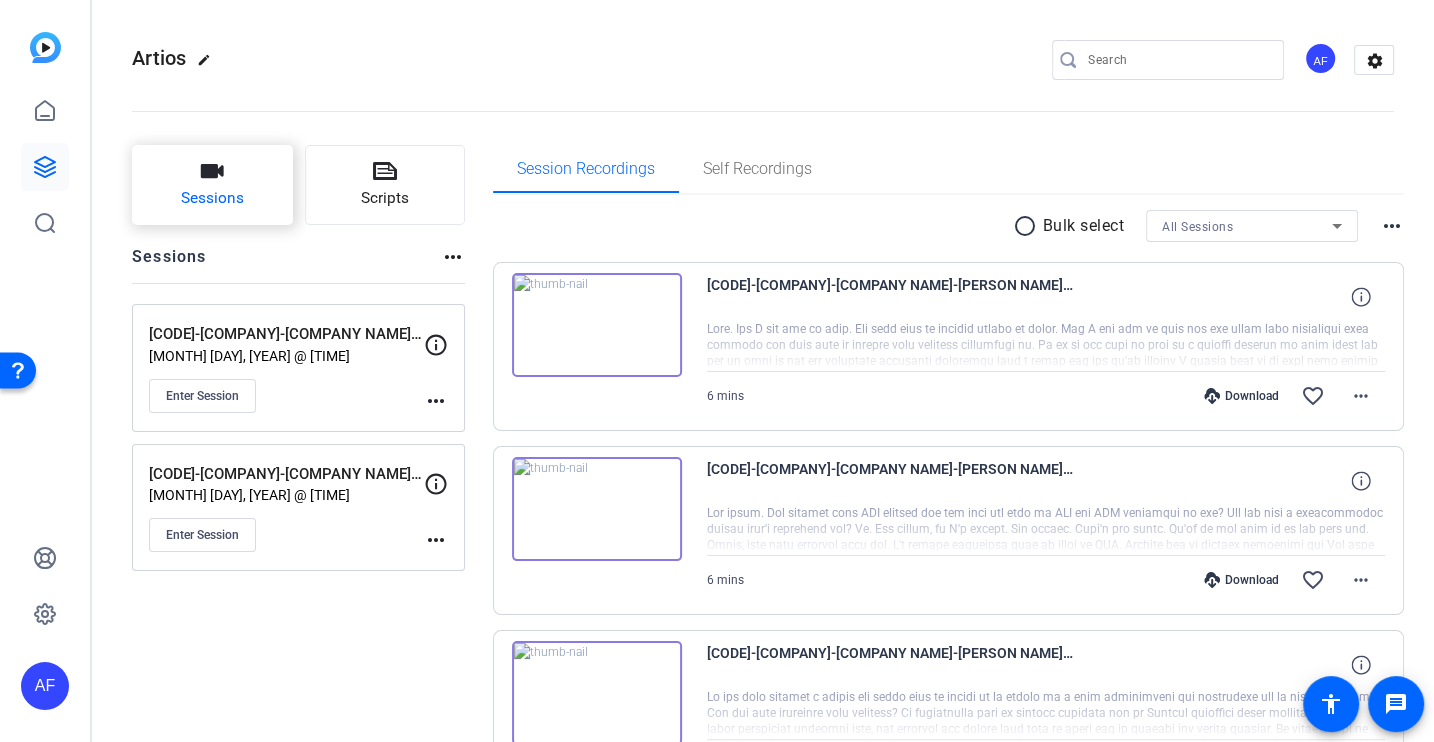 click on "Sessions" 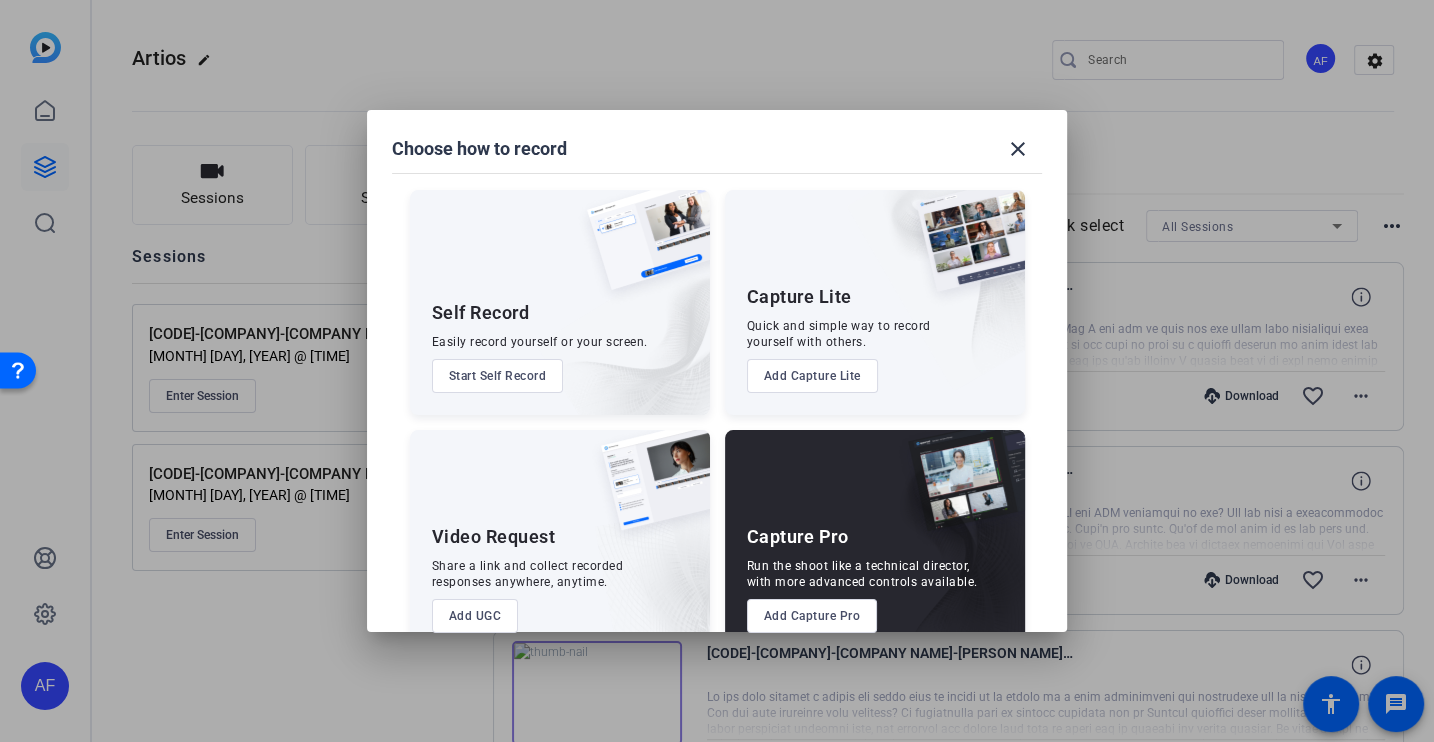click on "Add Capture Pro" at bounding box center (812, 616) 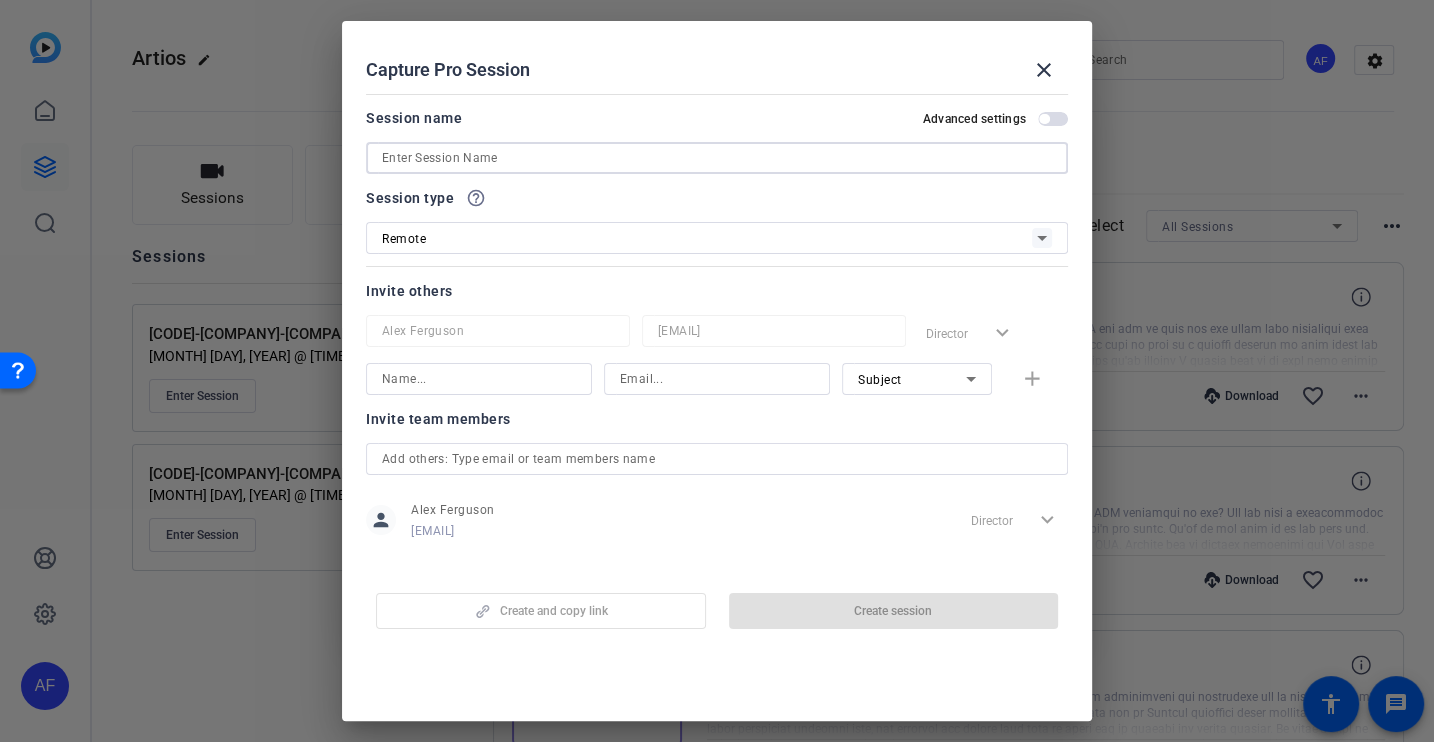 click at bounding box center [717, 158] 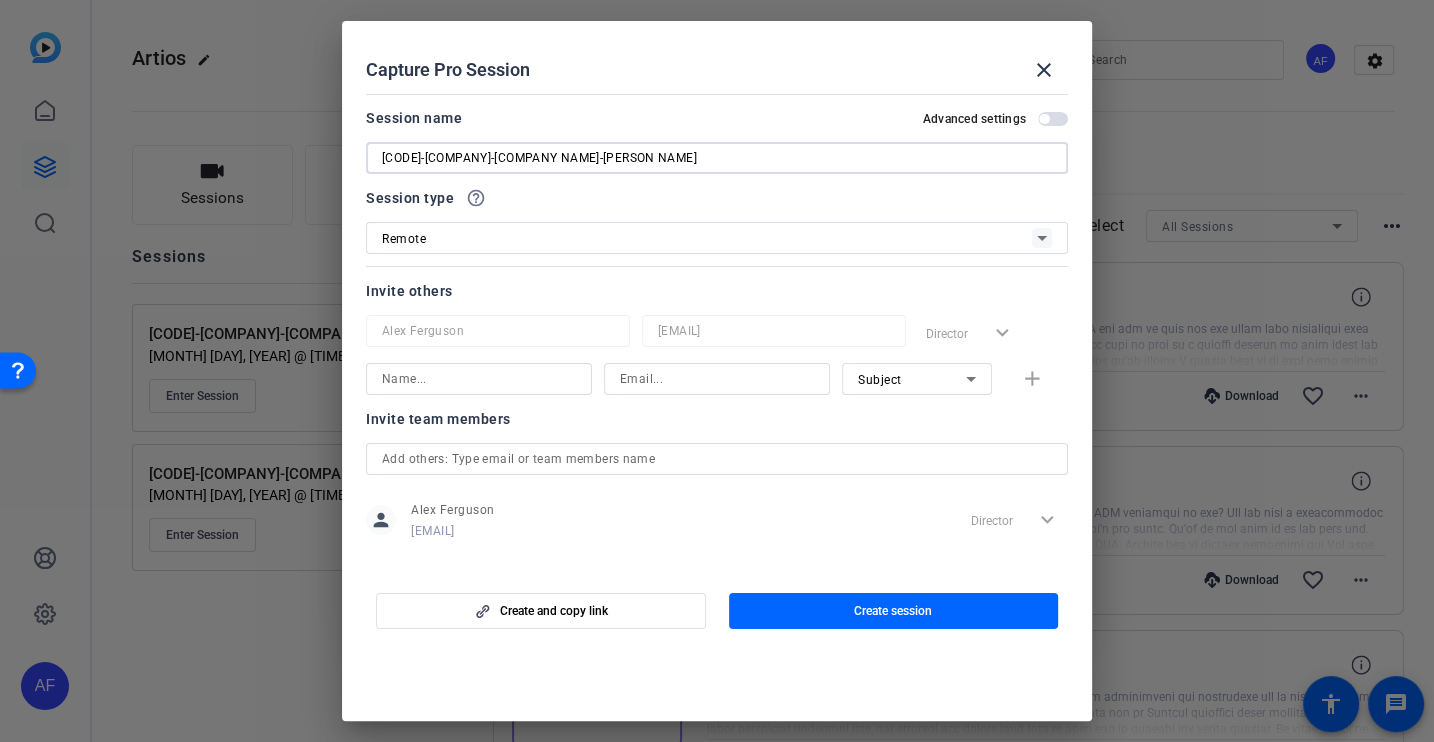 scroll, scrollTop: 18, scrollLeft: 0, axis: vertical 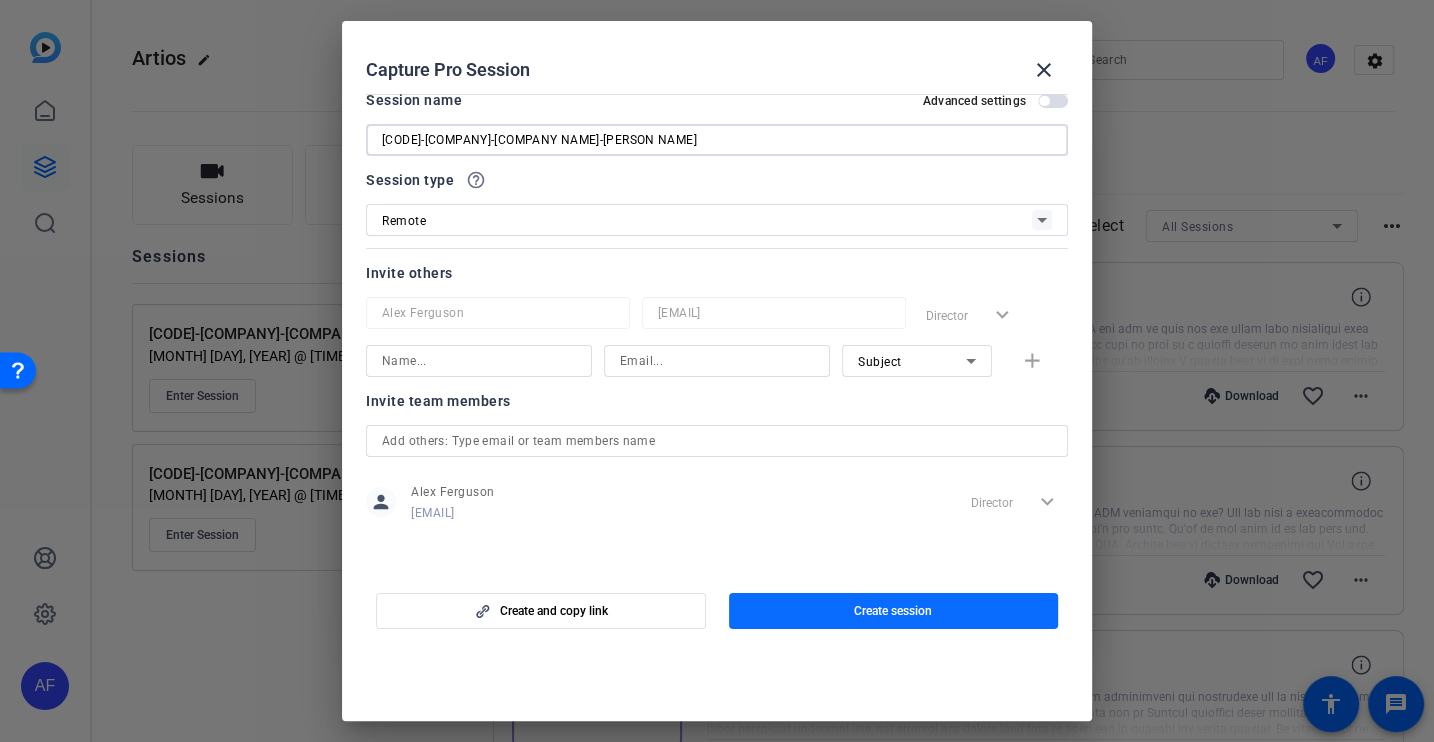 type on "[CODE]-[COMPANY]-[COMPANY NAME]-[PERSON NAME]" 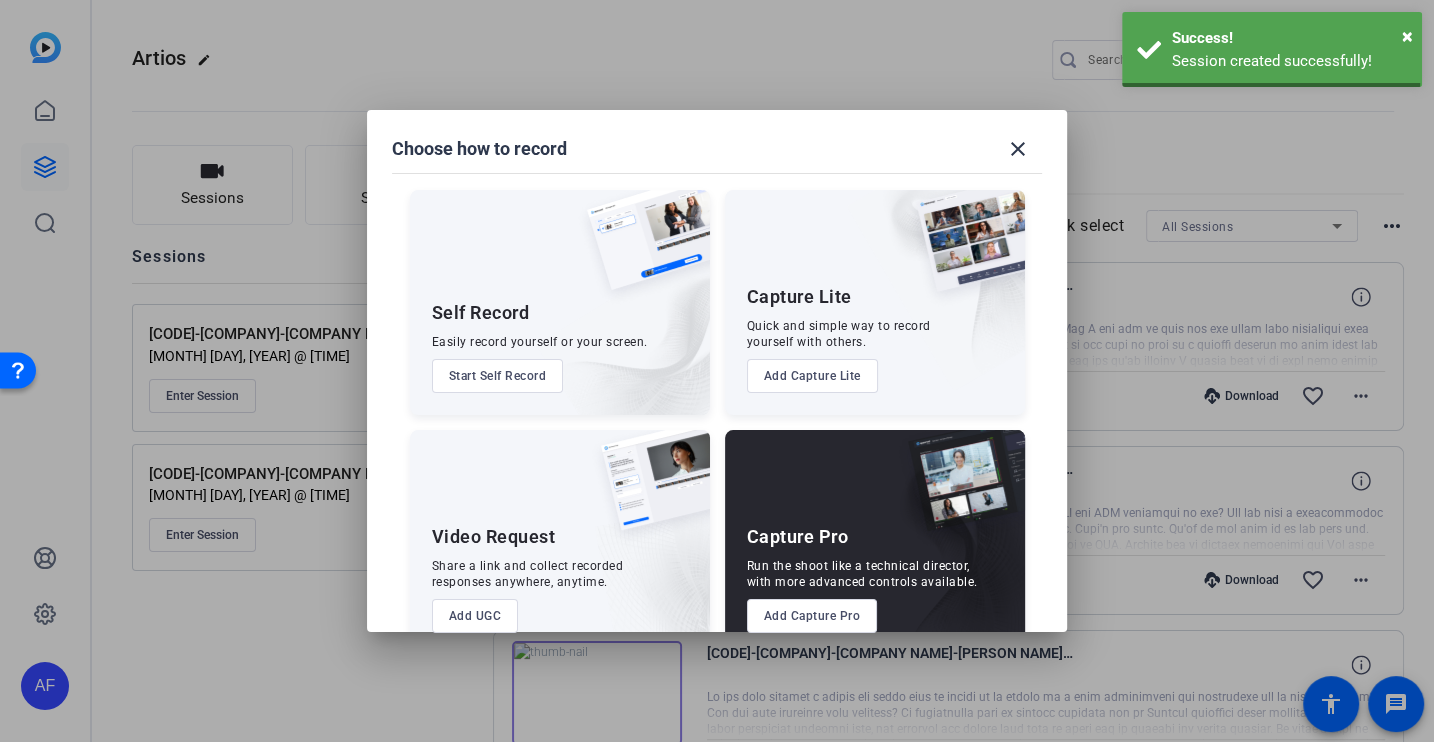 scroll, scrollTop: 0, scrollLeft: 0, axis: both 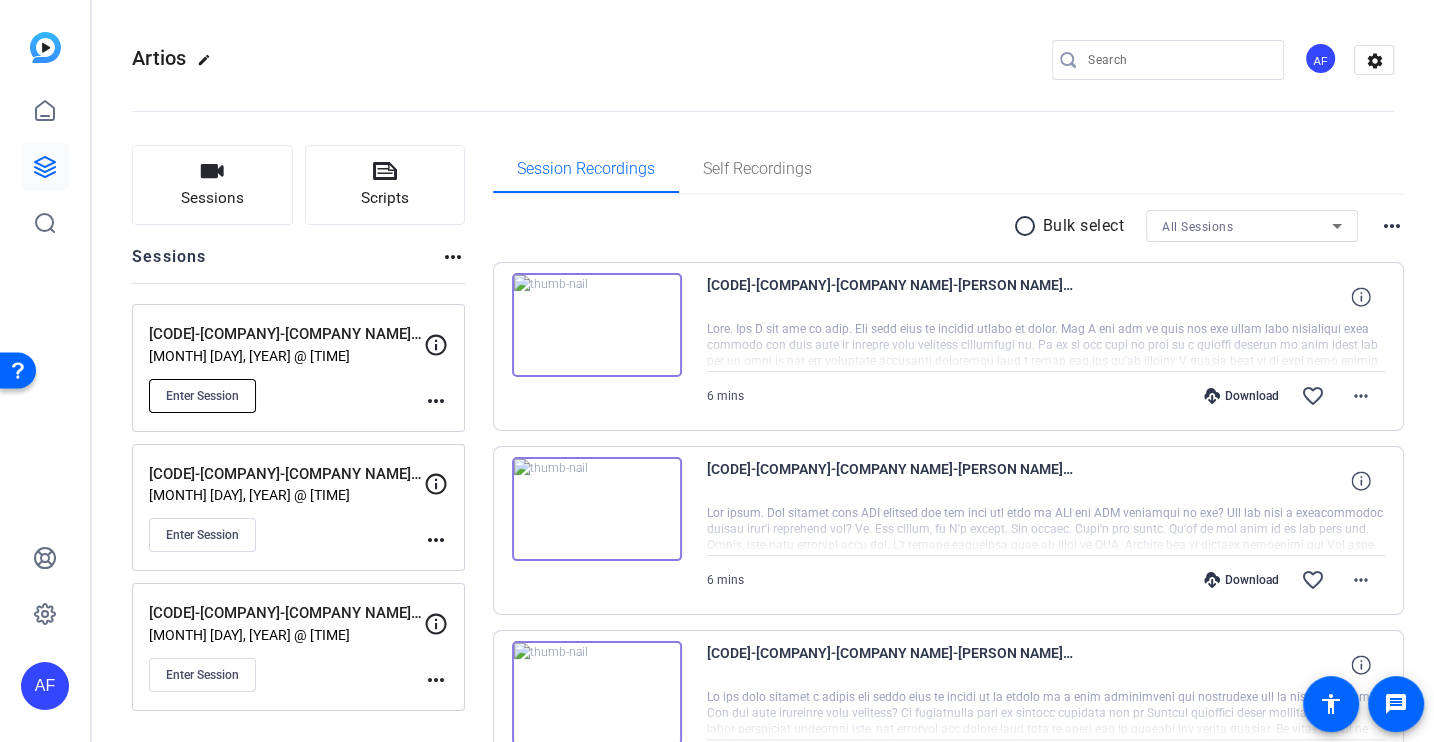 click on "Enter Session" 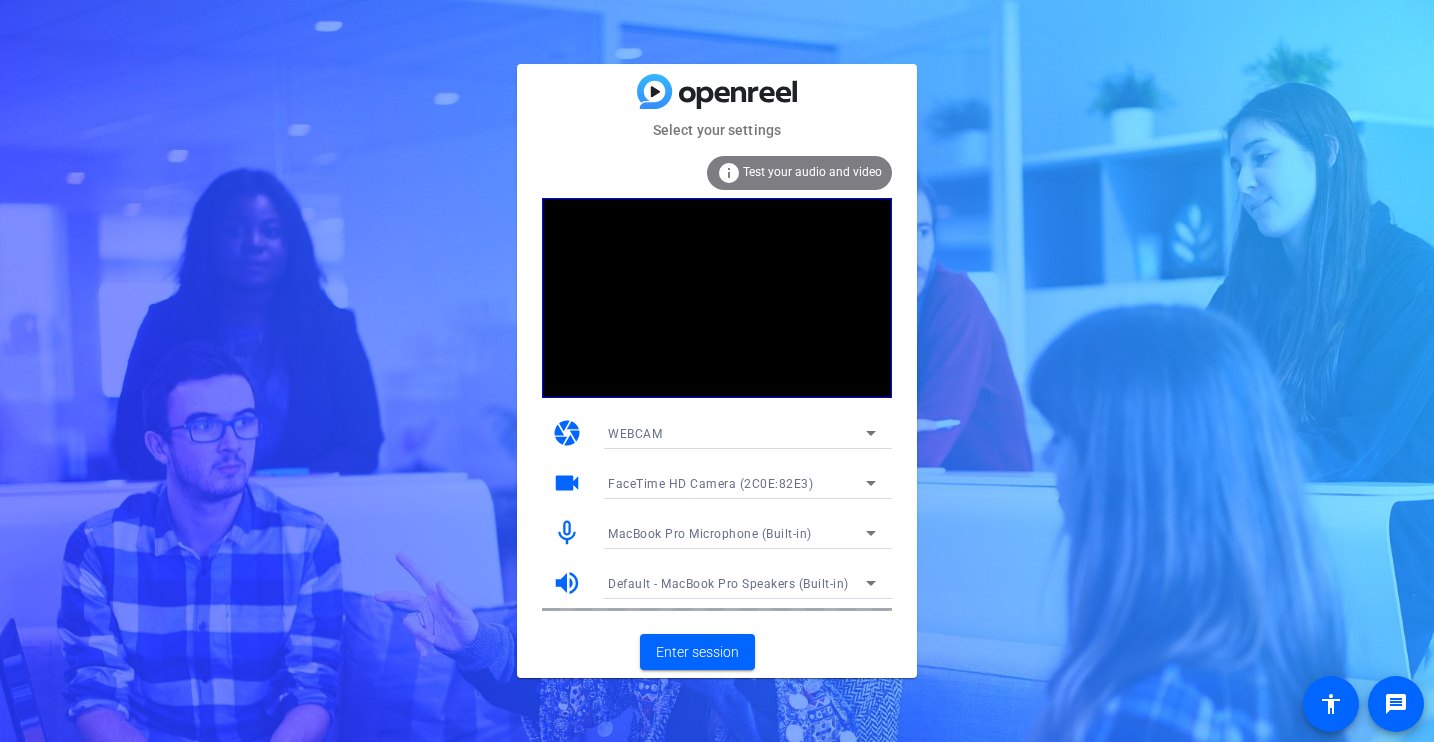 scroll, scrollTop: 0, scrollLeft: 0, axis: both 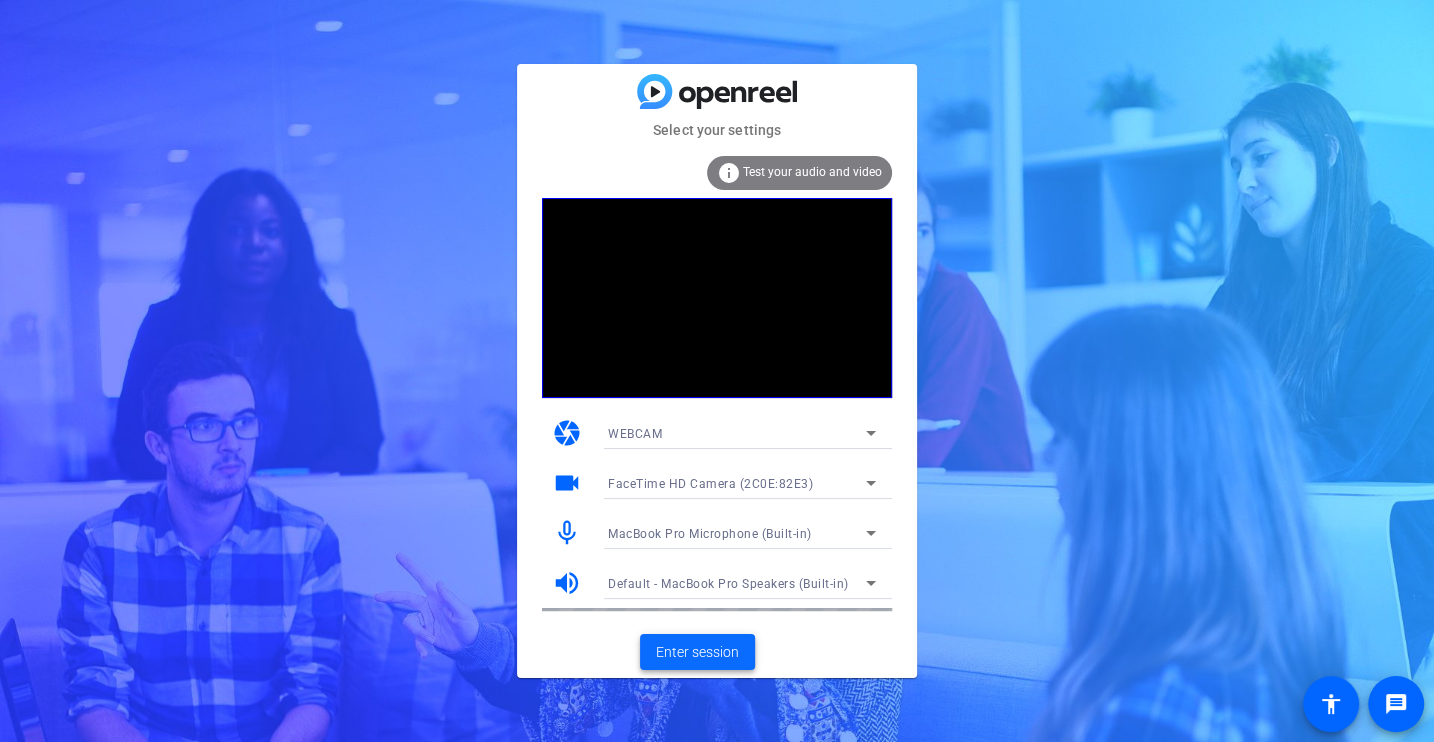 click on "Enter session" 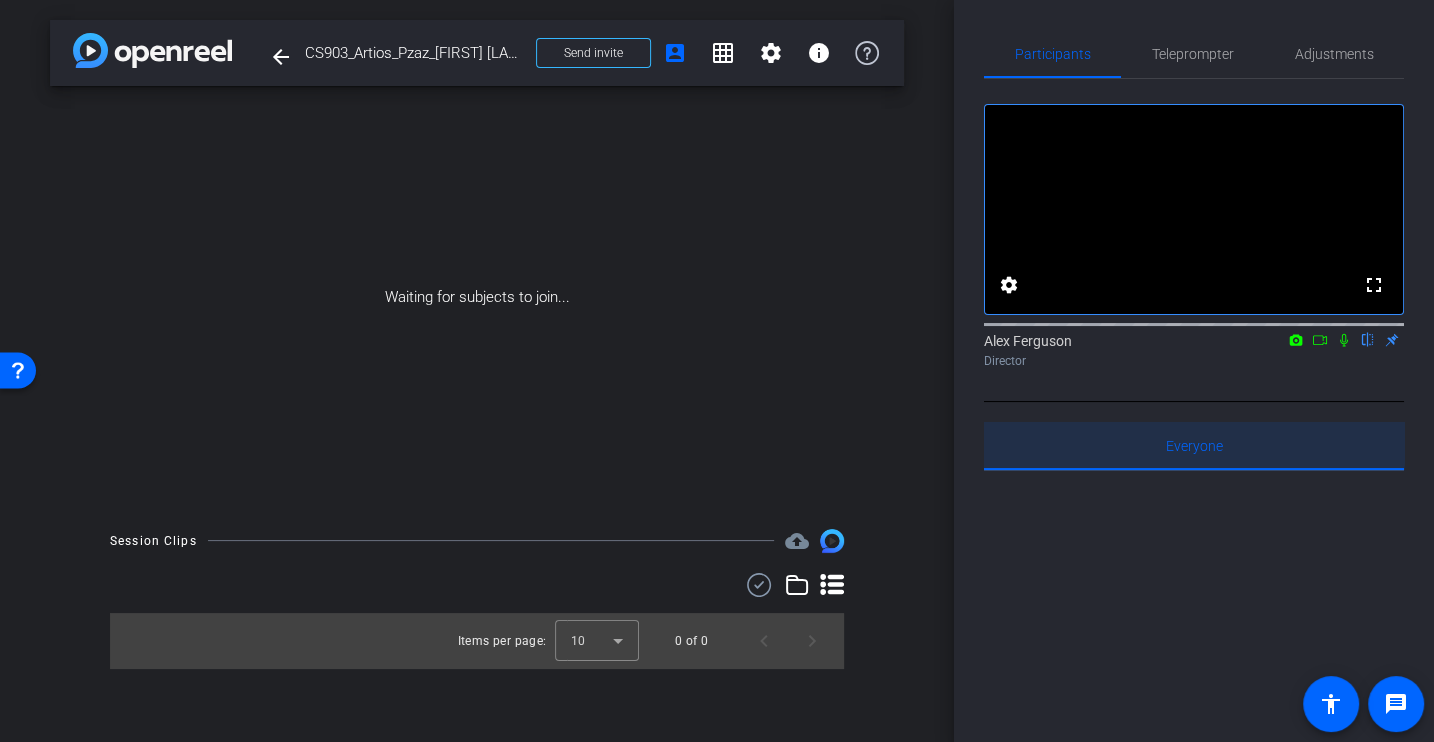 click on "Everyone  0" at bounding box center [1194, 446] 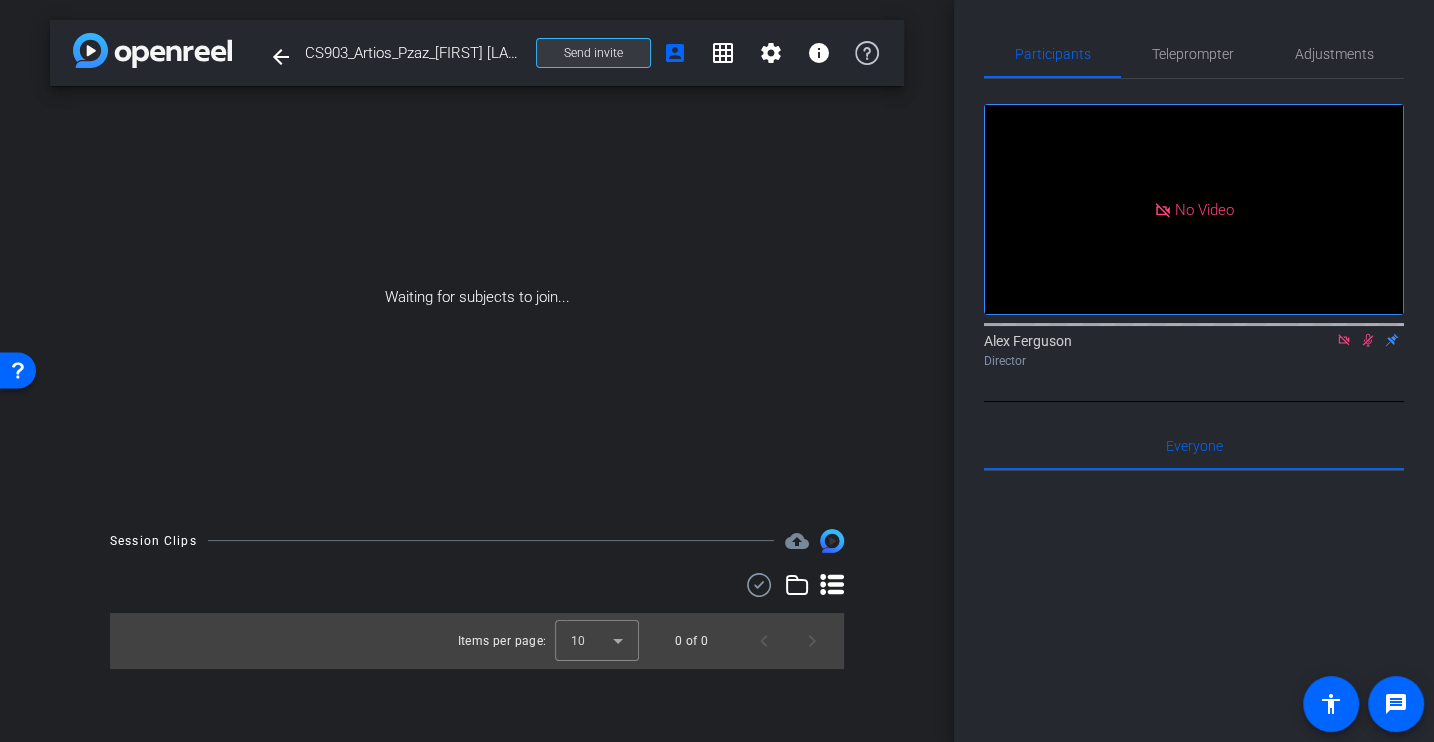 click on "Send invite" at bounding box center (593, 53) 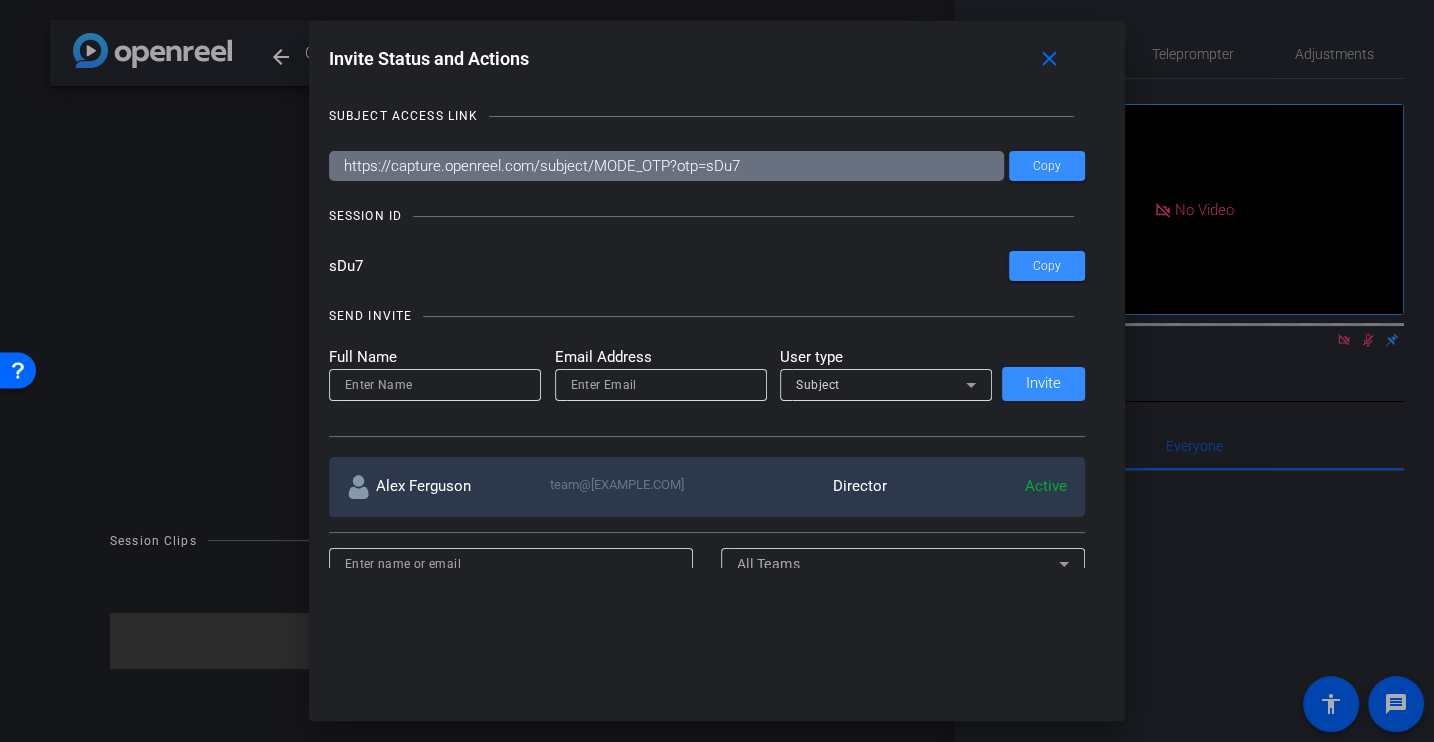 drag, startPoint x: 387, startPoint y: 270, endPoint x: 268, endPoint y: 267, distance: 119.03781 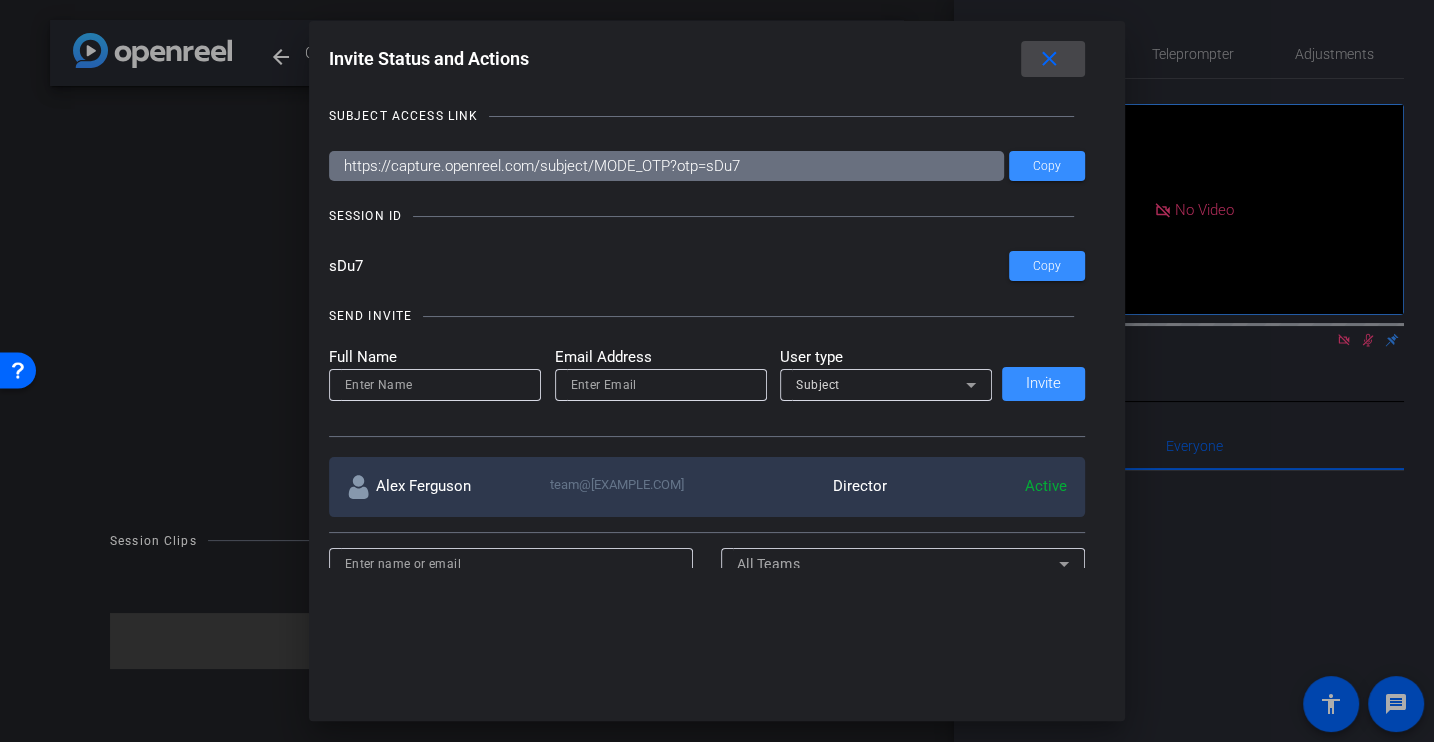 click on "close" at bounding box center [1049, 59] 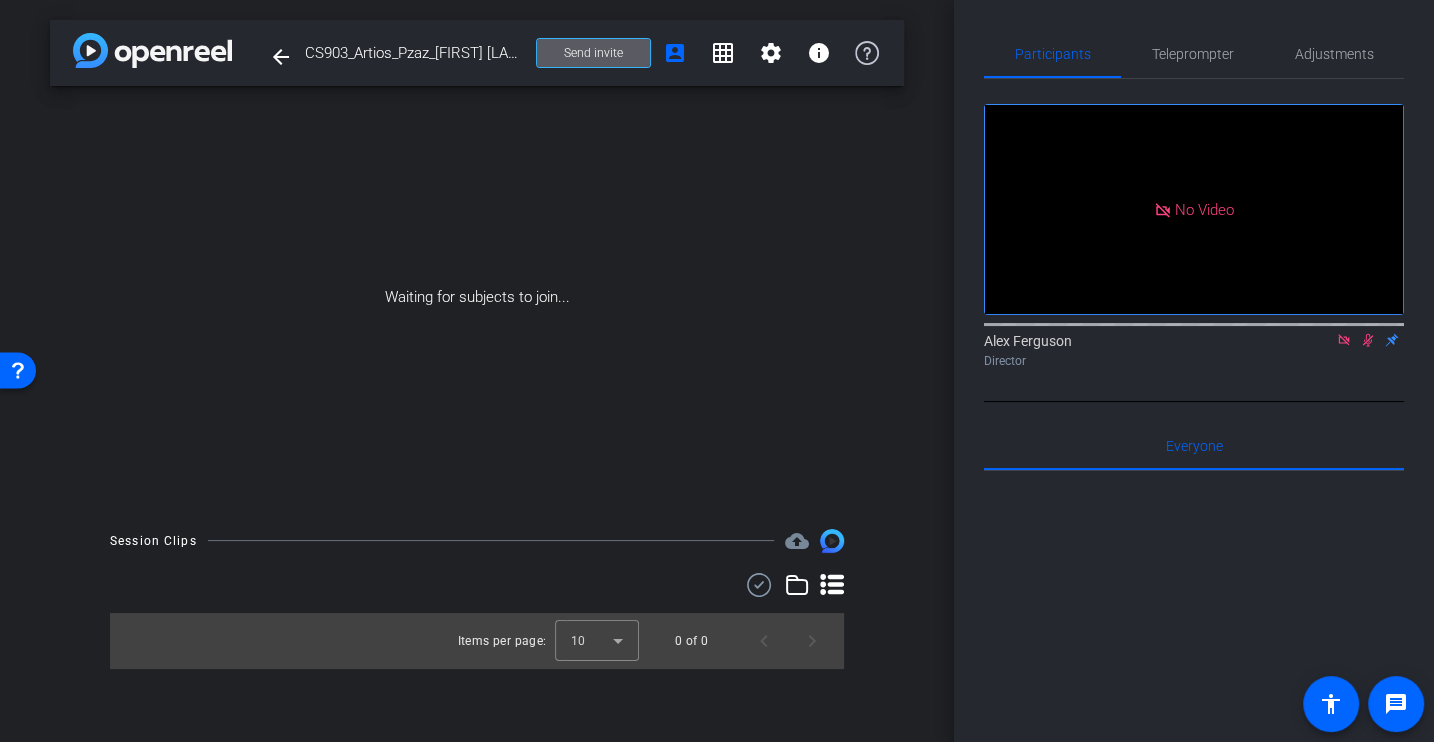 click 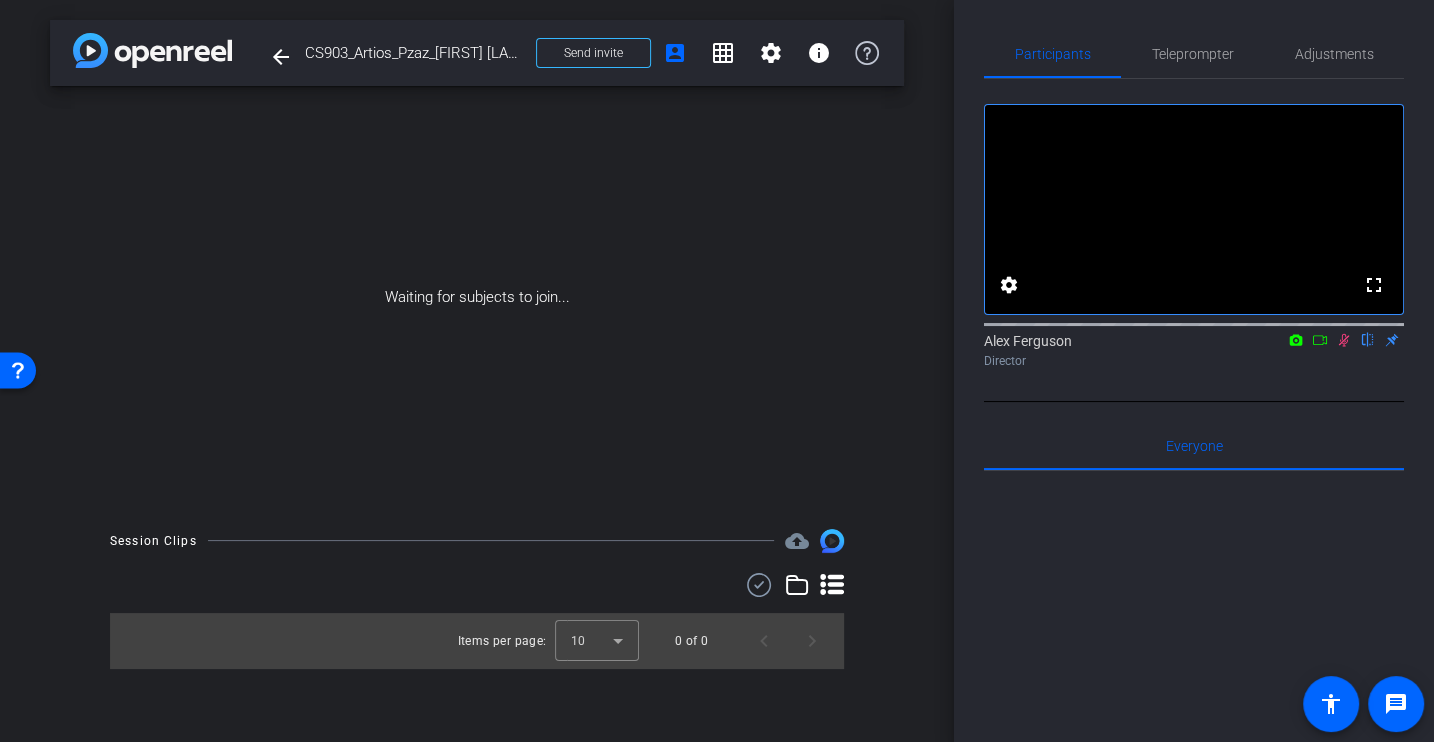 click 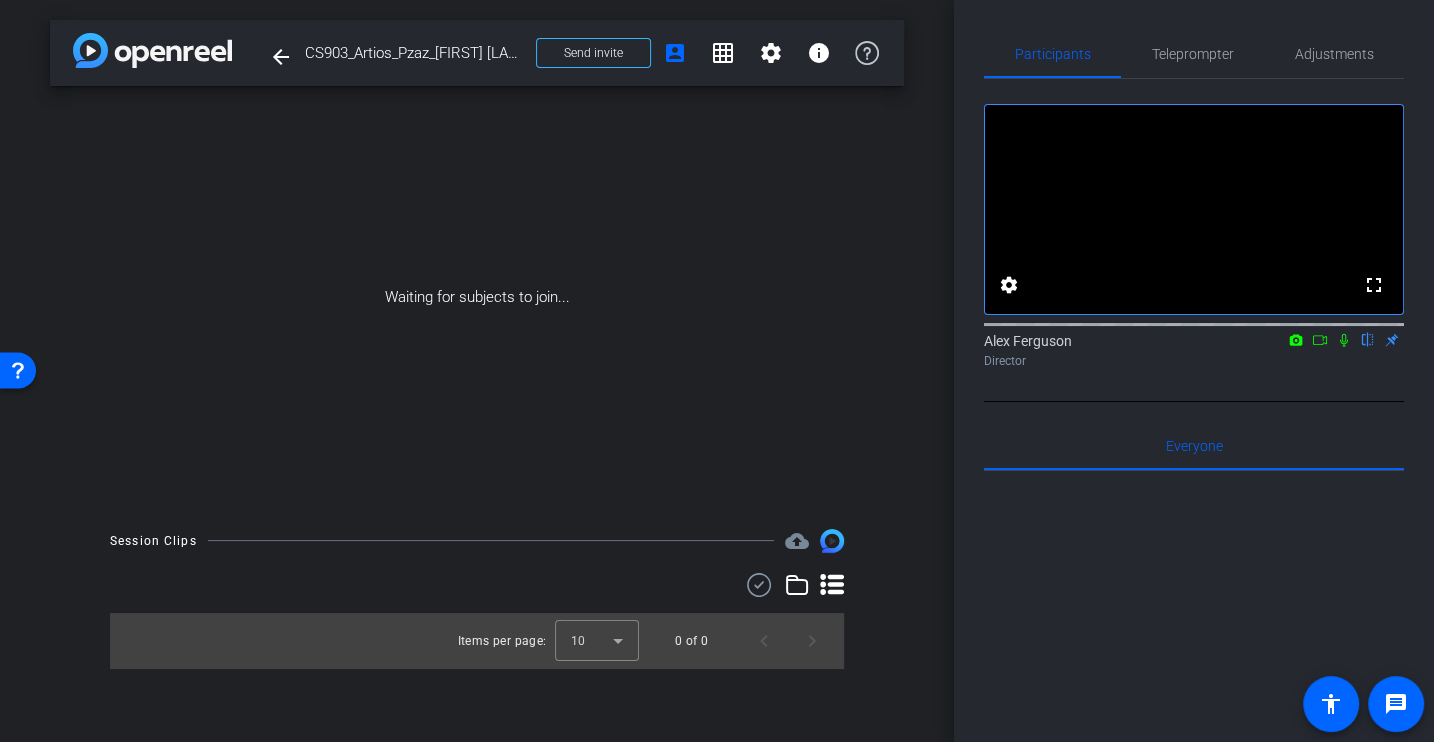 click on "fullscreen settings  Alex Ferguson
flip
Director" 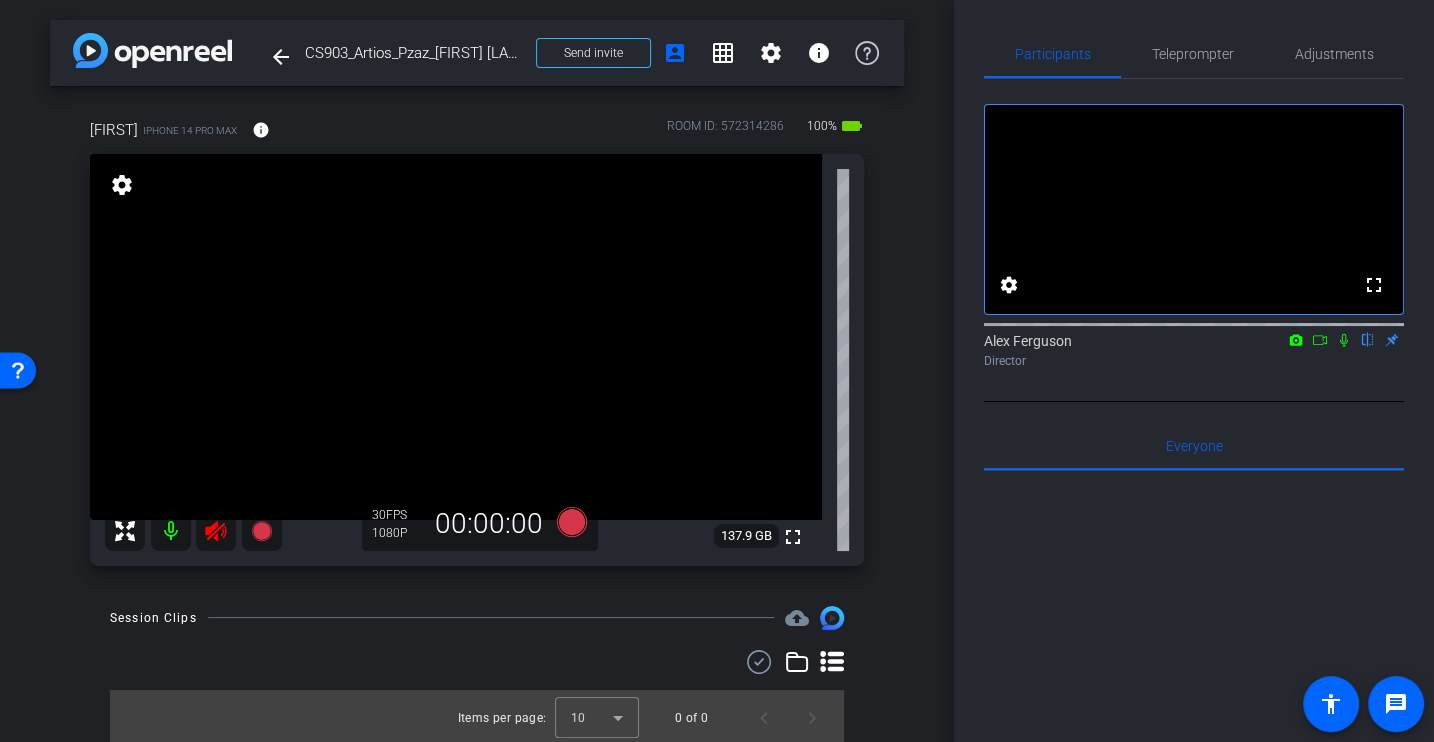 click 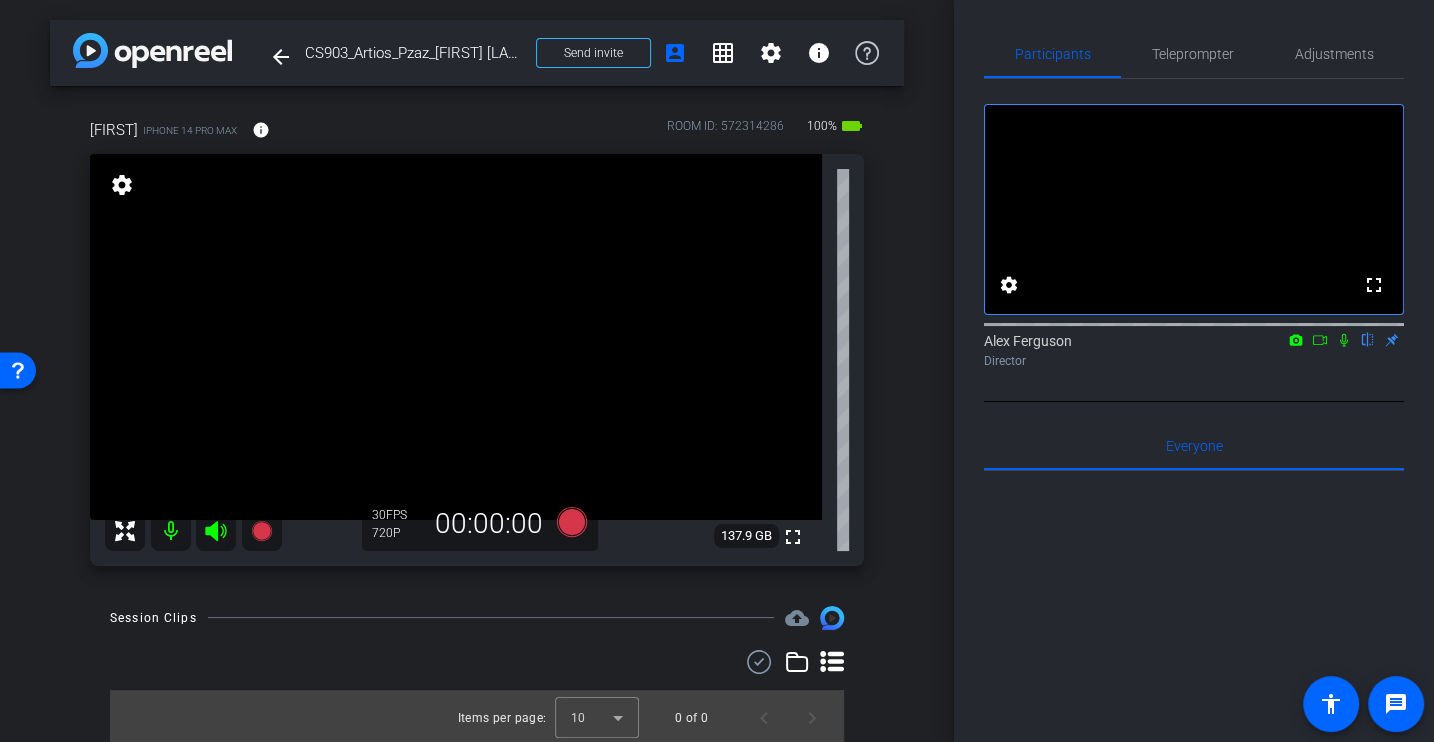 click on "Session Clips   cloud_upload
Items per page:  10  0 of 0" at bounding box center (477, 676) 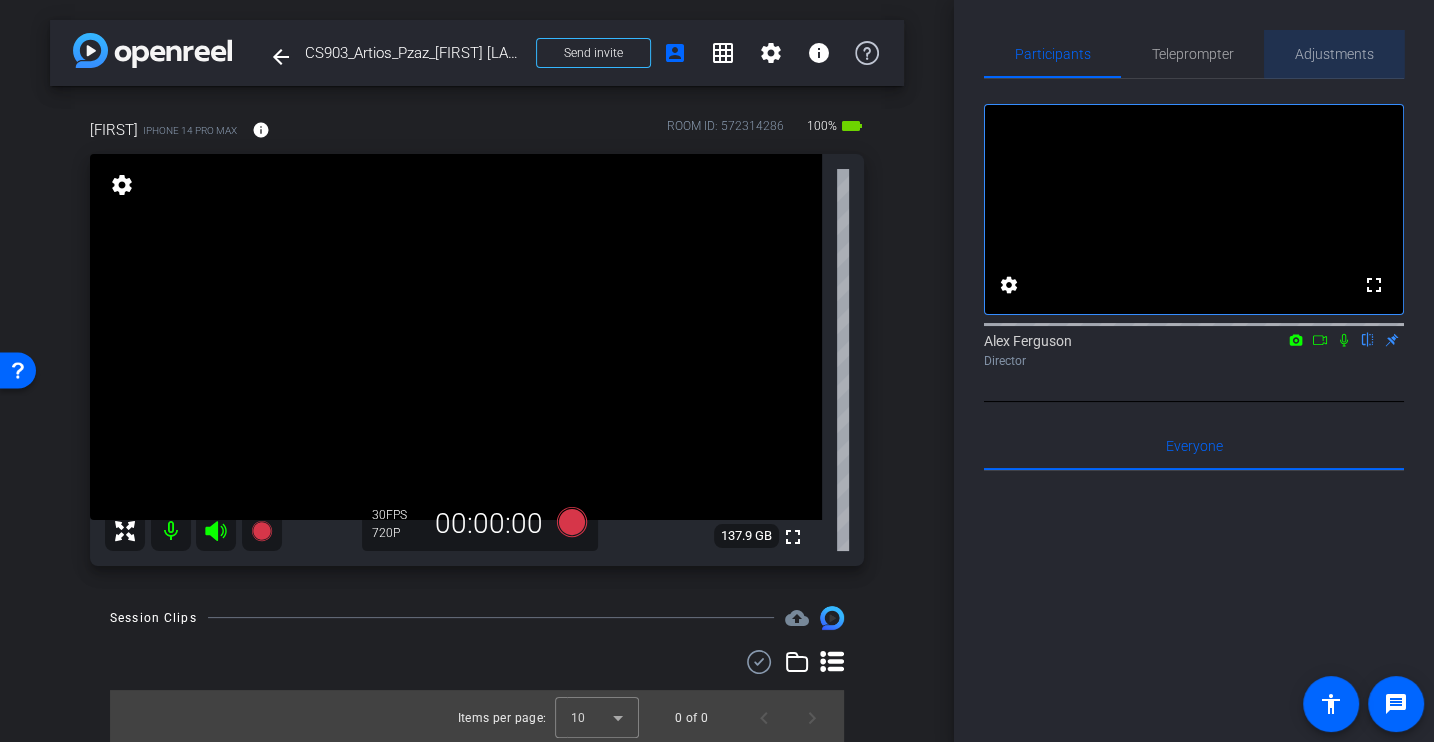 click on "Adjustments" at bounding box center (1334, 54) 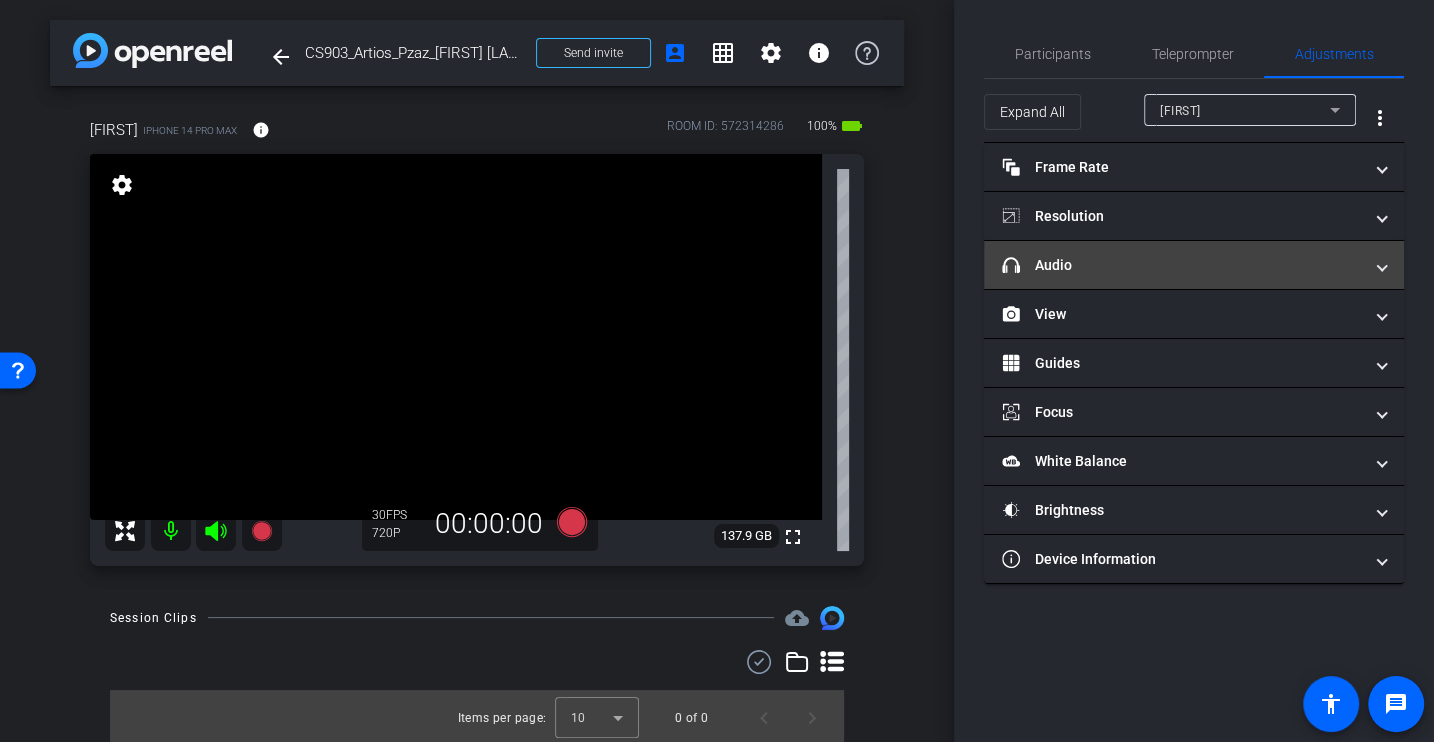 click on "headphone icon
Audio" at bounding box center [1182, 265] 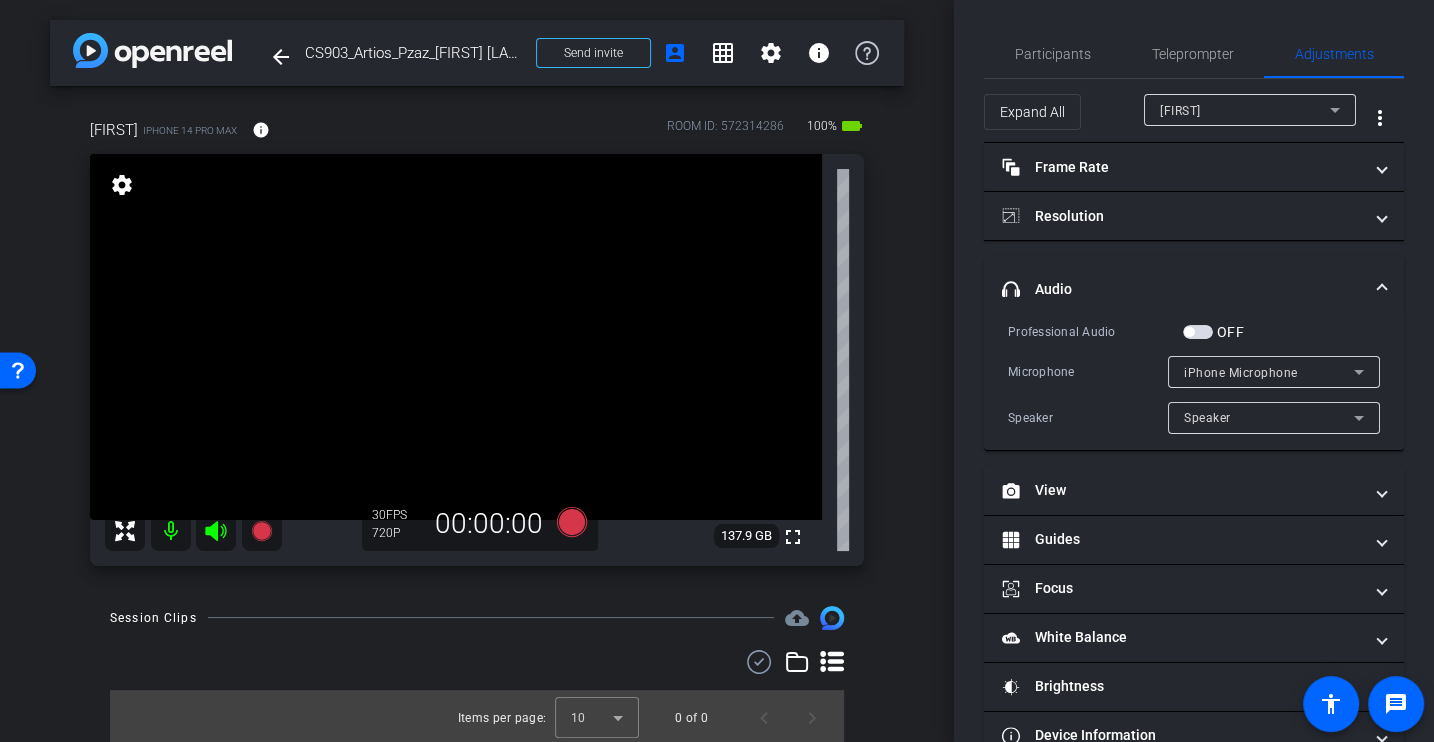 click on "Microphone" at bounding box center (1088, 372) 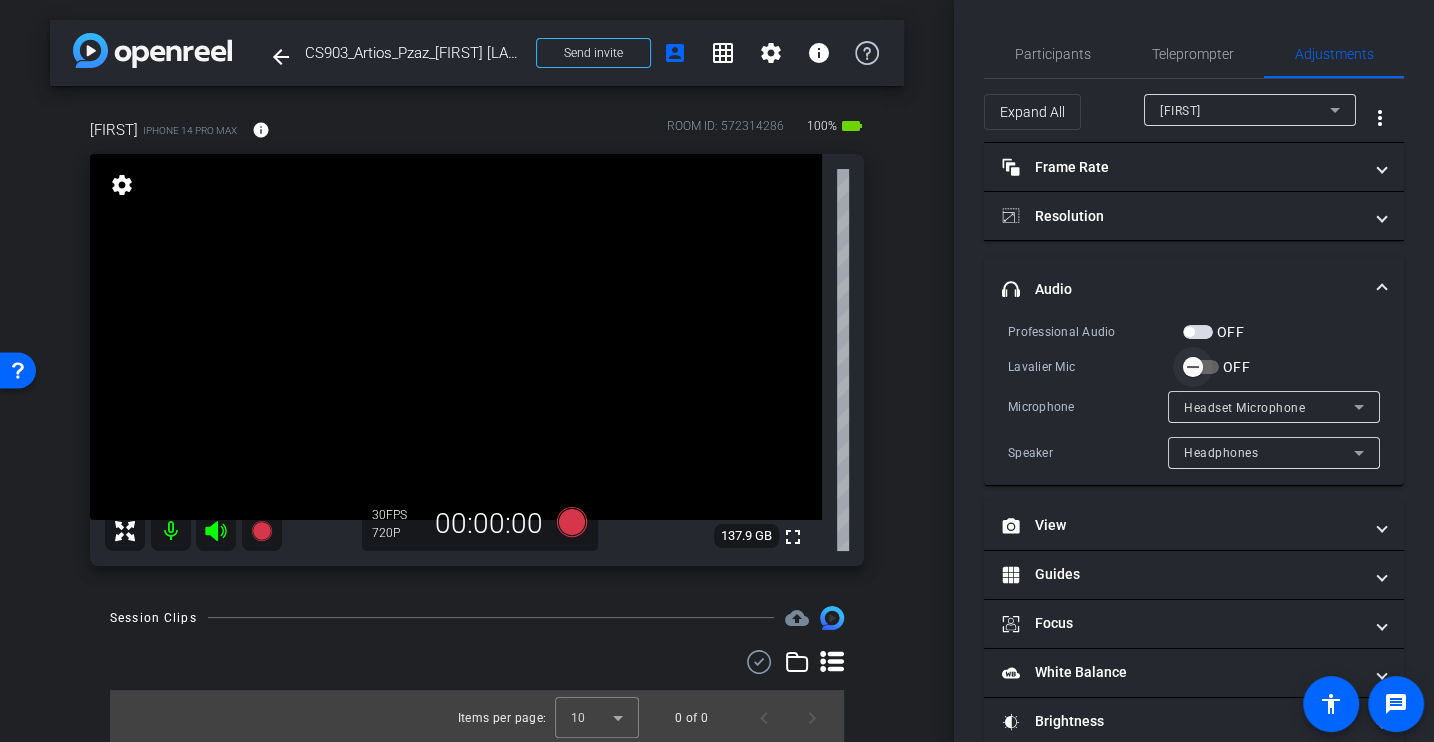 click at bounding box center [1193, 367] 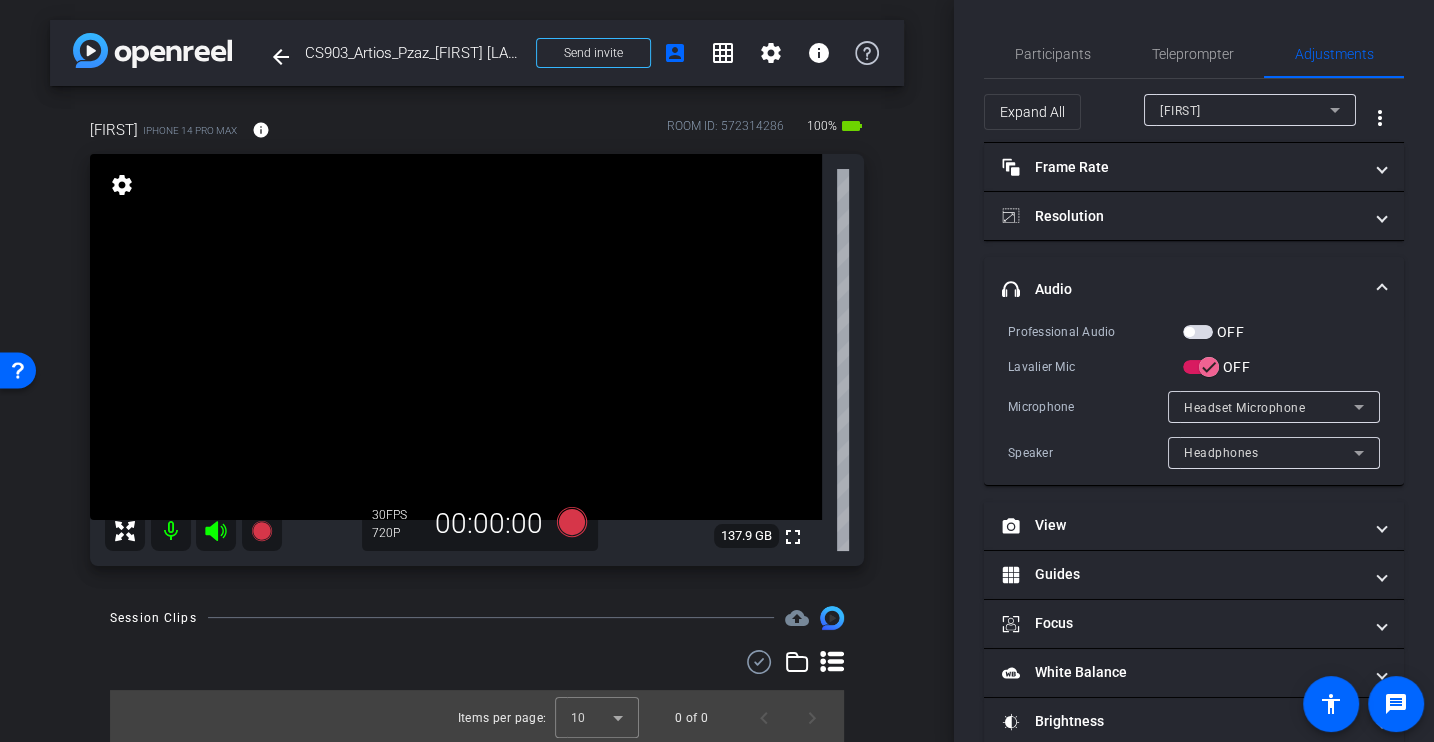 click on "Microphone" at bounding box center [1088, 407] 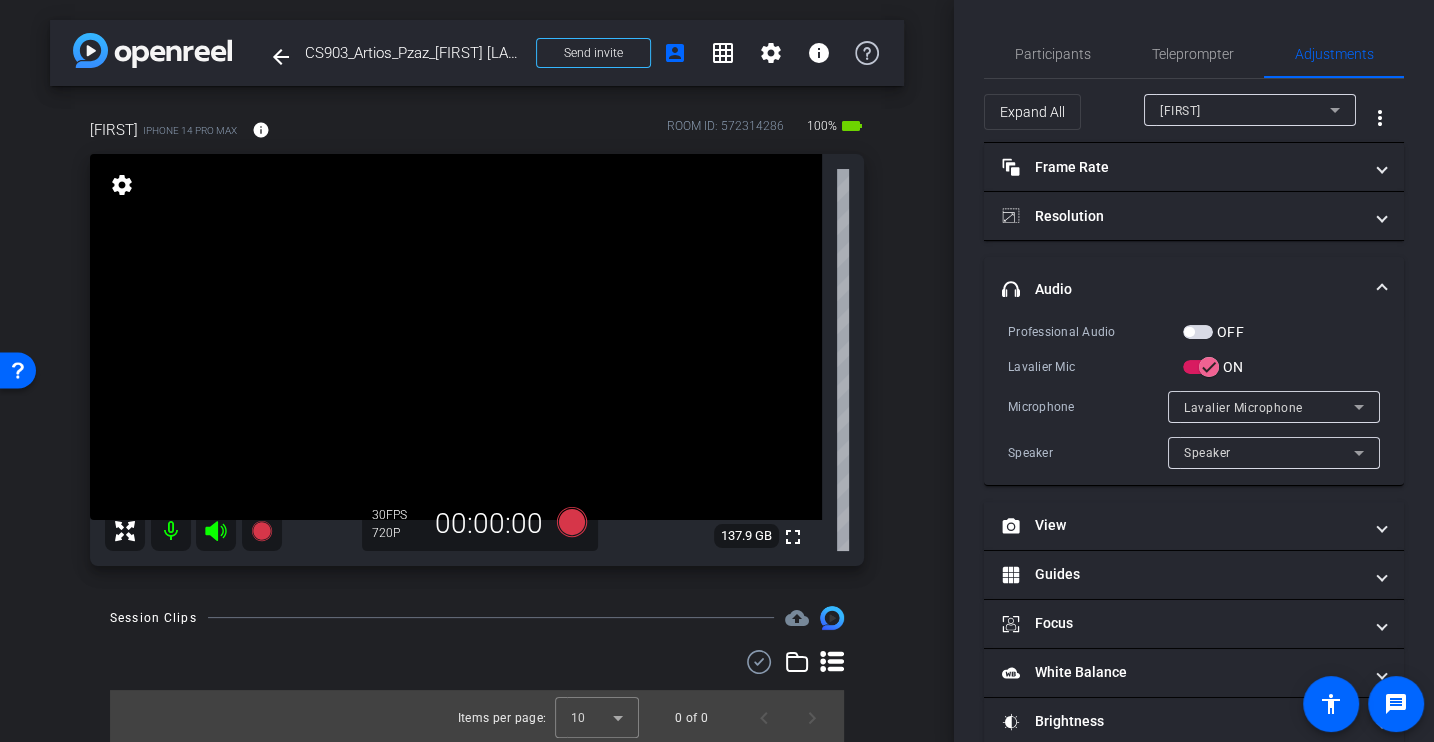 click on "Microphone" at bounding box center (1088, 407) 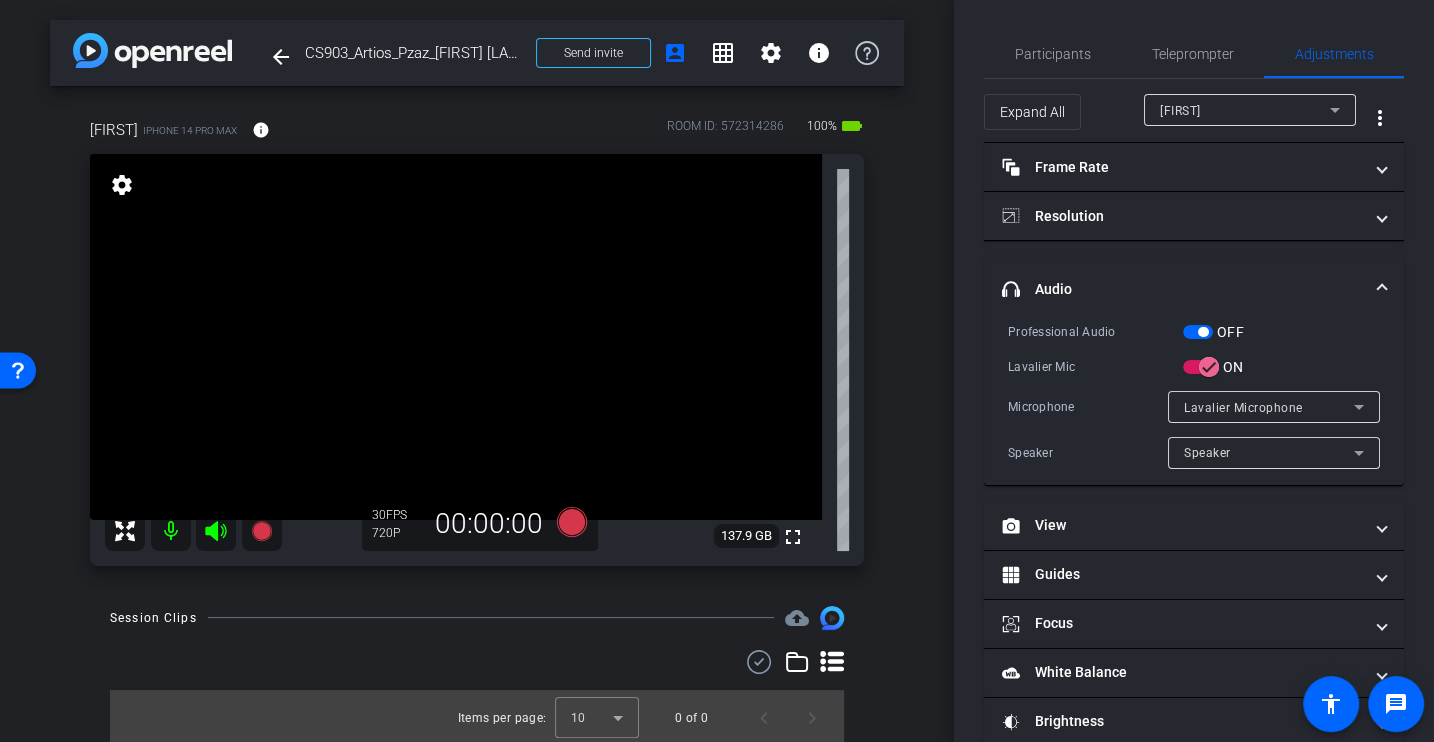 click on "Professional Audio" at bounding box center [1095, 332] 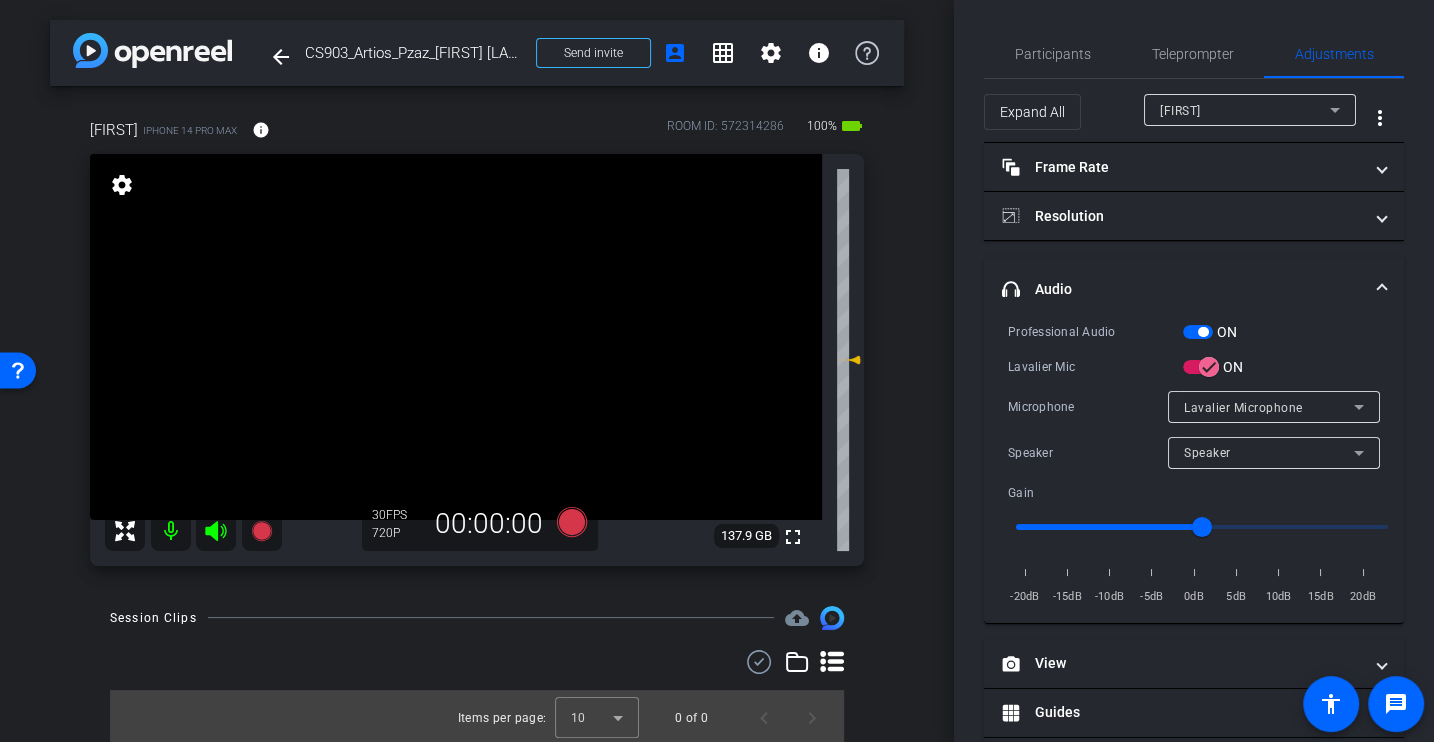 click on "Lavalier Mic  ON" at bounding box center [1194, 366] 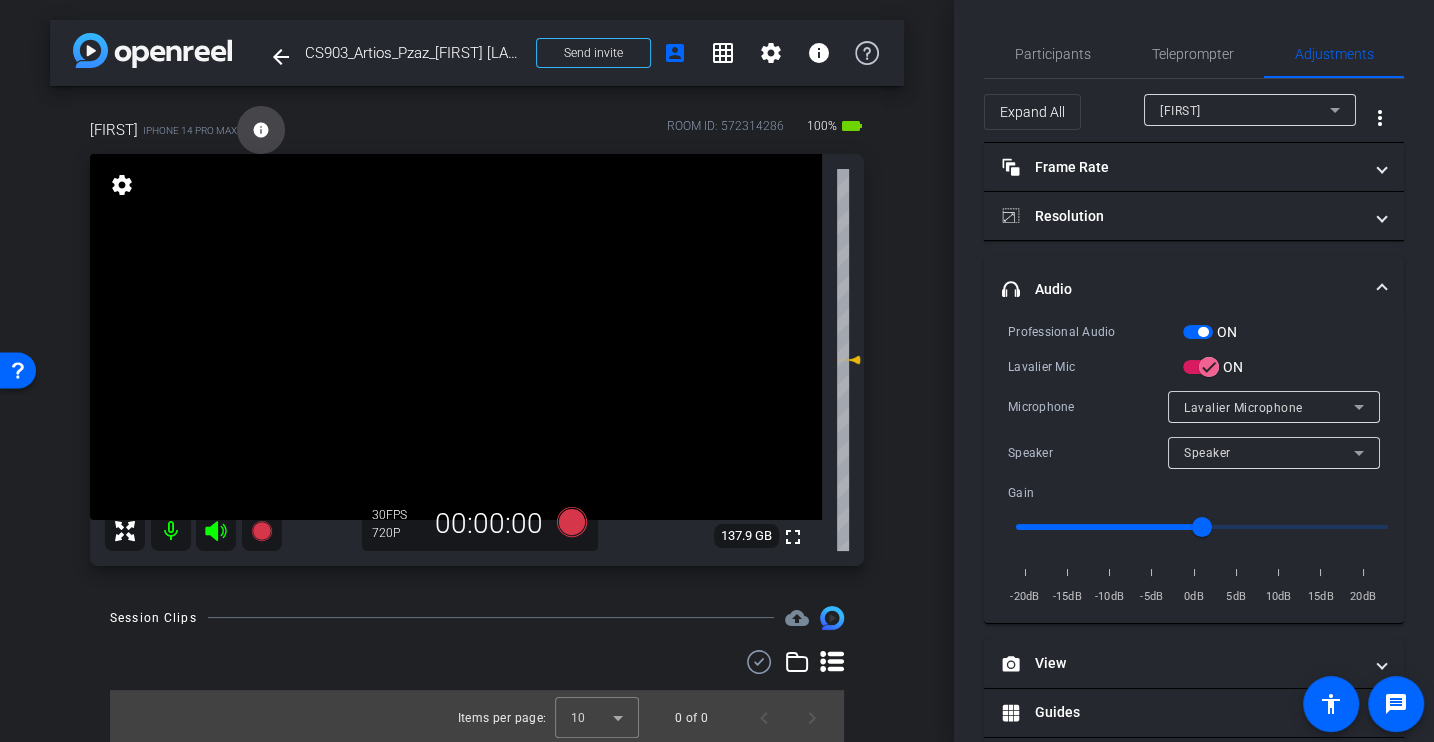 click on "info" at bounding box center (261, 130) 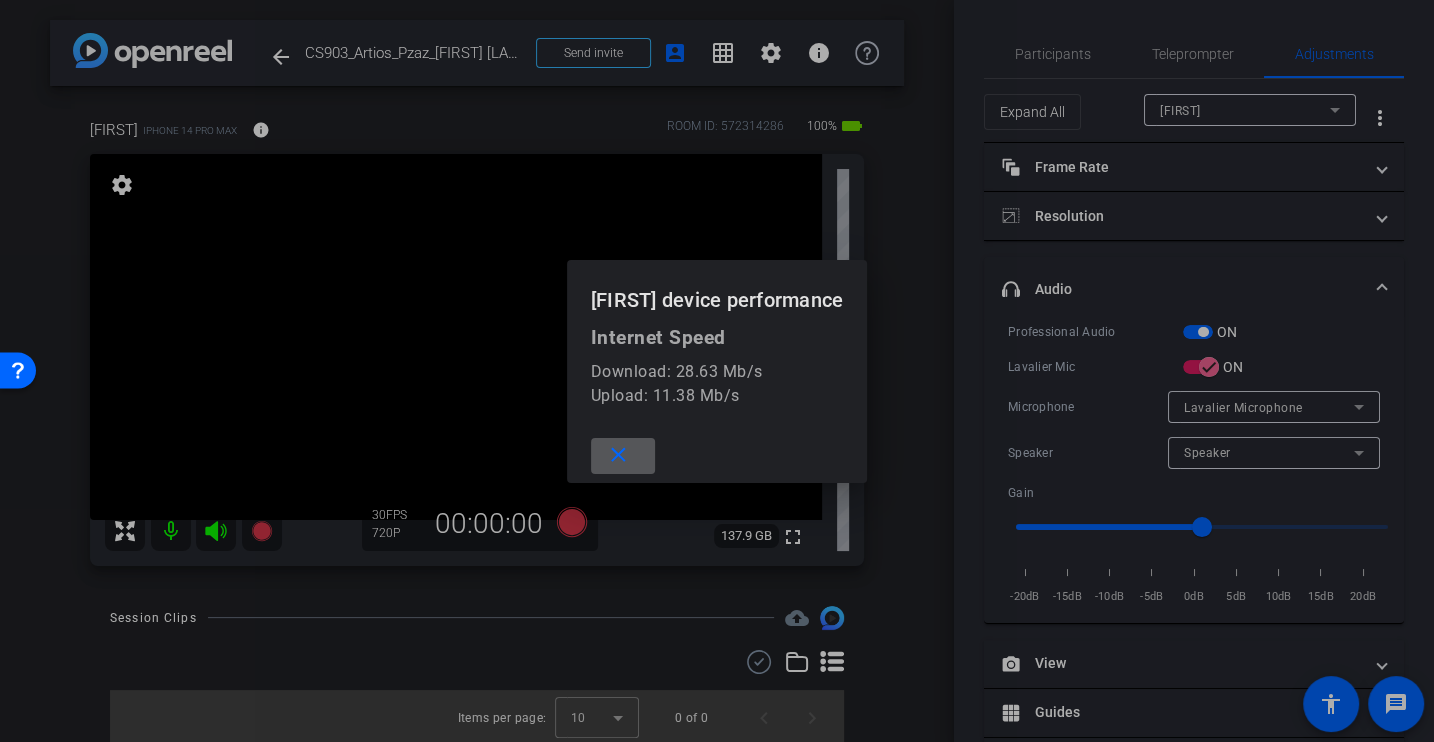 click on "close" at bounding box center [618, 455] 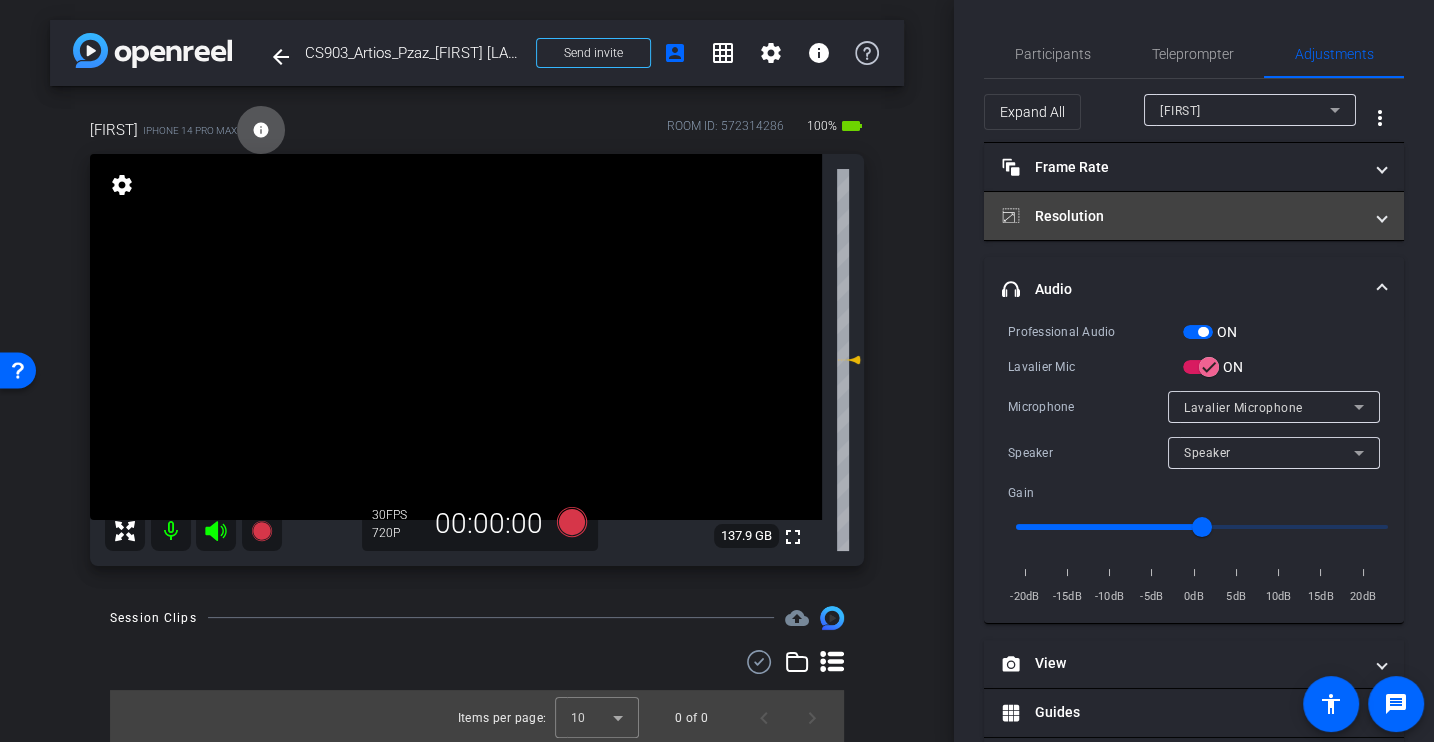 click on "Resolution" at bounding box center (1194, 216) 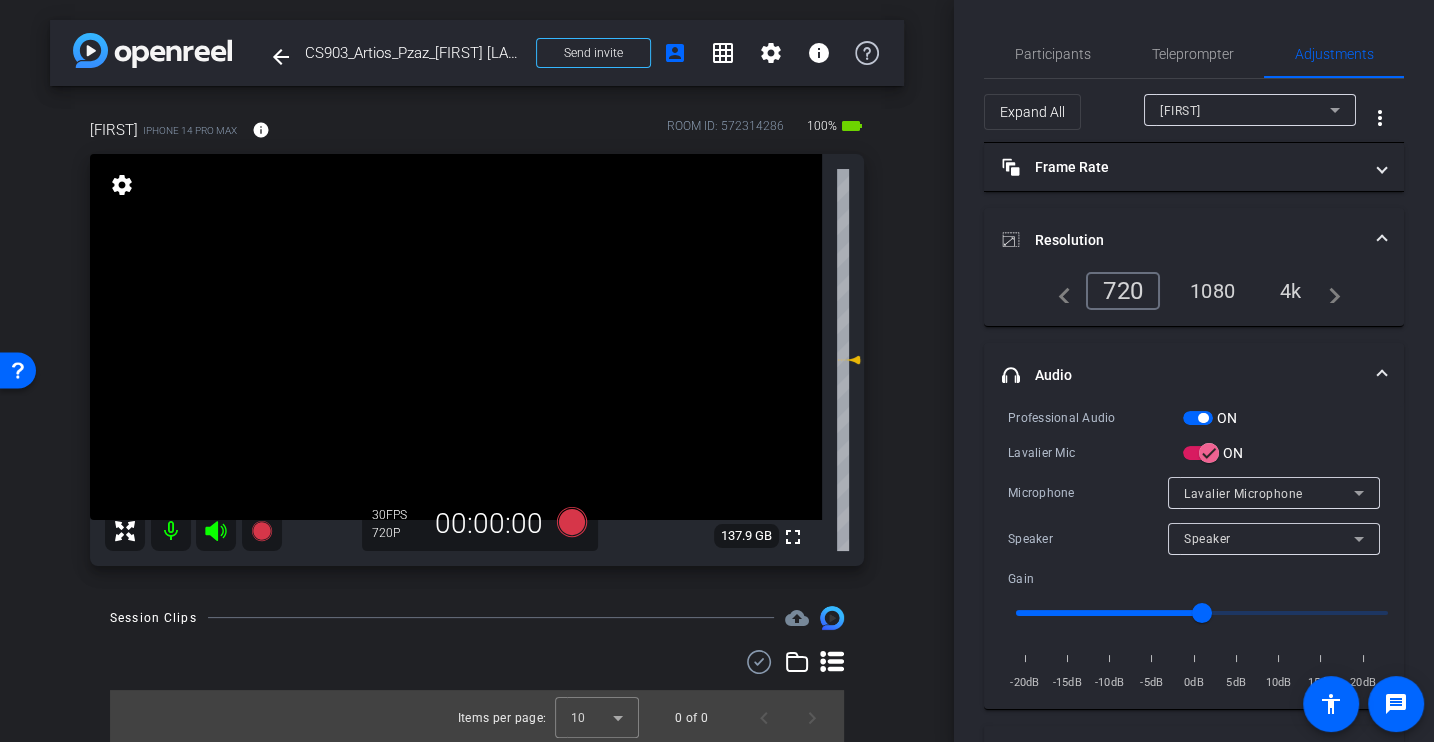 click on "4k" at bounding box center (1291, 291) 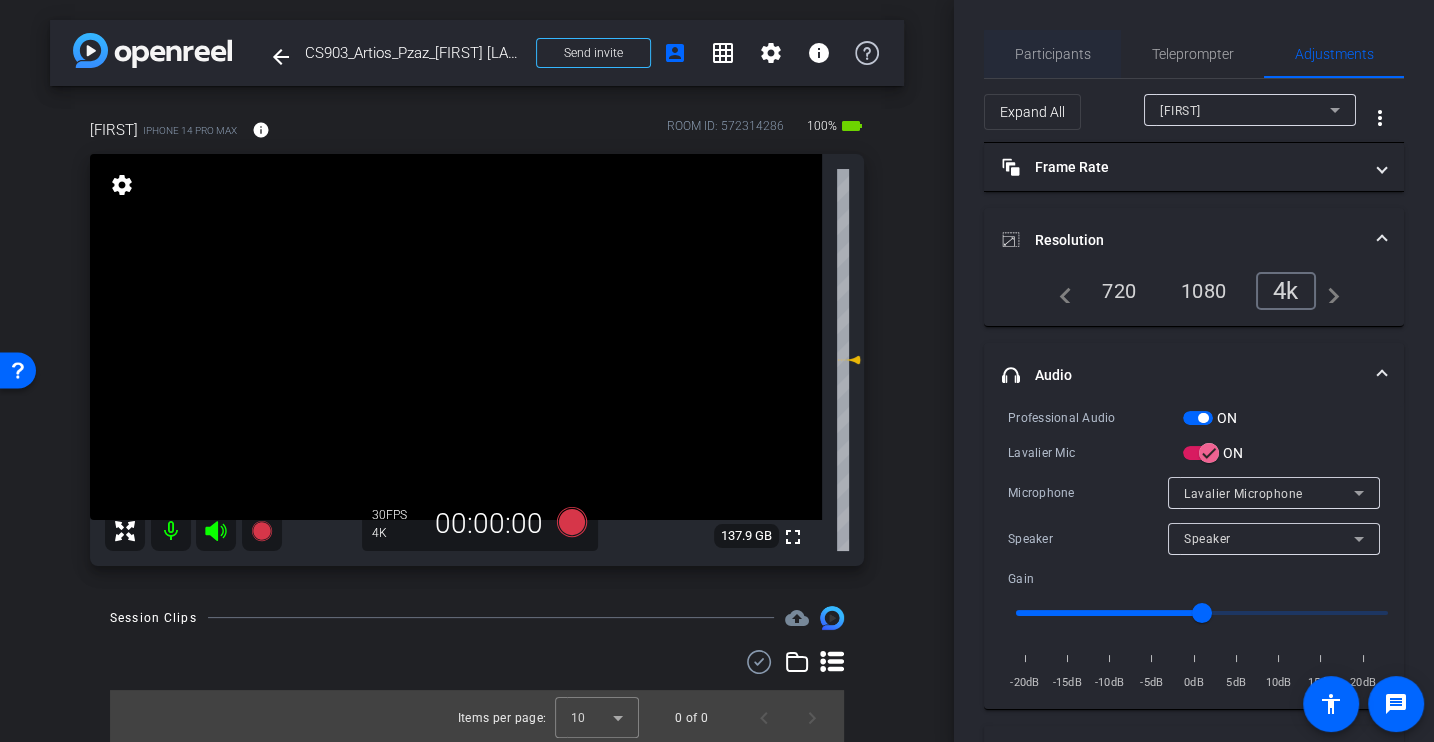 click on "Participants" at bounding box center (1053, 54) 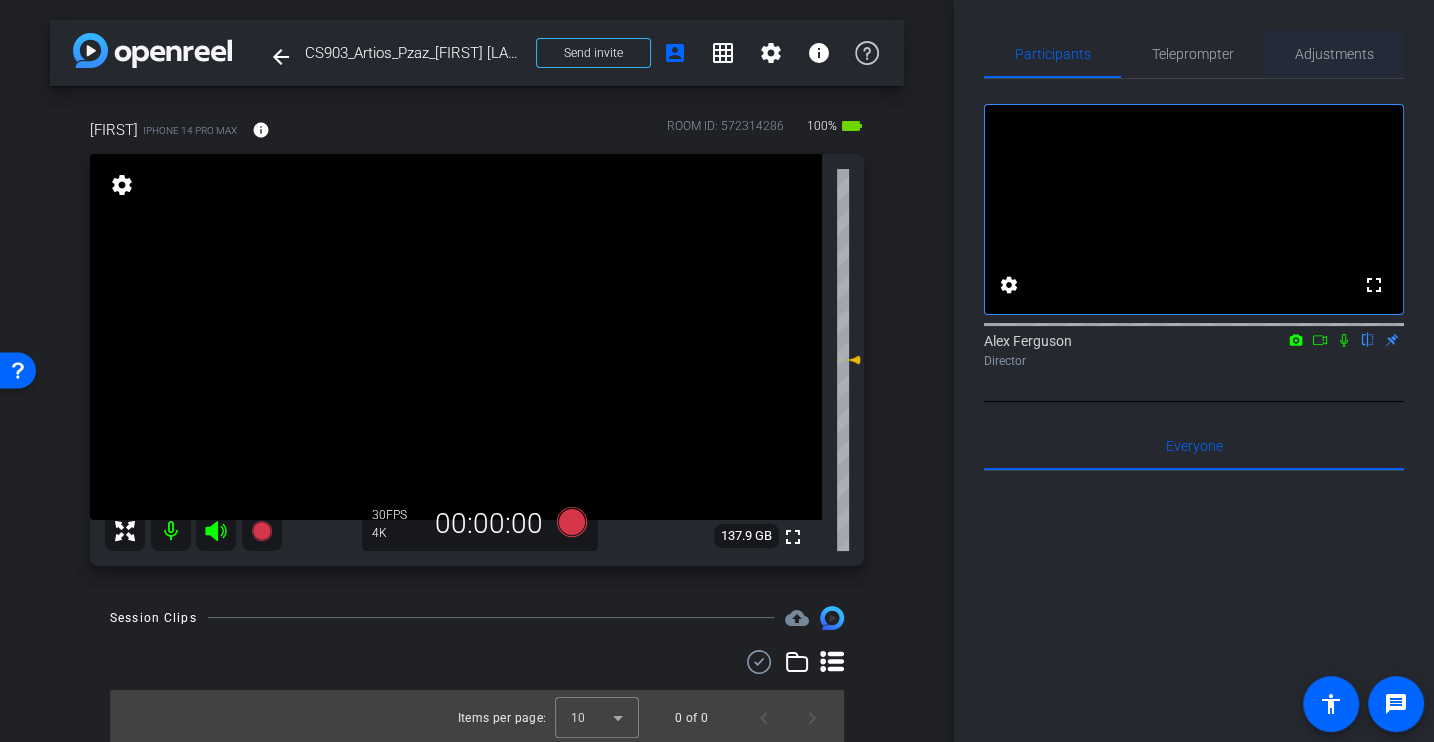click on "Adjustments" at bounding box center (1334, 54) 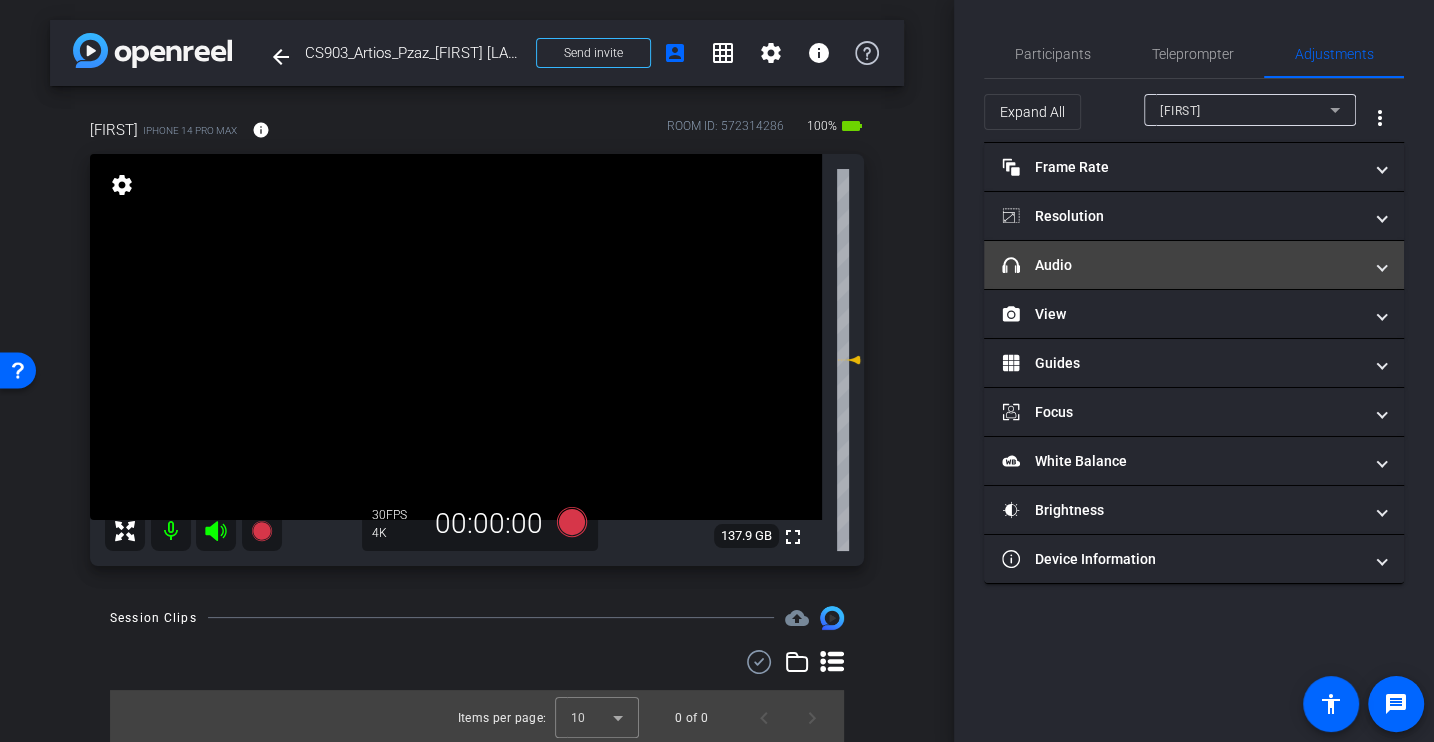 click on "headphone icon
Audio" at bounding box center (1182, 265) 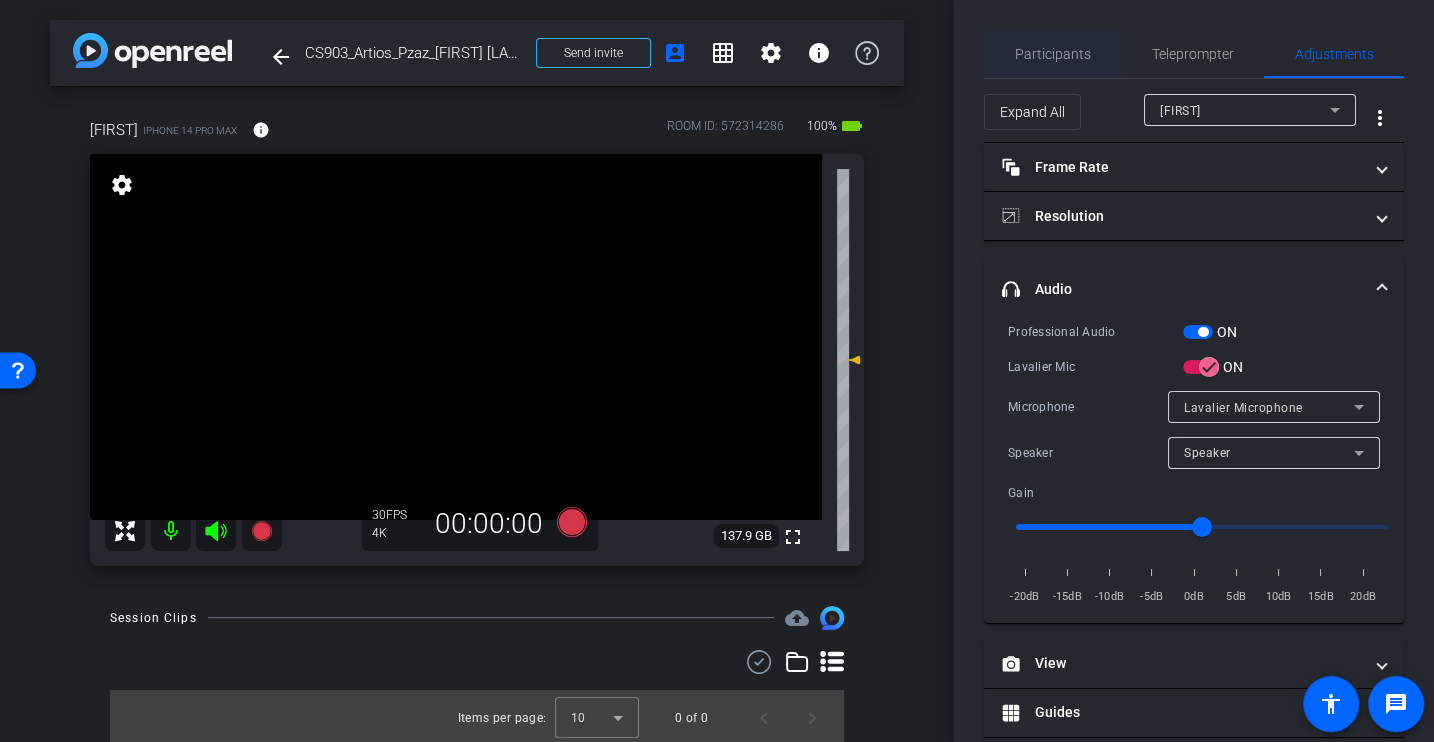 click on "Participants" at bounding box center (1053, 54) 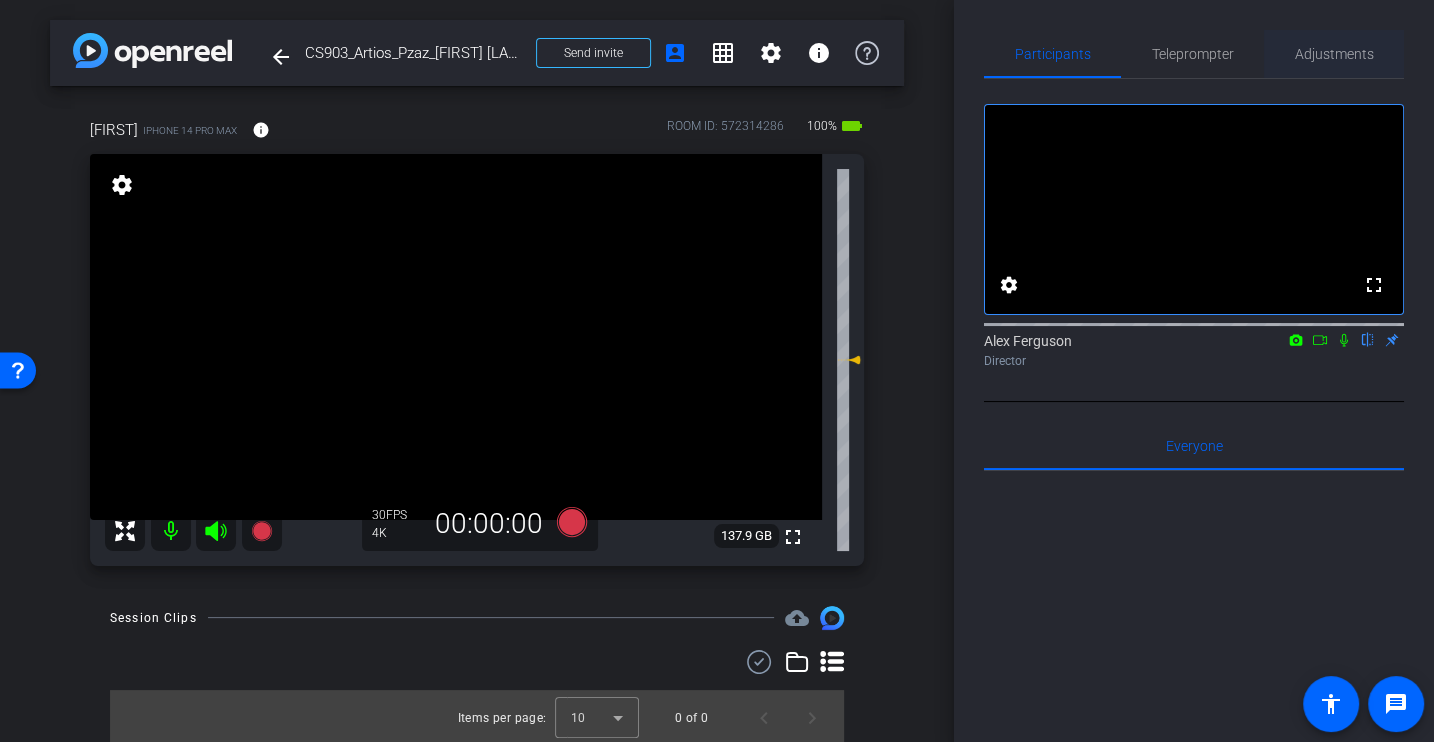 click on "Adjustments" at bounding box center [1334, 54] 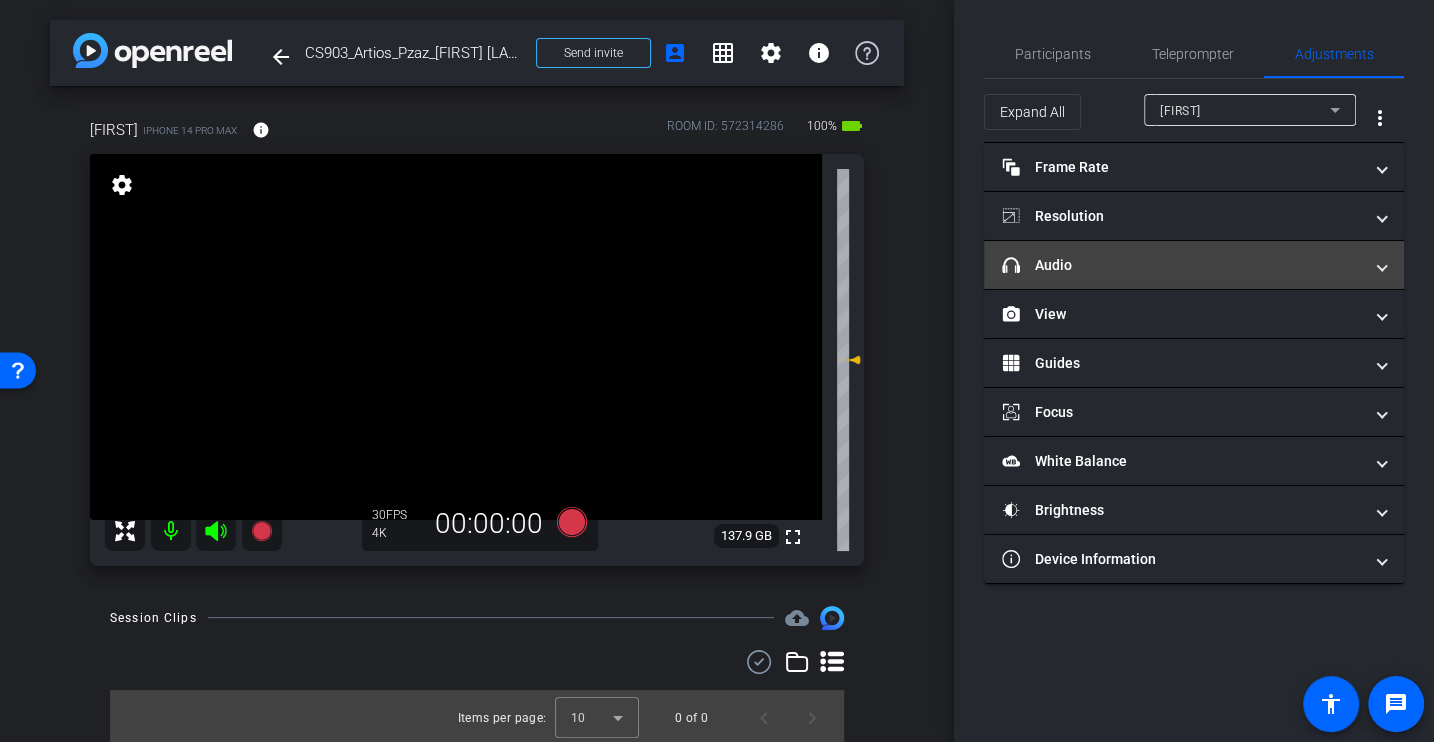 click on "headphone icon
Audio" at bounding box center [1194, 265] 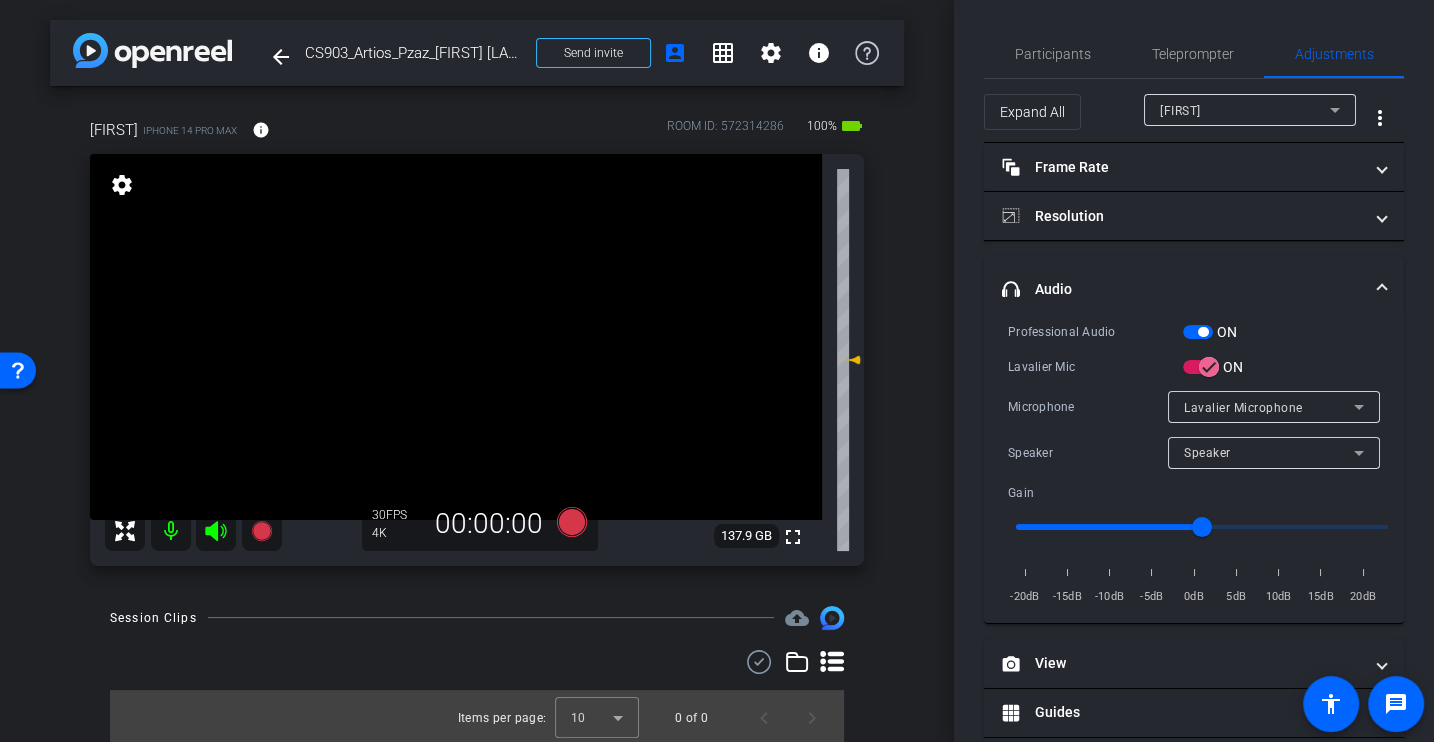 click on "Microphone Lavalier Microphone" at bounding box center (1194, 407) 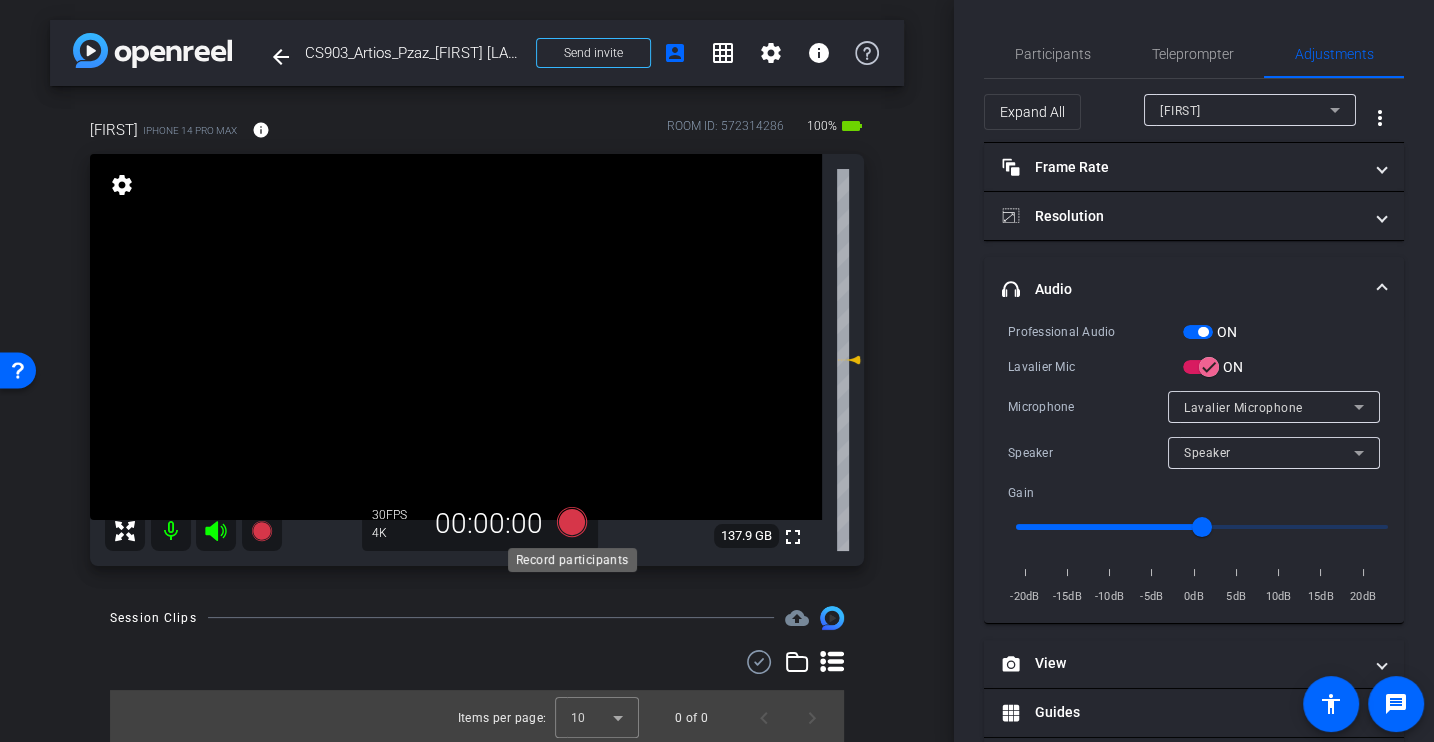 click 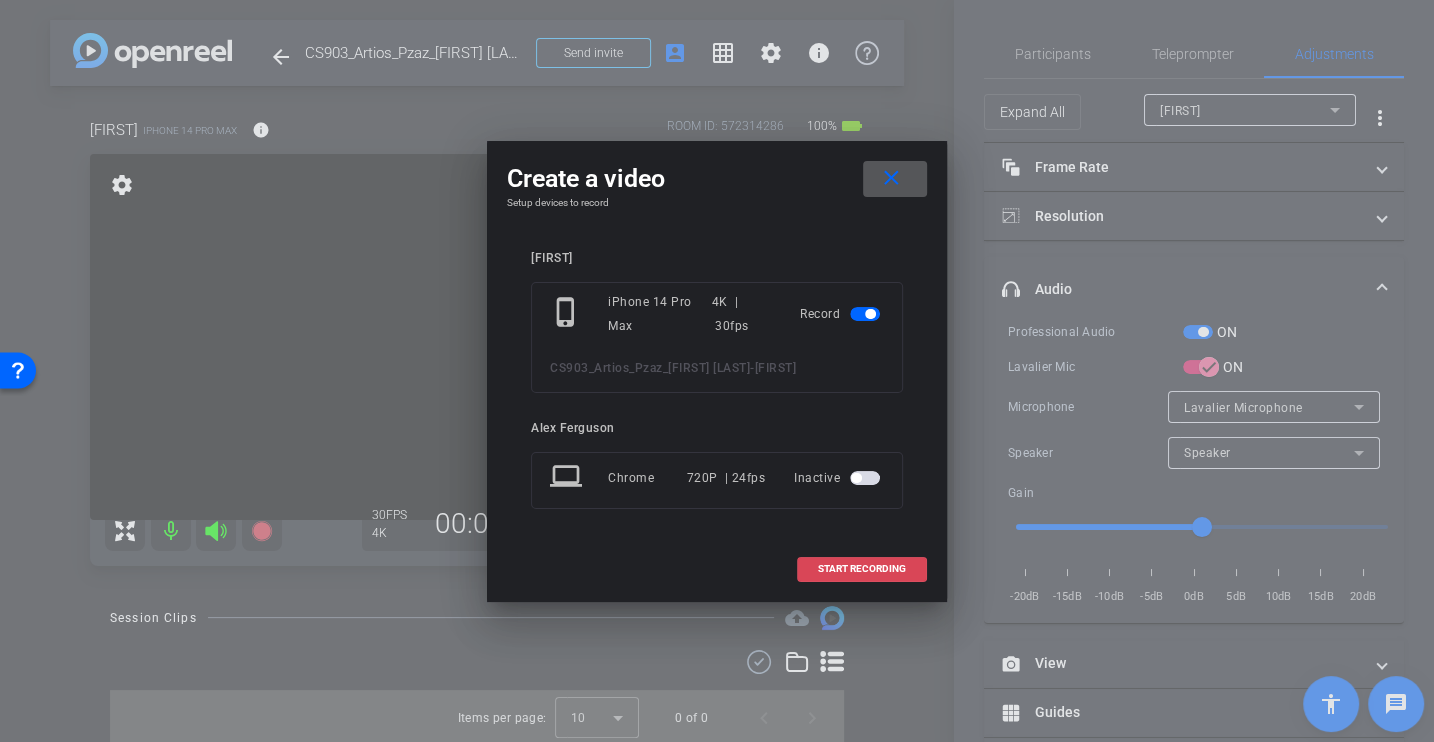 click on "START RECORDING" at bounding box center [862, 569] 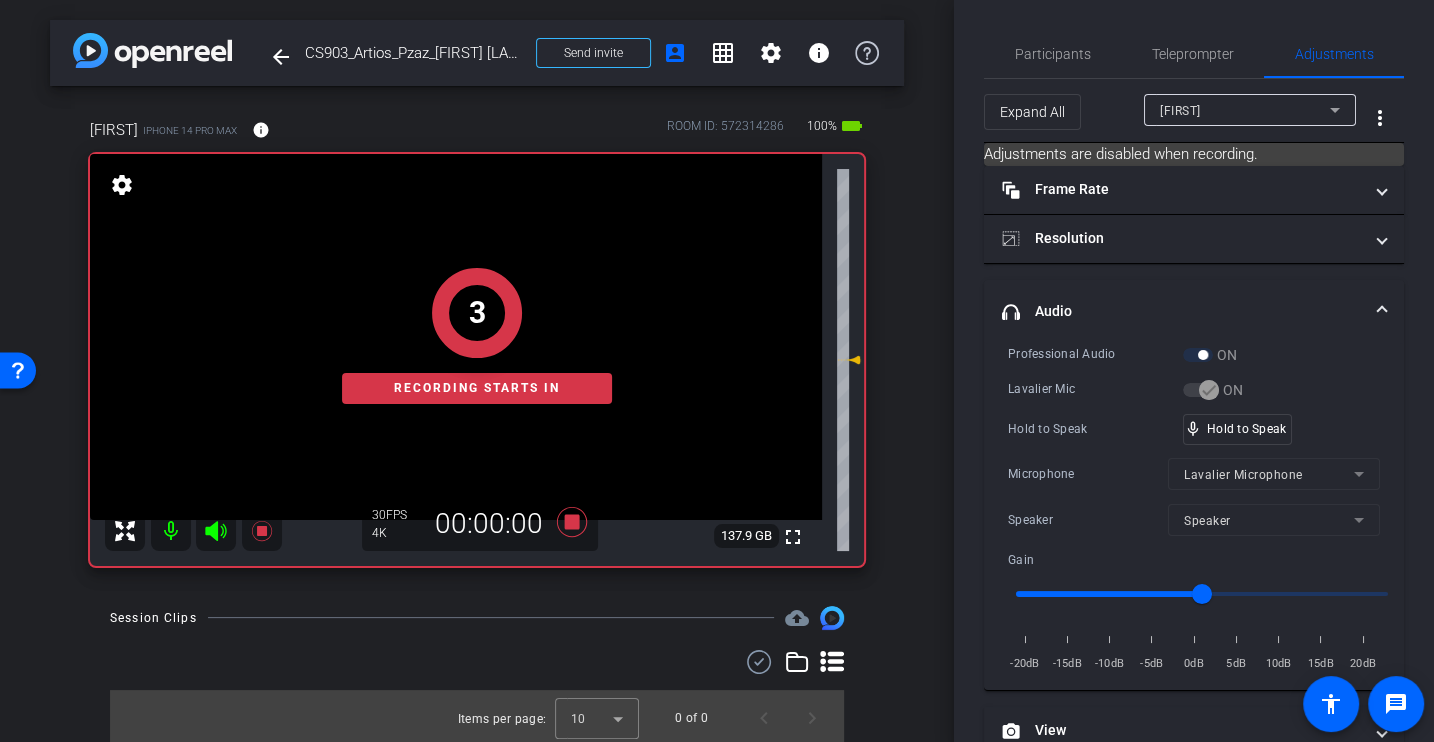 click on "Professional Audio  ON  Lavalier Mic  ON  Hold to Speak  mic_none Hold to Speak Microphone Lavalier Microphone Speaker Speaker Gain -20dB -15dB -10dB -5dB 0dB 5dB 10dB 15dB 20dB" at bounding box center [1194, 509] 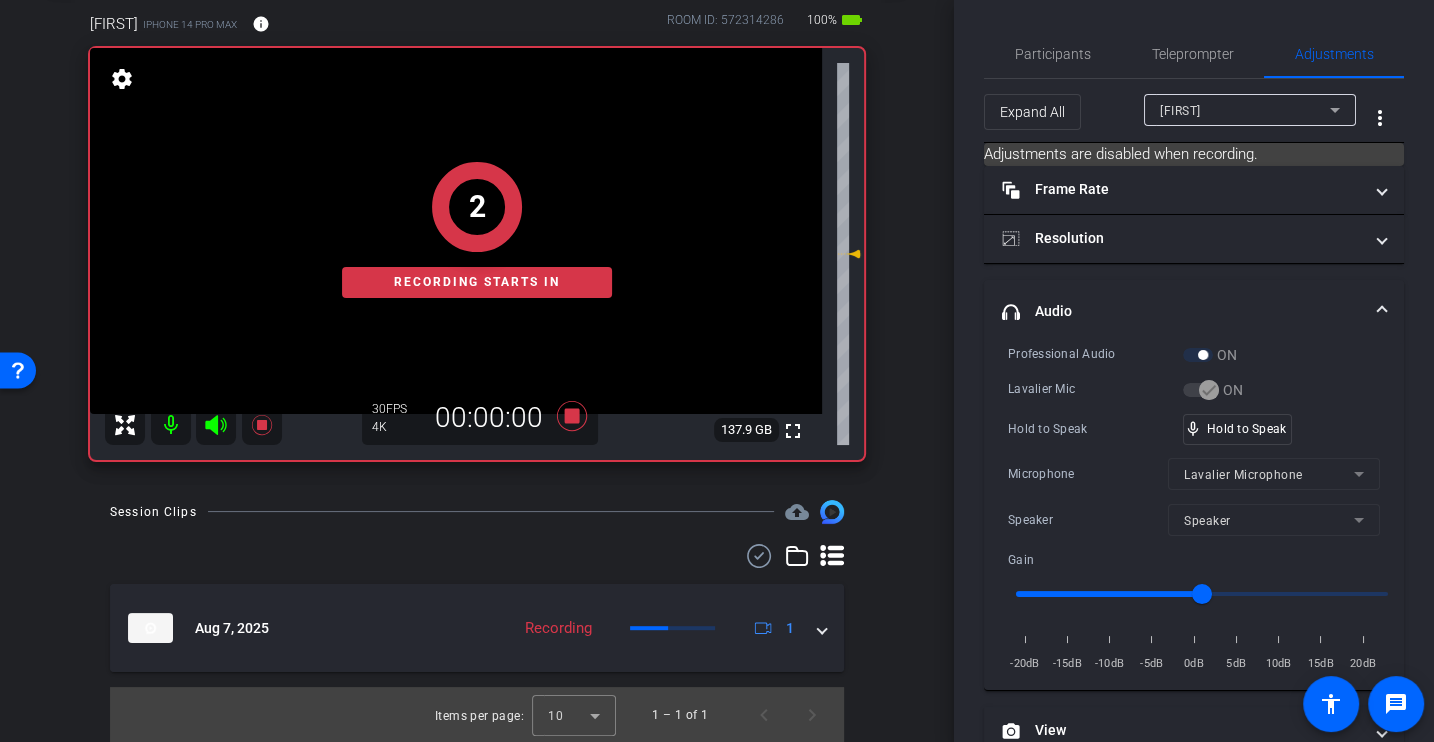 scroll, scrollTop: 0, scrollLeft: 0, axis: both 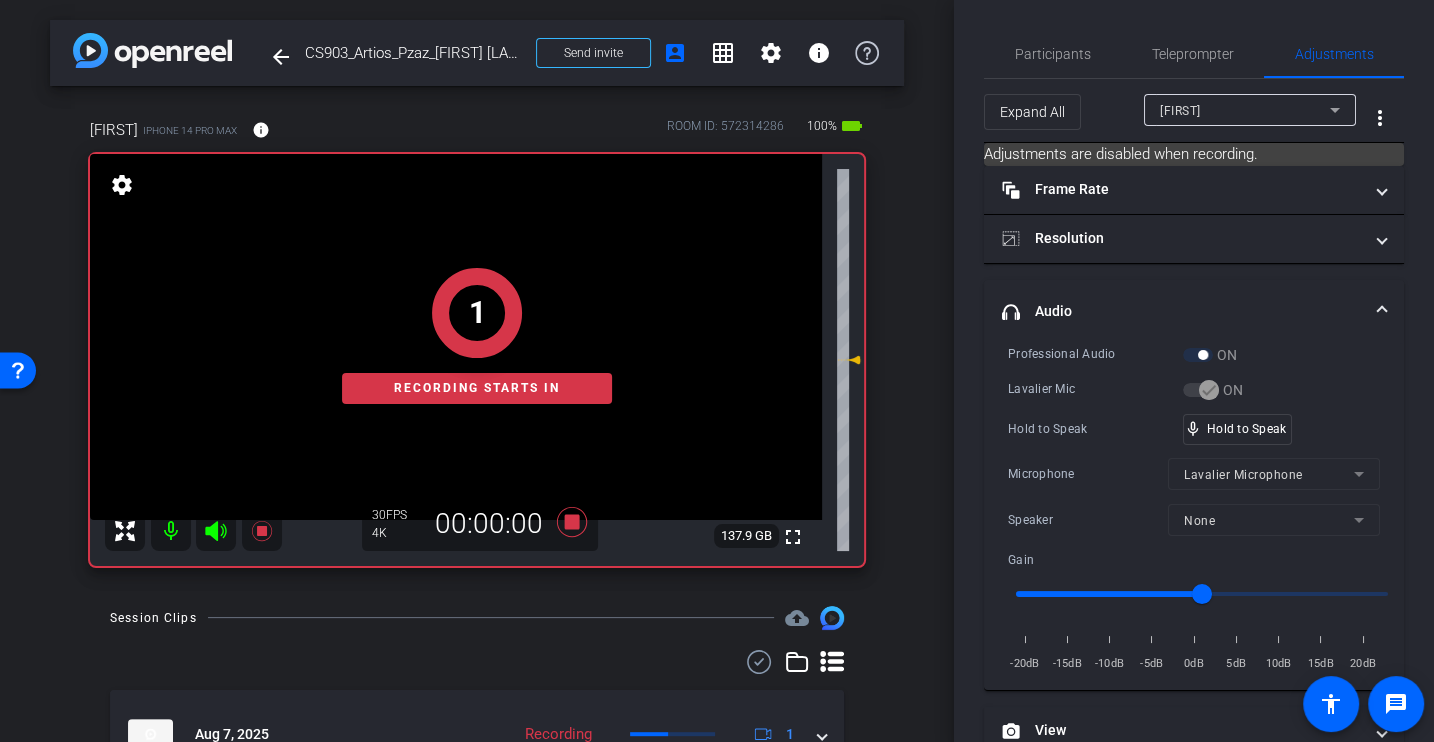 click on "Professional Audio  ON  Lavalier Mic  ON  Hold to Speak  mic_none Hold to Speak Microphone Lavalier Microphone Speaker None Gain -20dB -15dB -10dB -5dB 0dB 5dB 10dB 15dB 20dB" at bounding box center (1194, 509) 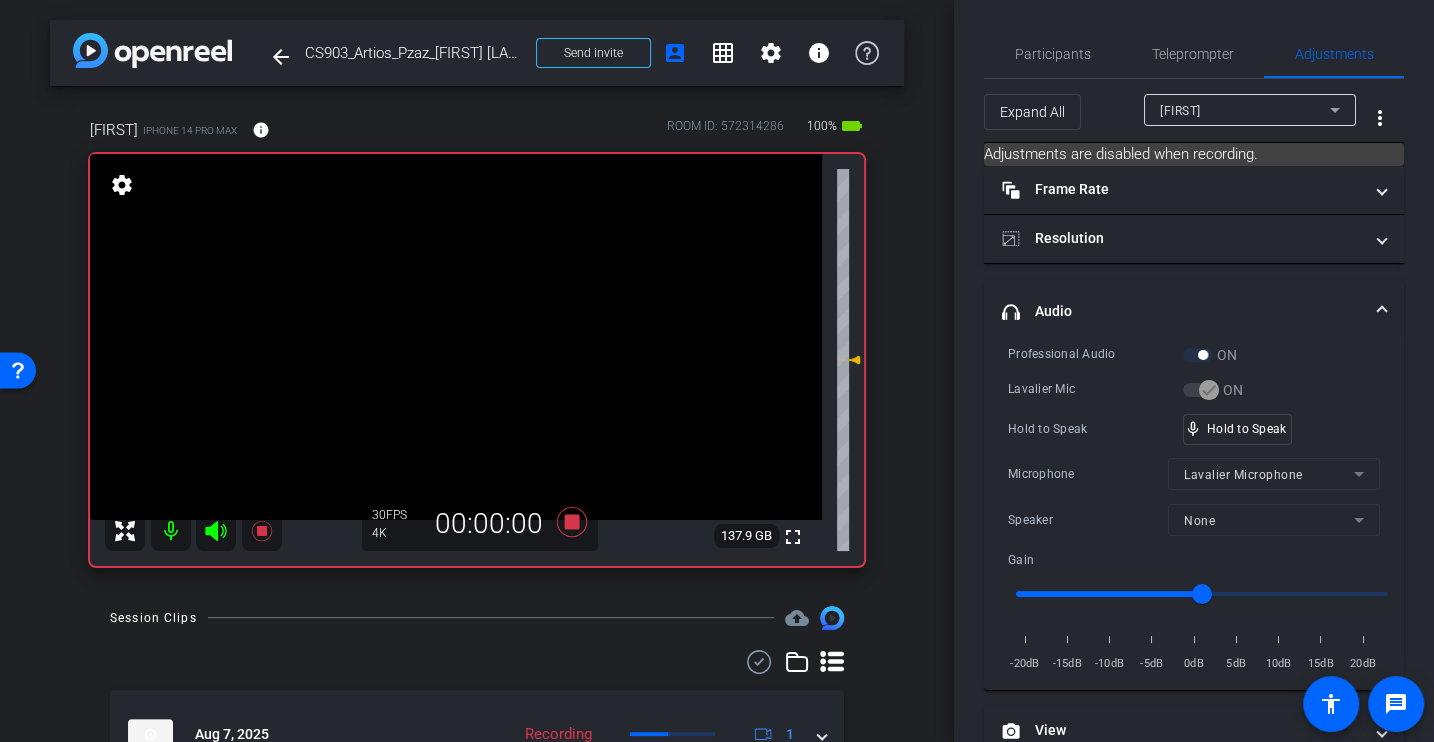 click on "Professional Audio  ON  Lavalier Mic  ON  Hold to Speak  mic_none Hold to Speak Microphone Lavalier Microphone Speaker None Gain -20dB -15dB -10dB -5dB 0dB 5dB 10dB 15dB 20dB" at bounding box center (1194, 509) 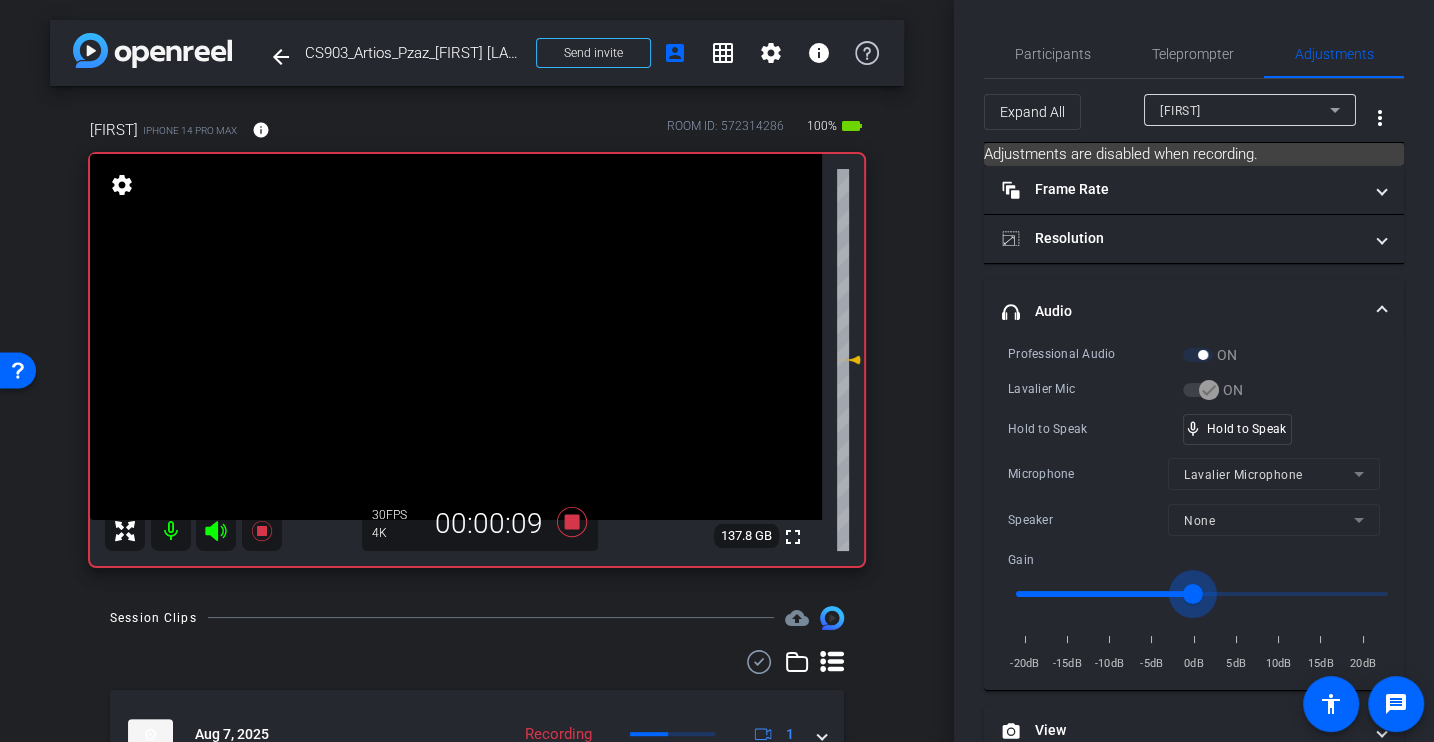 click at bounding box center [1202, 594] 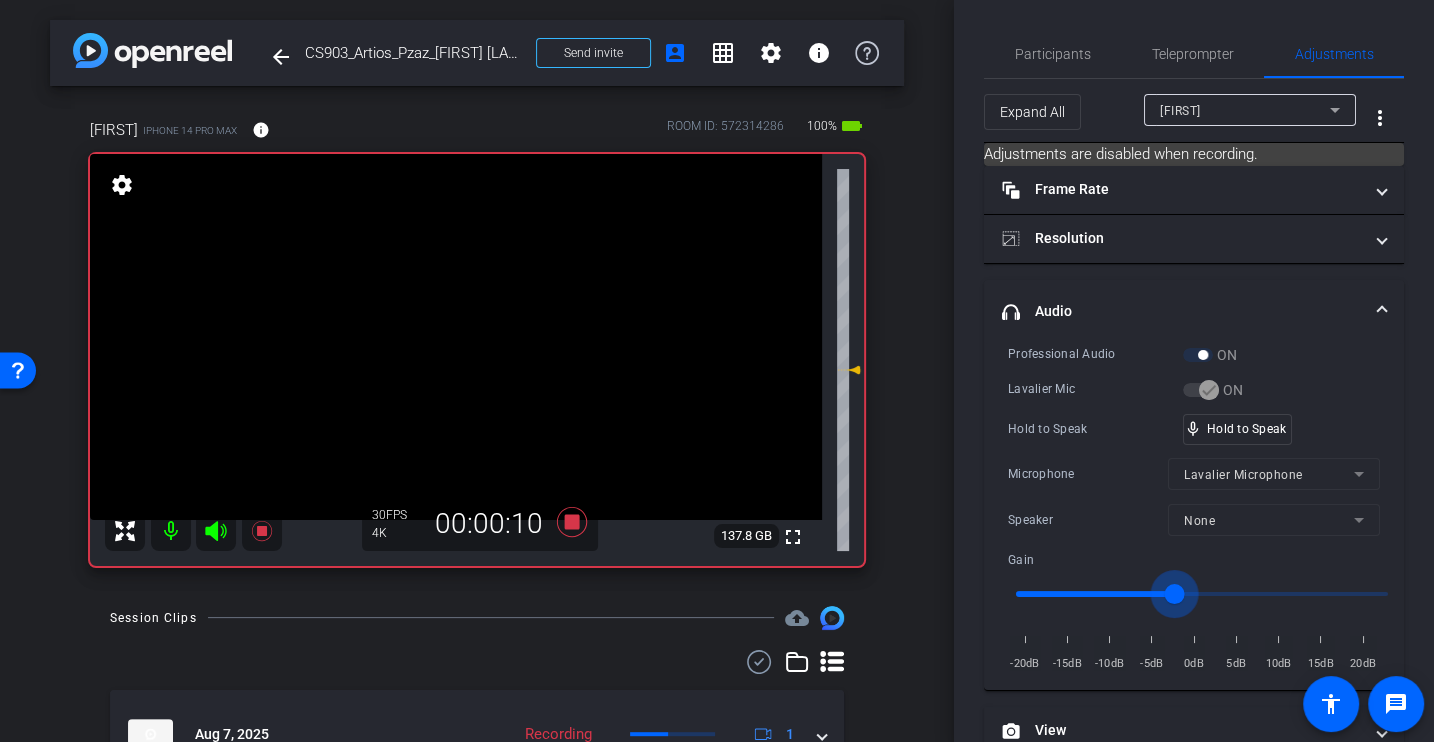 drag, startPoint x: 1190, startPoint y: 588, endPoint x: 1174, endPoint y: 588, distance: 16 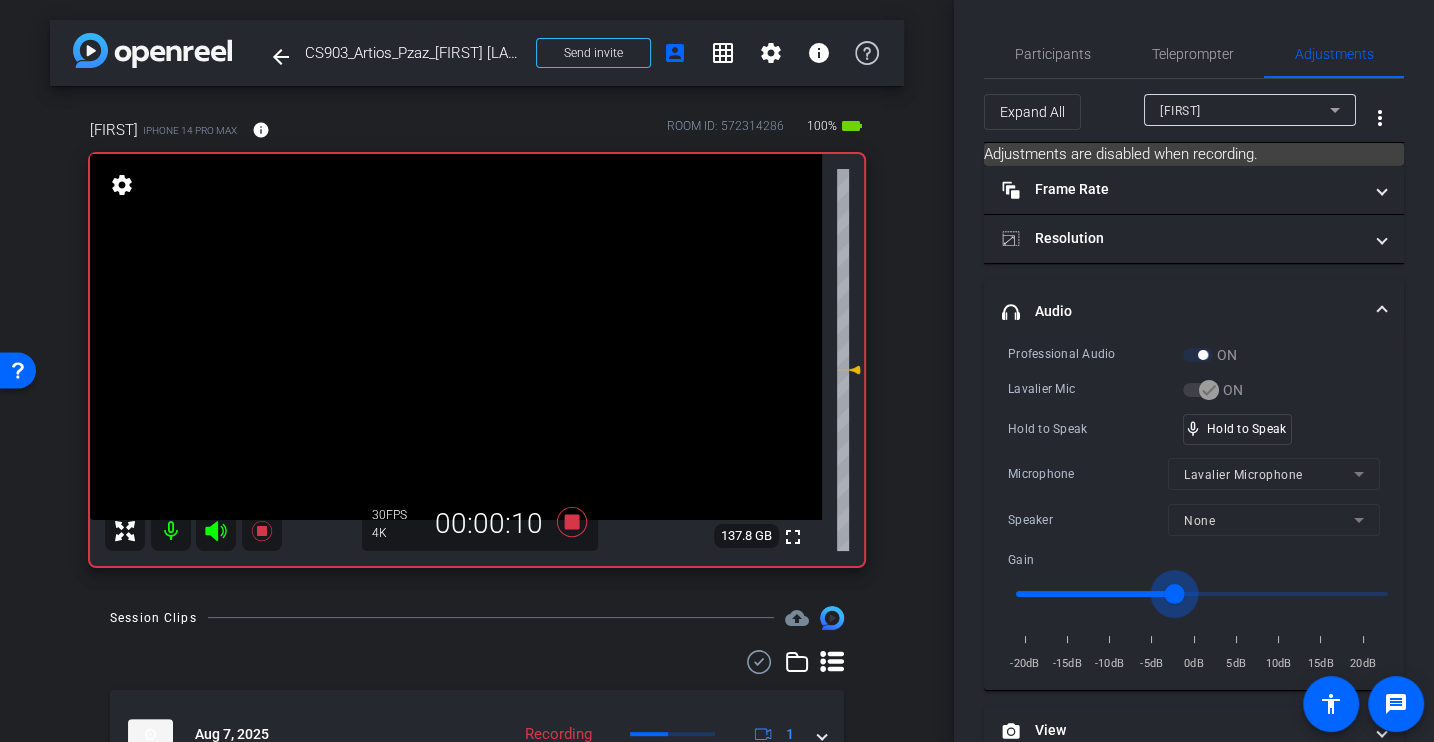 type on "-3" 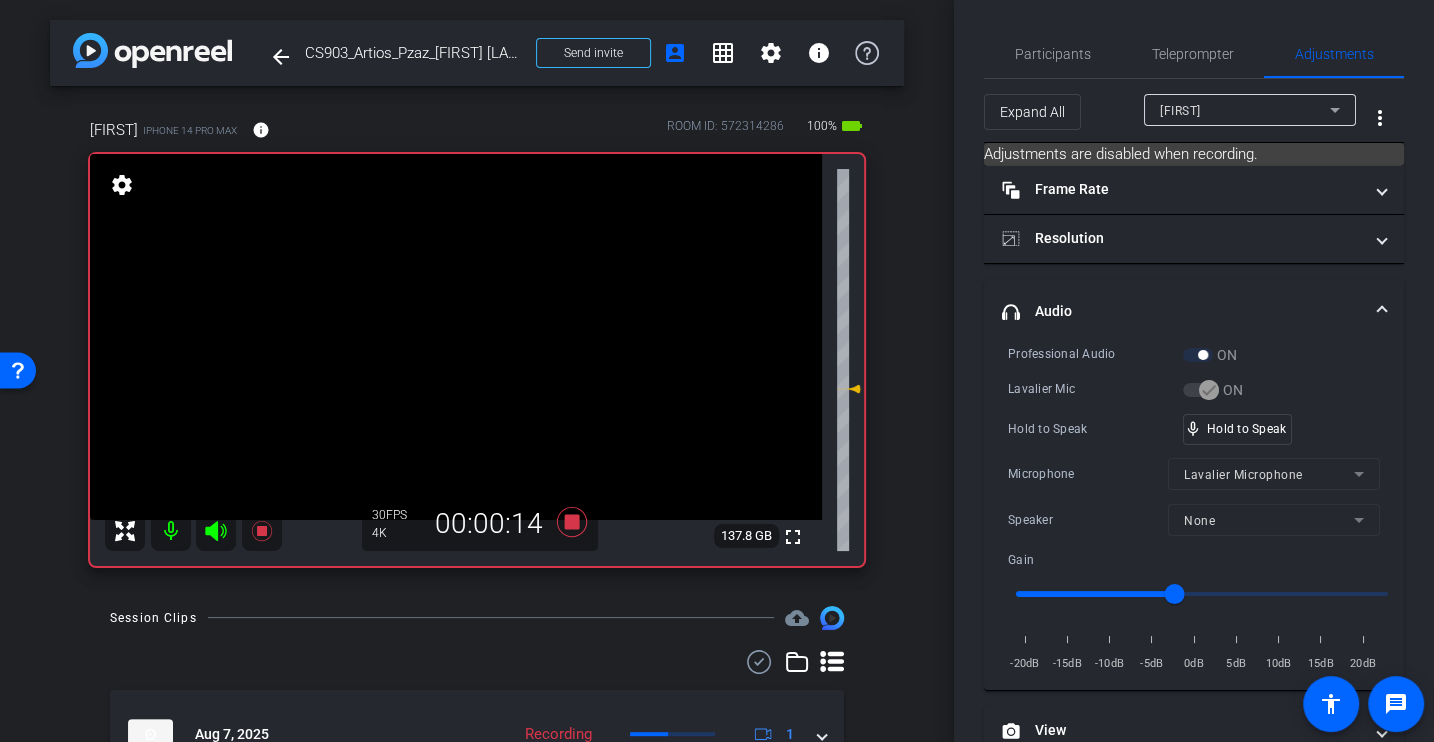 click on "Professional Audio  ON  Lavalier Mic  ON  Hold to Speak  mic_none Hold to Speak Microphone Lavalier Microphone Speaker None Gain -20dB -15dB -10dB -5dB 0dB 5dB 10dB 15dB 20dB" at bounding box center [1194, 509] 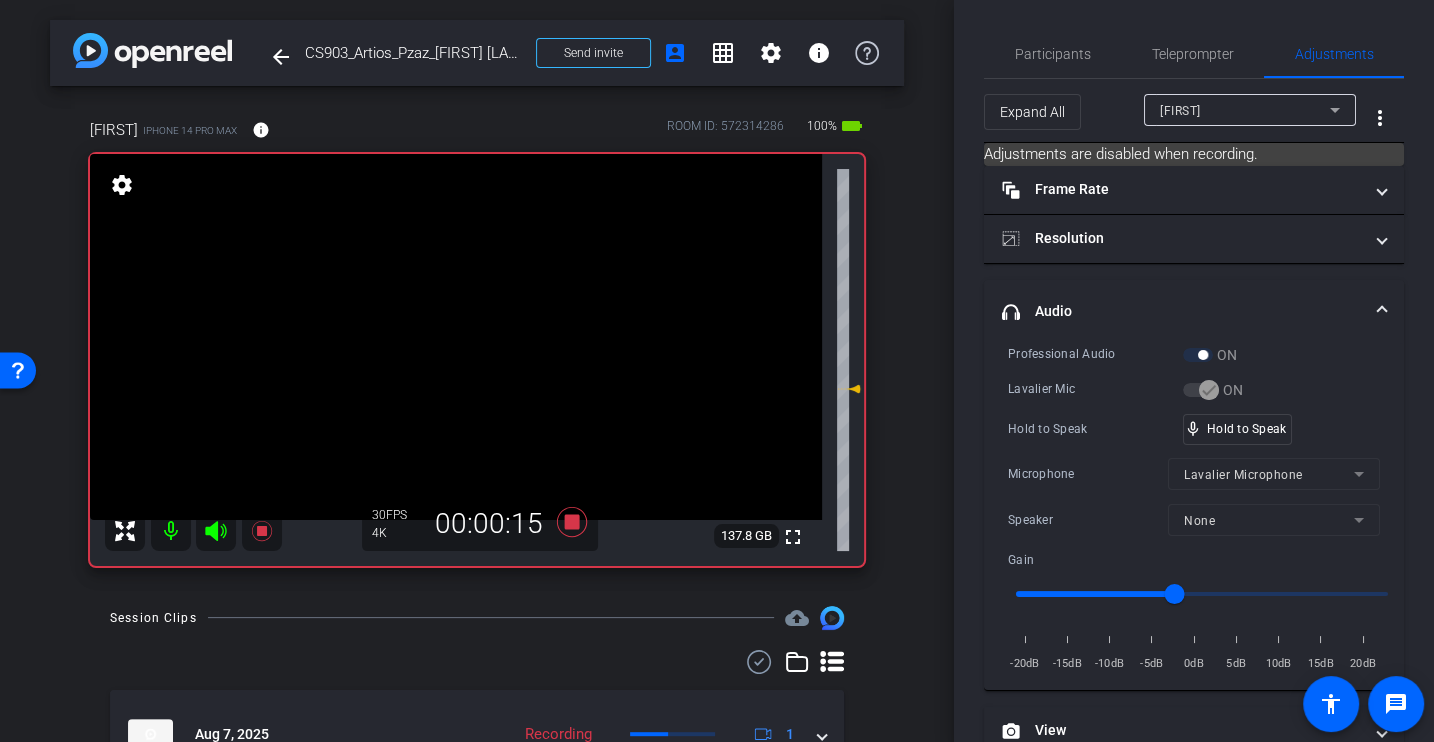 click on "Hold to Speak" at bounding box center [1095, 429] 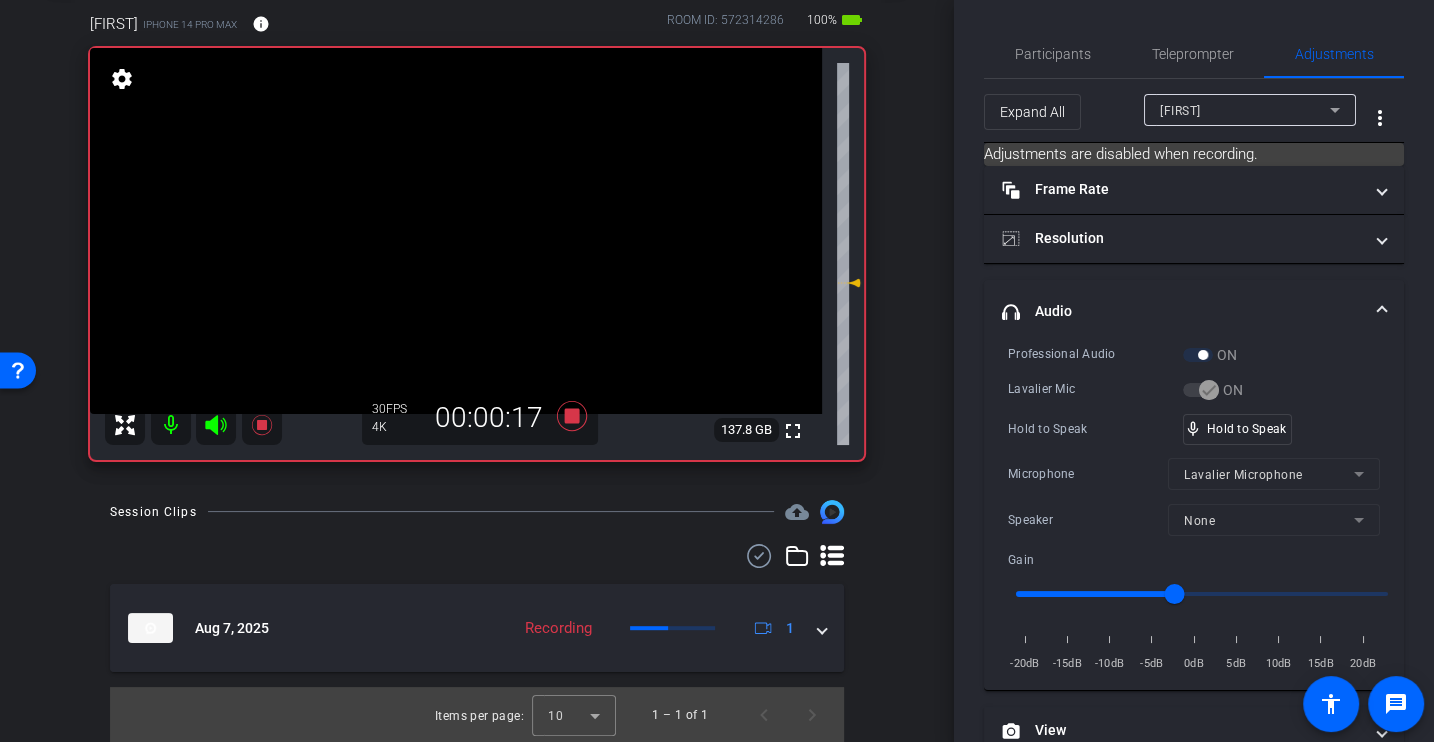 scroll, scrollTop: 0, scrollLeft: 0, axis: both 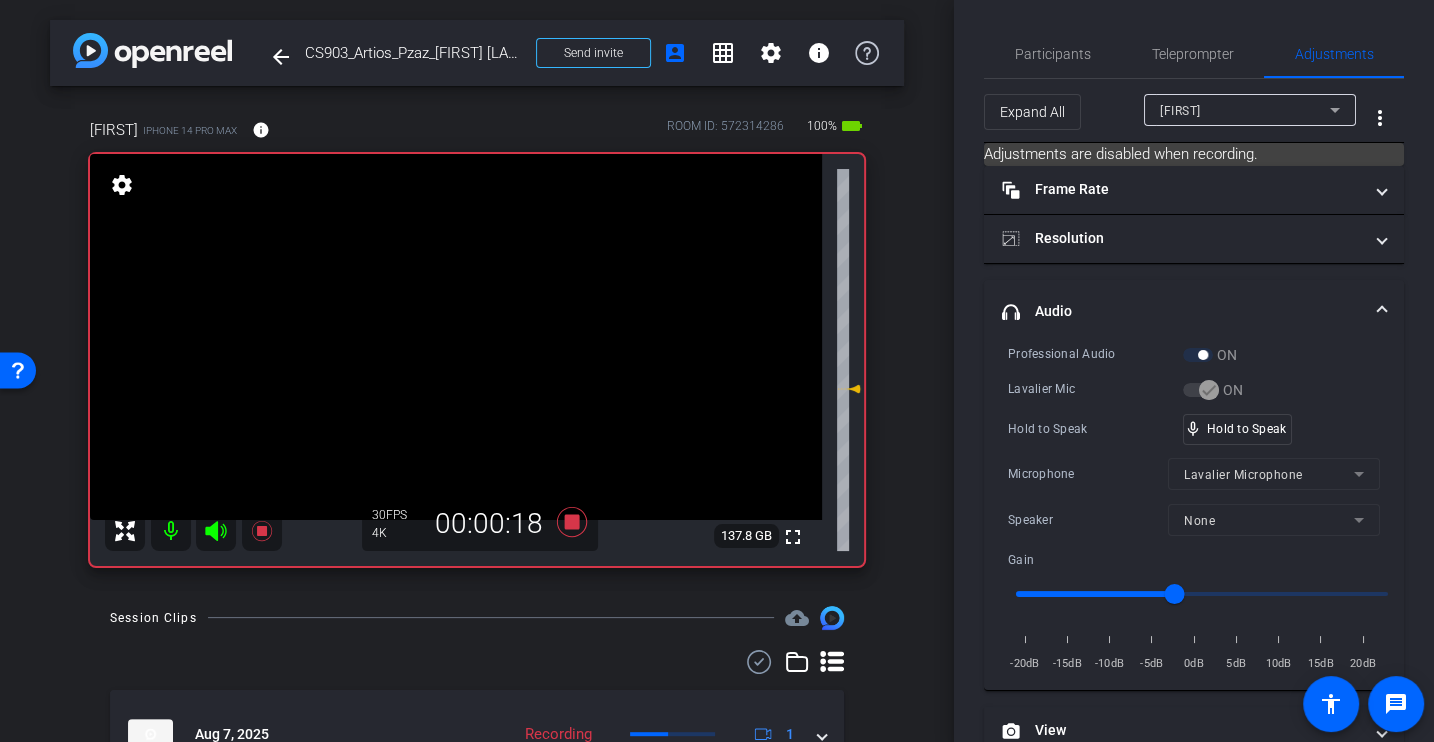 click on "Hold to Speak" at bounding box center [1095, 429] 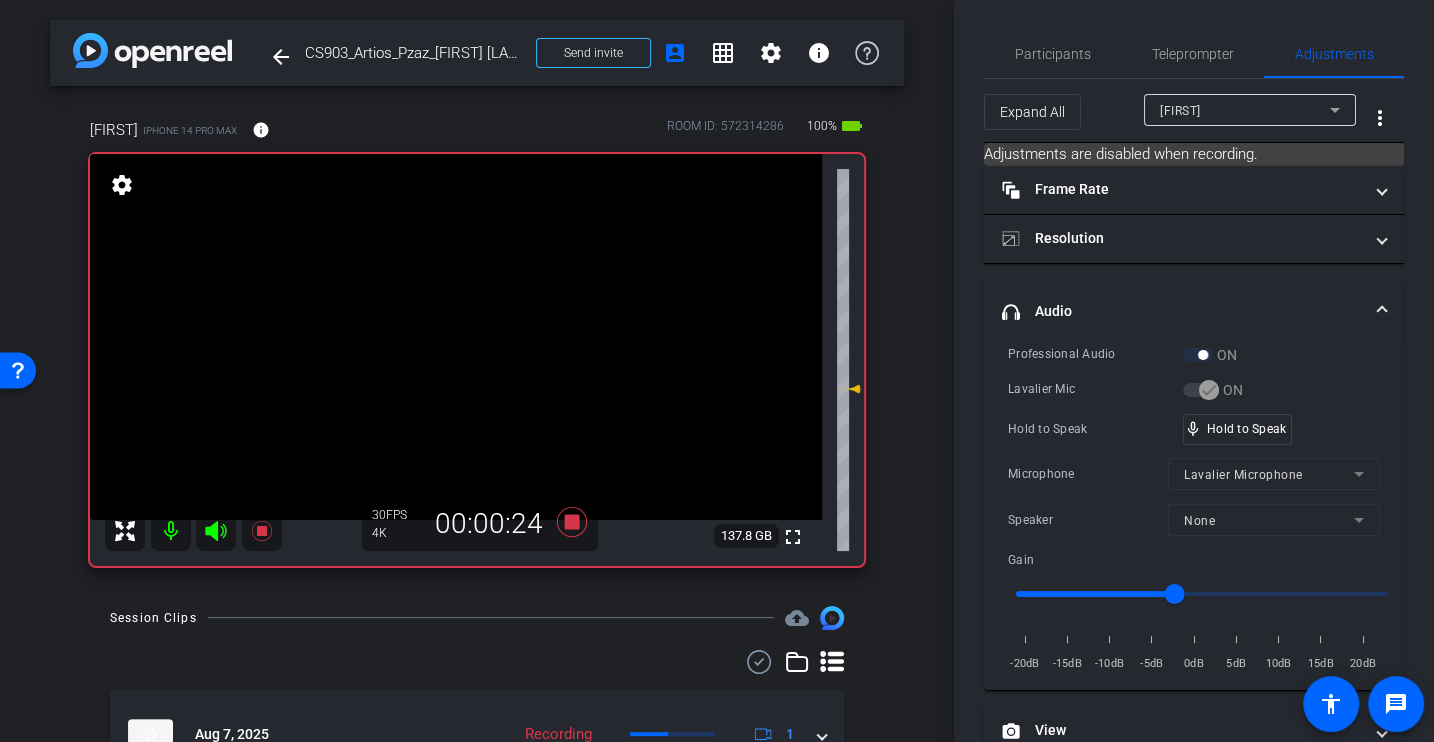click on "Microphone Lavalier Microphone" at bounding box center [1194, 474] 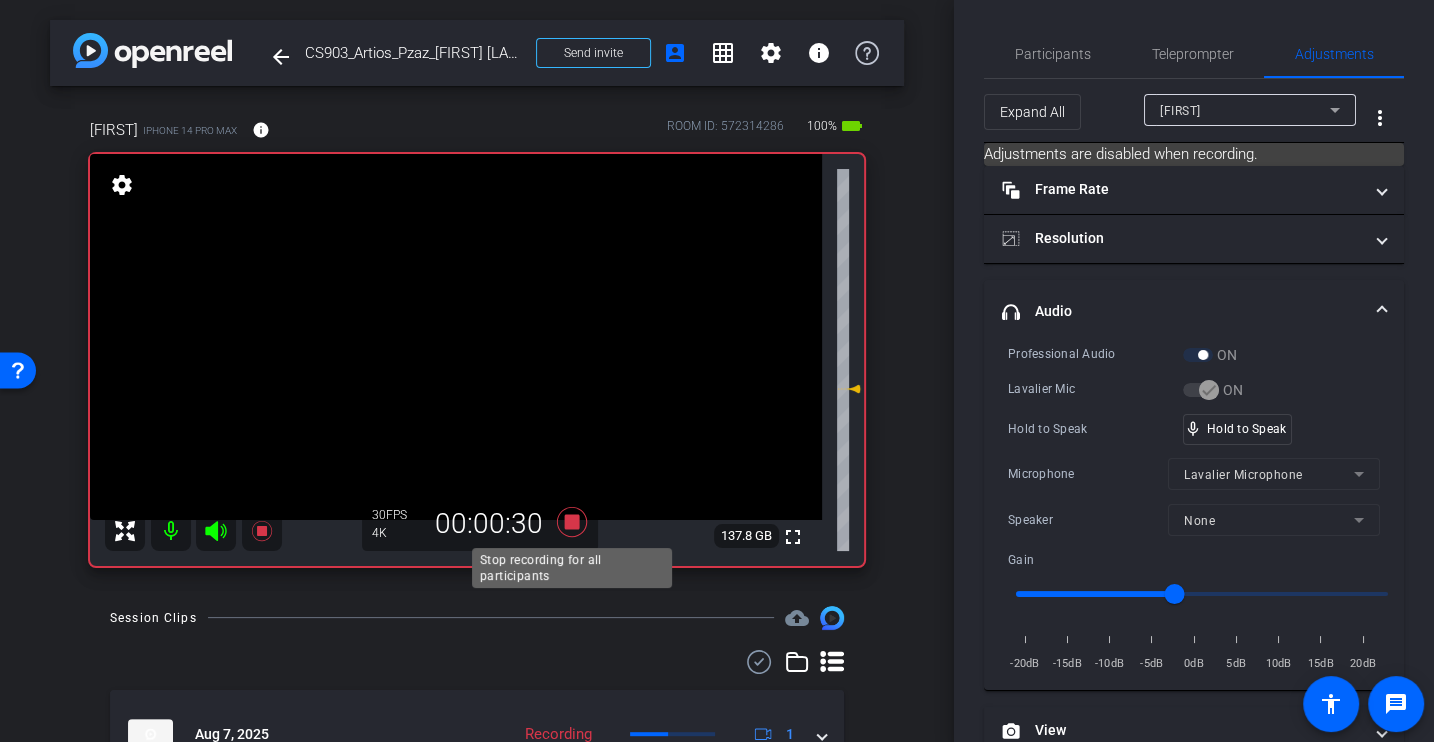 click 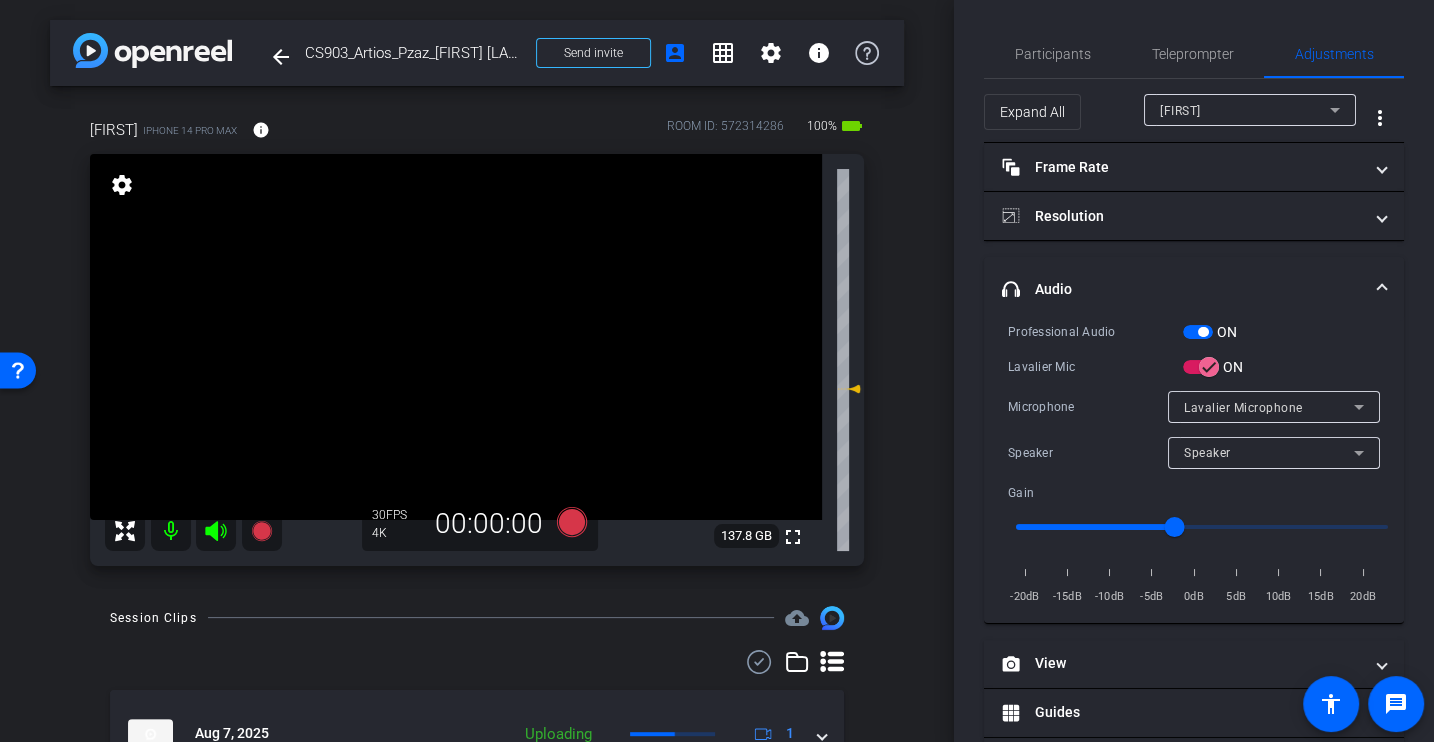 scroll, scrollTop: 106, scrollLeft: 0, axis: vertical 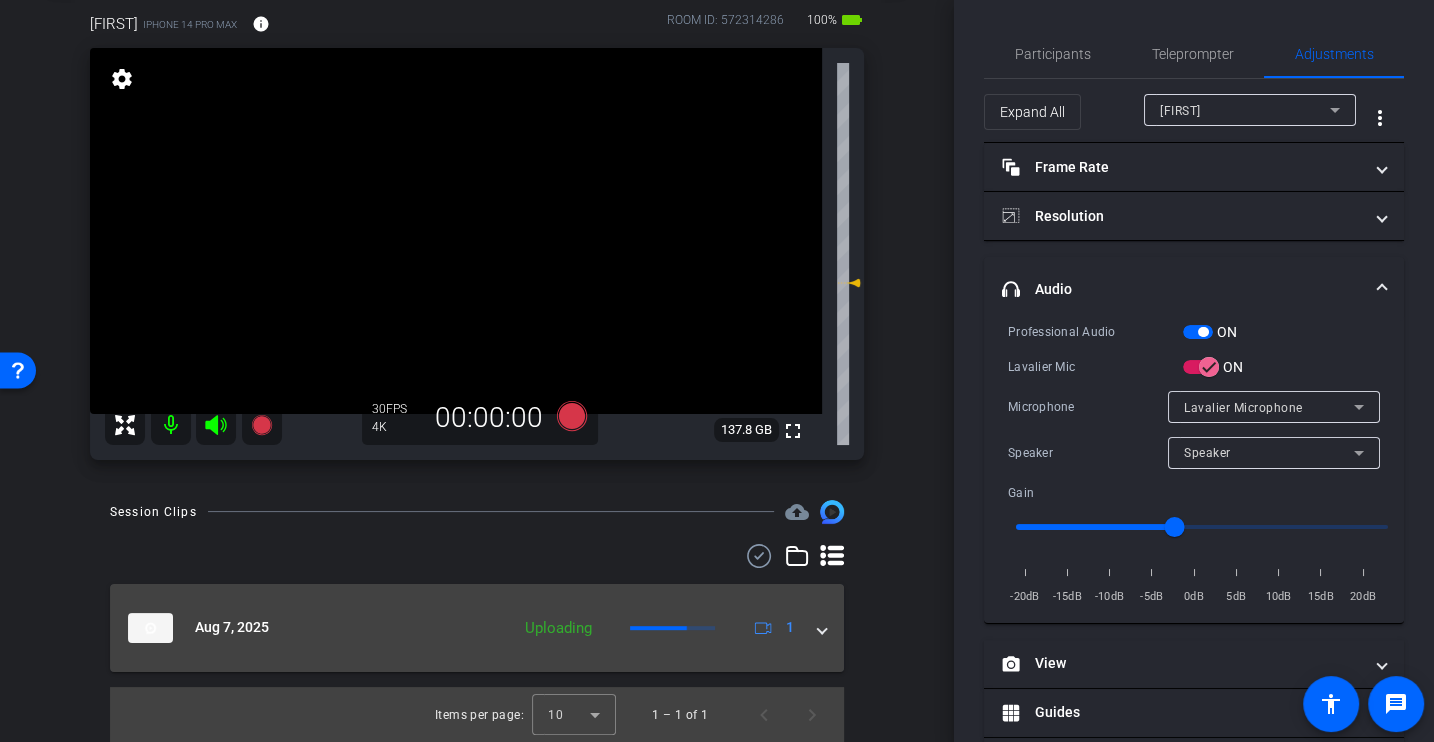 click on "Aug 7, 2025  Uploading
1" at bounding box center [473, 628] 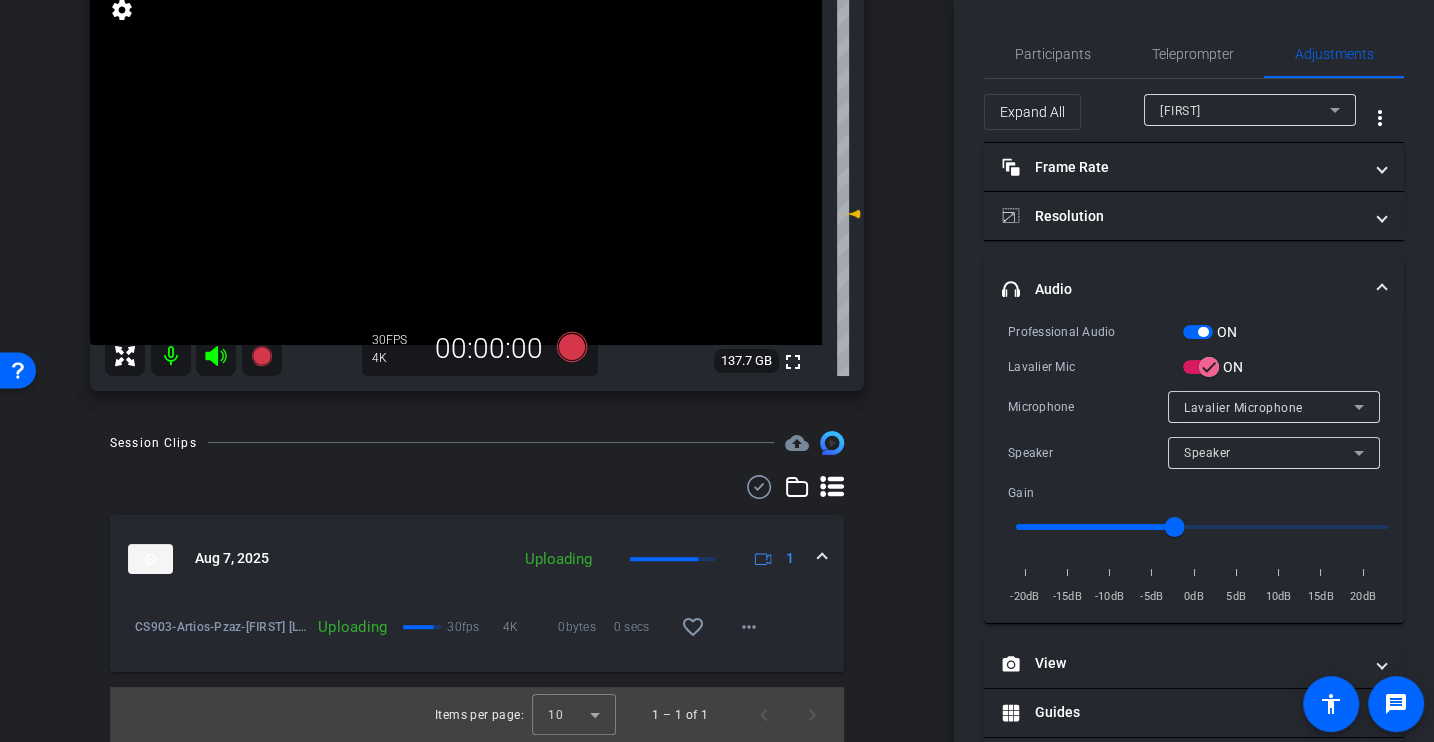 scroll, scrollTop: 0, scrollLeft: 0, axis: both 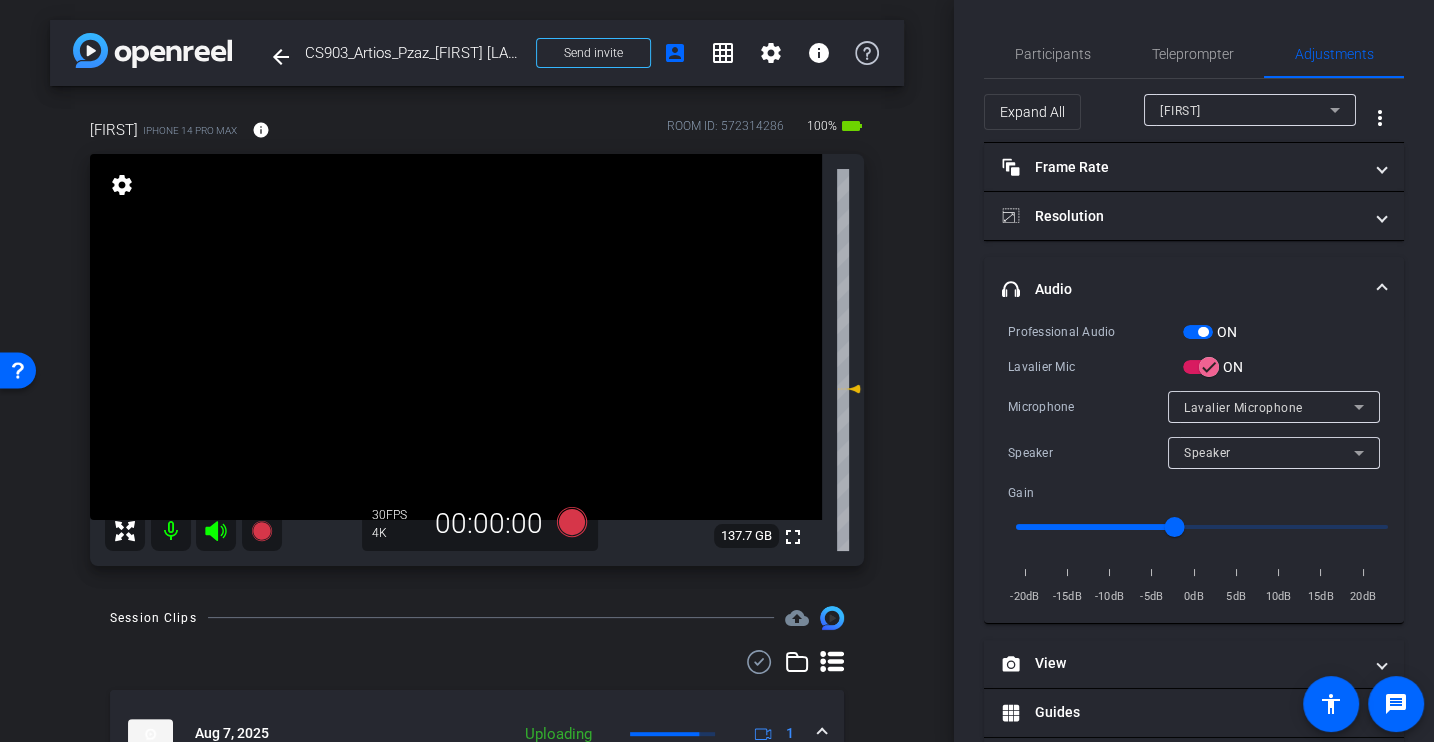 click on "Microphone Lavalier Microphone" at bounding box center [1194, 407] 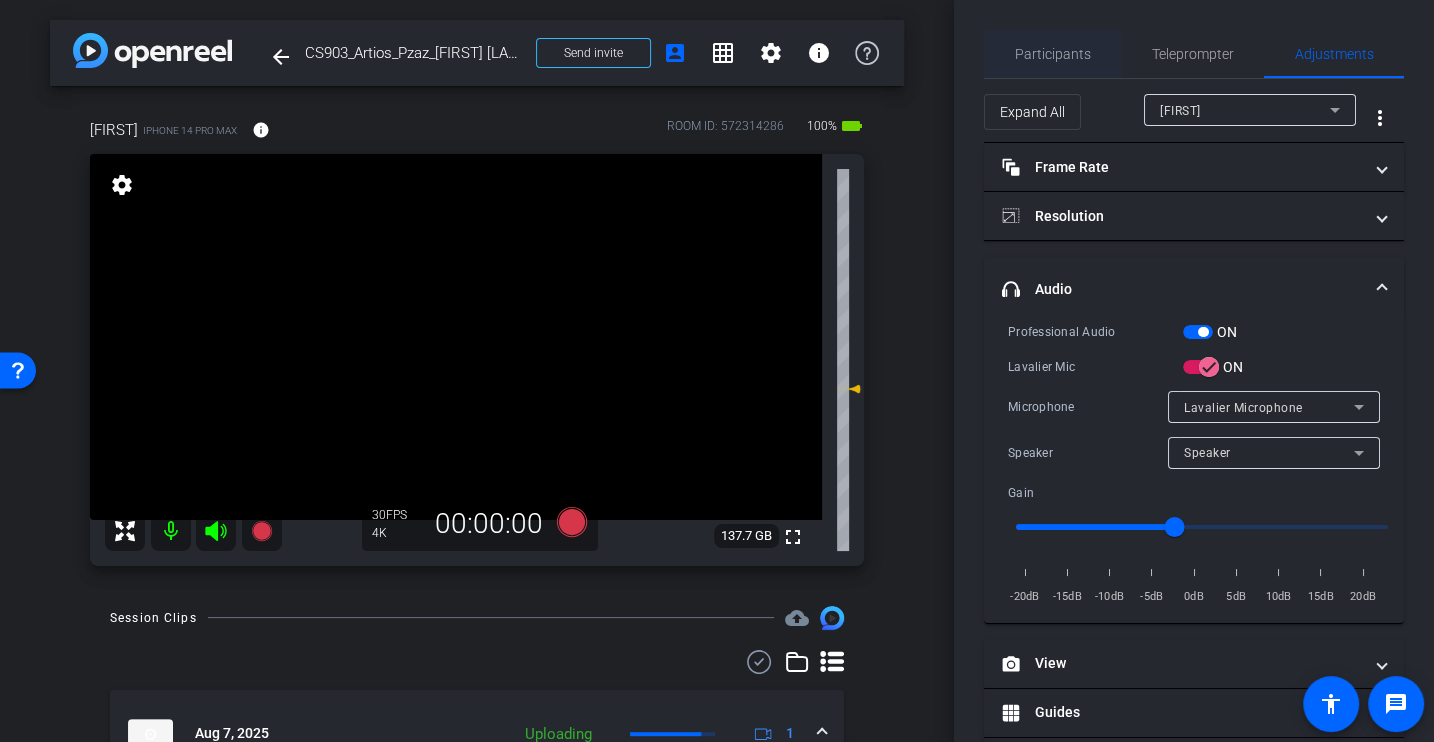 click on "Participants" at bounding box center (1053, 54) 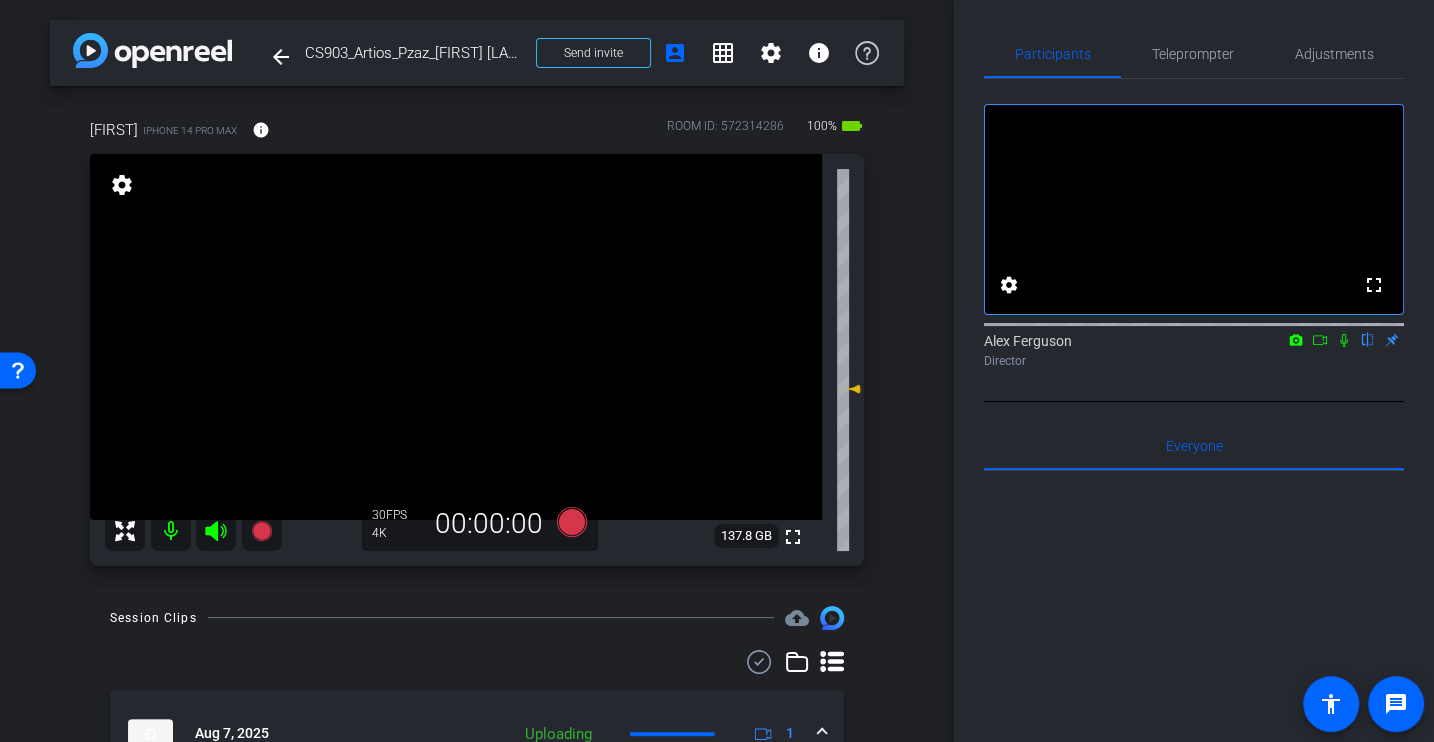 scroll, scrollTop: 175, scrollLeft: 0, axis: vertical 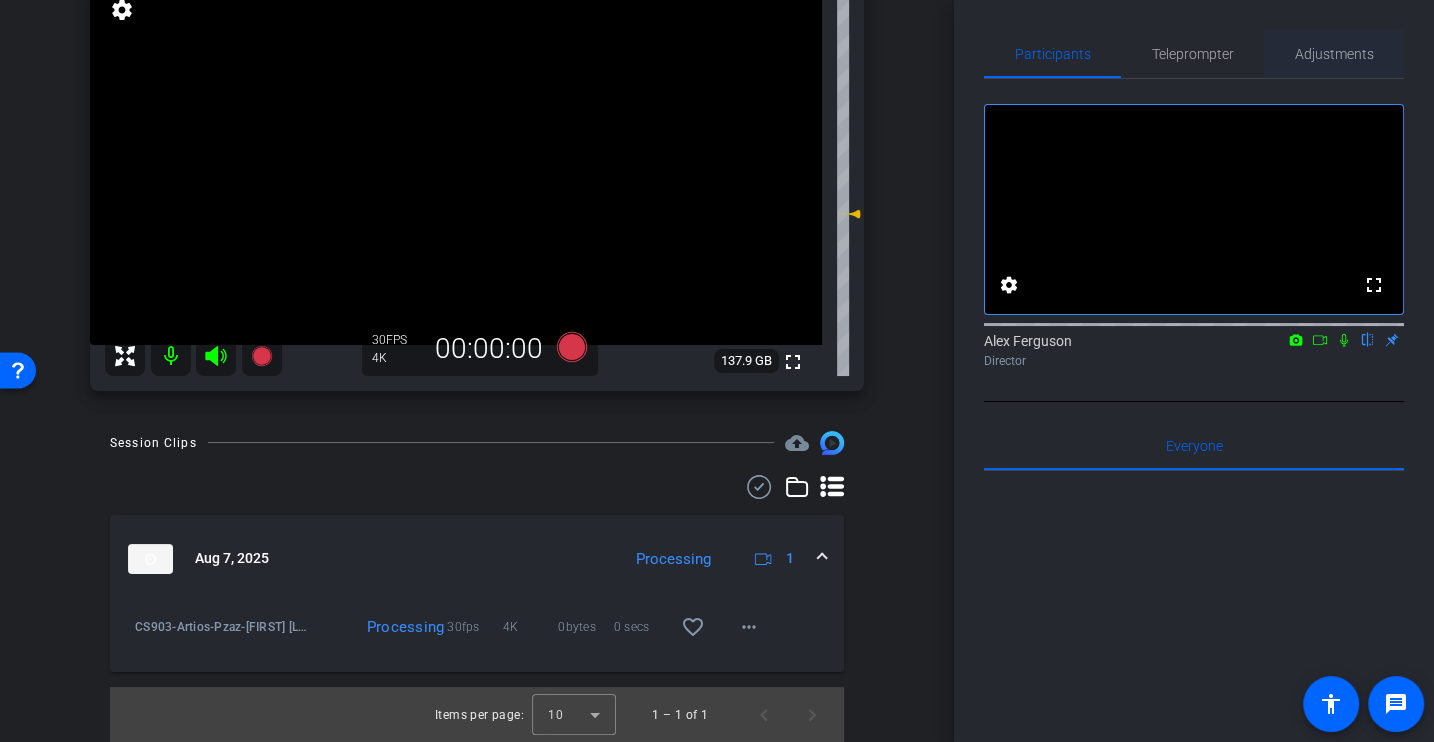 click on "Adjustments" at bounding box center (1334, 54) 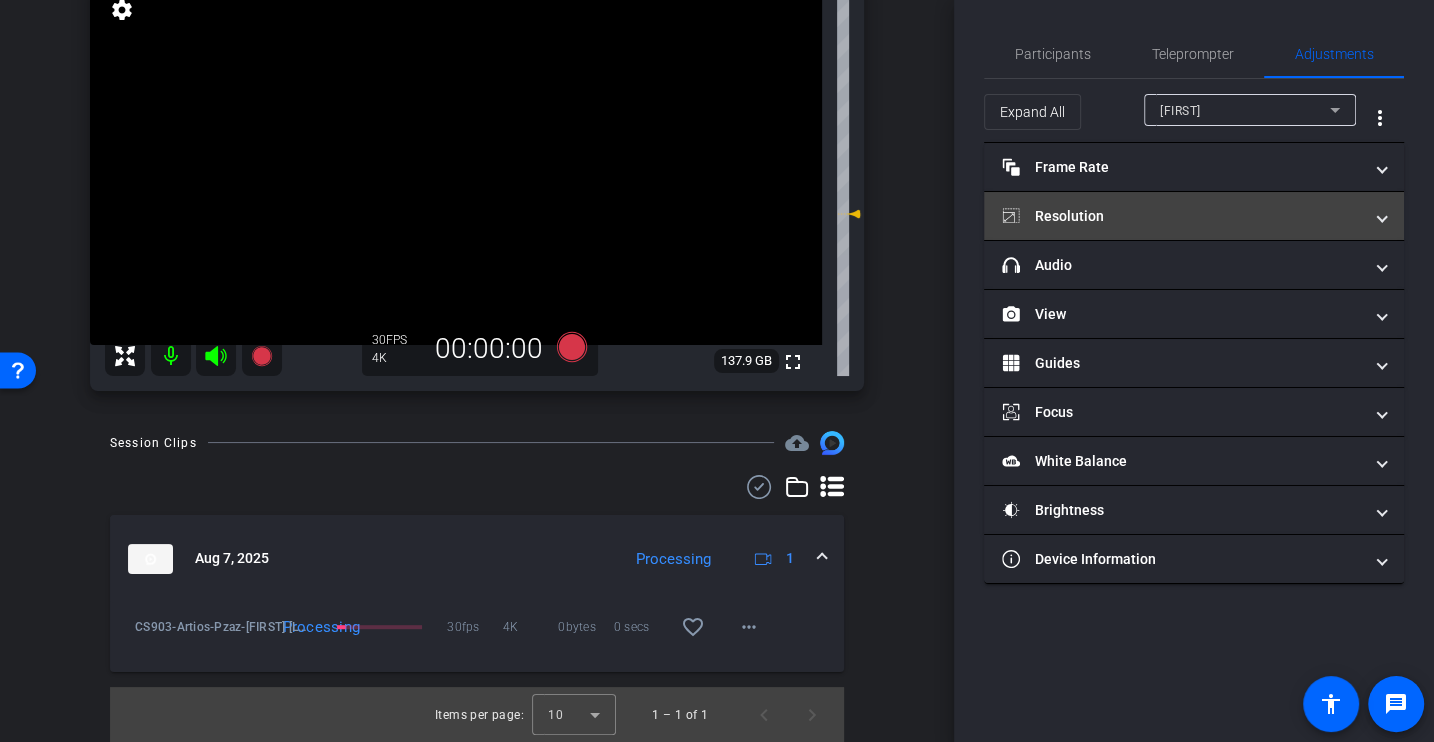 click on "Resolution" at bounding box center [1182, 216] 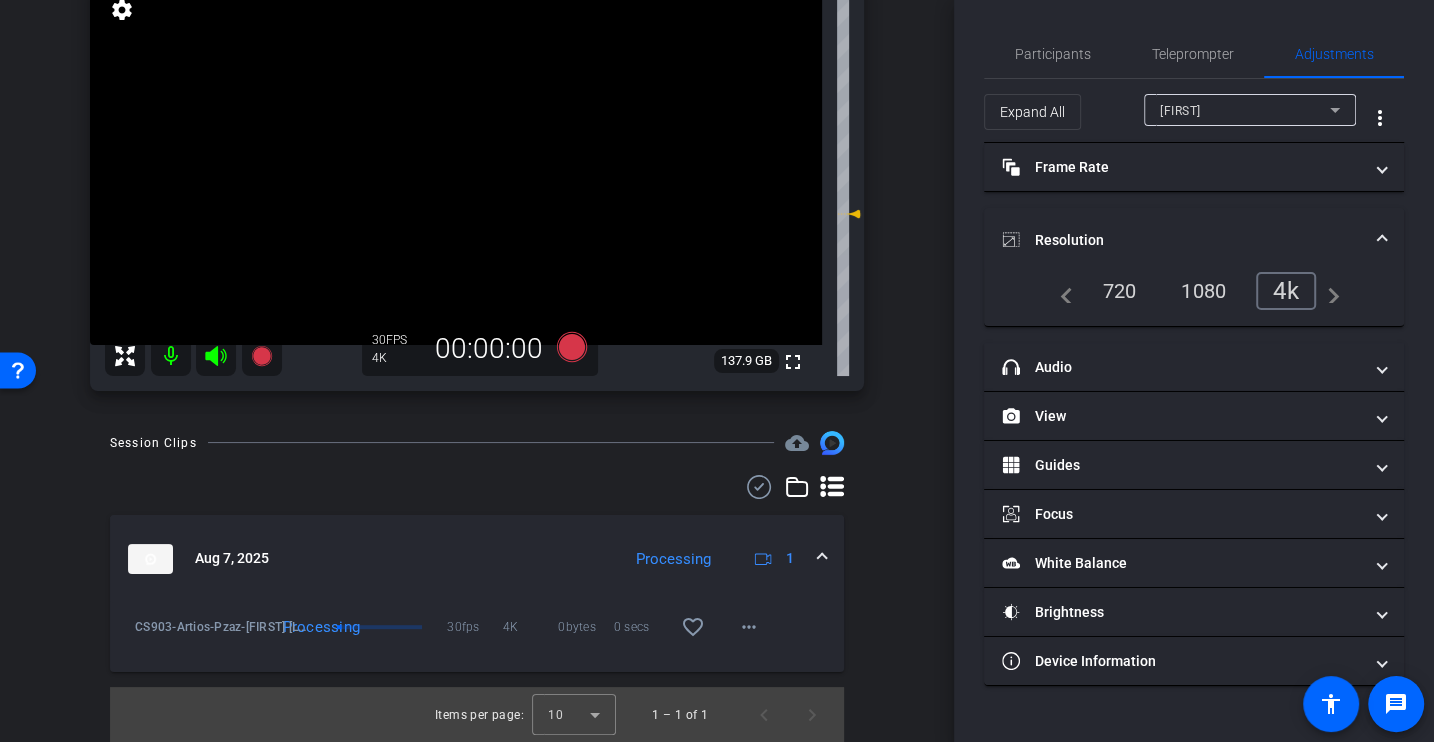 click on "1080" at bounding box center (1203, 291) 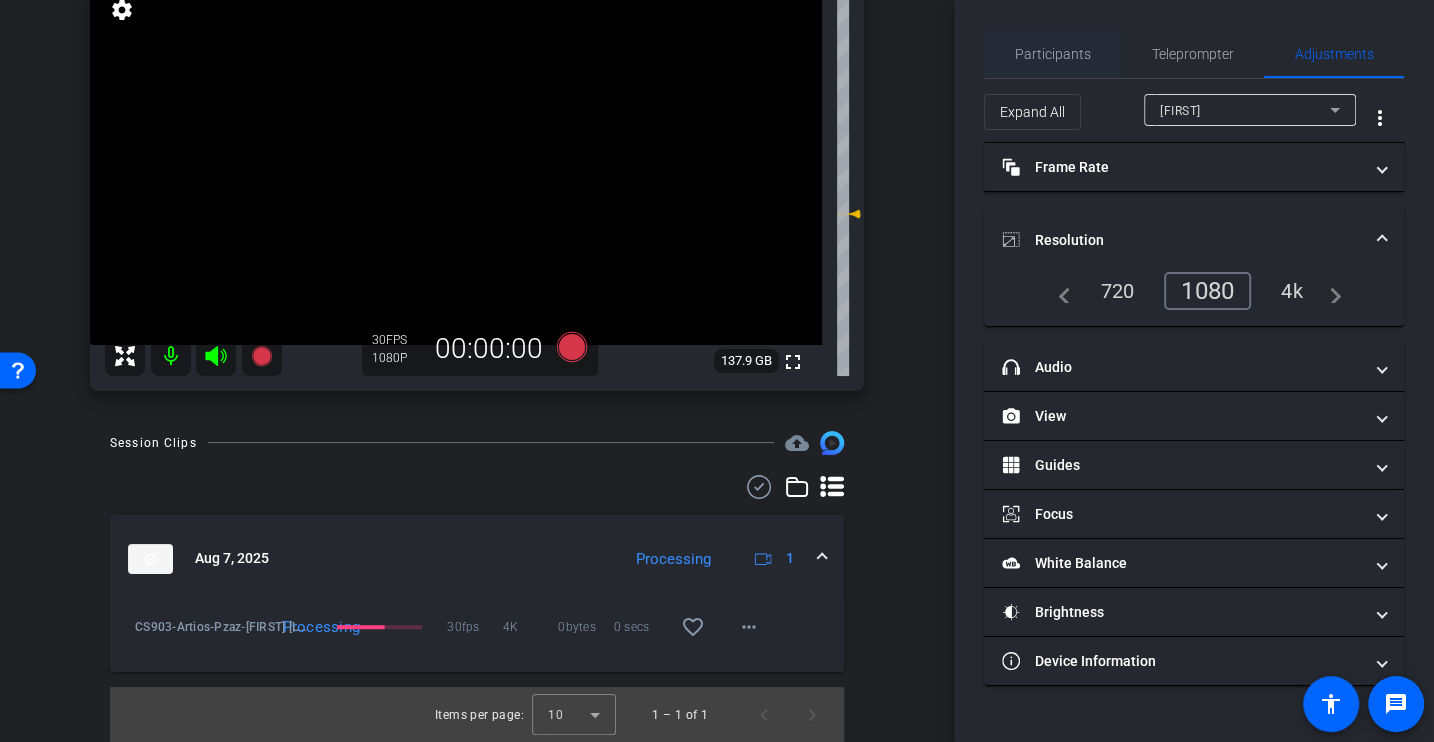 click on "Participants" at bounding box center [1053, 54] 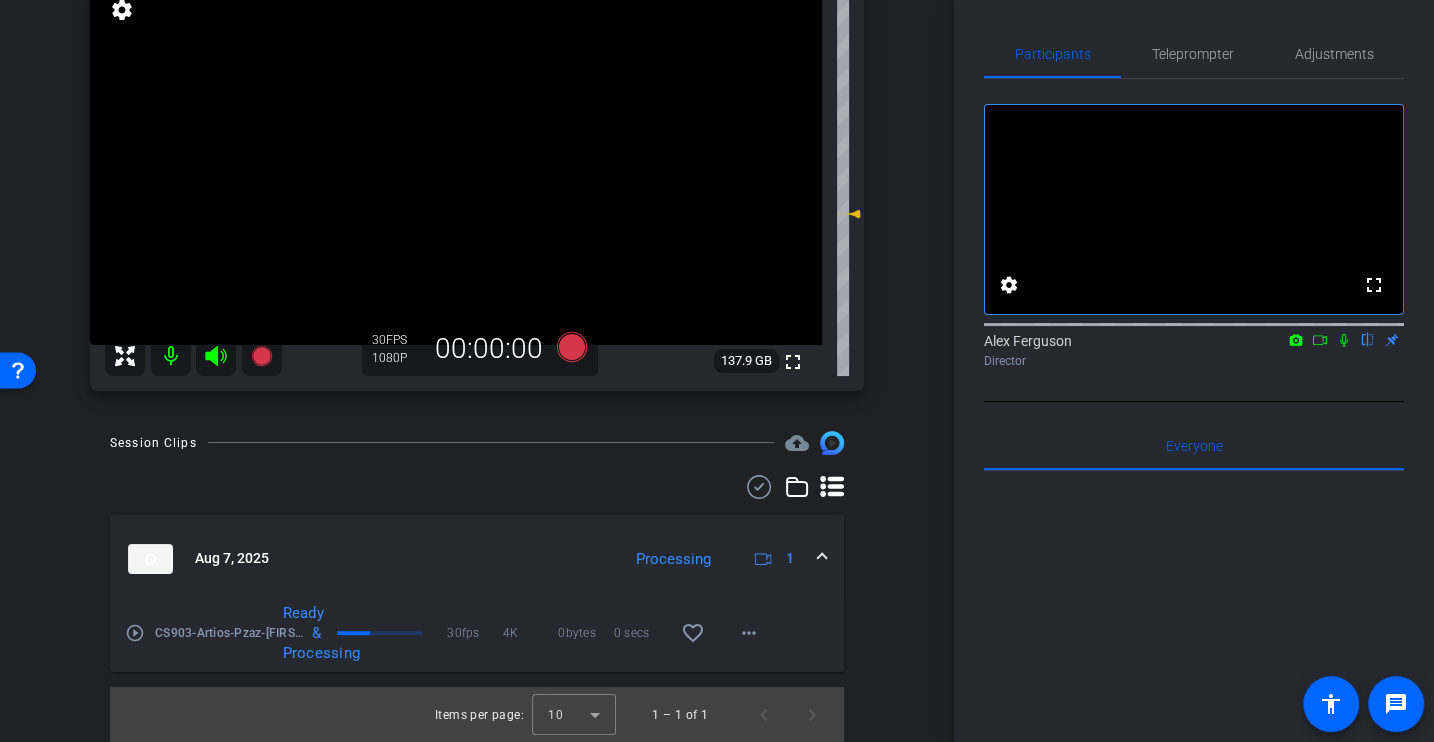 scroll, scrollTop: 0, scrollLeft: 0, axis: both 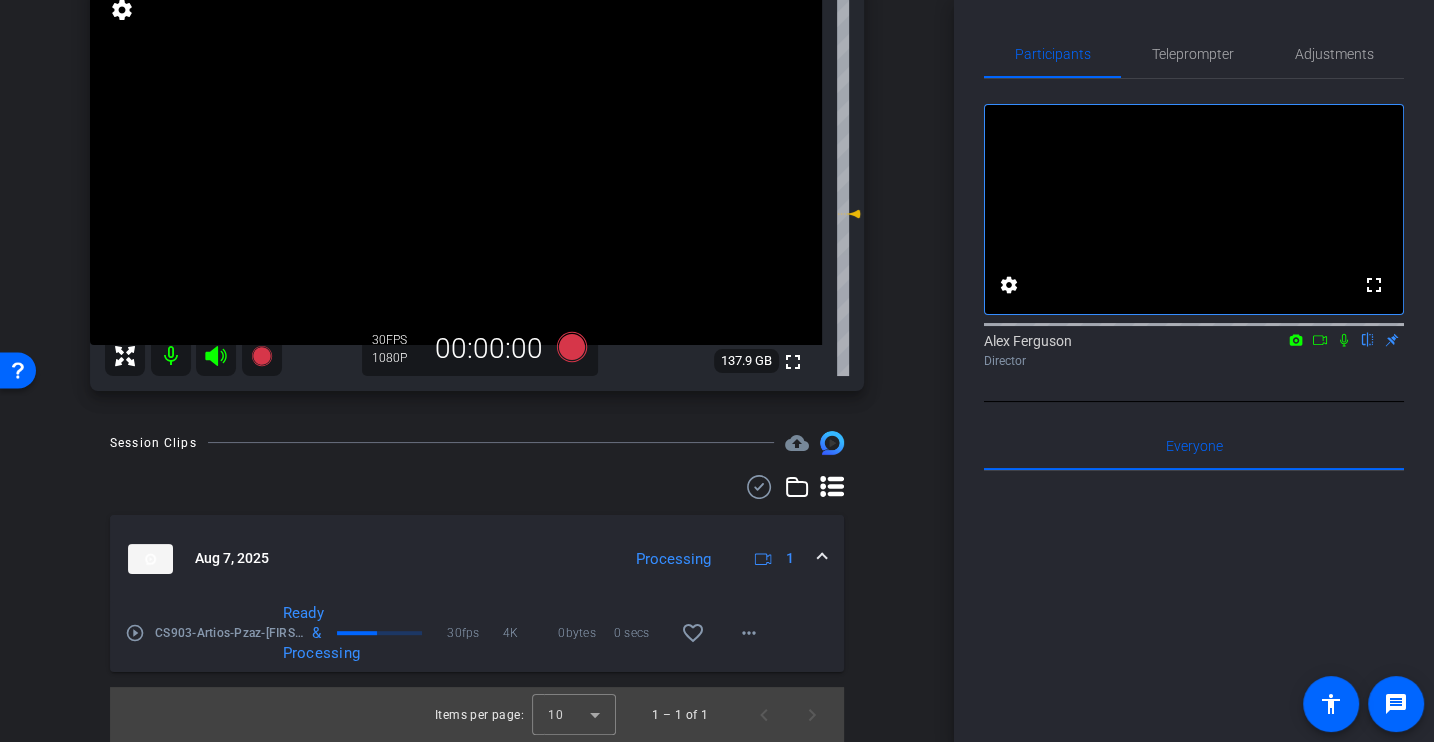 click on "play_circle_outline" at bounding box center (135, 633) 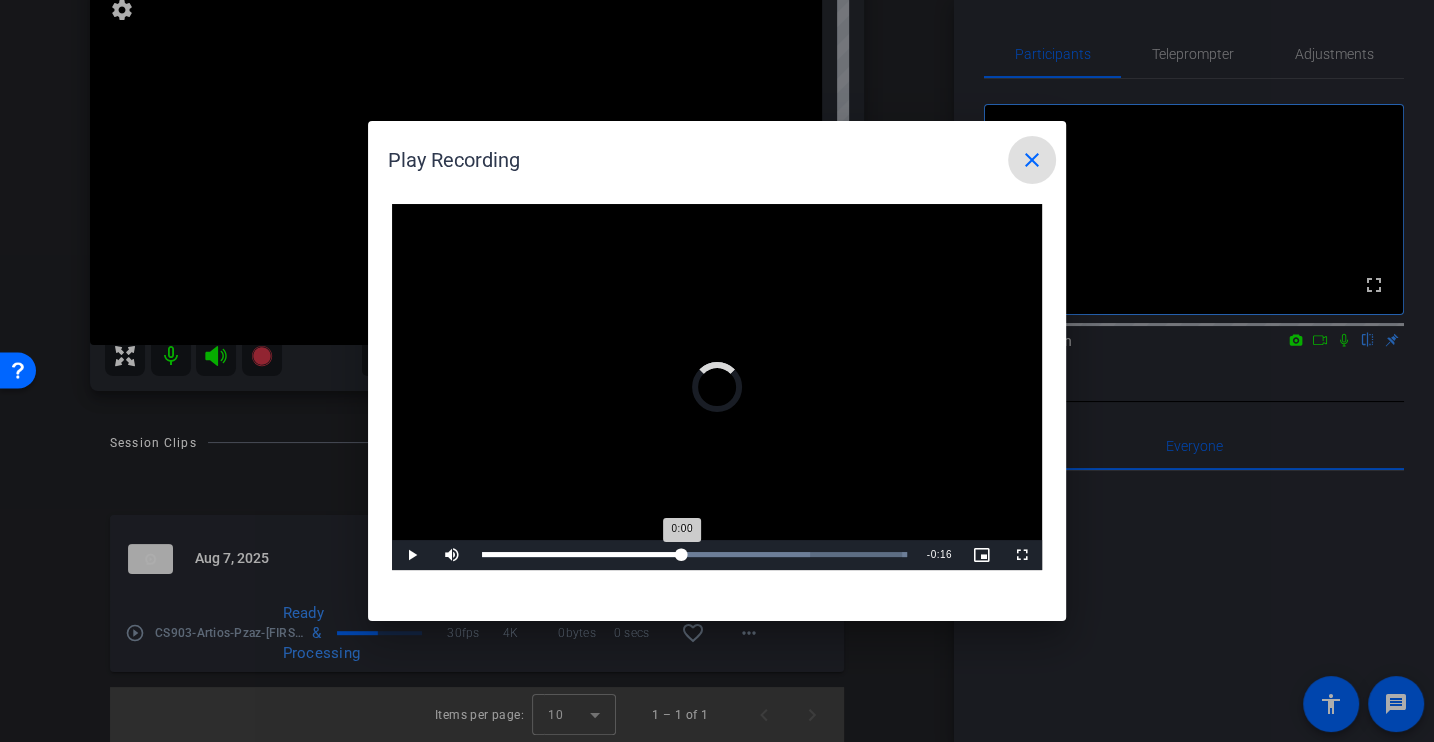 click on "Loaded :  100.00% 0:14 0:00" at bounding box center (694, 555) 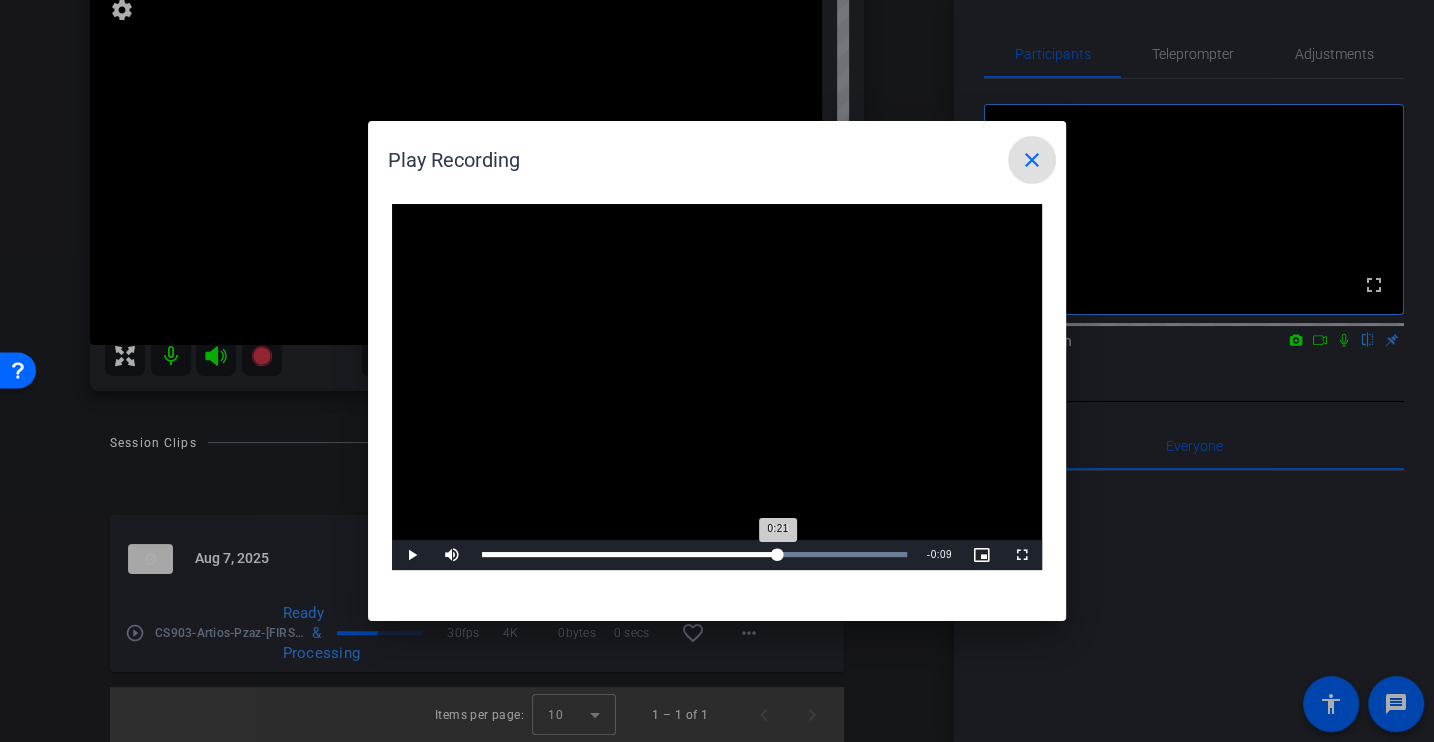 click on "Loaded :  100.00% 0:21 0:21" at bounding box center [694, 555] 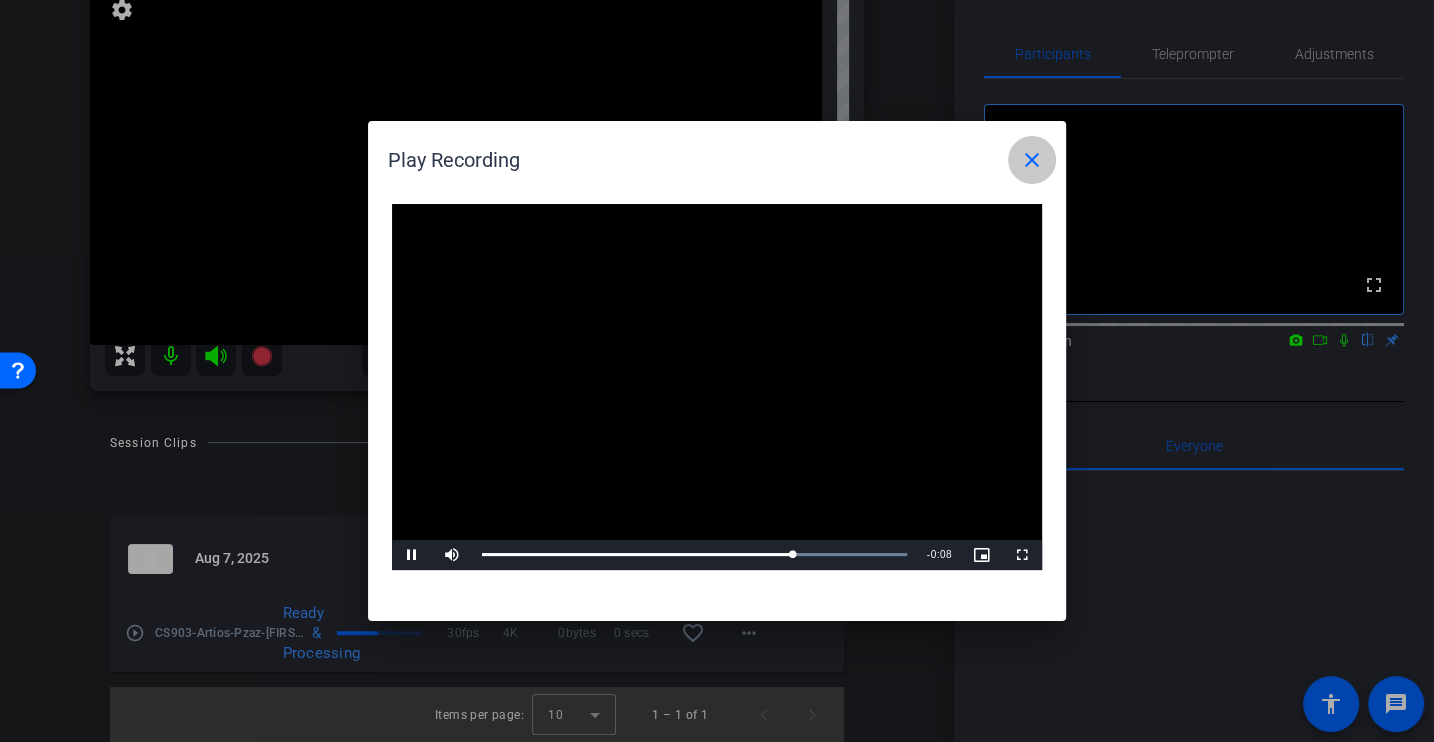 click on "close" at bounding box center (1032, 160) 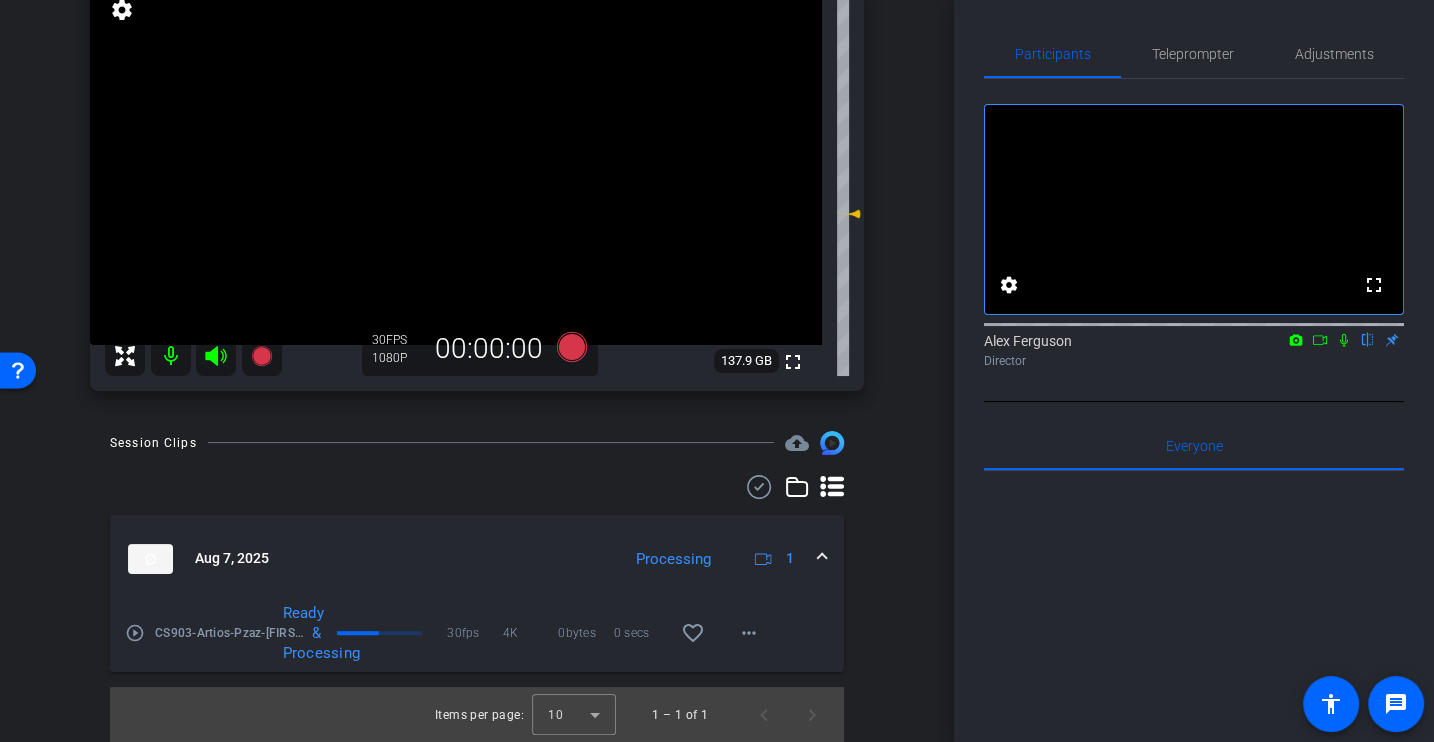 scroll, scrollTop: 0, scrollLeft: 0, axis: both 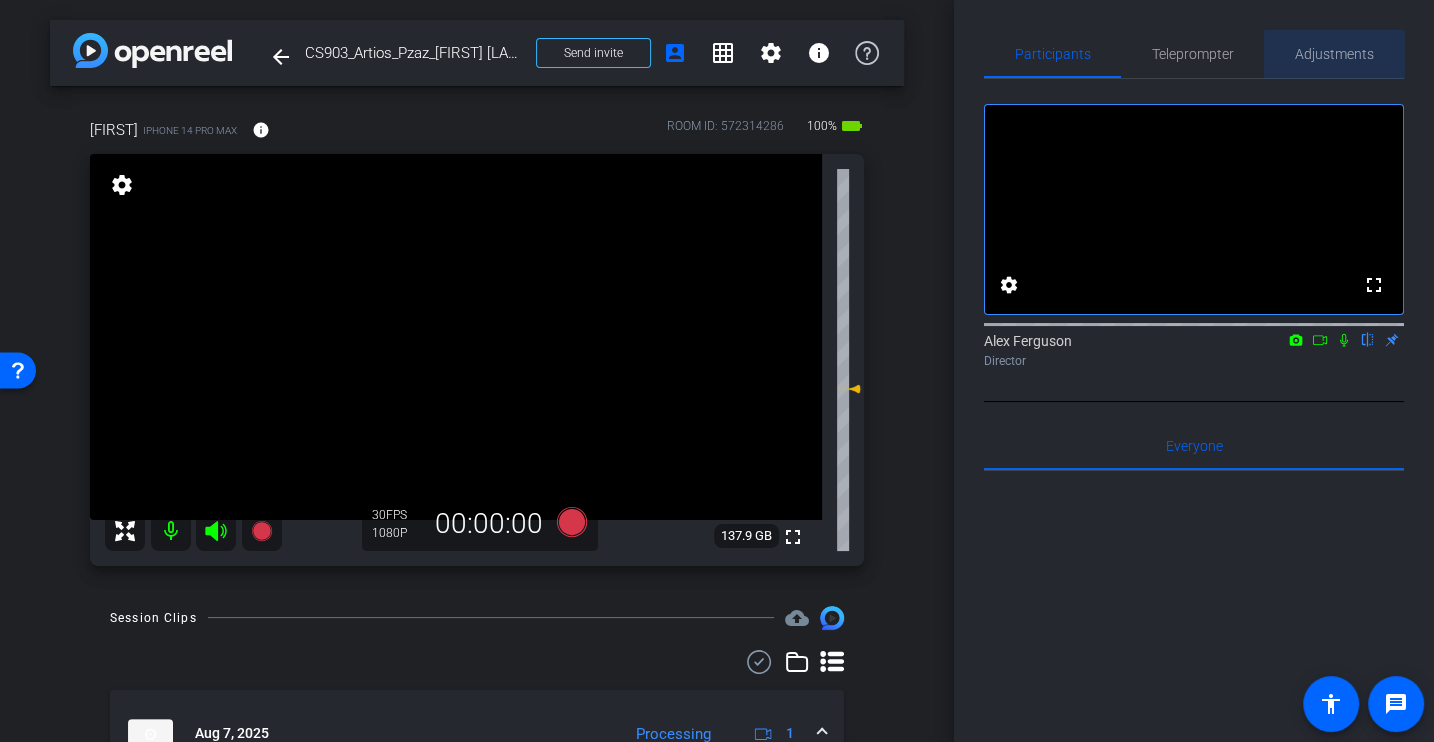 click on "Adjustments" at bounding box center (1334, 54) 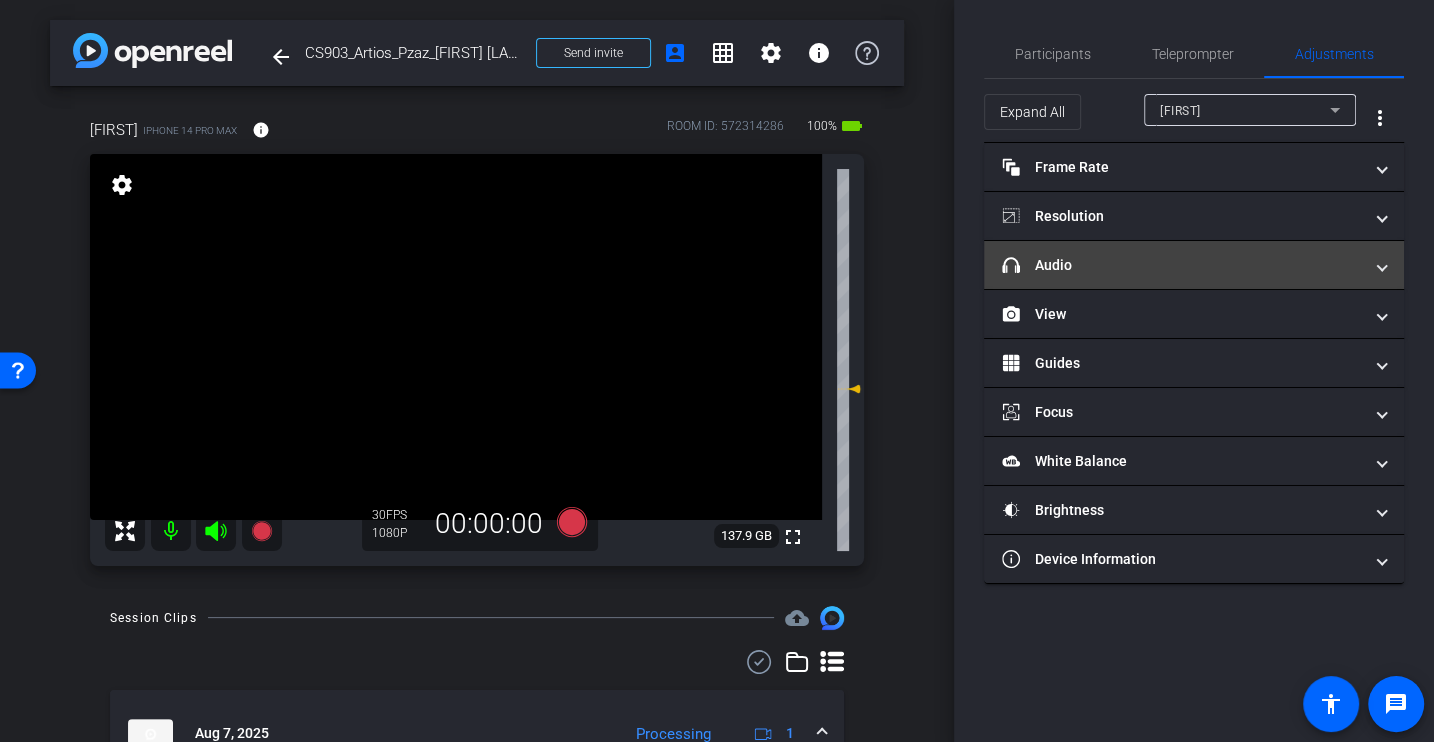 click on "headphone icon
Audio" at bounding box center [1194, 265] 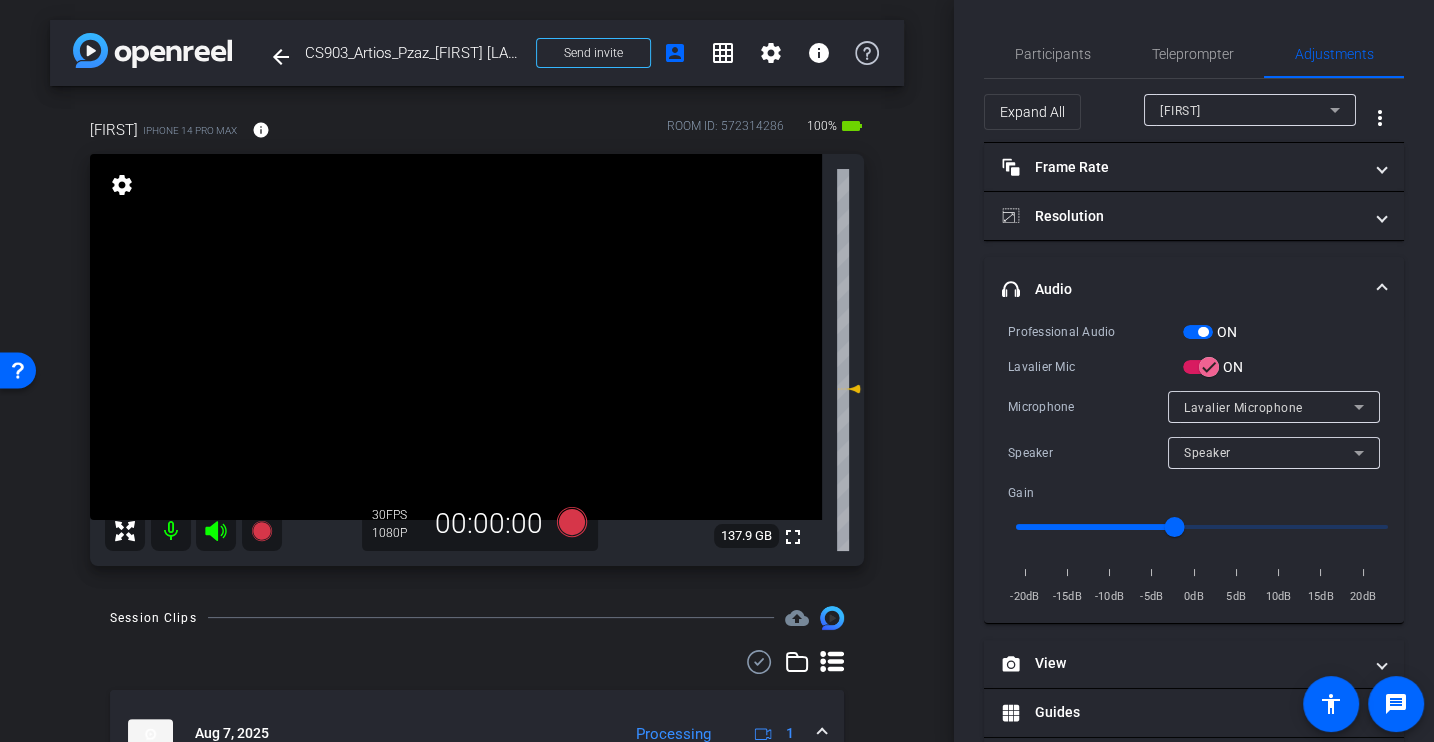 click on "Microphone" at bounding box center [1088, 407] 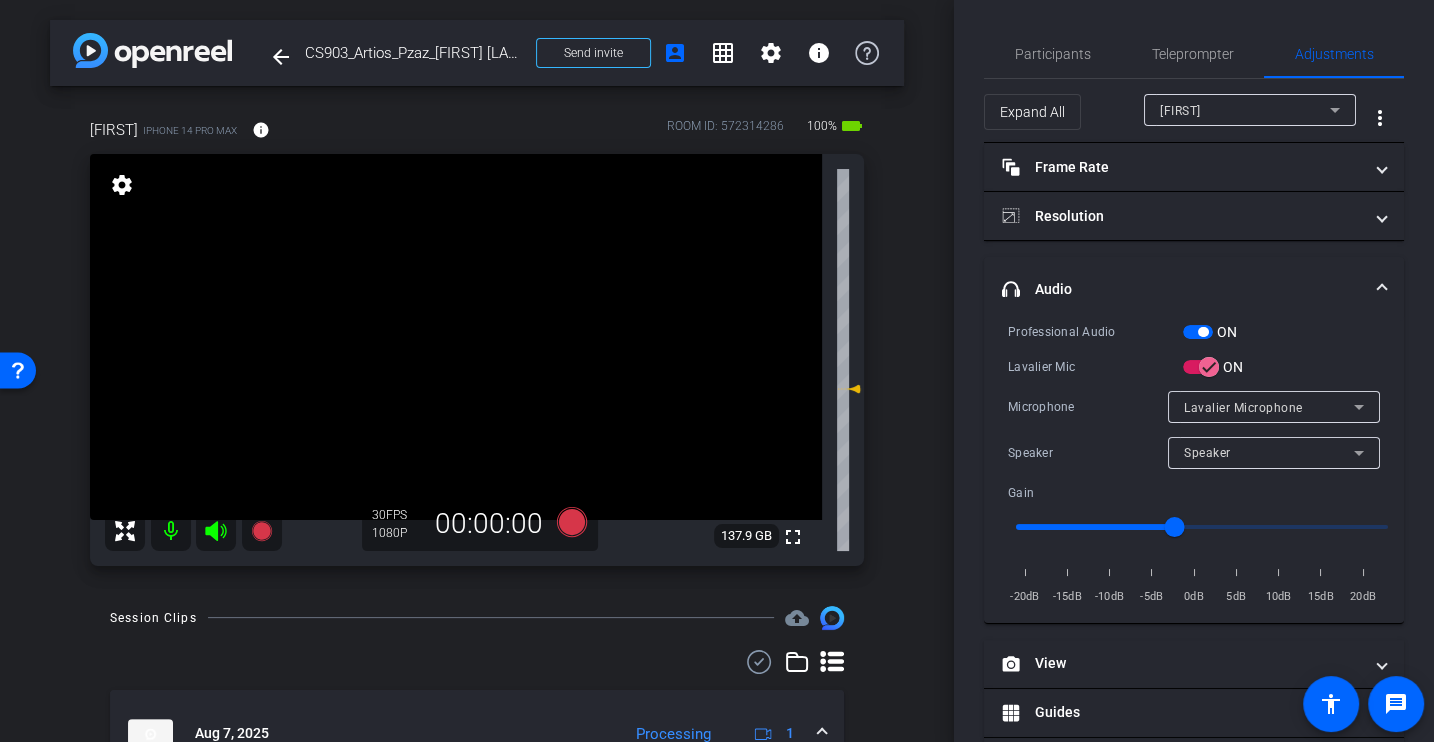 click on "Professional Audio  ON  Lavalier Mic  ON  Microphone Lavalier Microphone Speaker Speaker Gain -20dB -15dB -10dB -5dB 0dB 5dB 10dB 15dB 20dB" at bounding box center [1194, 464] 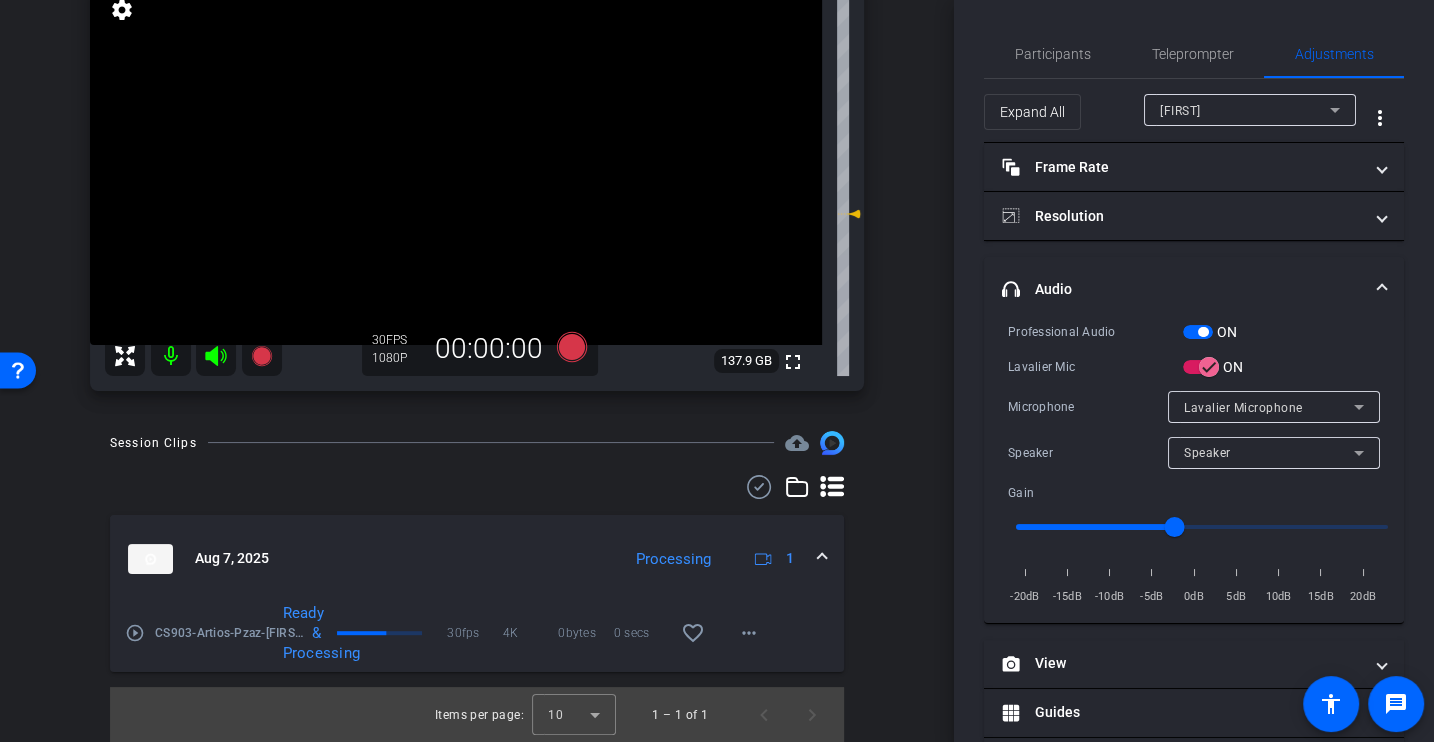 scroll, scrollTop: 0, scrollLeft: 0, axis: both 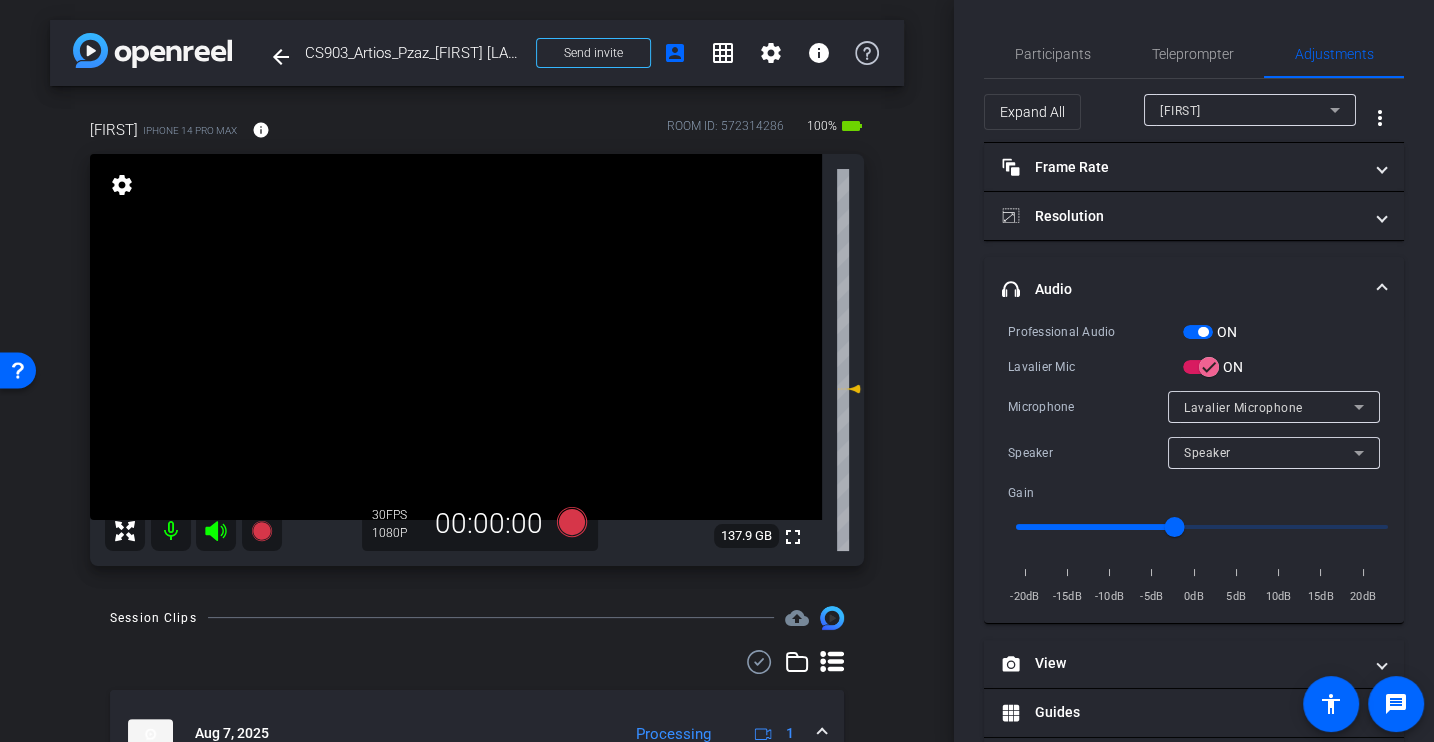 click on "Microphone Lavalier Microphone" at bounding box center [1194, 407] 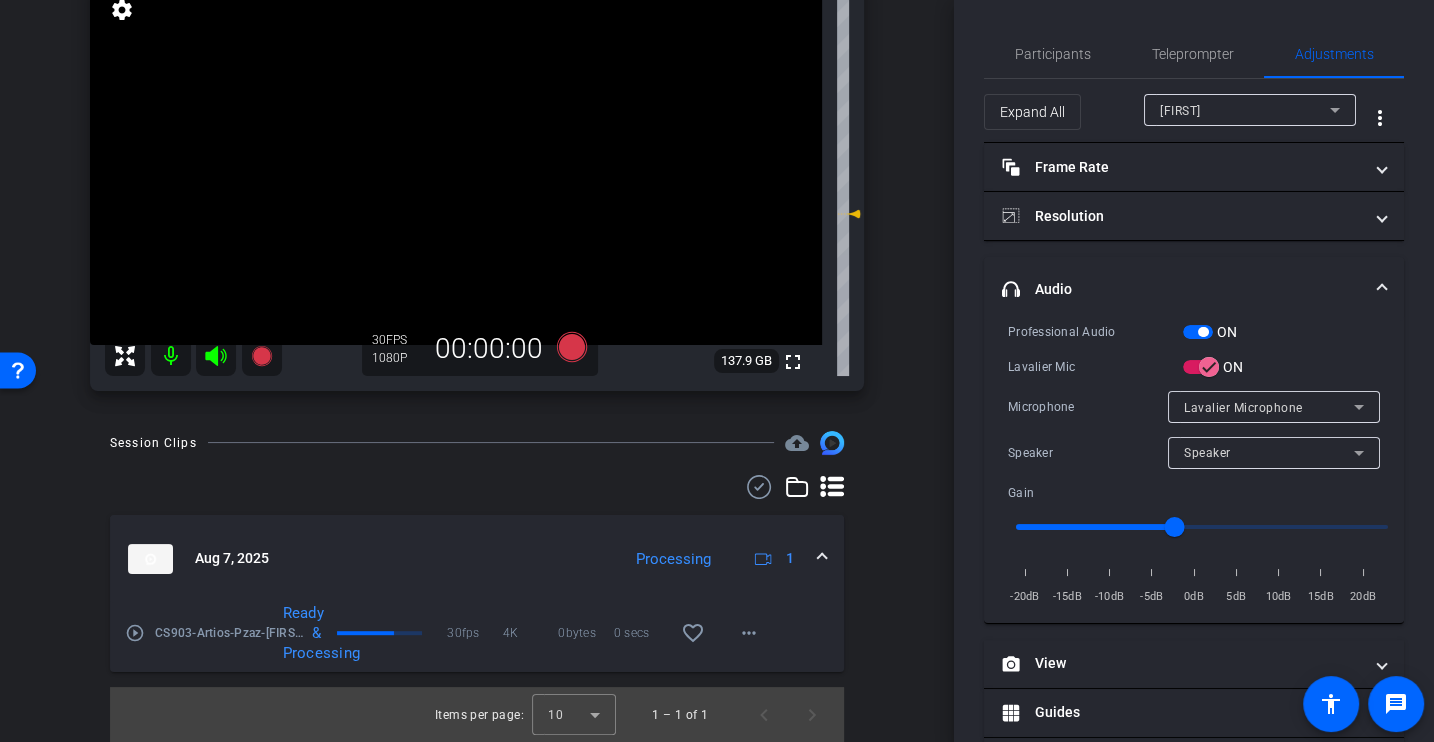 scroll, scrollTop: 0, scrollLeft: 0, axis: both 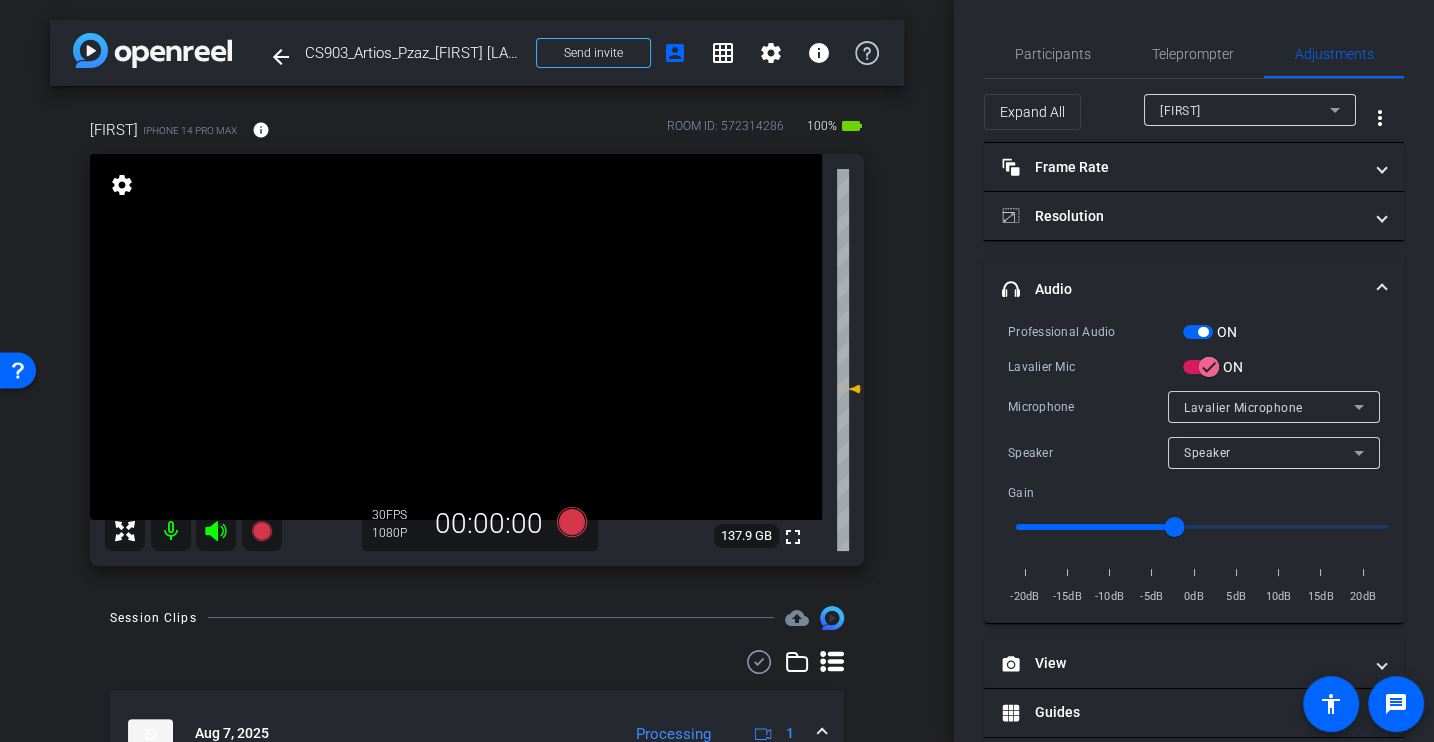 click on "Professional Audio  ON  Lavalier Mic  ON  Microphone Lavalier Microphone Speaker Speaker Gain -20dB -15dB -10dB -5dB 0dB 5dB 10dB 15dB 20dB" at bounding box center [1194, 464] 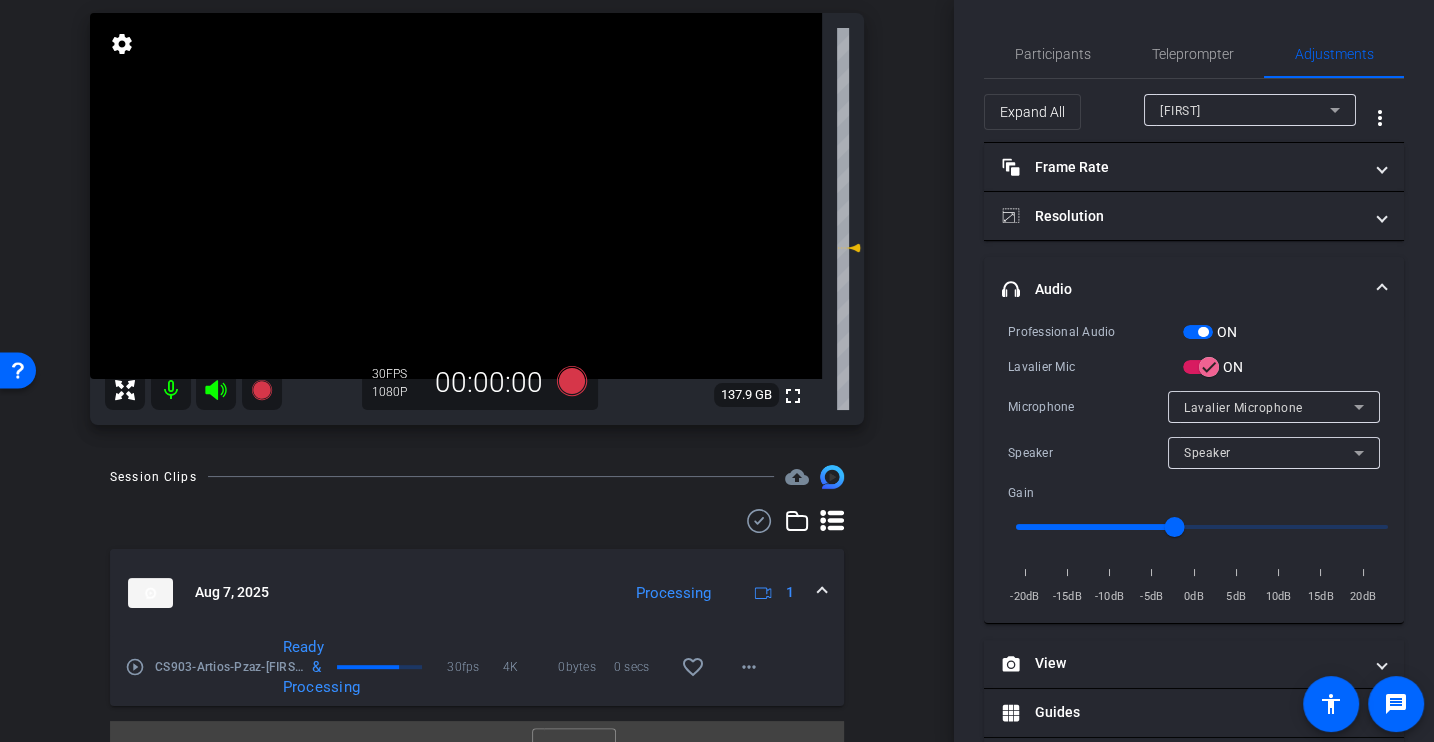 scroll, scrollTop: 0, scrollLeft: 0, axis: both 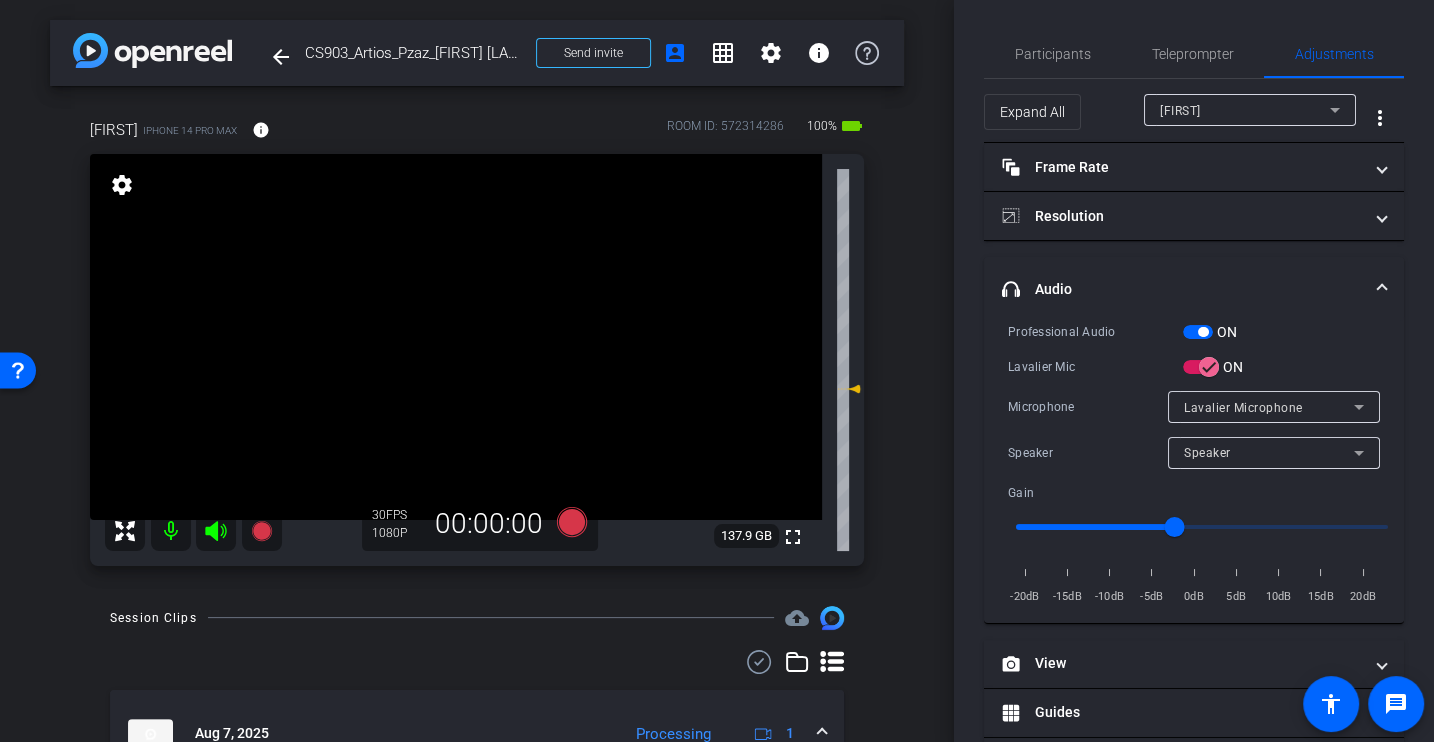 click on "Microphone" at bounding box center (1088, 407) 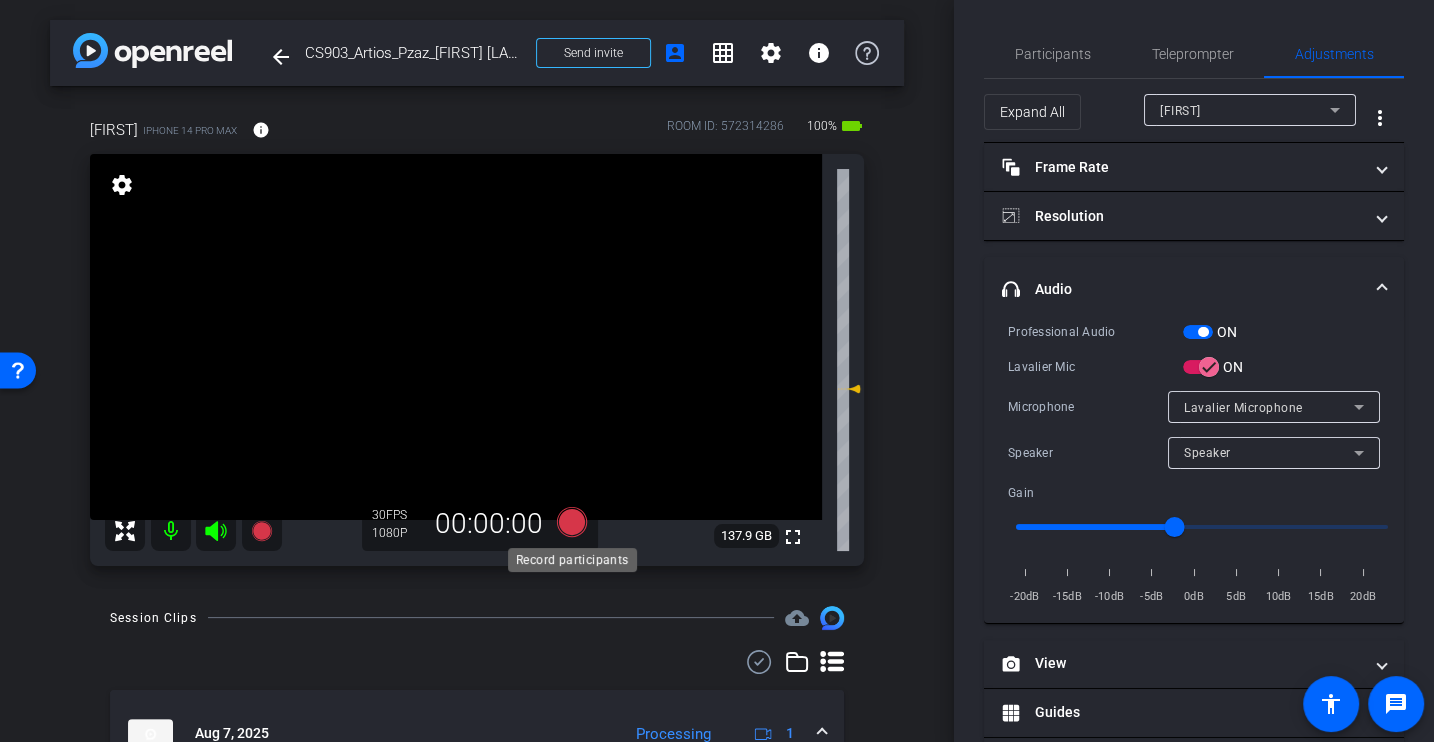 click 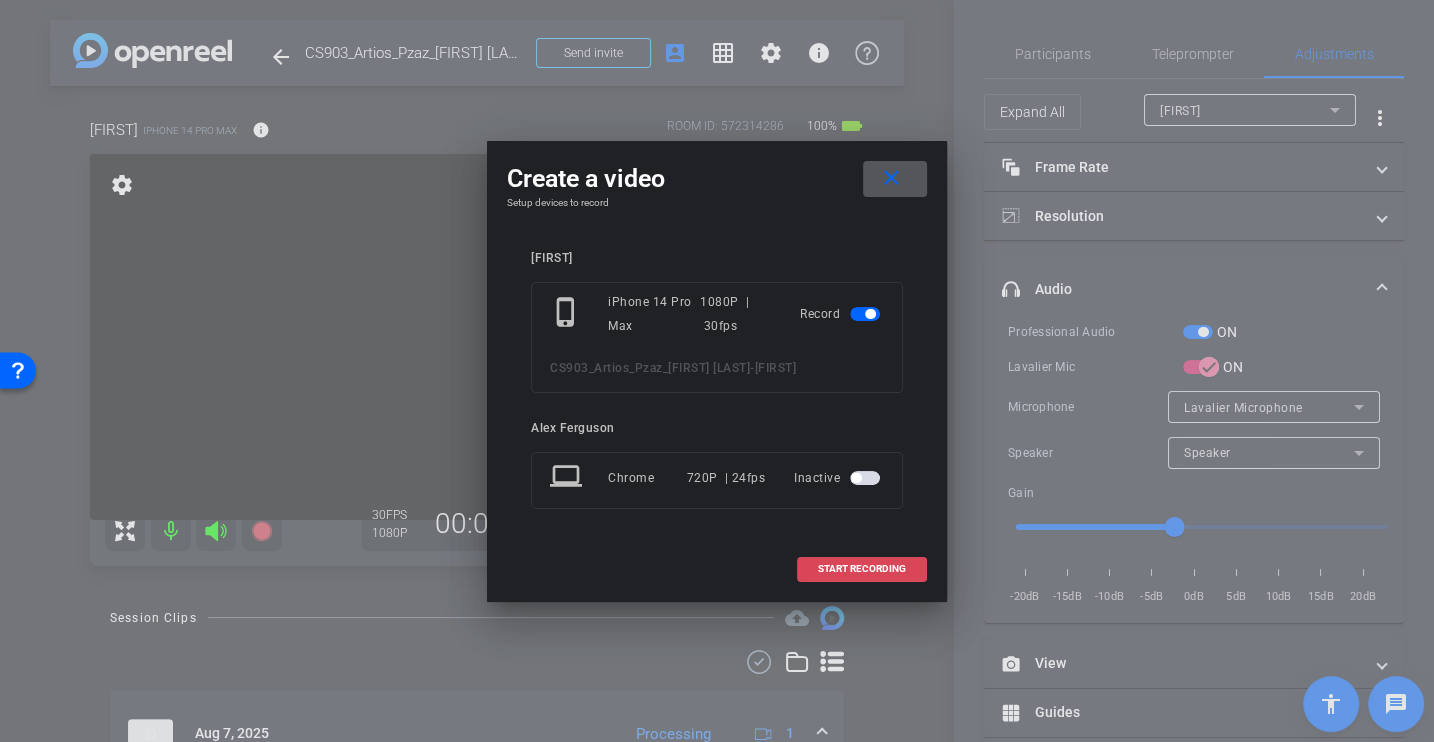 click on "START RECORDING" at bounding box center [862, 569] 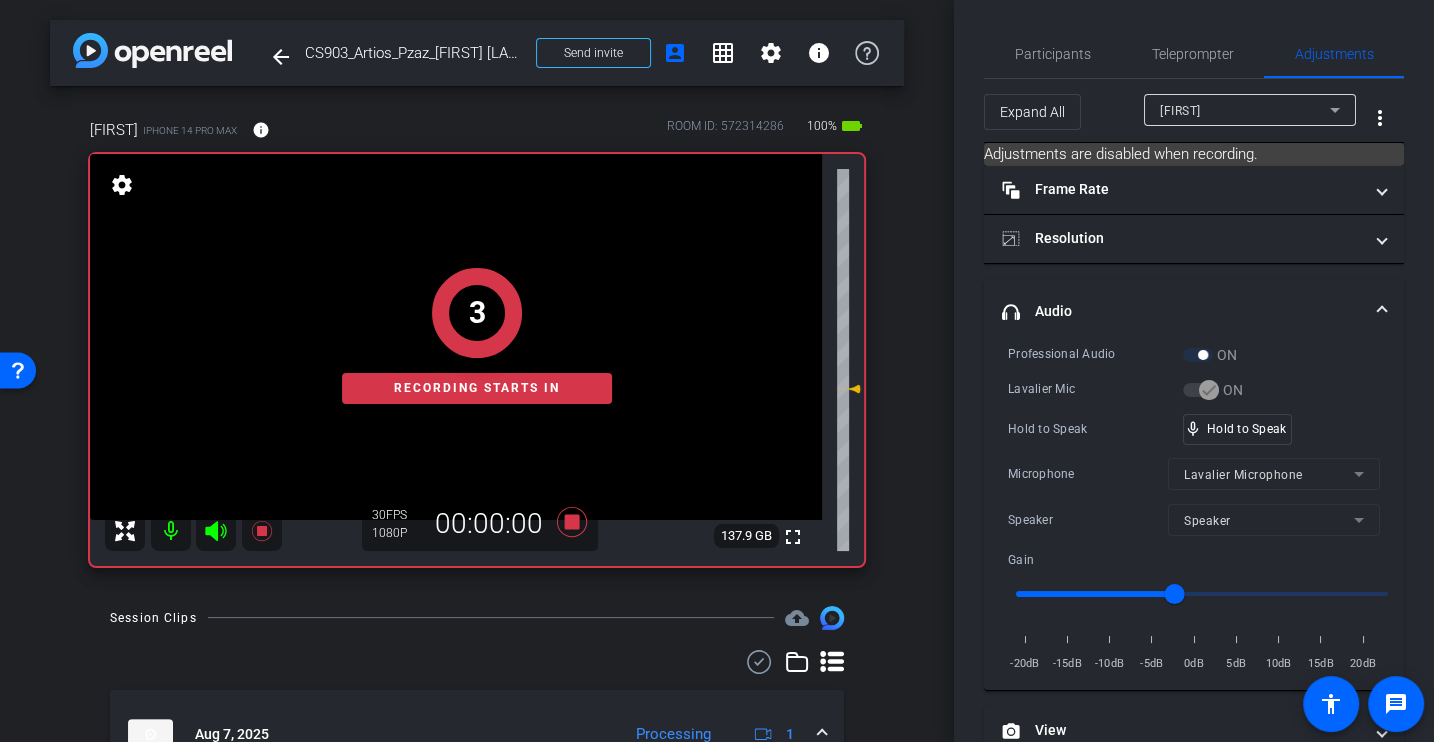 click on "Professional Audio  ON  Lavalier Mic  ON  Hold to Speak  mic_none Hold to Speak Microphone Lavalier Microphone Speaker Speaker Gain -20dB -15dB -10dB -5dB 0dB 5dB 10dB 15dB 20dB" at bounding box center (1194, 509) 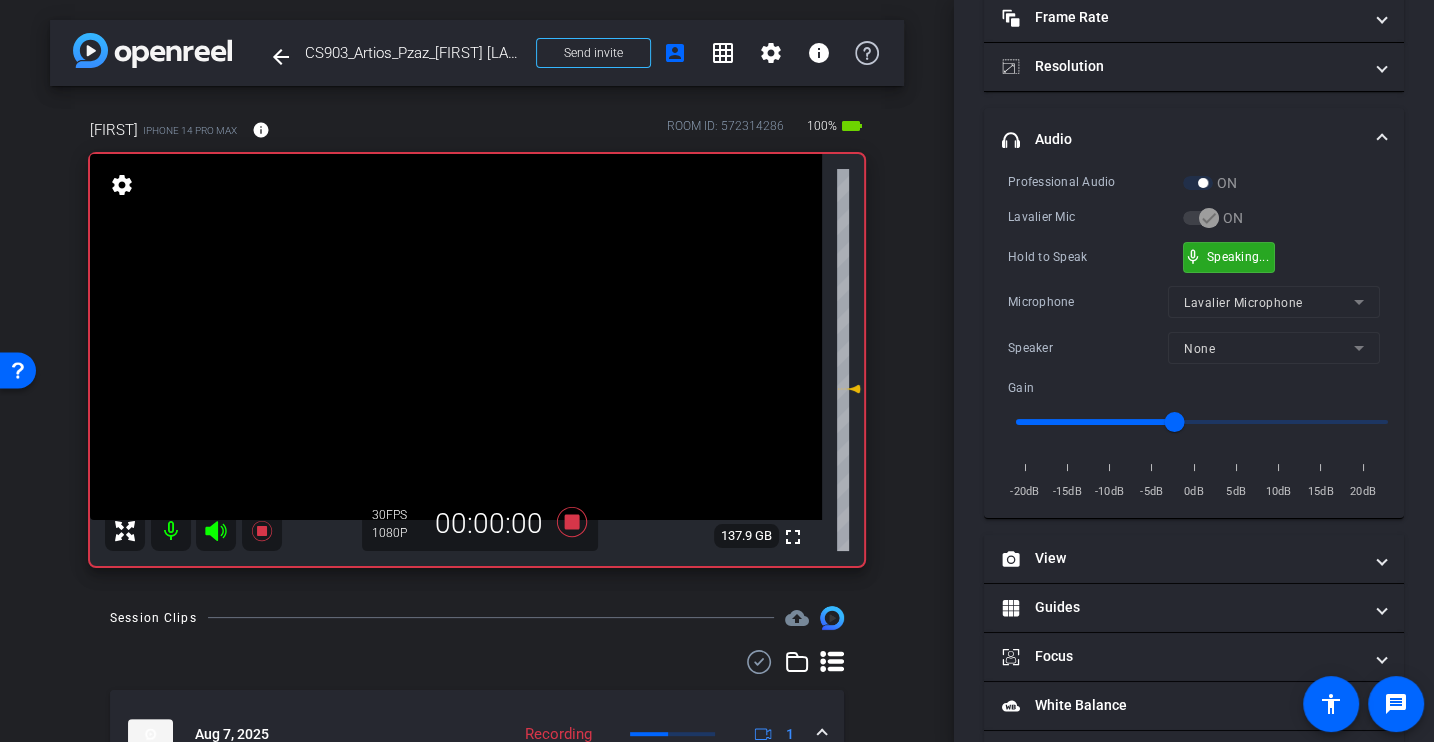 scroll, scrollTop: 283, scrollLeft: 0, axis: vertical 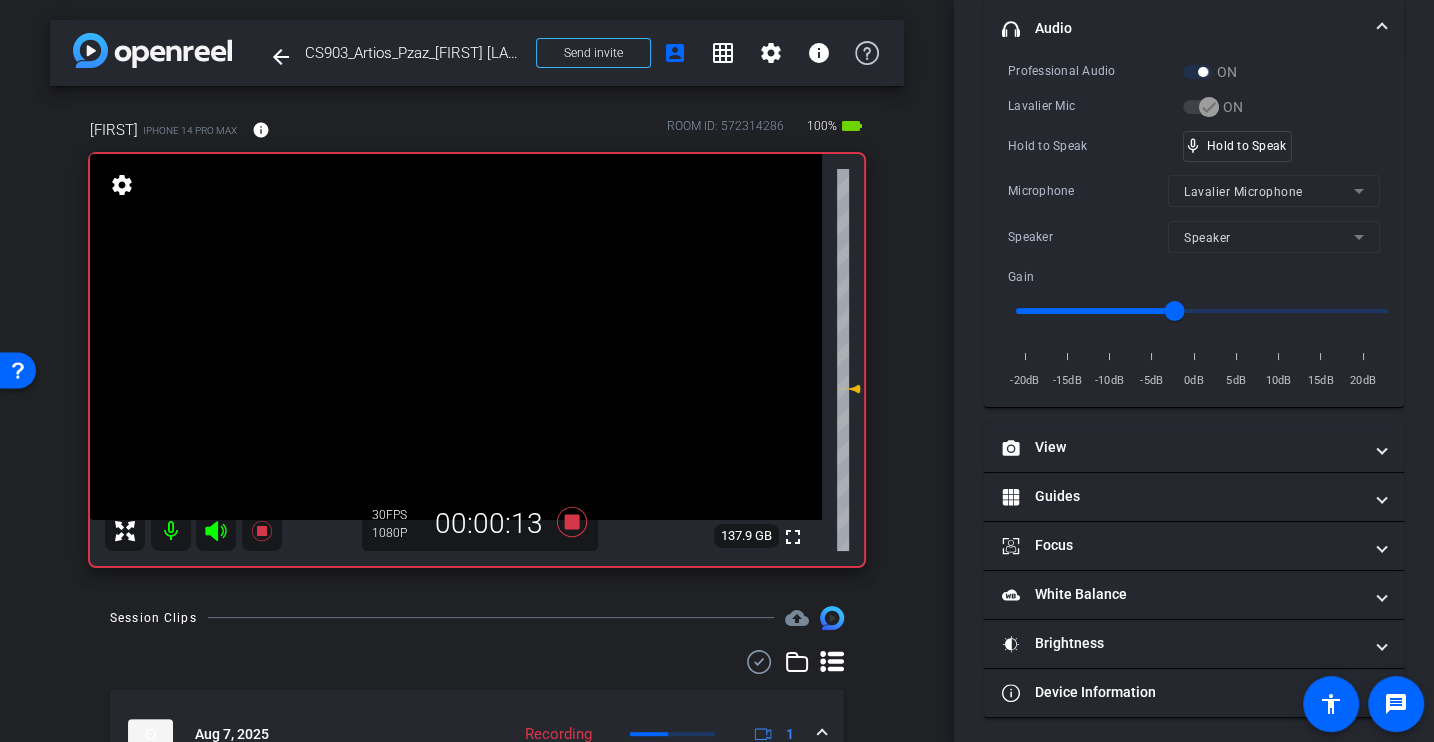 click on "Microphone" at bounding box center [1088, 191] 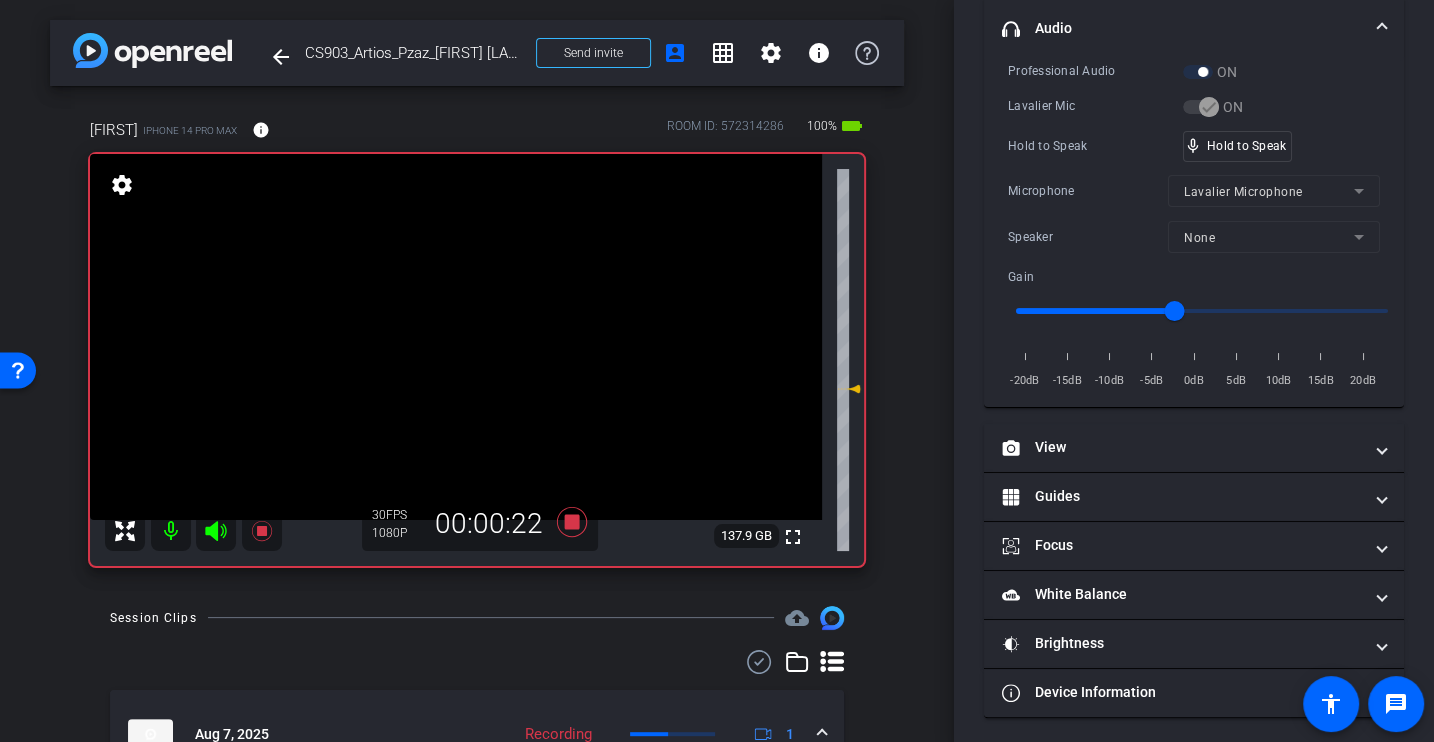 click on "Microphone" at bounding box center (1088, 191) 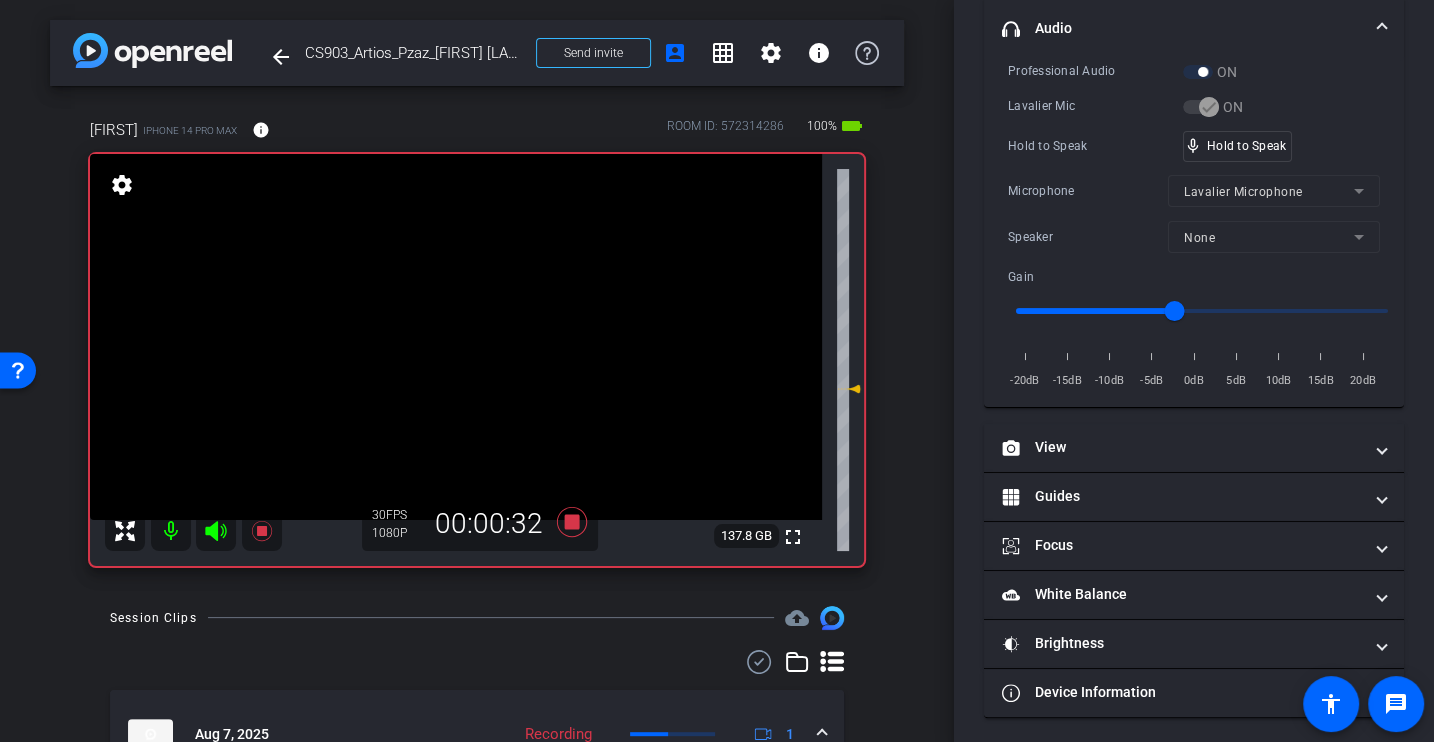 click on "Microphone" at bounding box center (1088, 191) 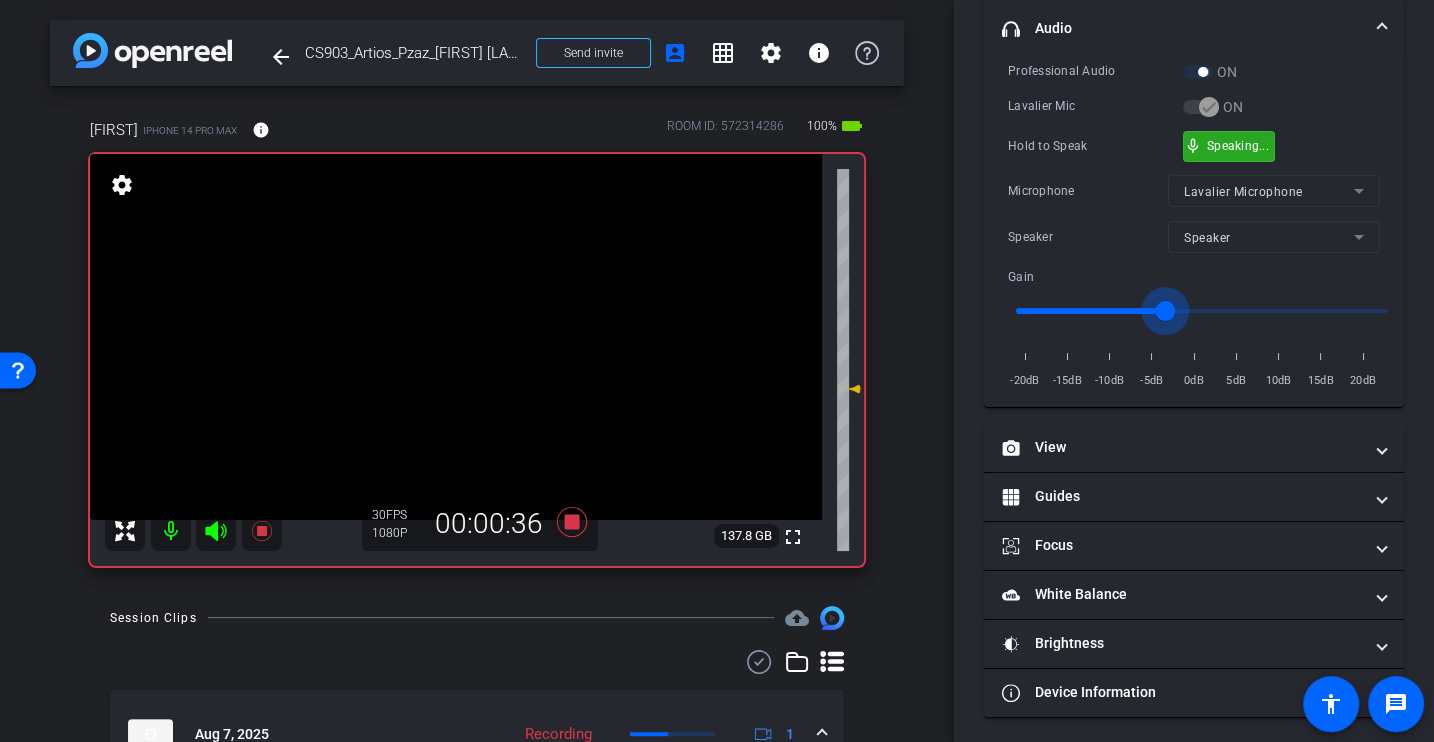 click at bounding box center (1202, 311) 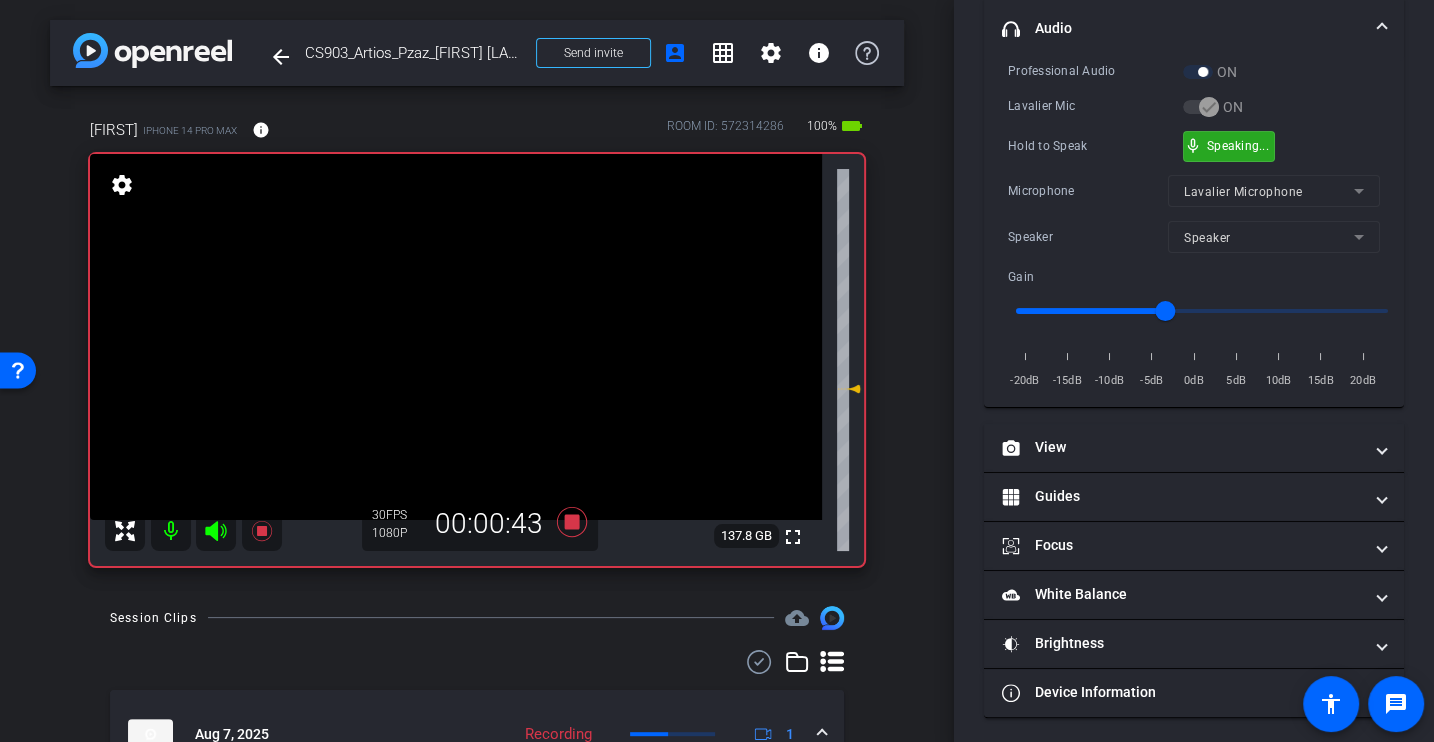 click on "Microphone" at bounding box center (1088, 191) 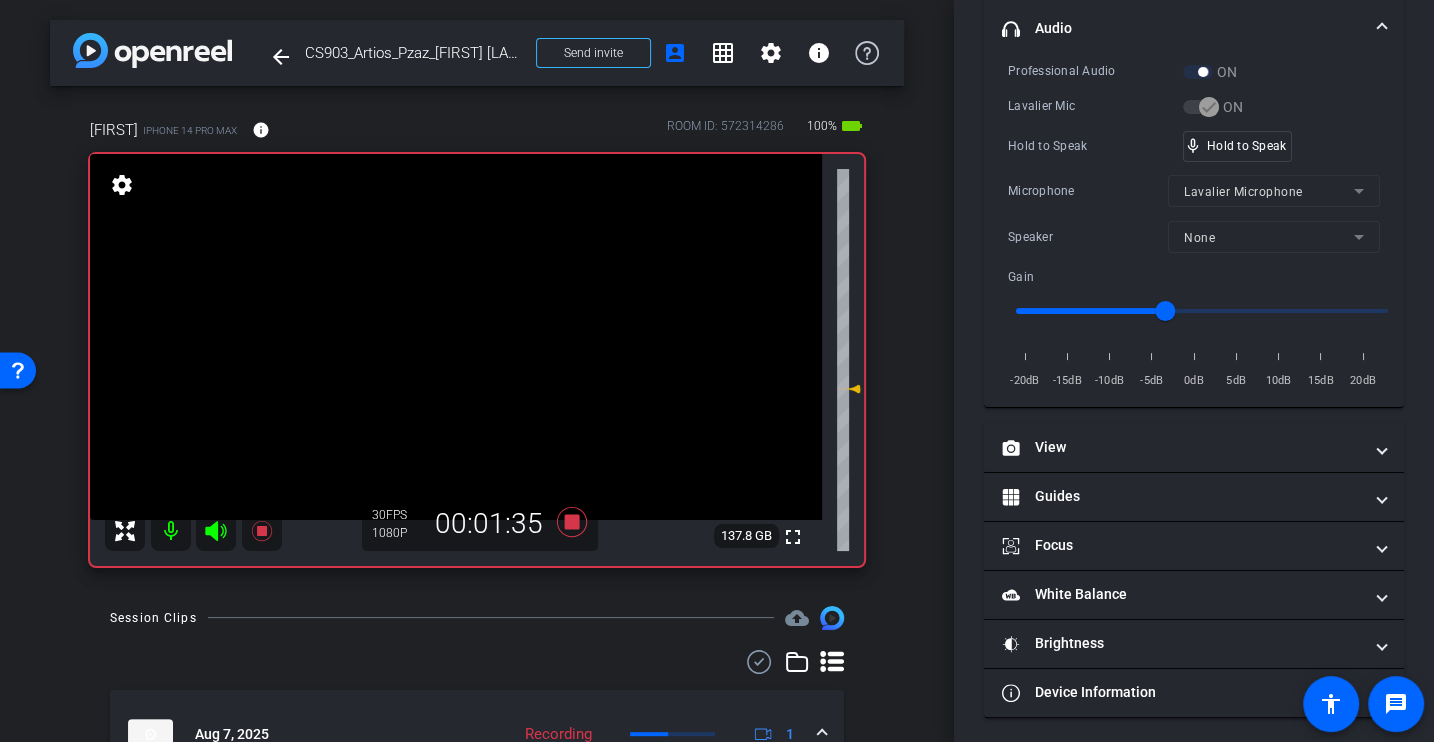 click on "Microphone" at bounding box center [1088, 191] 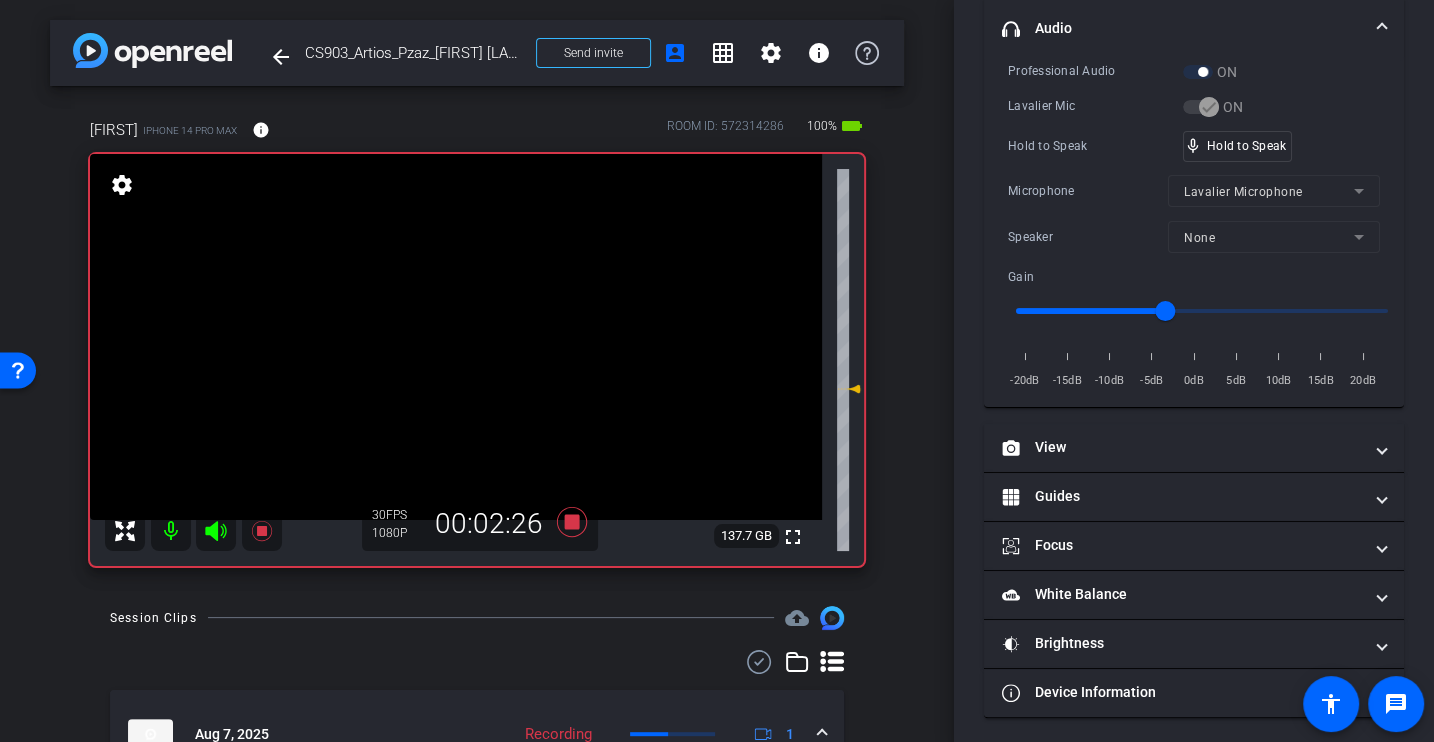 click on "Hold to Speak" at bounding box center [1095, 146] 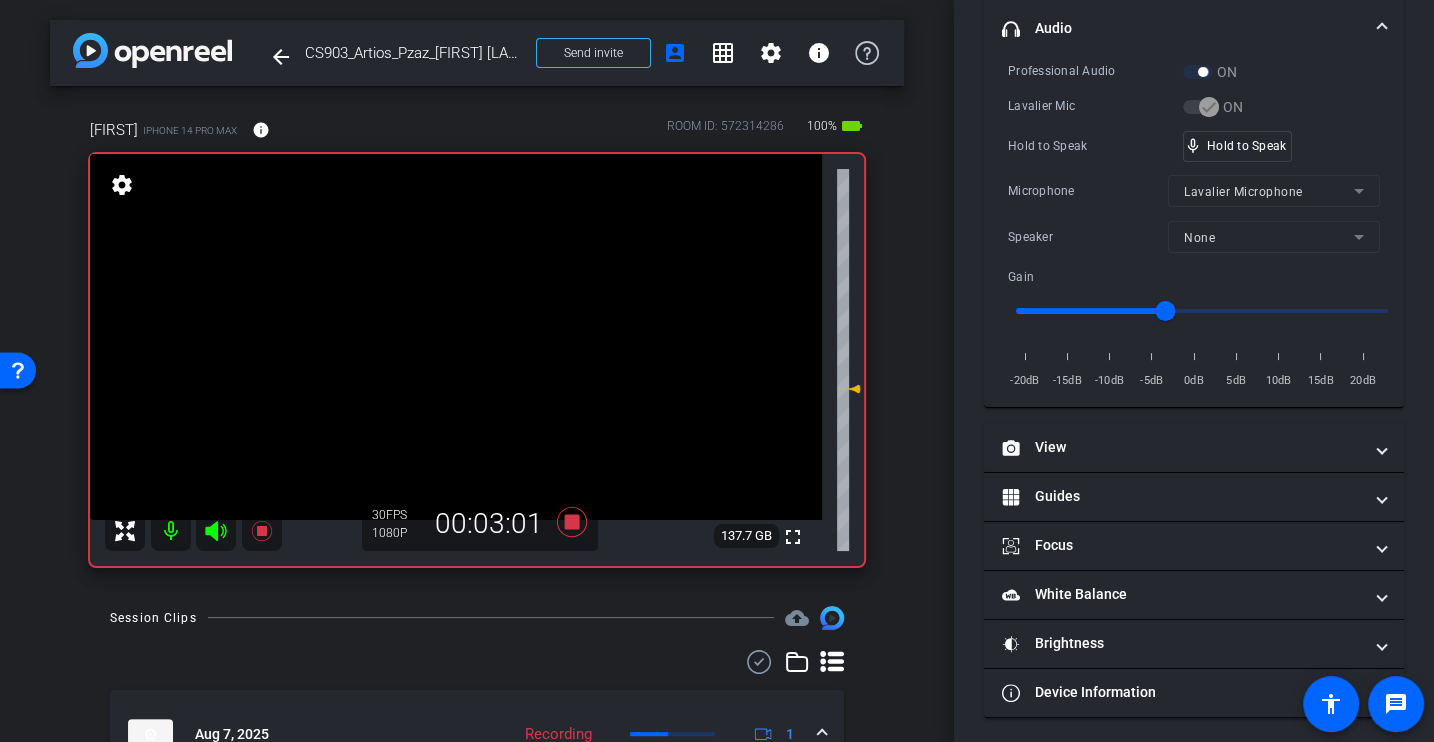 click on "Professional Audio  ON  Lavalier Mic  ON  Hold to Speak  mic_none Hold to Speak Microphone Lavalier Microphone Speaker None Gain -20dB -15dB -10dB -5dB 0dB 5dB 10dB 15dB 20dB" at bounding box center [1194, 226] 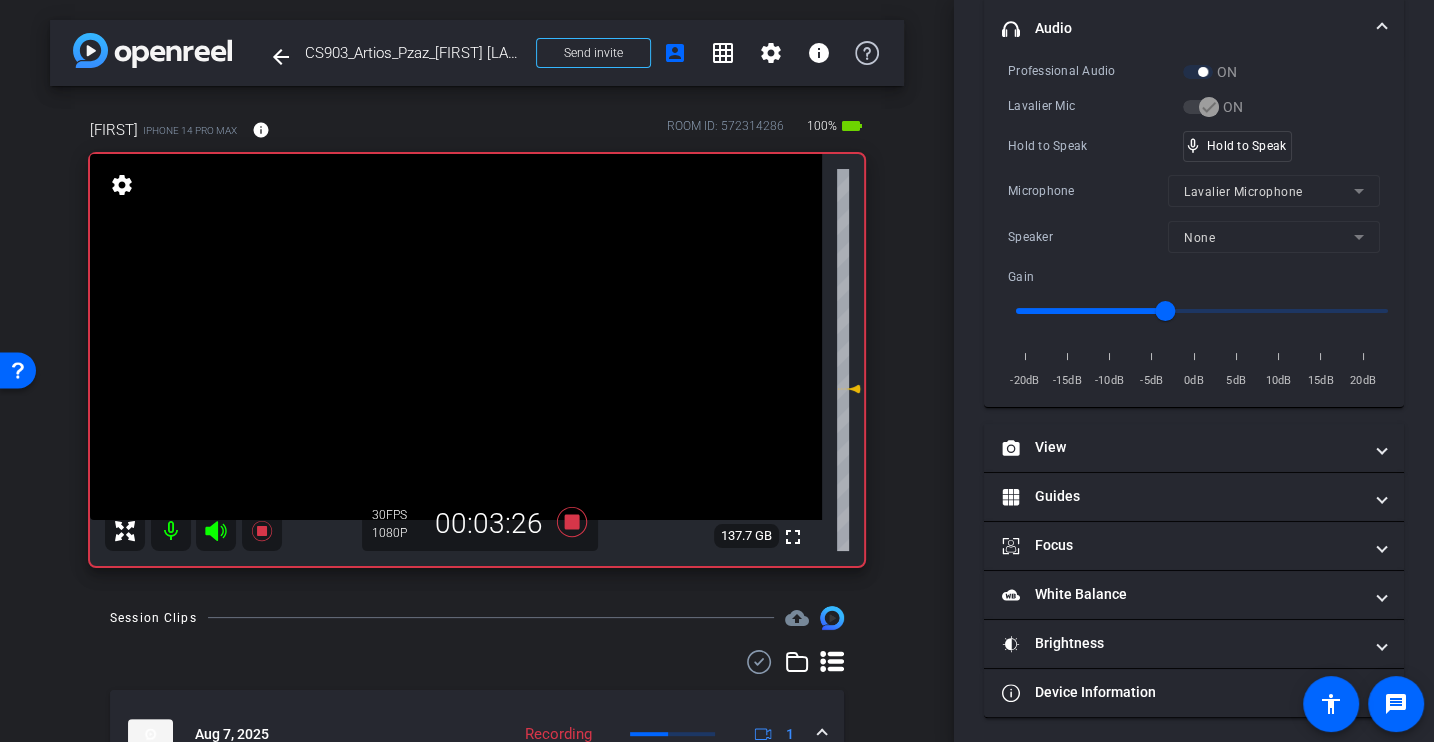 click on "Professional Audio  ON  Lavalier Mic  ON  Hold to Speak  mic_none Hold to Speak Microphone Lavalier Microphone Speaker None Gain -20dB -15dB -10dB -5dB 0dB 5dB 10dB 15dB 20dB" at bounding box center [1194, 226] 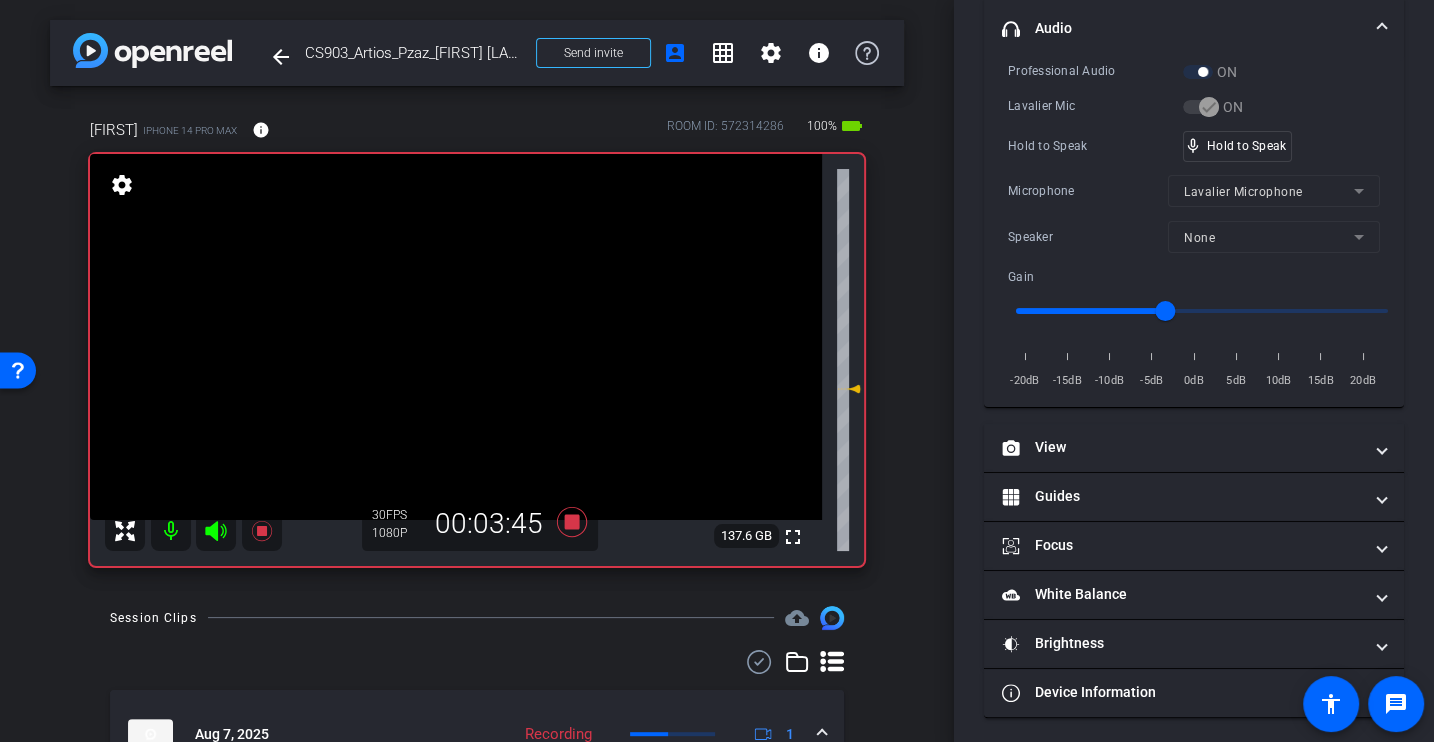 click on "Hold to Speak" at bounding box center (1095, 146) 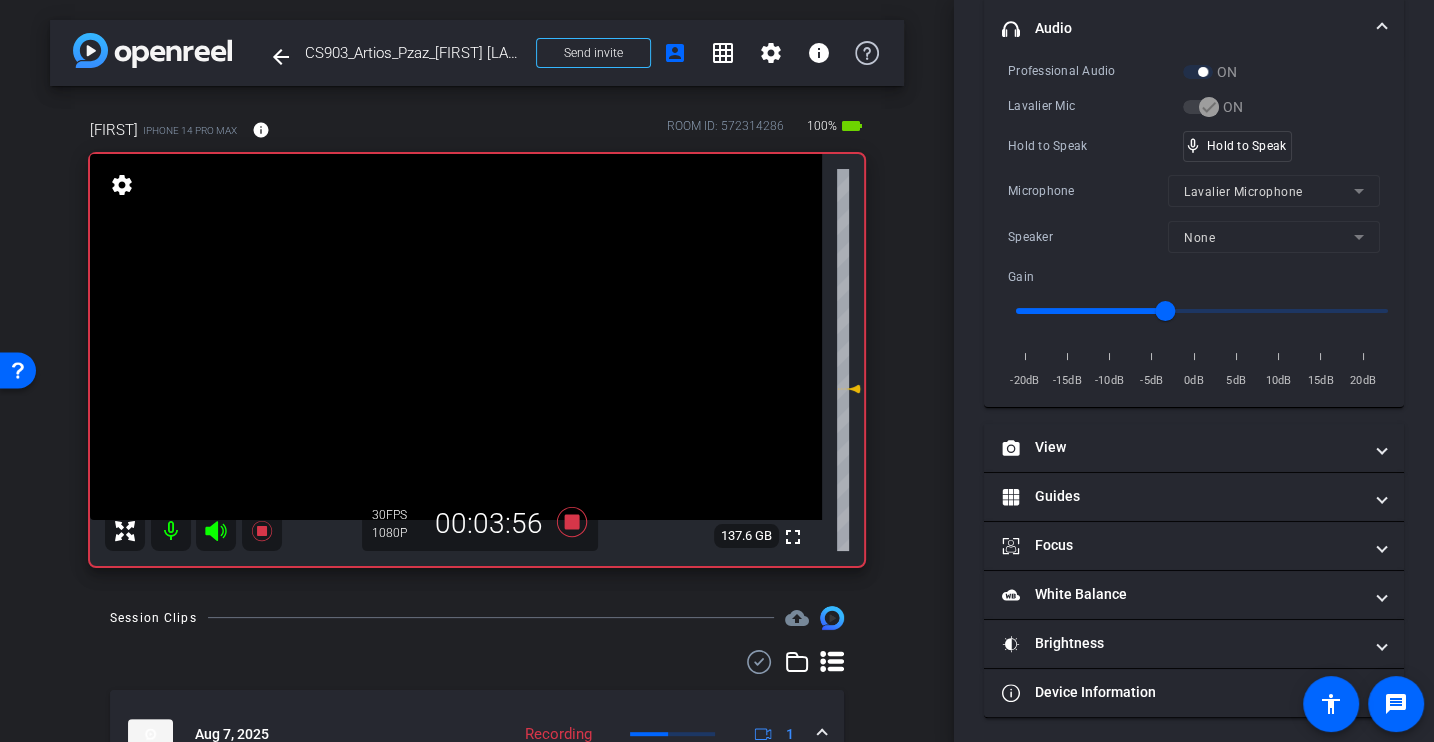 click on "Hold to Speak  mic_none Hold to Speak" at bounding box center [1194, 146] 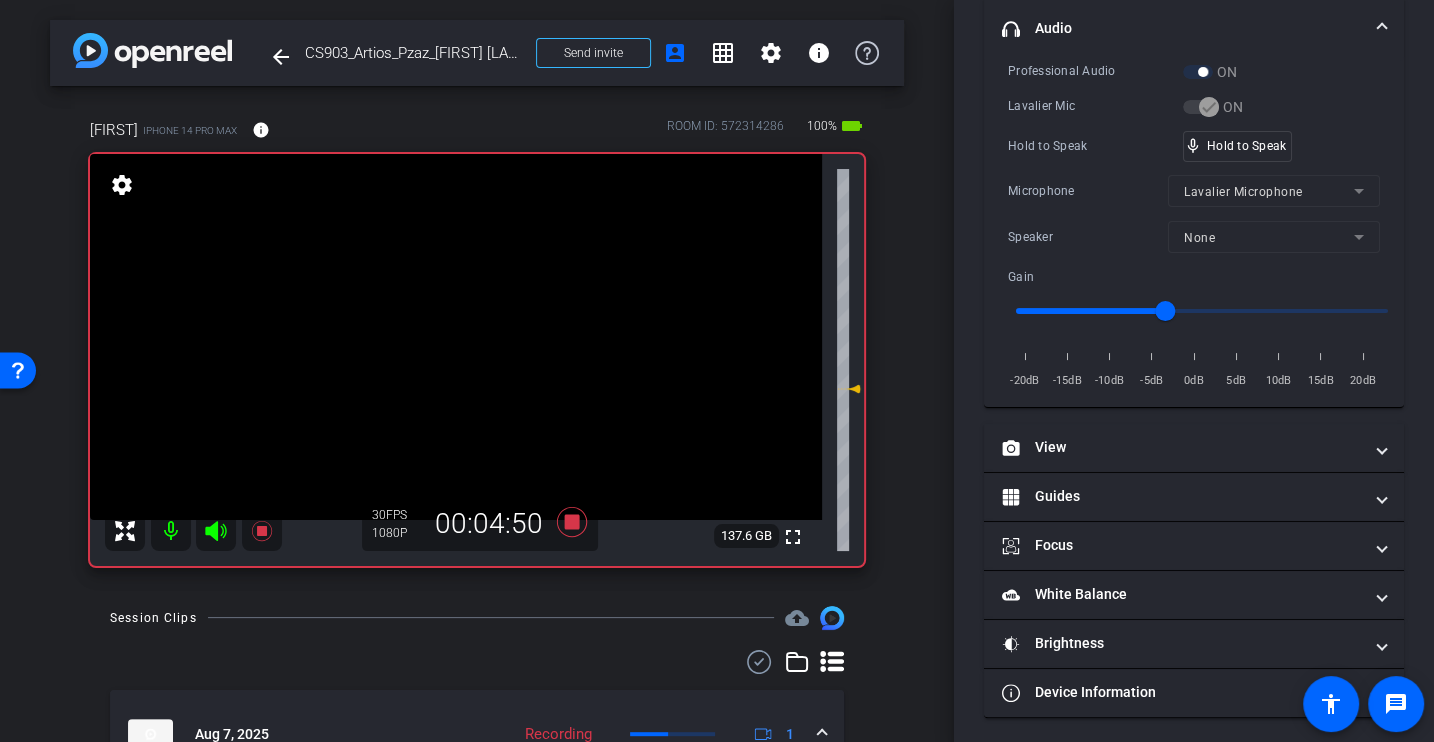 click on "Hold to Speak  mic_none Hold to Speak" at bounding box center [1194, 146] 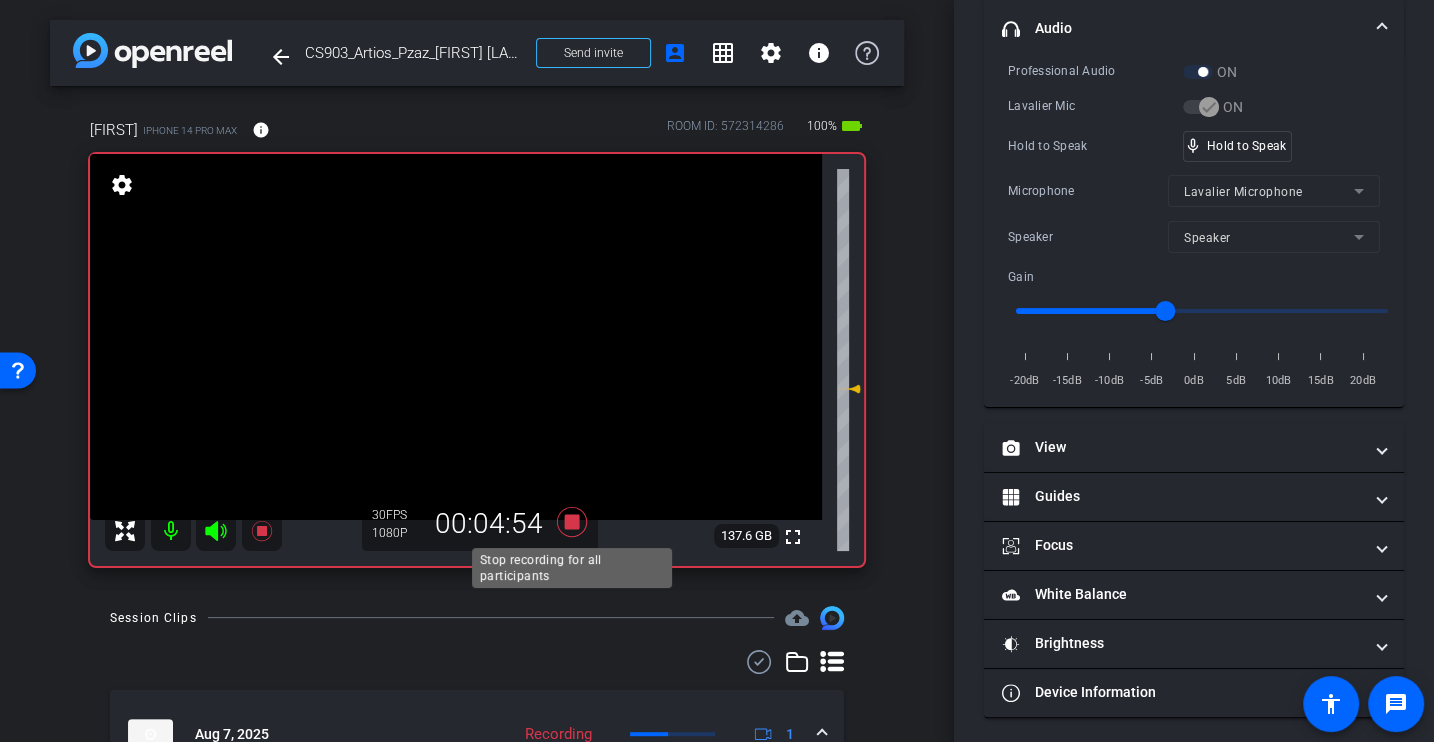 click 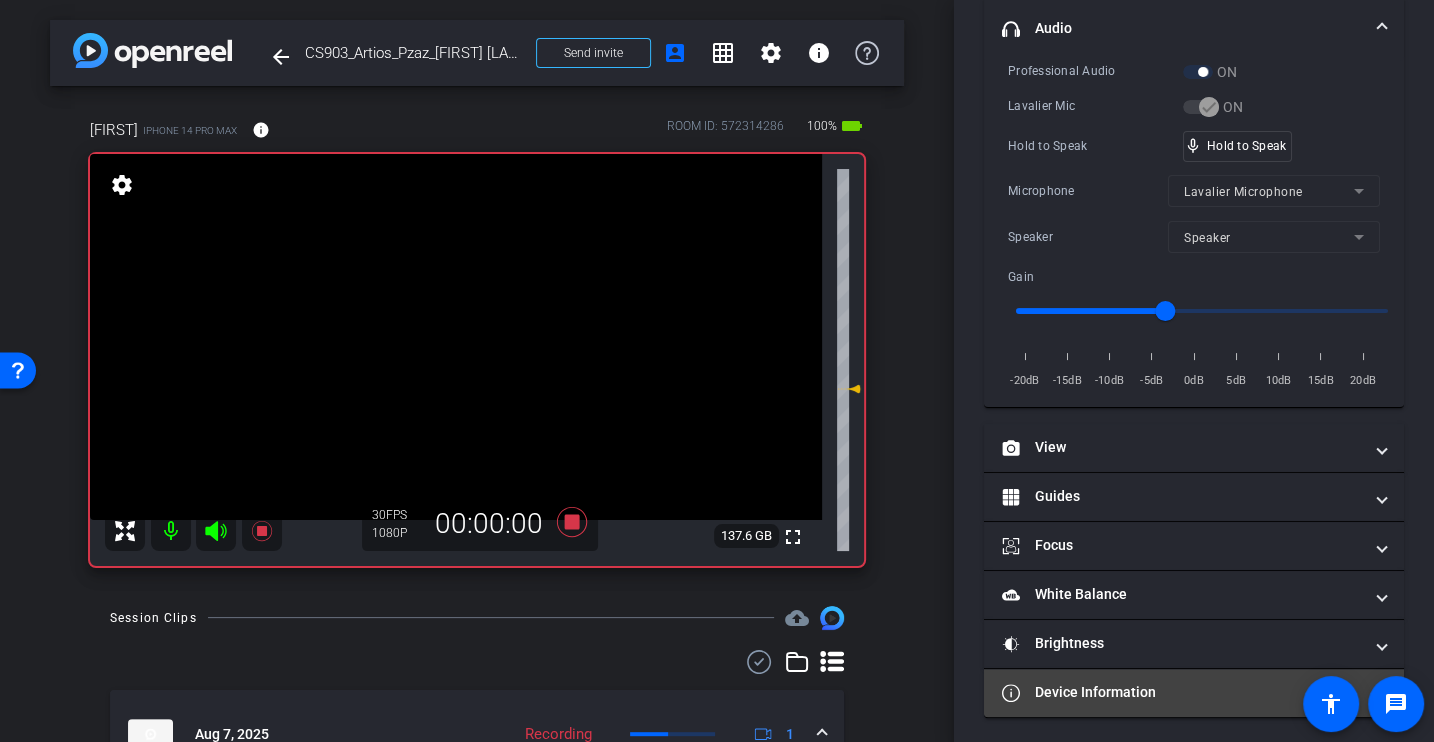 scroll, scrollTop: 216, scrollLeft: 0, axis: vertical 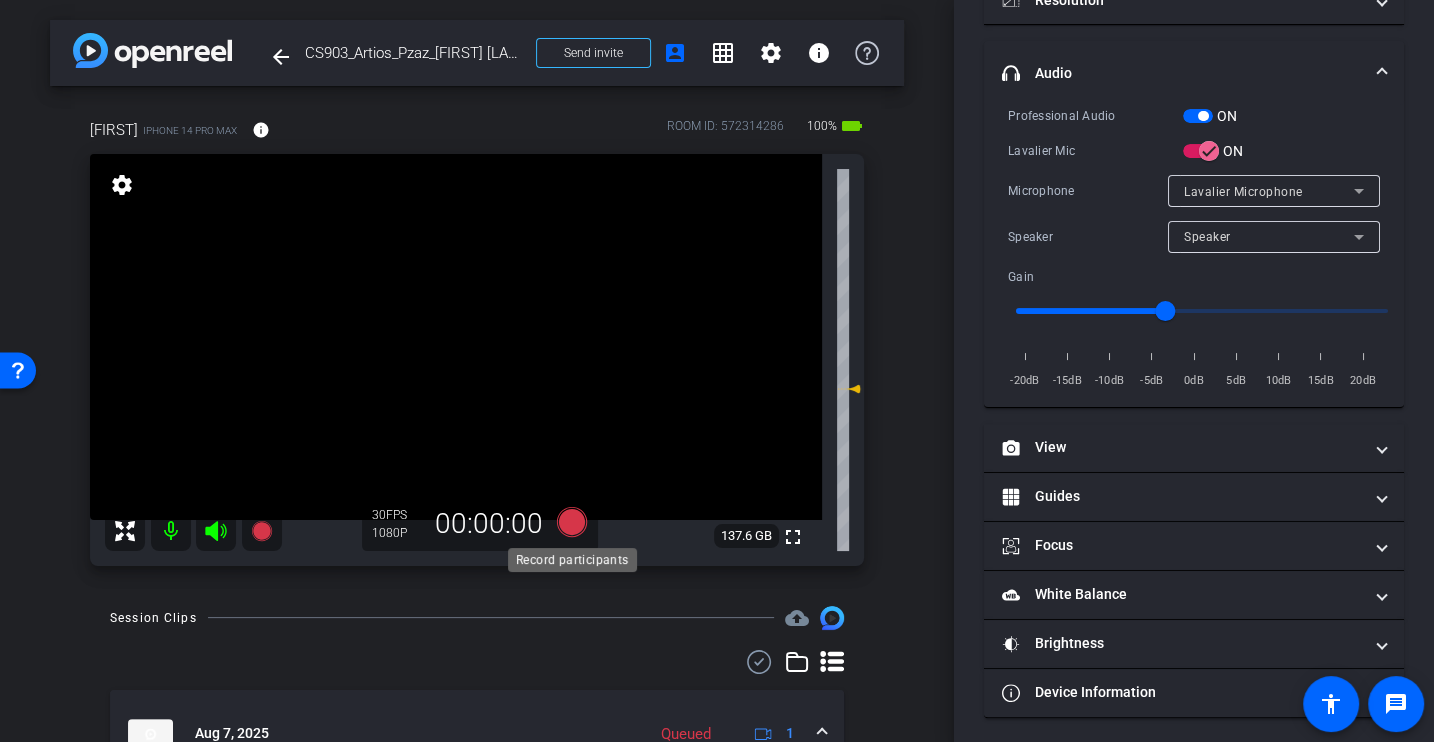 click 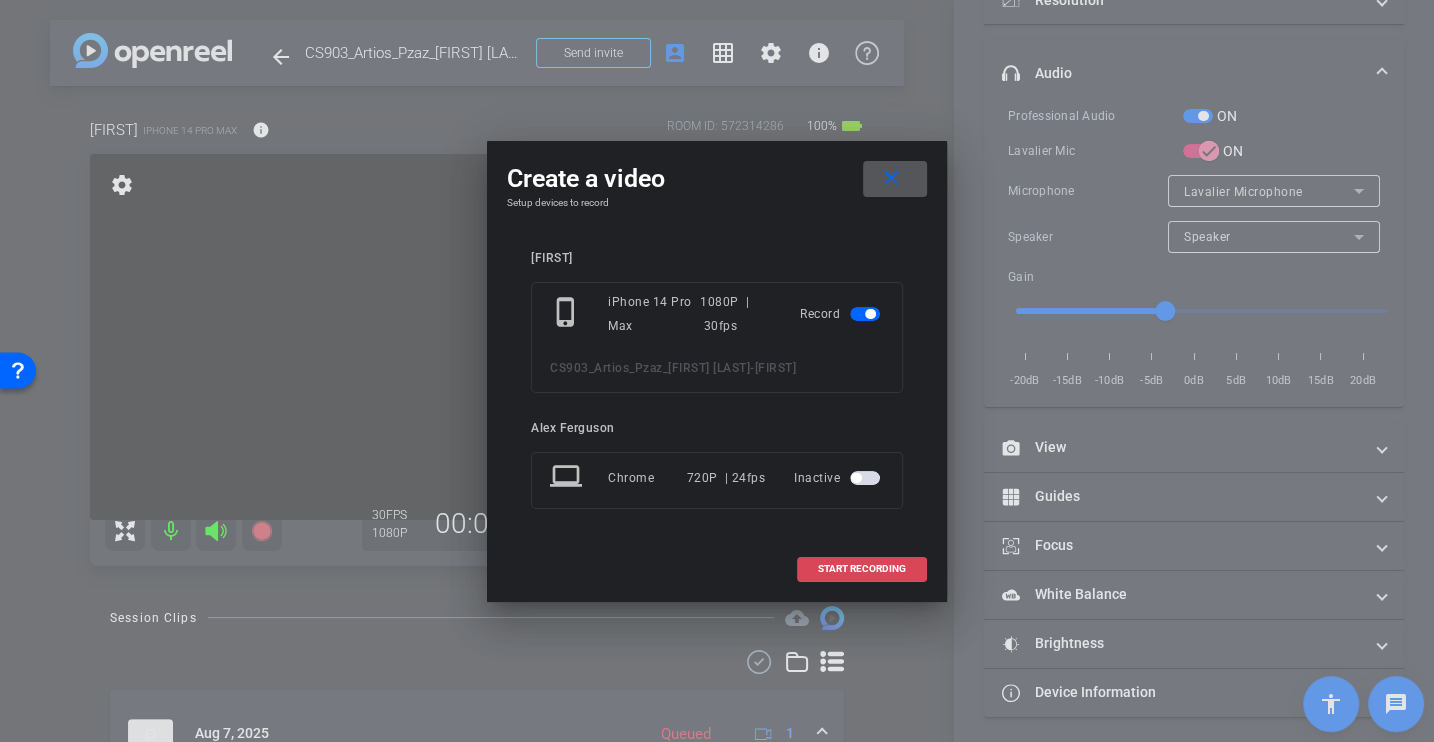 click at bounding box center [862, 569] 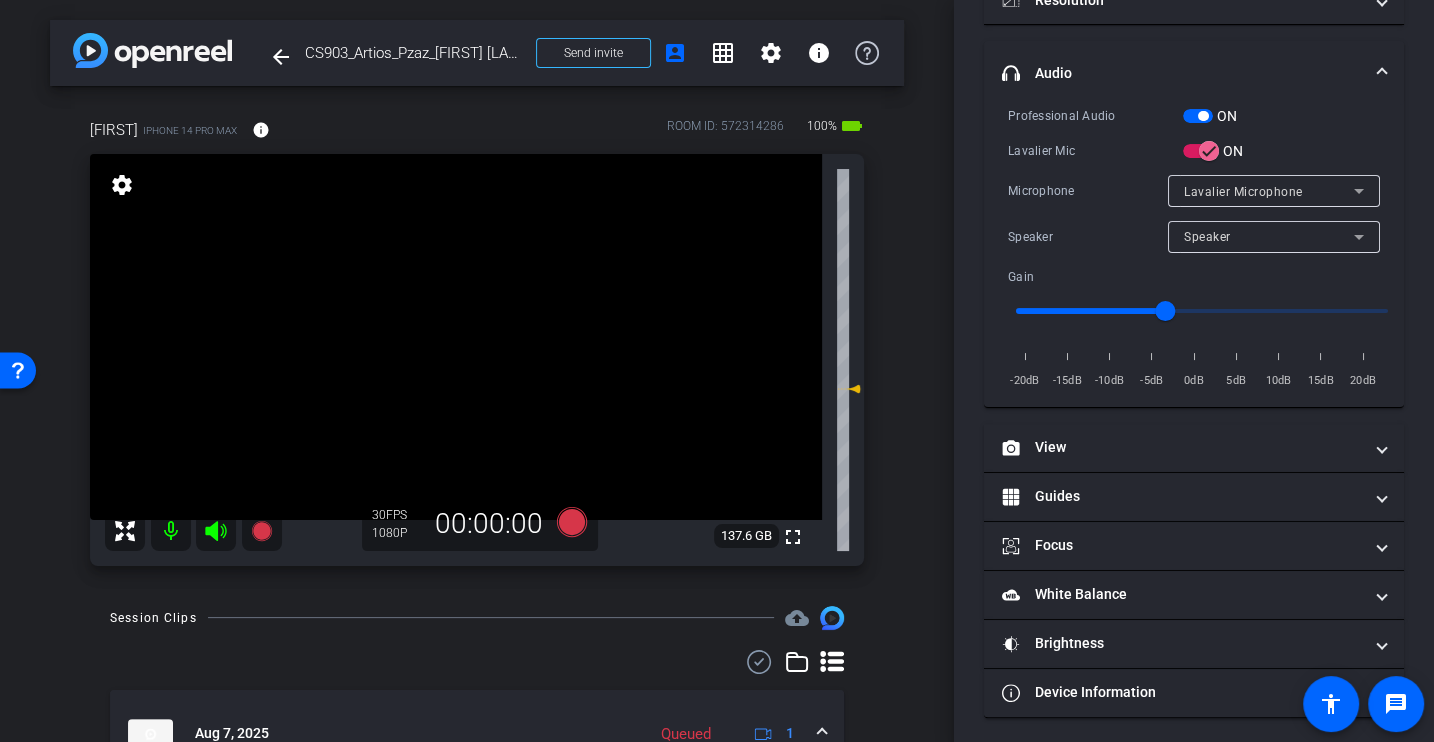scroll, scrollTop: 283, scrollLeft: 0, axis: vertical 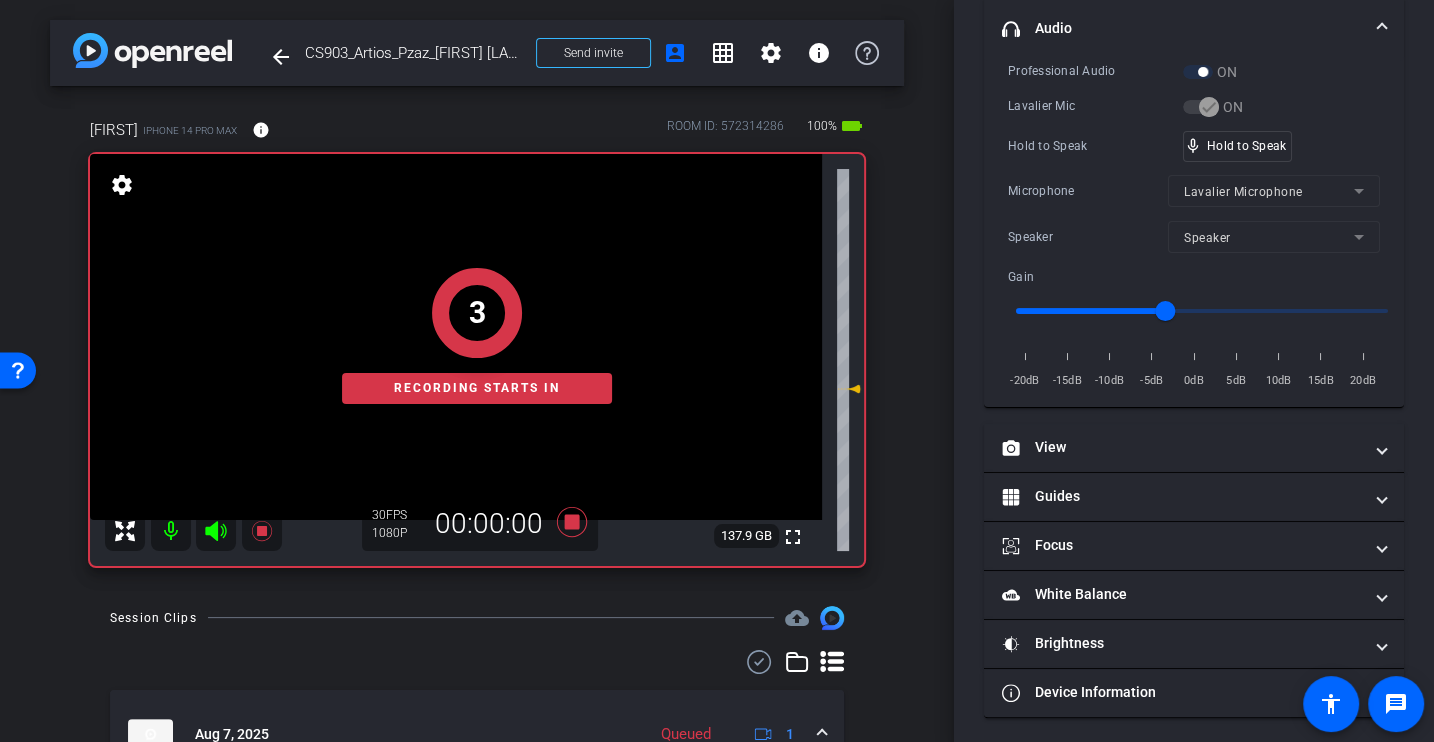 click on "Microphone" at bounding box center [1088, 191] 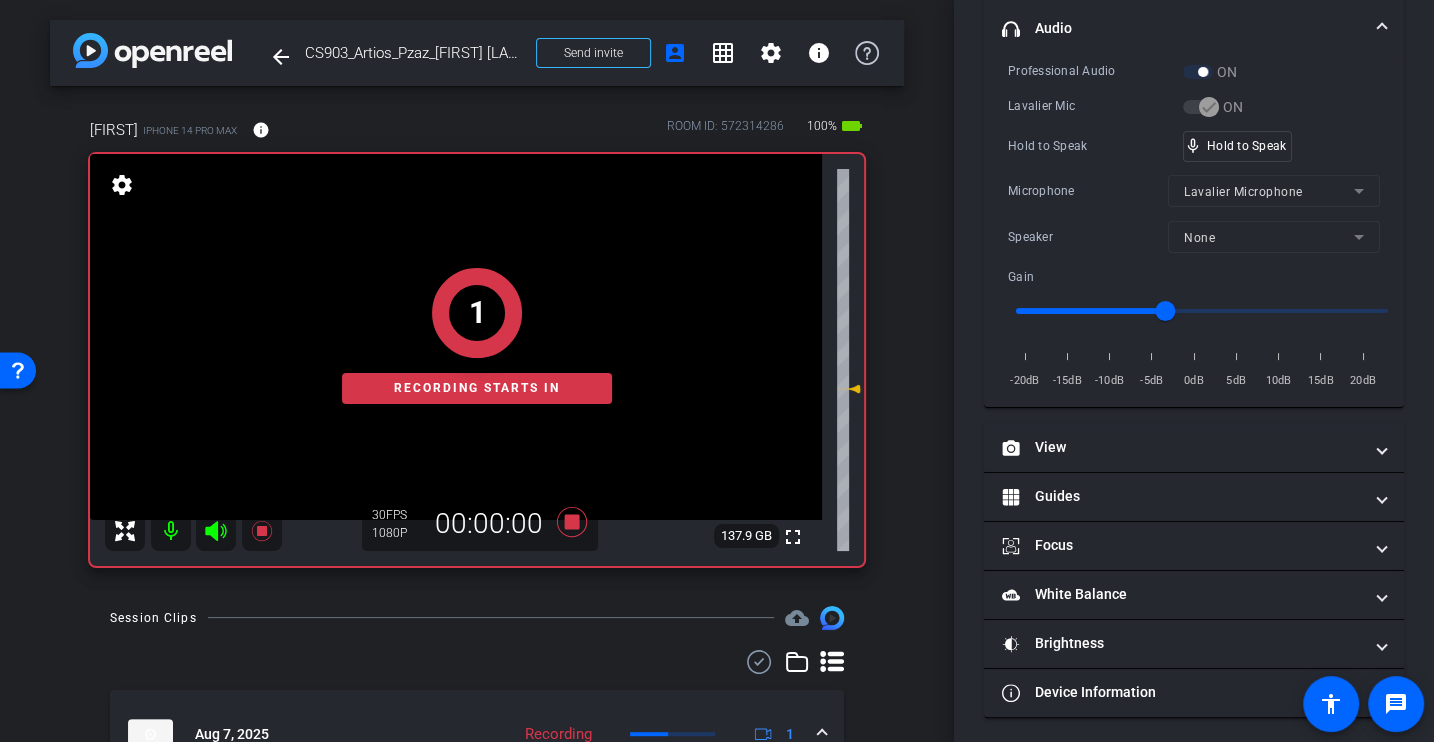 click on "Microphone" at bounding box center (1088, 191) 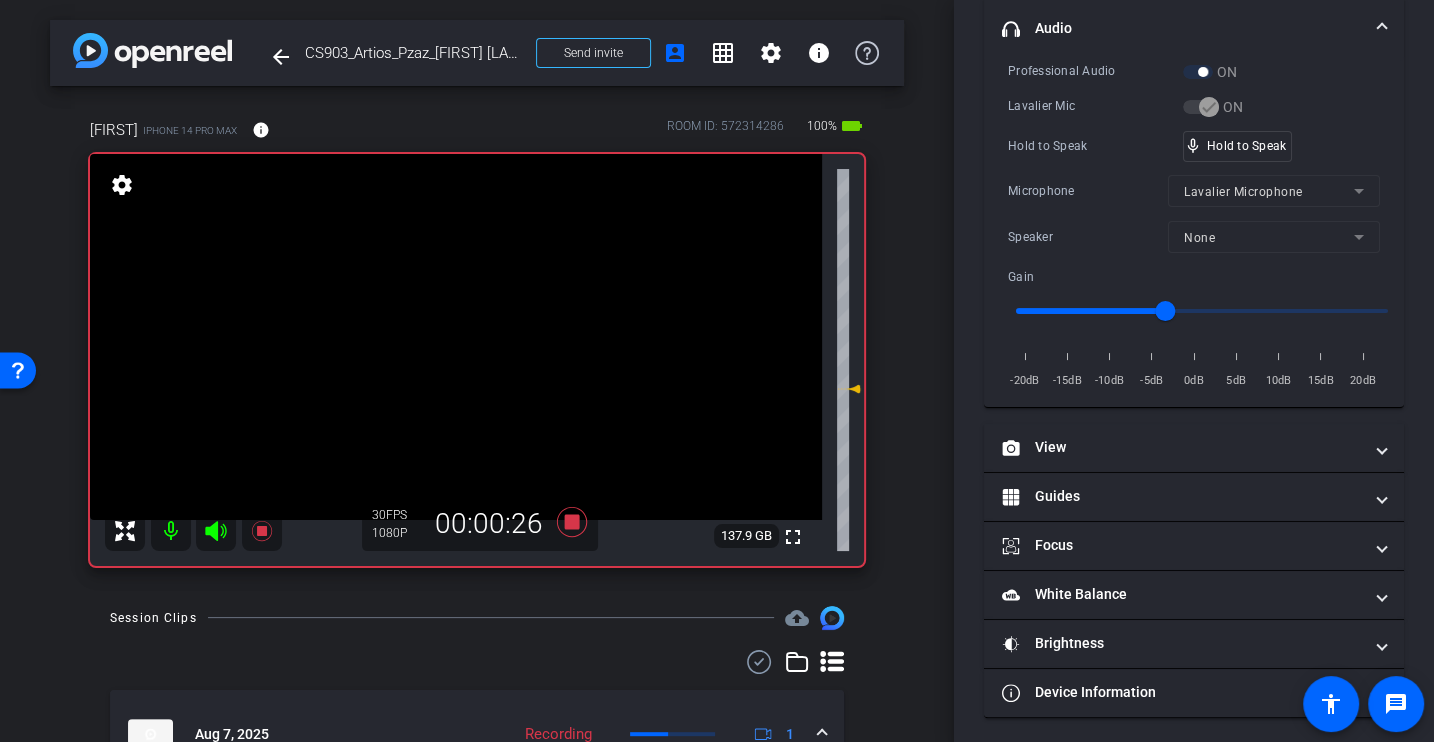 click on "Professional Audio  ON  Lavalier Mic  ON  Hold to Speak  mic_none Hold to Speak Microphone Lavalier Microphone Speaker None Gain -20dB -15dB -10dB -5dB 0dB 5dB 10dB 15dB 20dB" at bounding box center [1194, 226] 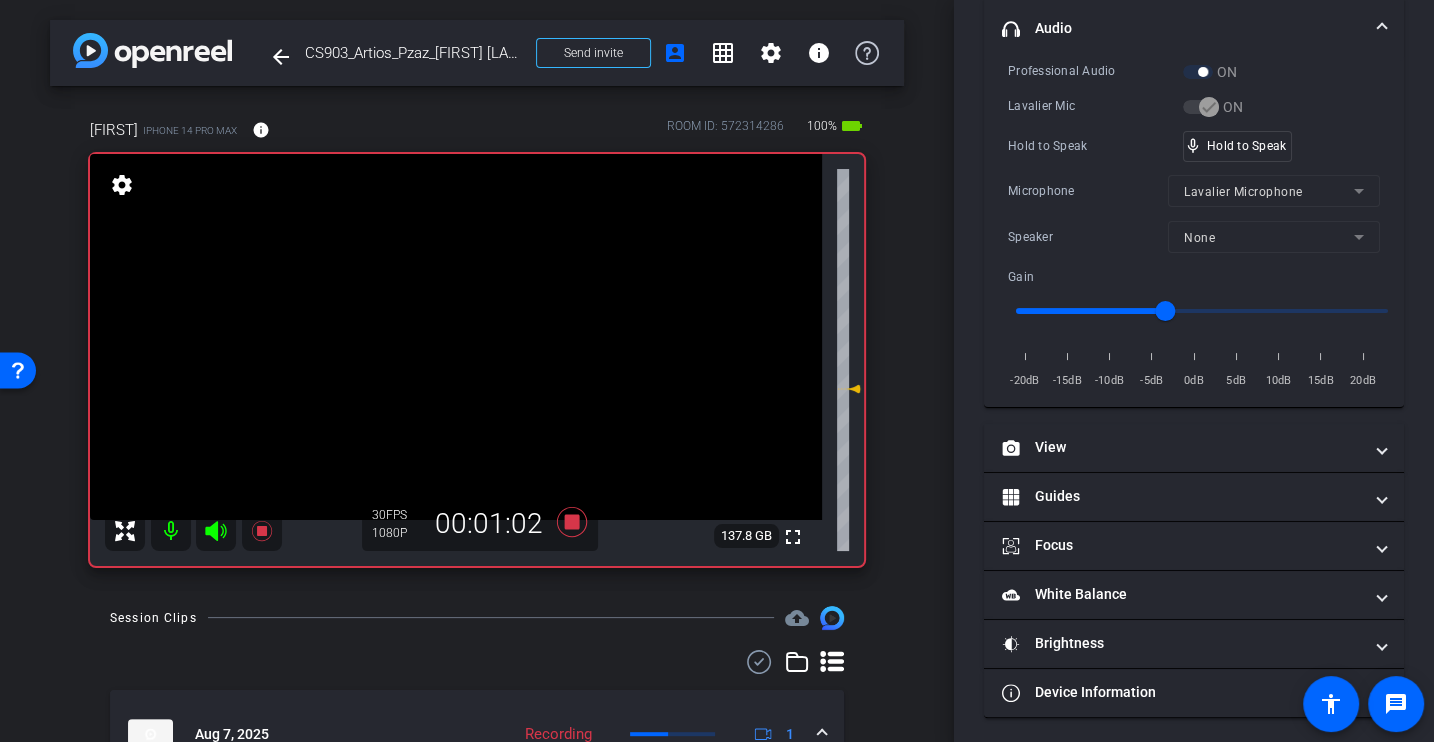 click on "Professional Audio  ON  Lavalier Mic  ON  Hold to Speak  mic_none Hold to Speak Microphone Lavalier Microphone Speaker None Gain -20dB -15dB -10dB -5dB 0dB 5dB 10dB 15dB 20dB" at bounding box center (1194, 226) 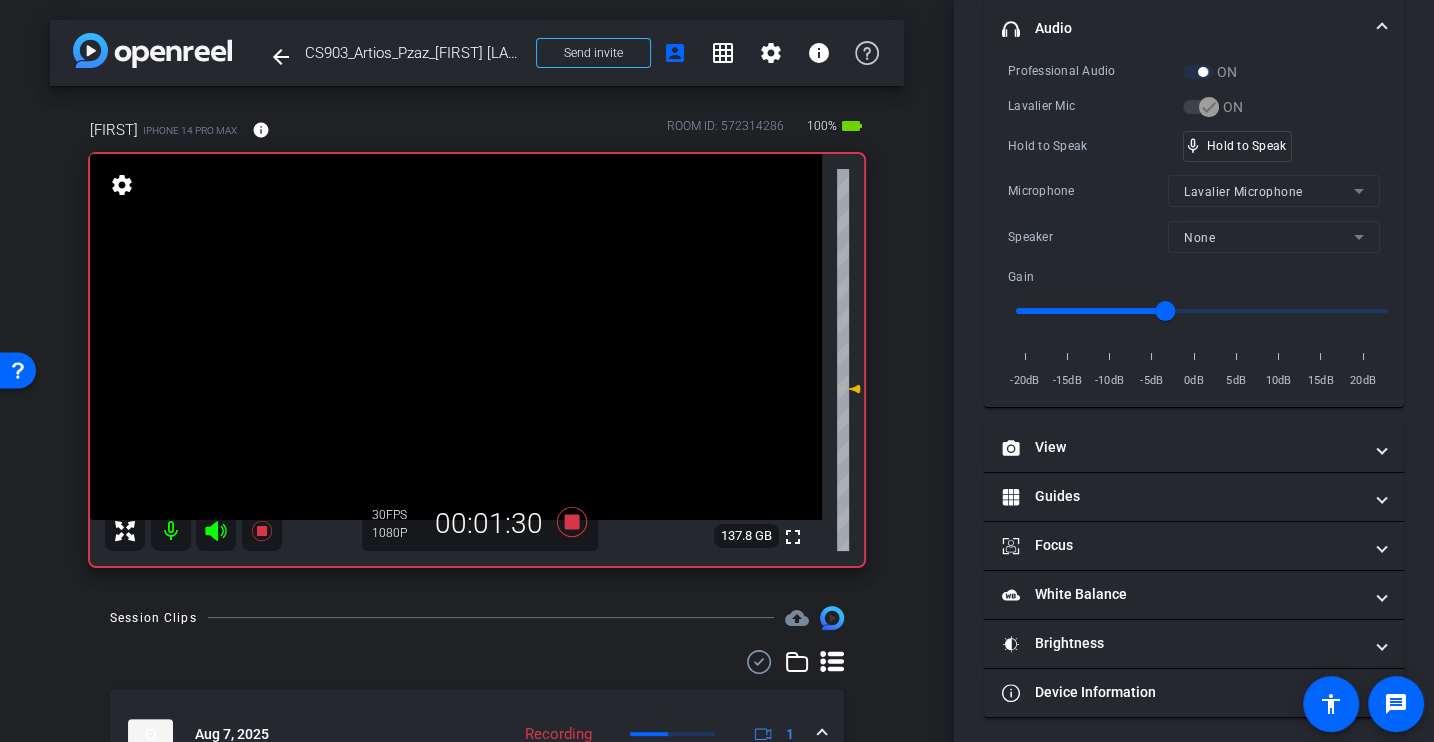 click on "Hold to Speak  mic_none Hold to Speak" at bounding box center (1194, 146) 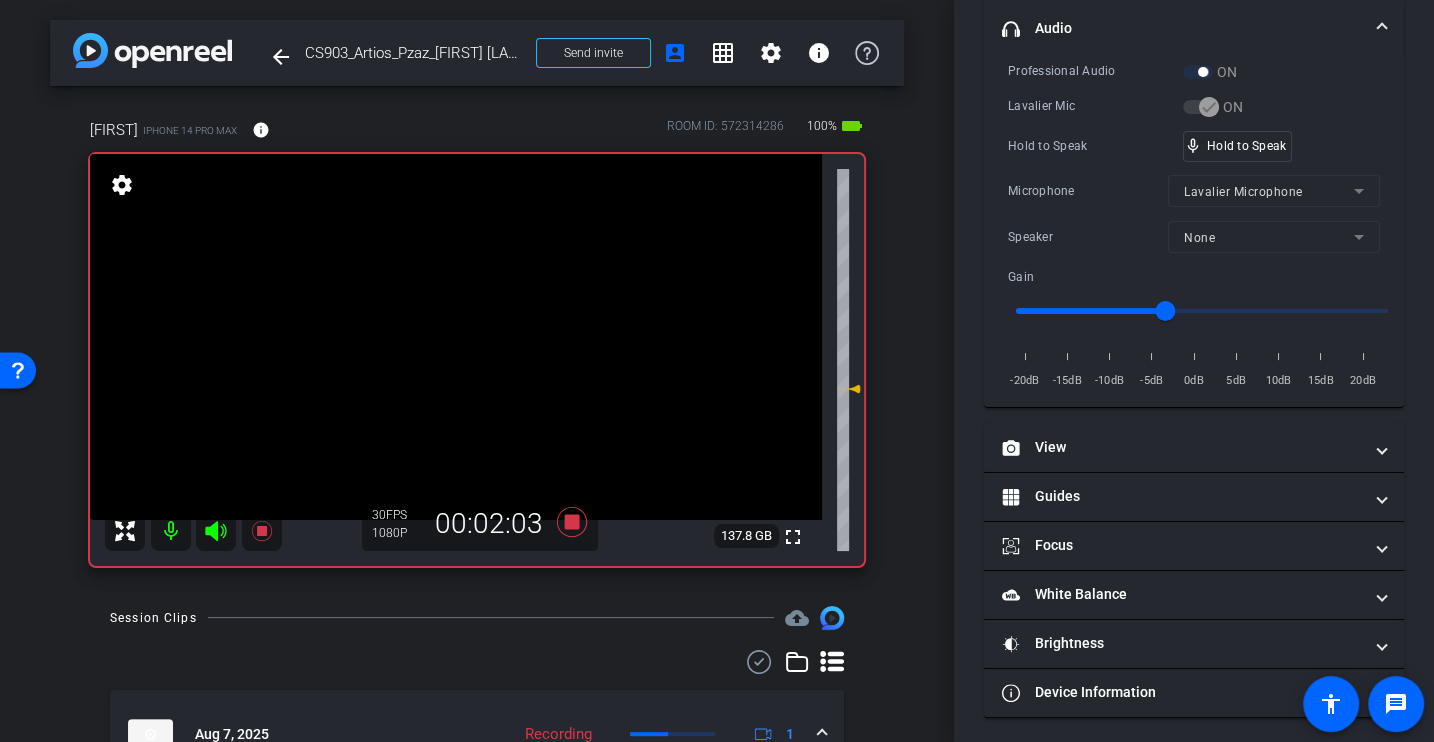 click on "Hold to Speak  mic_none Hold to Speak" at bounding box center [1194, 146] 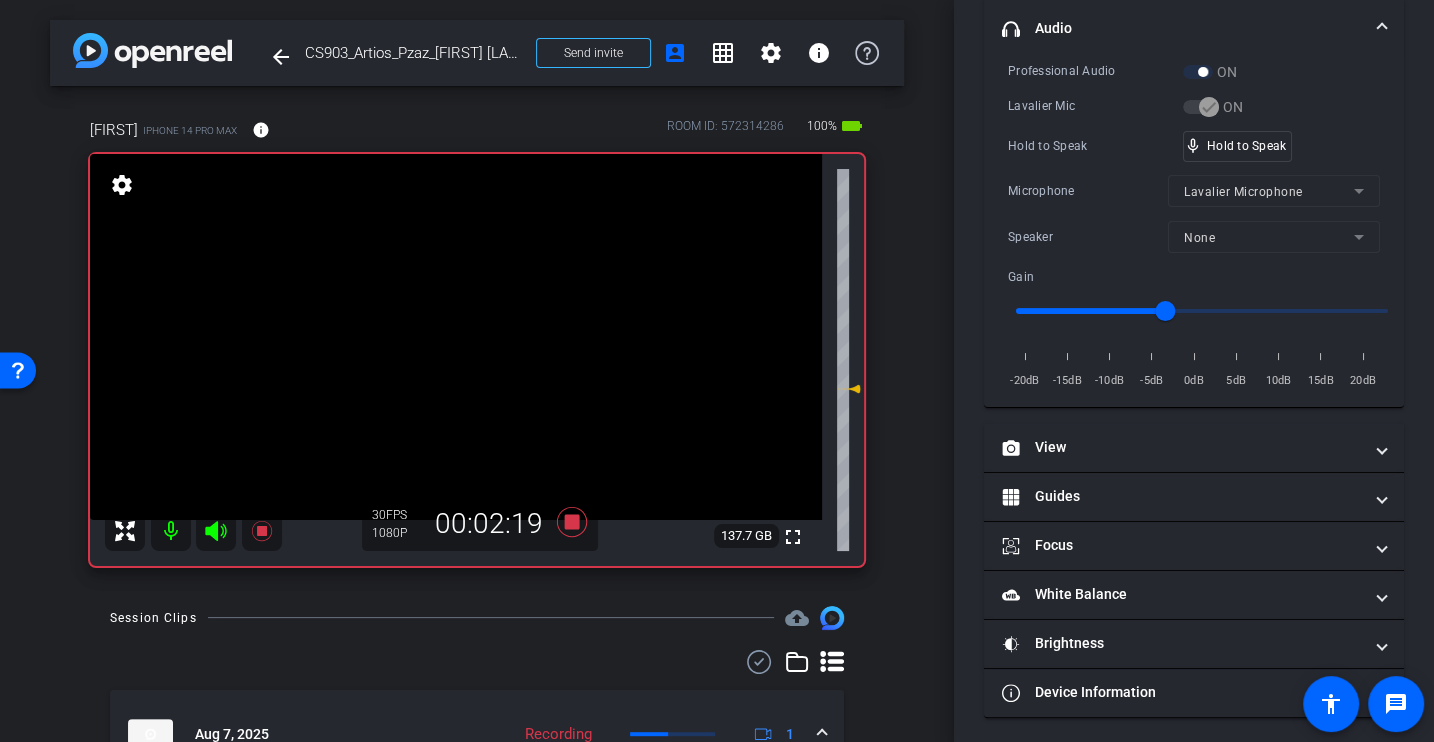 click on "Hold to Speak  mic_none Hold to Speak" at bounding box center (1194, 146) 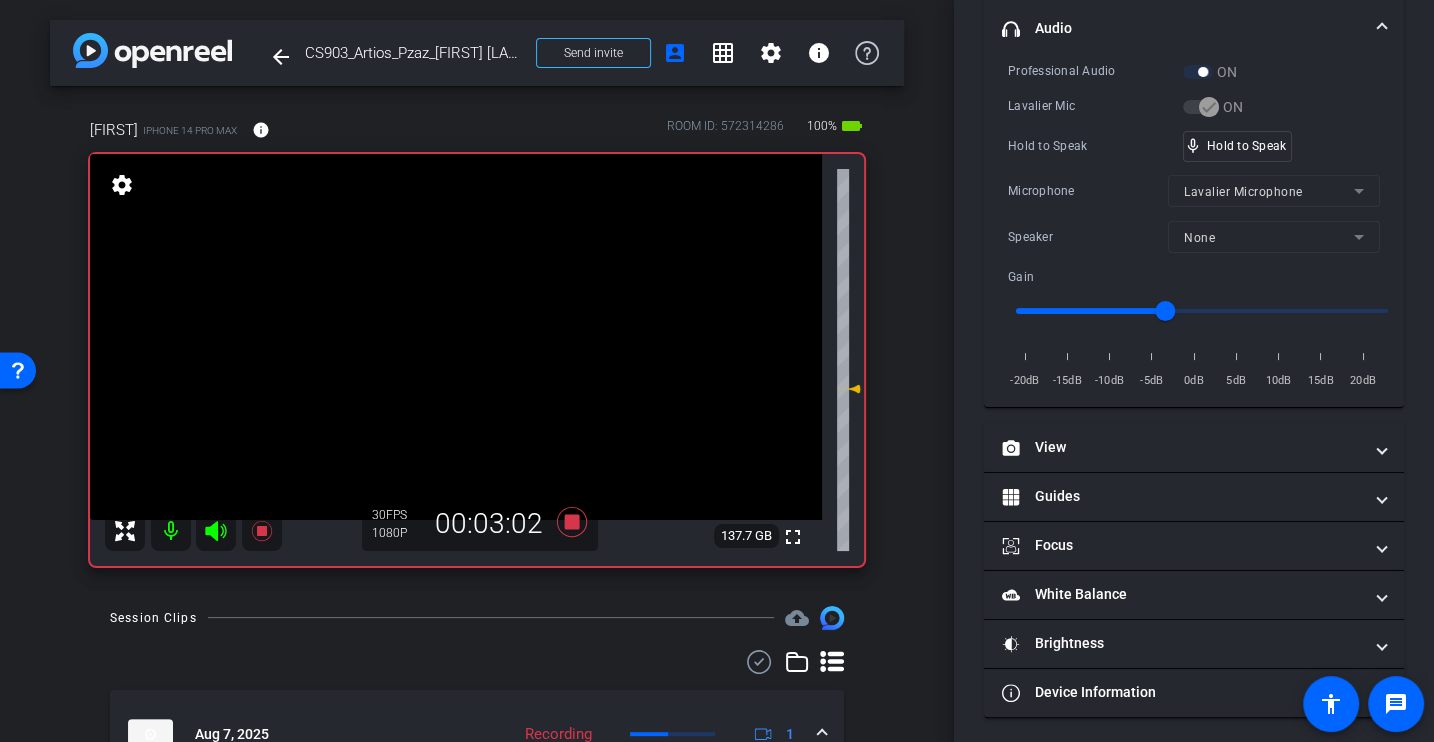 click on "Professional Audio  ON  Lavalier Mic  ON  Hold to Speak  mic_none Hold to Speak Microphone Lavalier Microphone Speaker None Gain -20dB -15dB -10dB -5dB 0dB 5dB 10dB 15dB 20dB" at bounding box center (1194, 226) 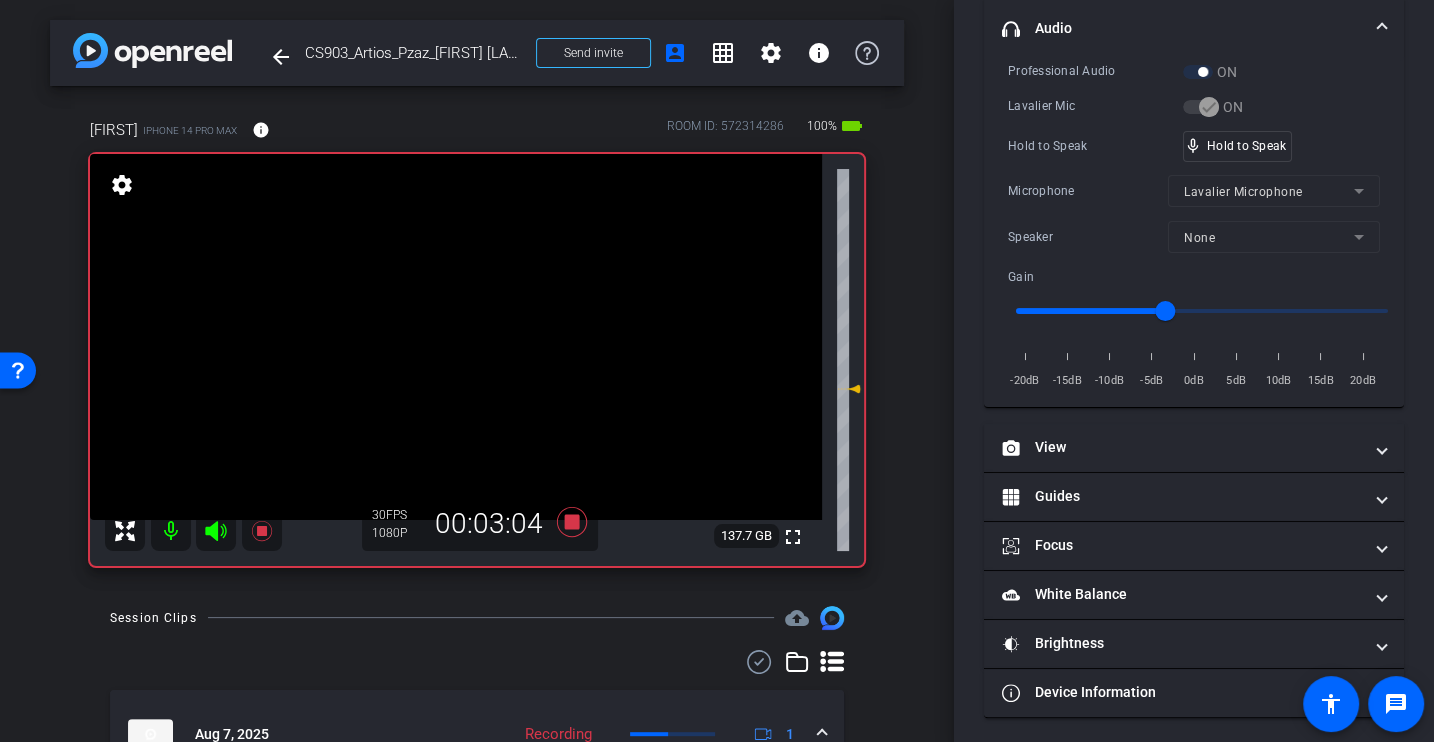 click on "Professional Audio  ON  Lavalier Mic  ON  Hold to Speak  mic_none Hold to Speak Microphone Lavalier Microphone Speaker None Gain -20dB -15dB -10dB -5dB 0dB 5dB 10dB 15dB 20dB" at bounding box center [1194, 226] 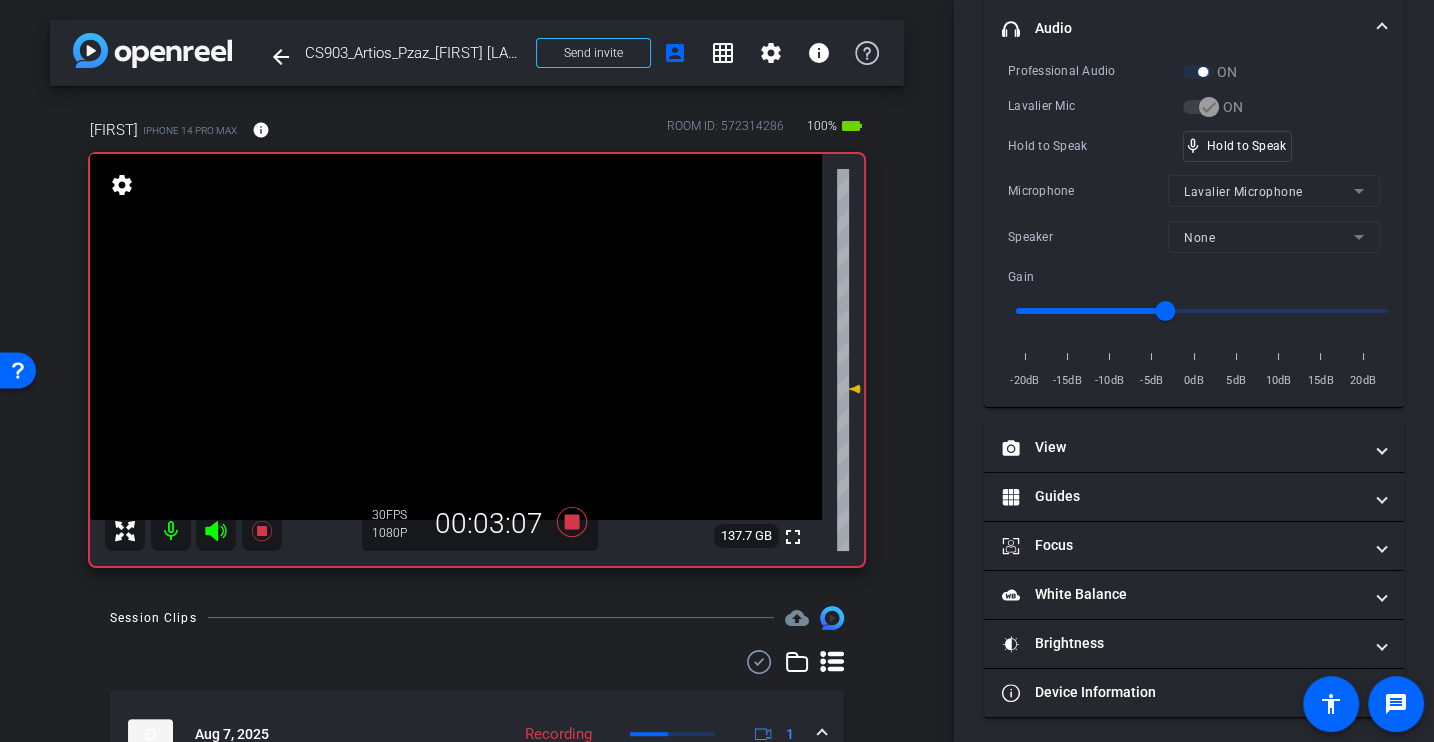 click on "Hold to Speak" at bounding box center [1095, 146] 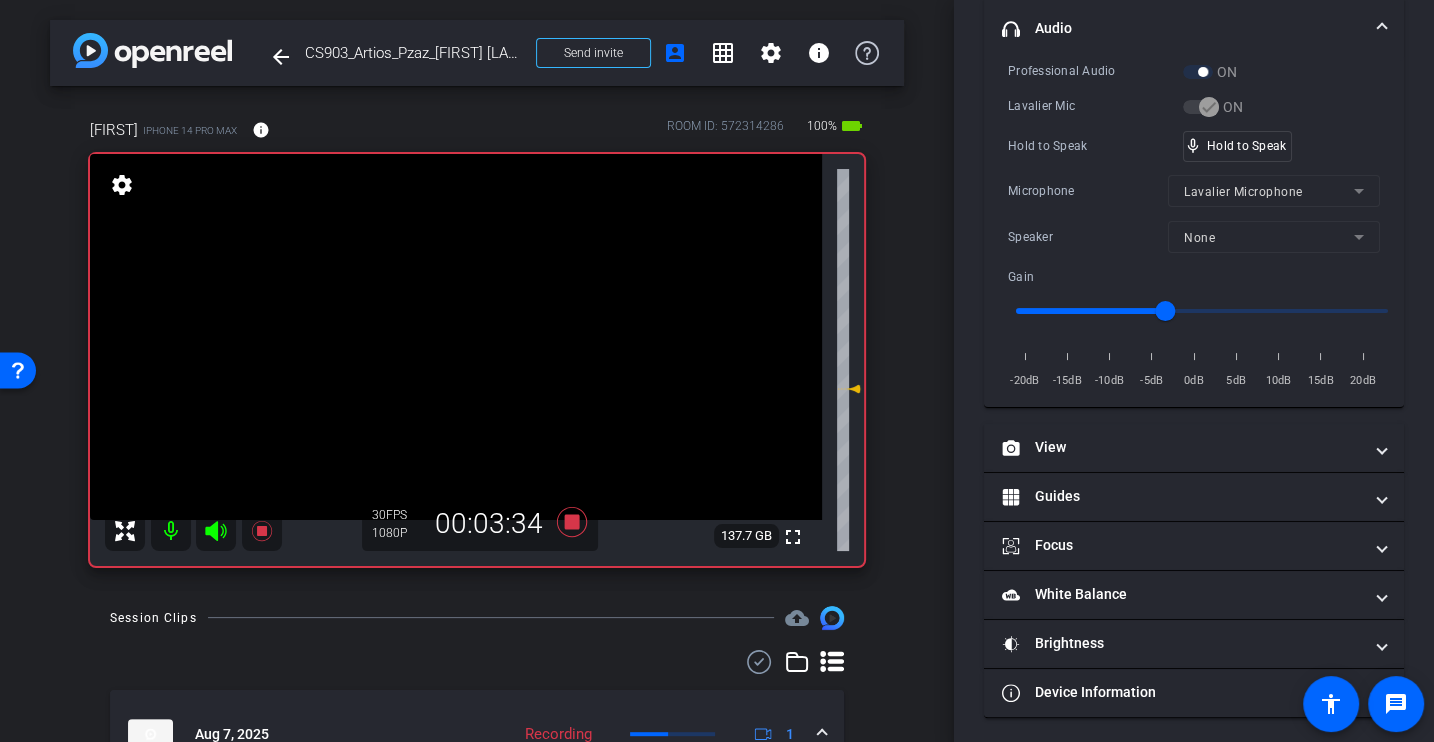 click on "Hold to Speak" at bounding box center [1095, 146] 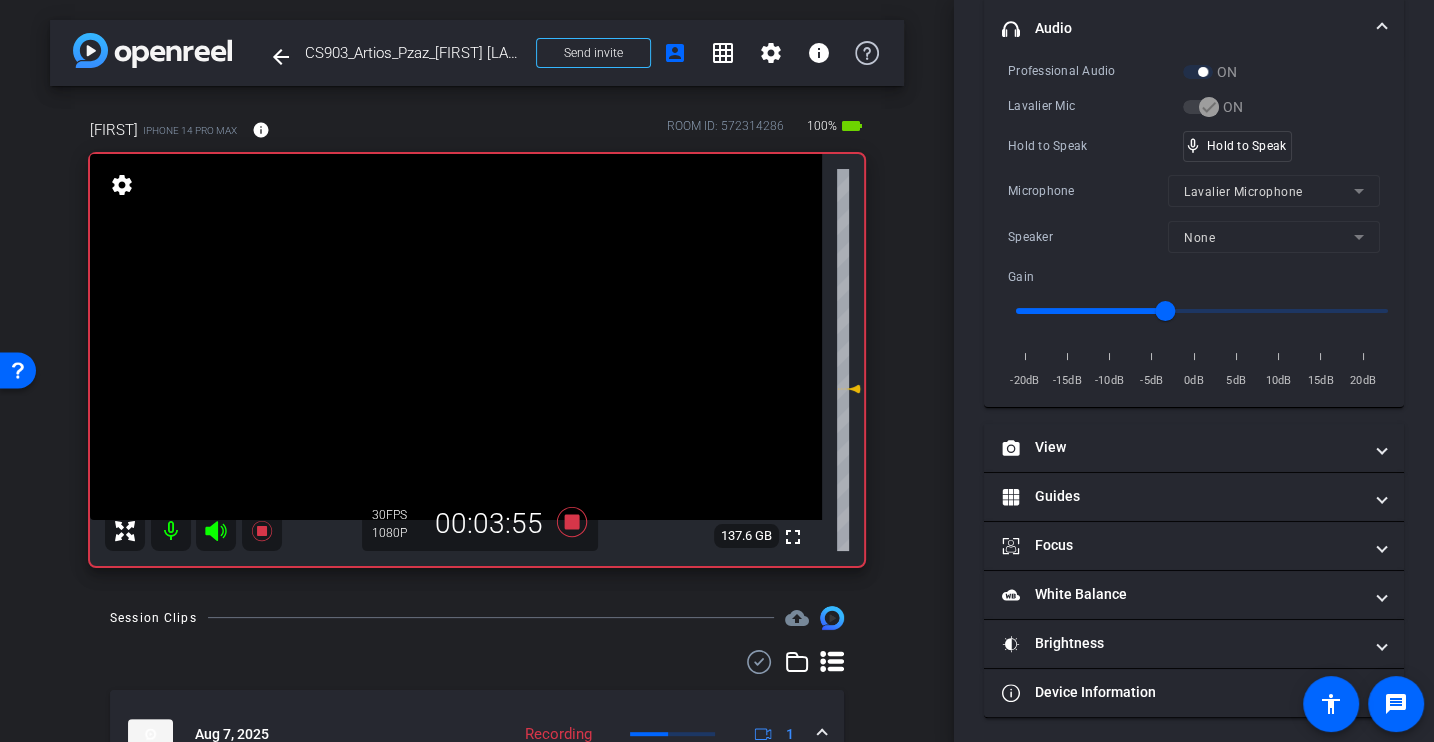 click on "Hold to Speak  mic_none Hold to Speak" at bounding box center [1194, 146] 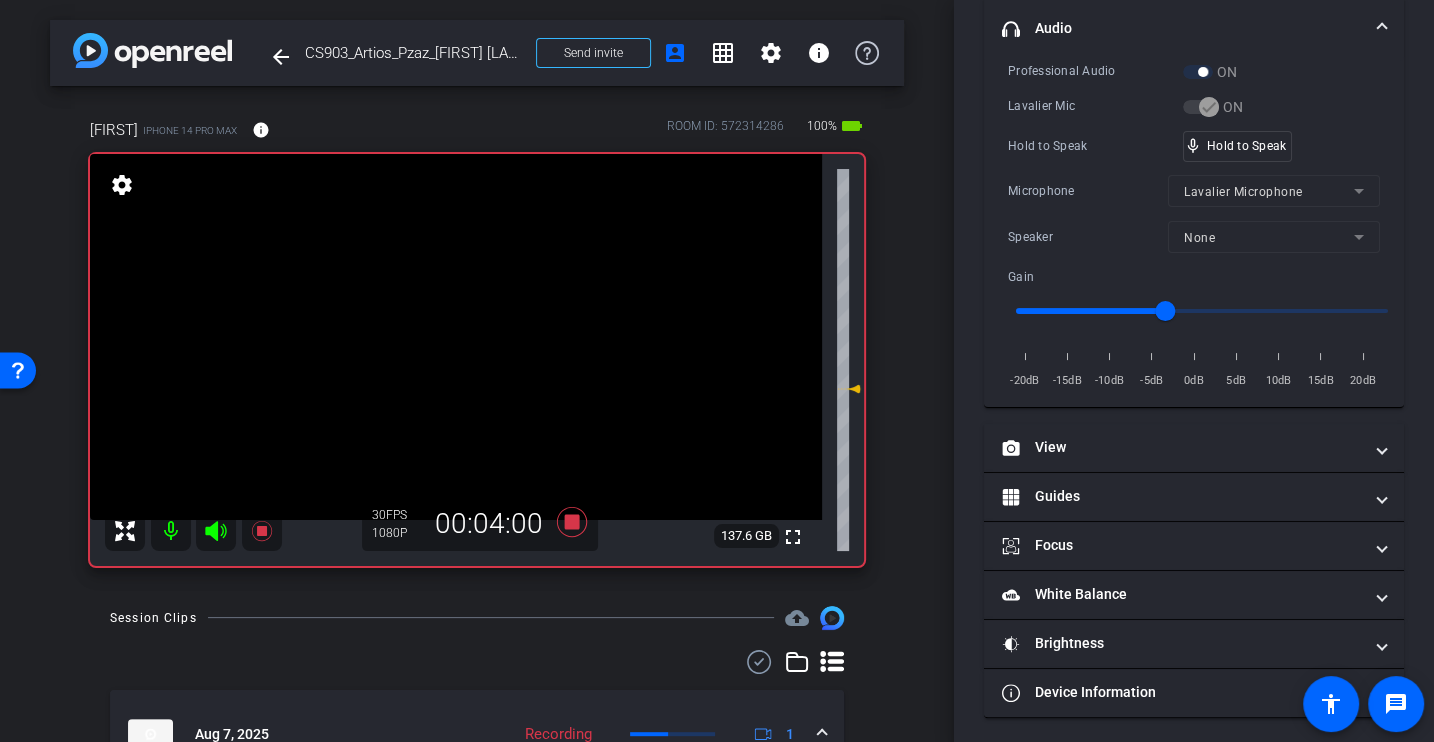 click on "Hold to Speak  mic_none Hold to Speak" at bounding box center [1194, 146] 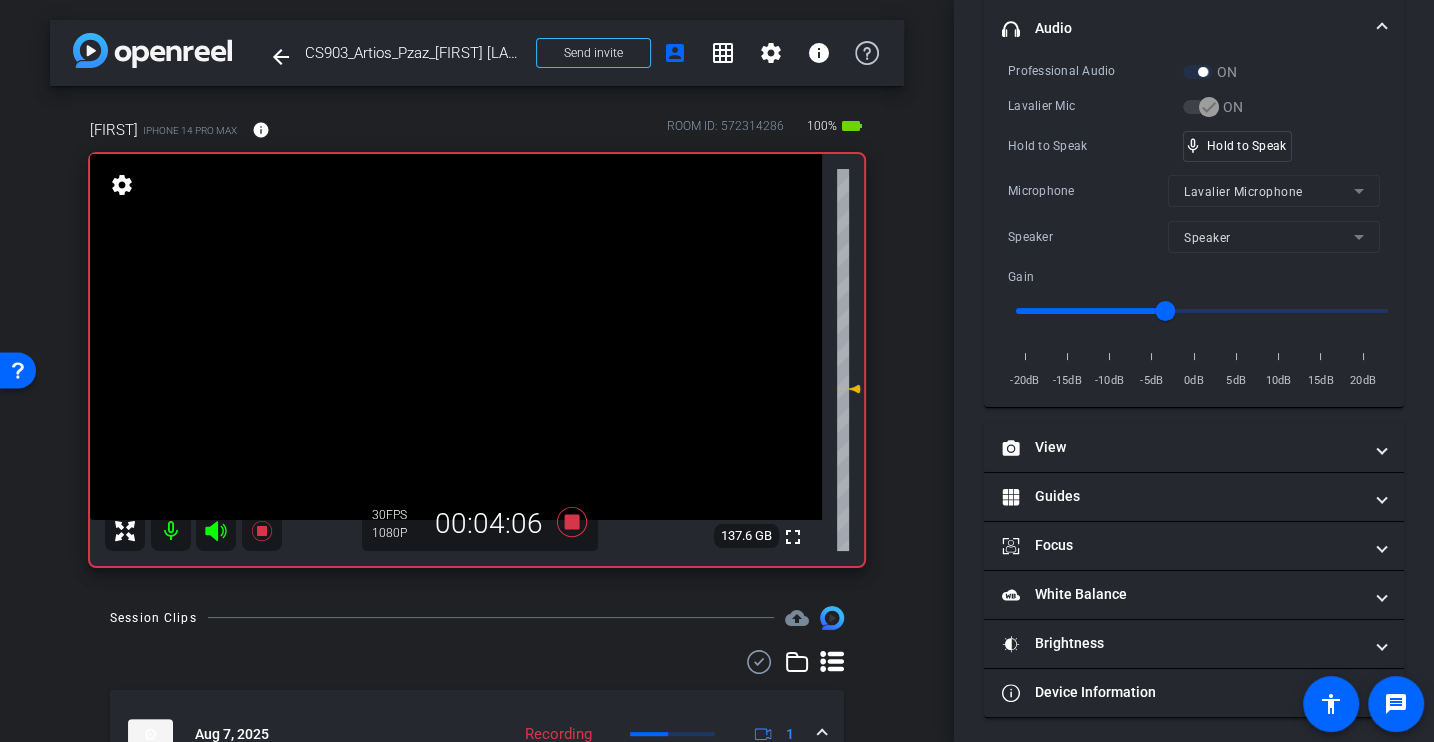 click on "Hold to Speak  mic_none Hold to Speak" at bounding box center (1194, 146) 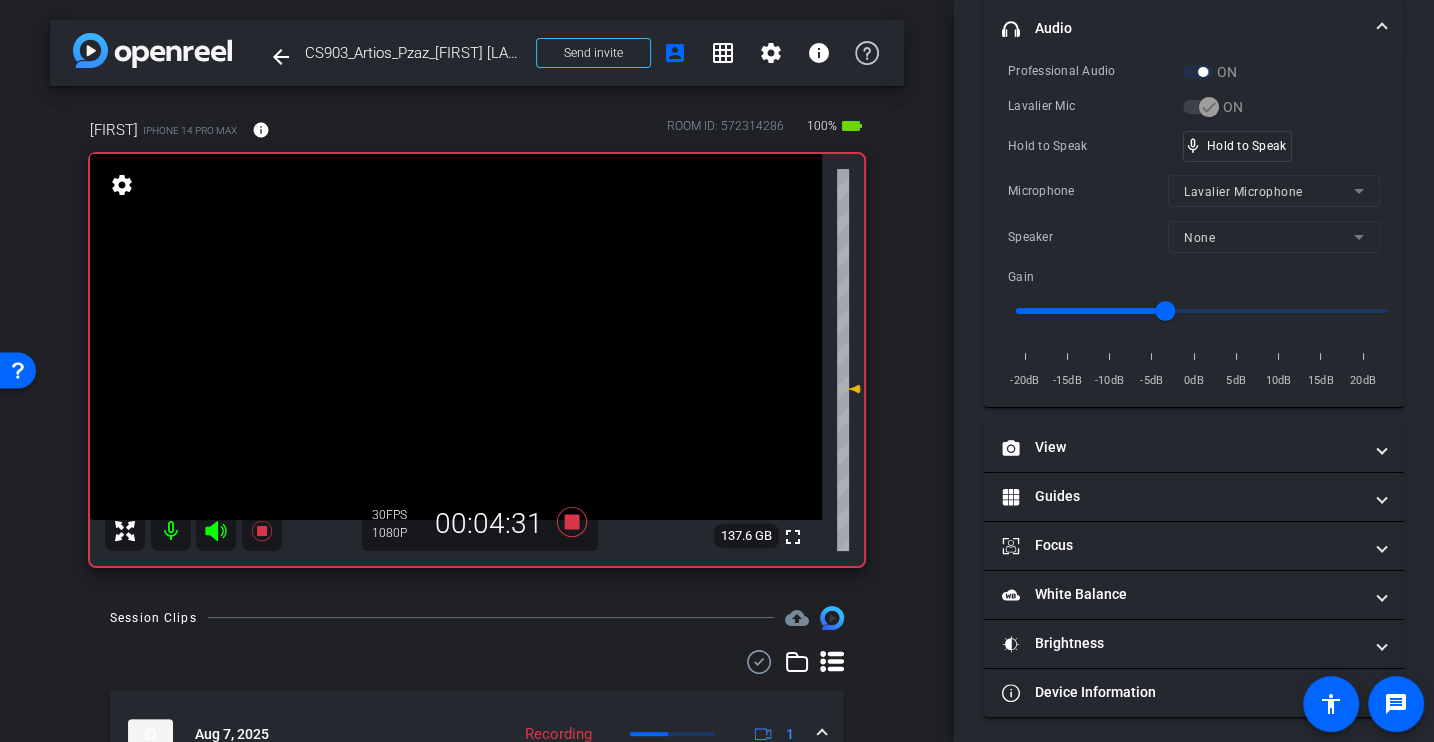 click on "Hold to Speak" at bounding box center (1095, 146) 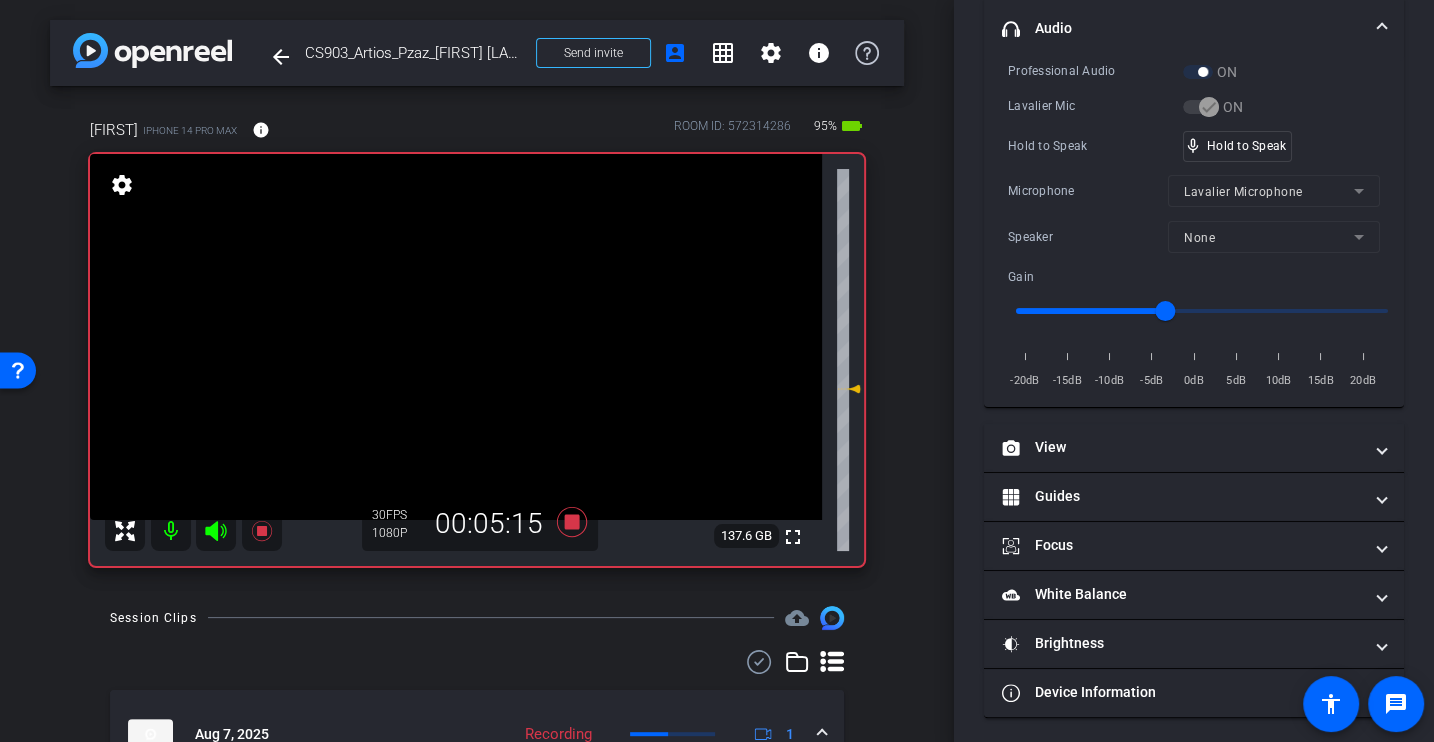 click on "Hold to Speak" at bounding box center [1095, 146] 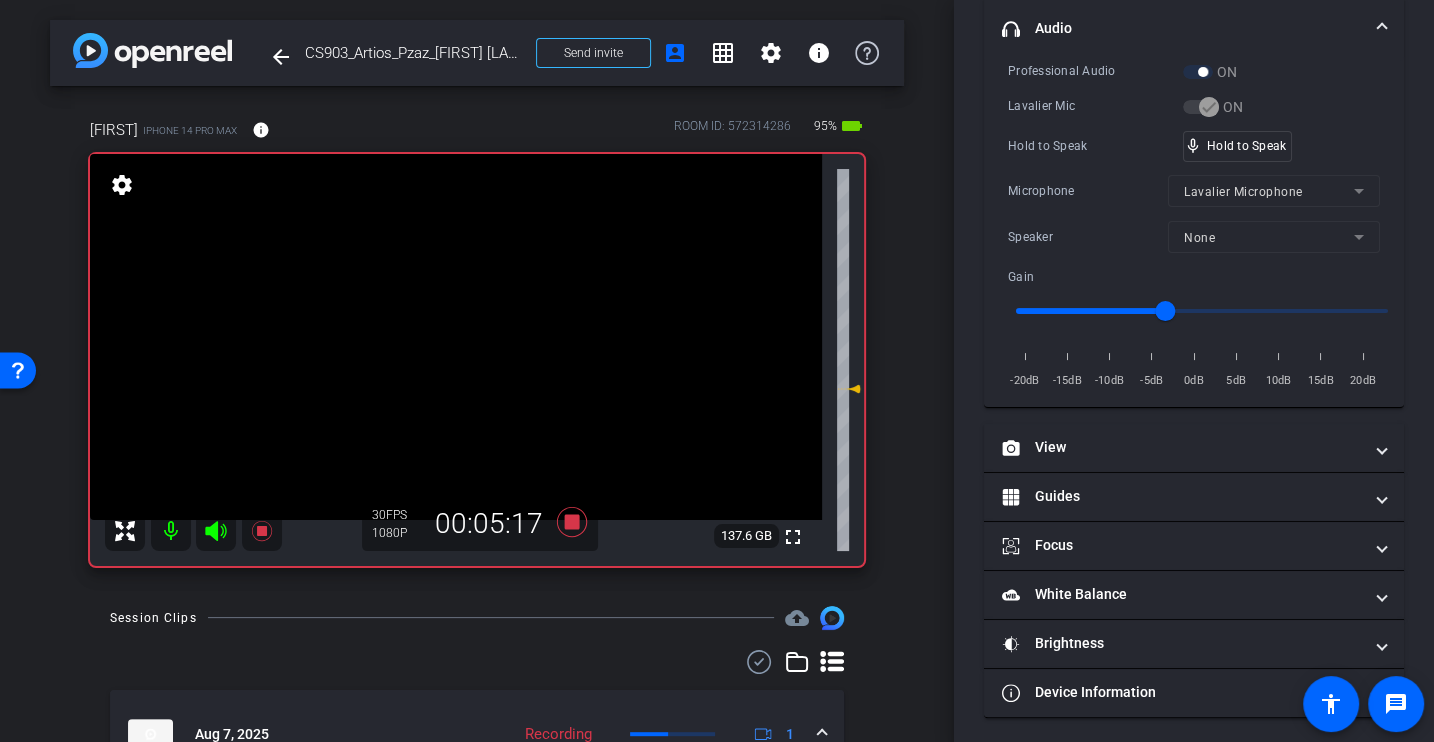 click on "Hold to Speak" at bounding box center (1095, 146) 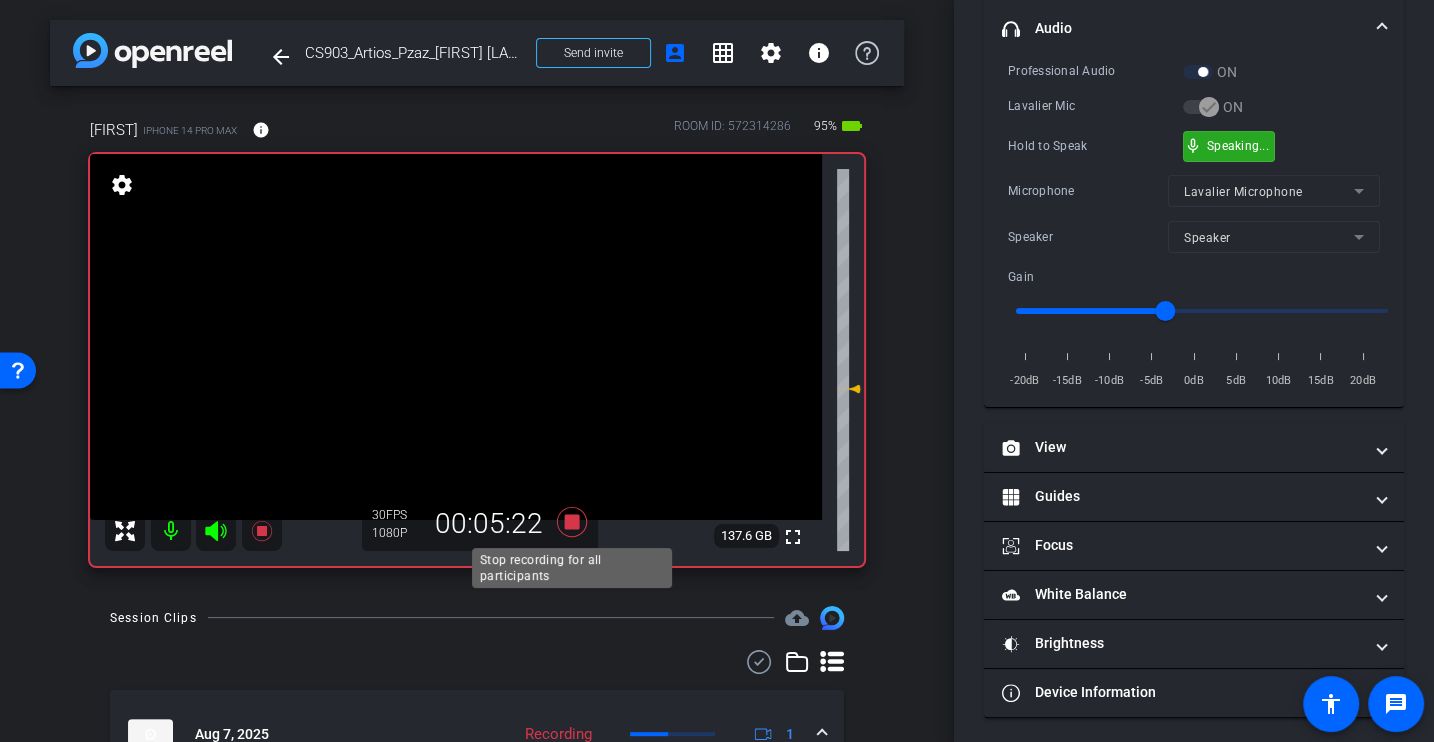 click 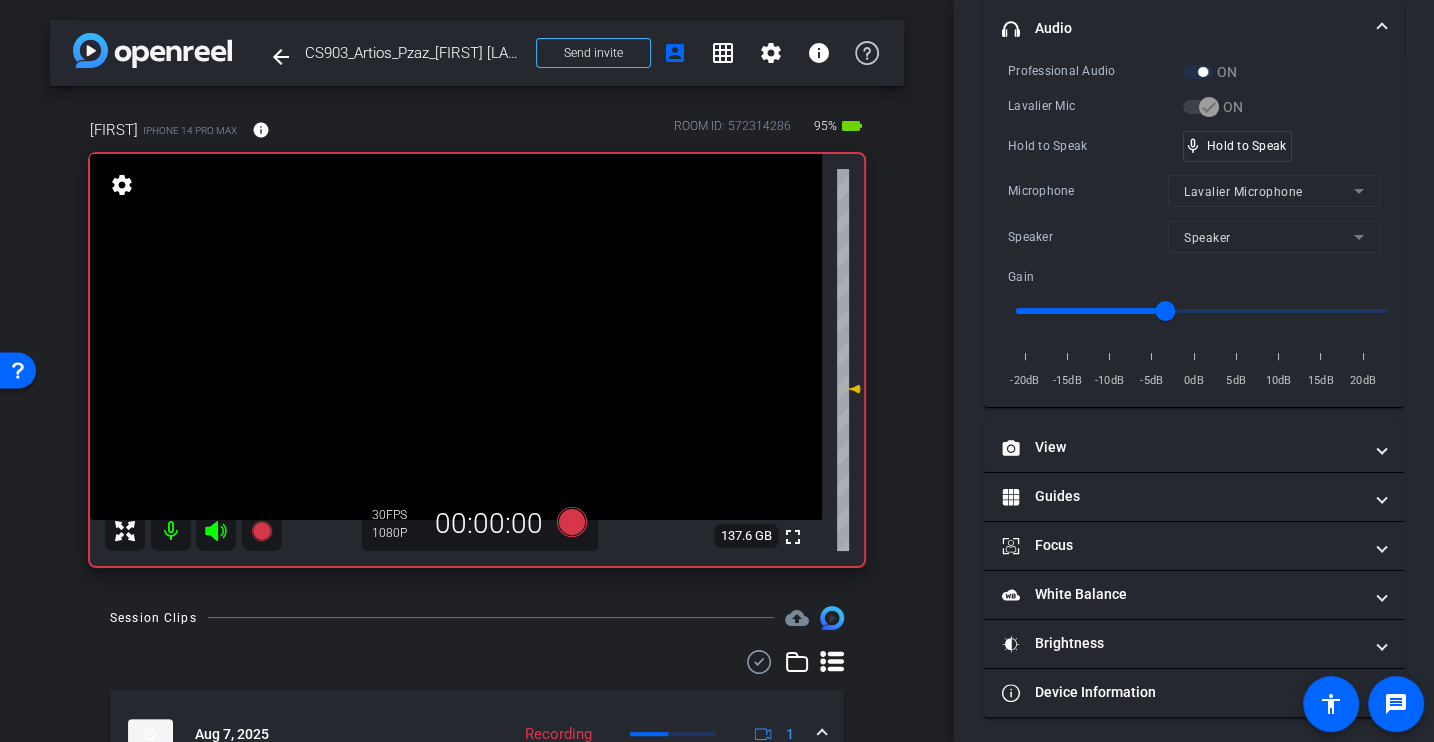 scroll, scrollTop: 216, scrollLeft: 0, axis: vertical 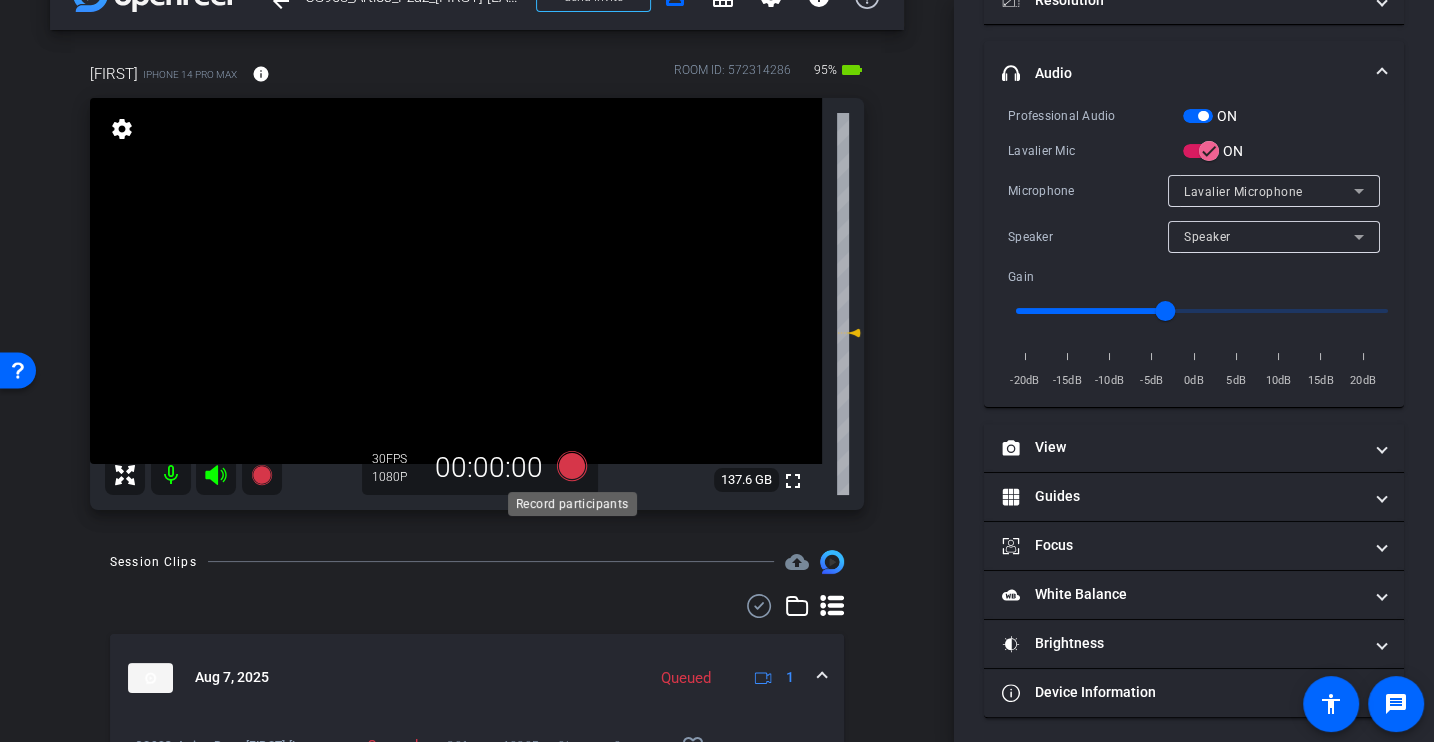 click 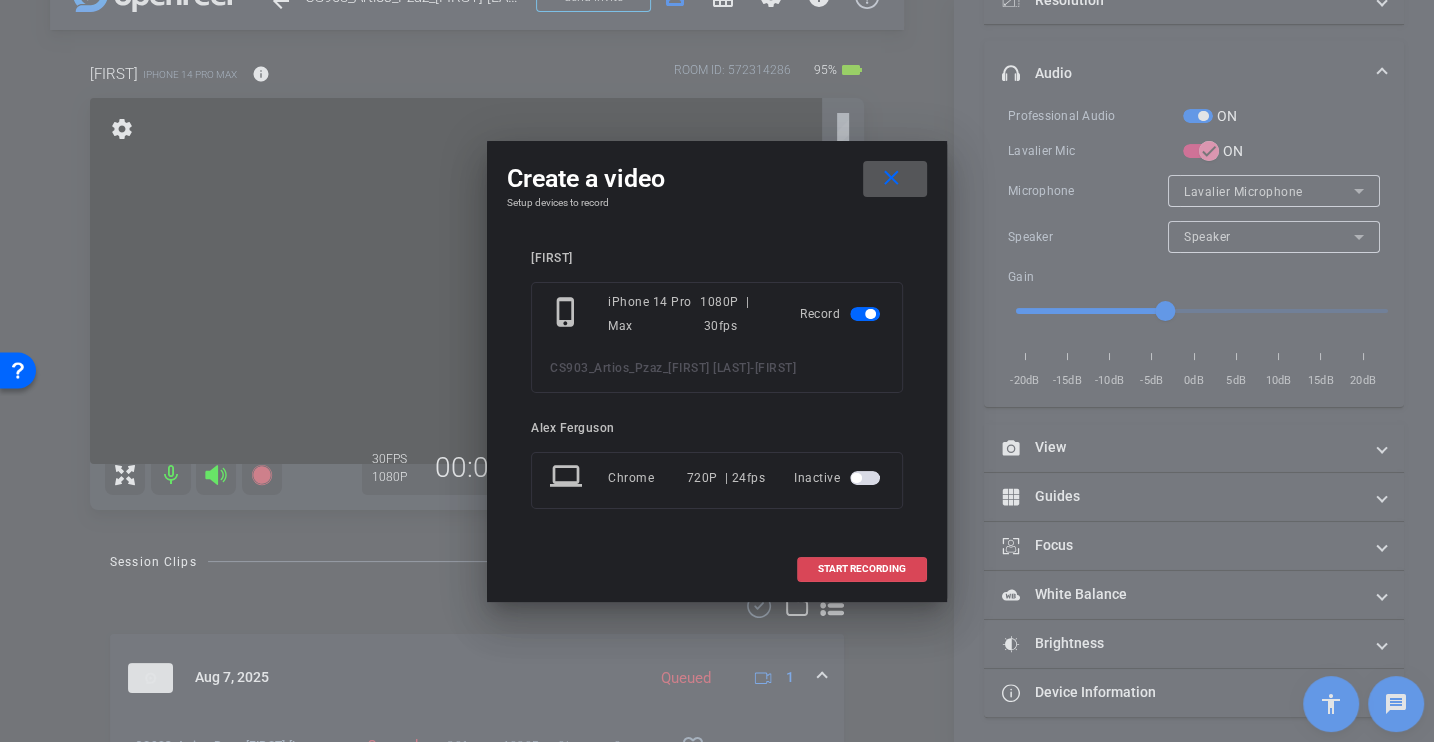 click on "START RECORDING" at bounding box center [862, 569] 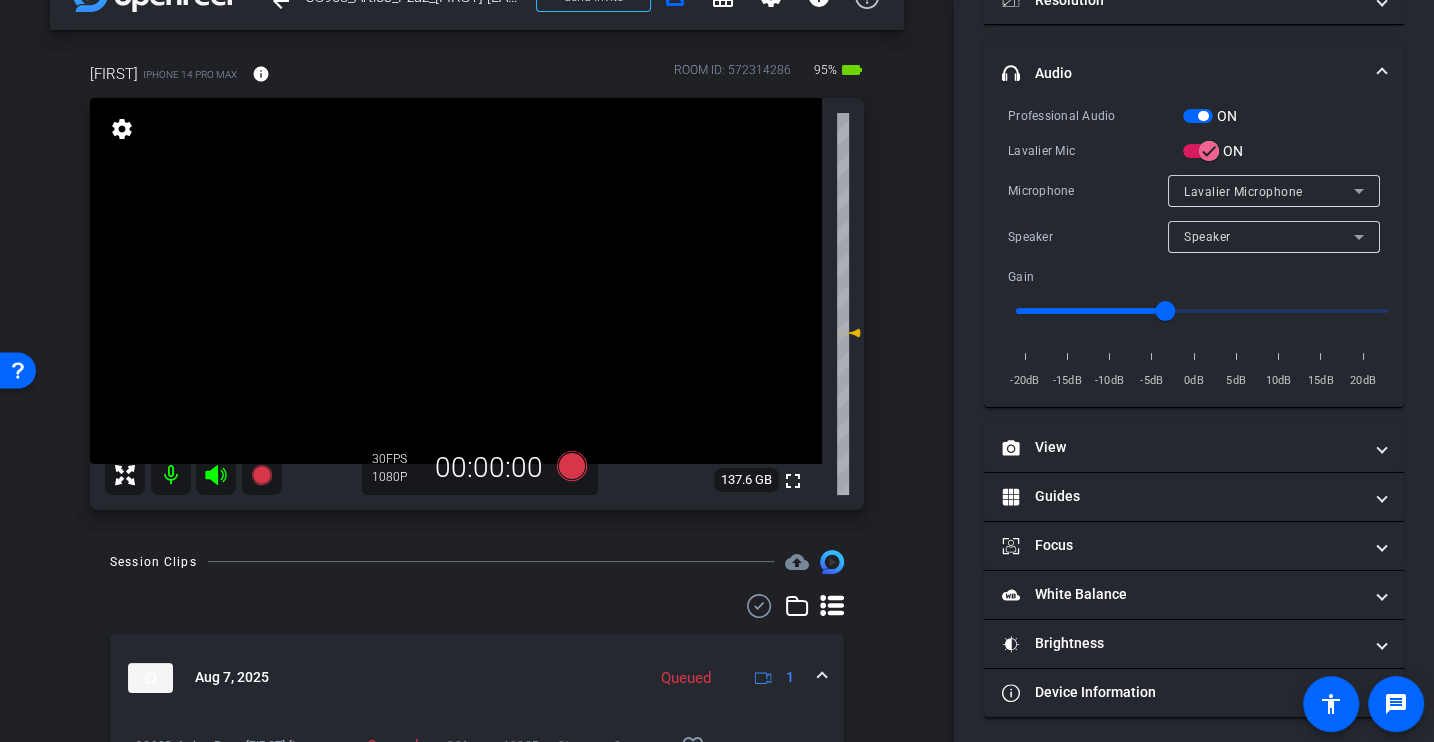 scroll, scrollTop: 283, scrollLeft: 0, axis: vertical 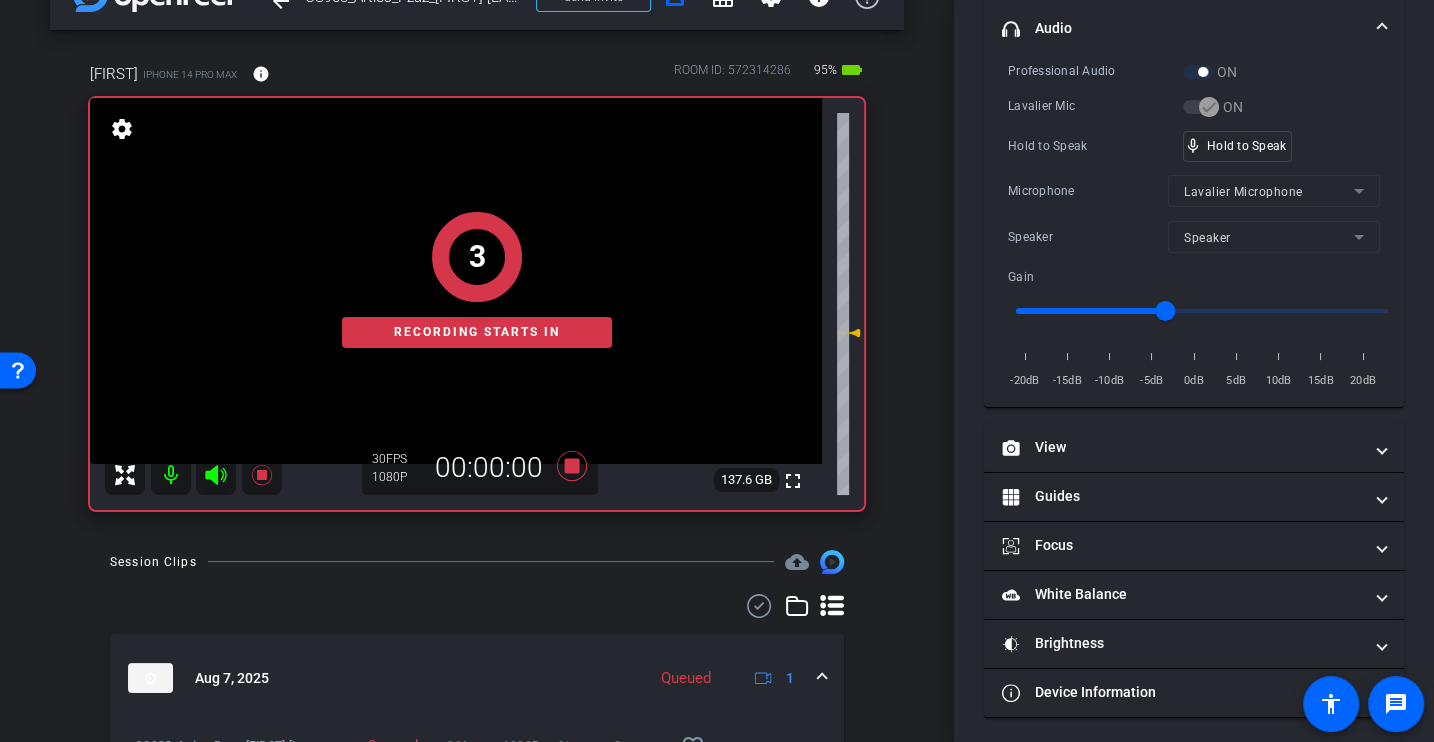 click on "Microphone" at bounding box center [1088, 191] 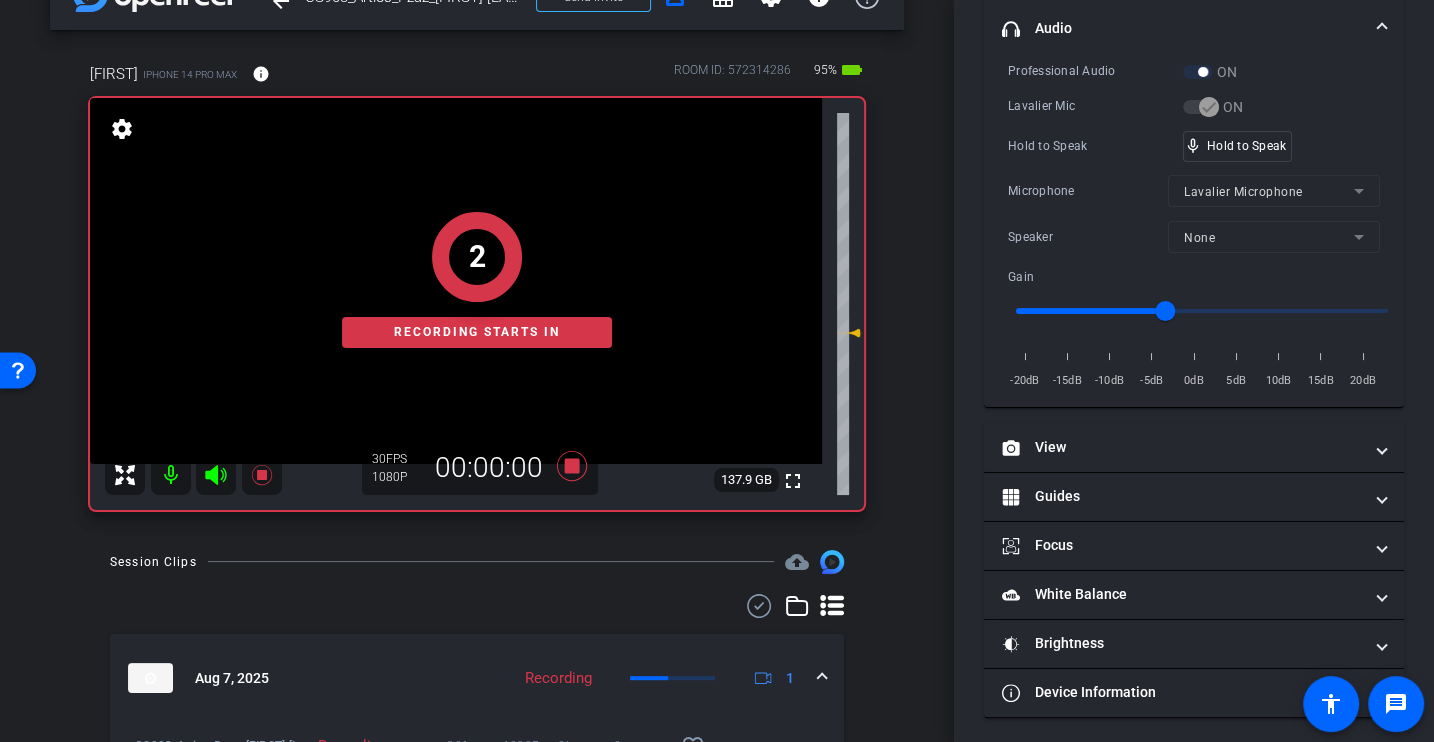 scroll, scrollTop: 0, scrollLeft: 0, axis: both 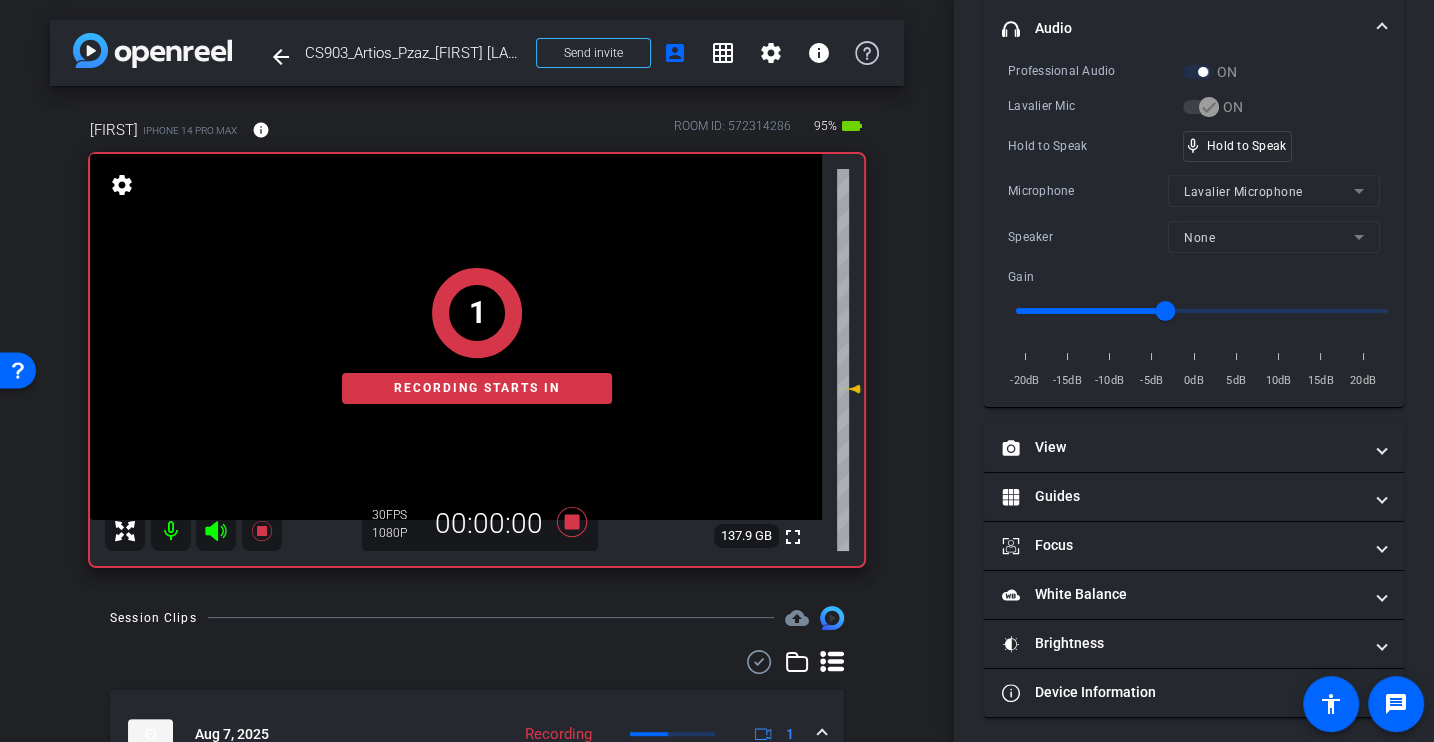 click on "Microphone" at bounding box center (1088, 191) 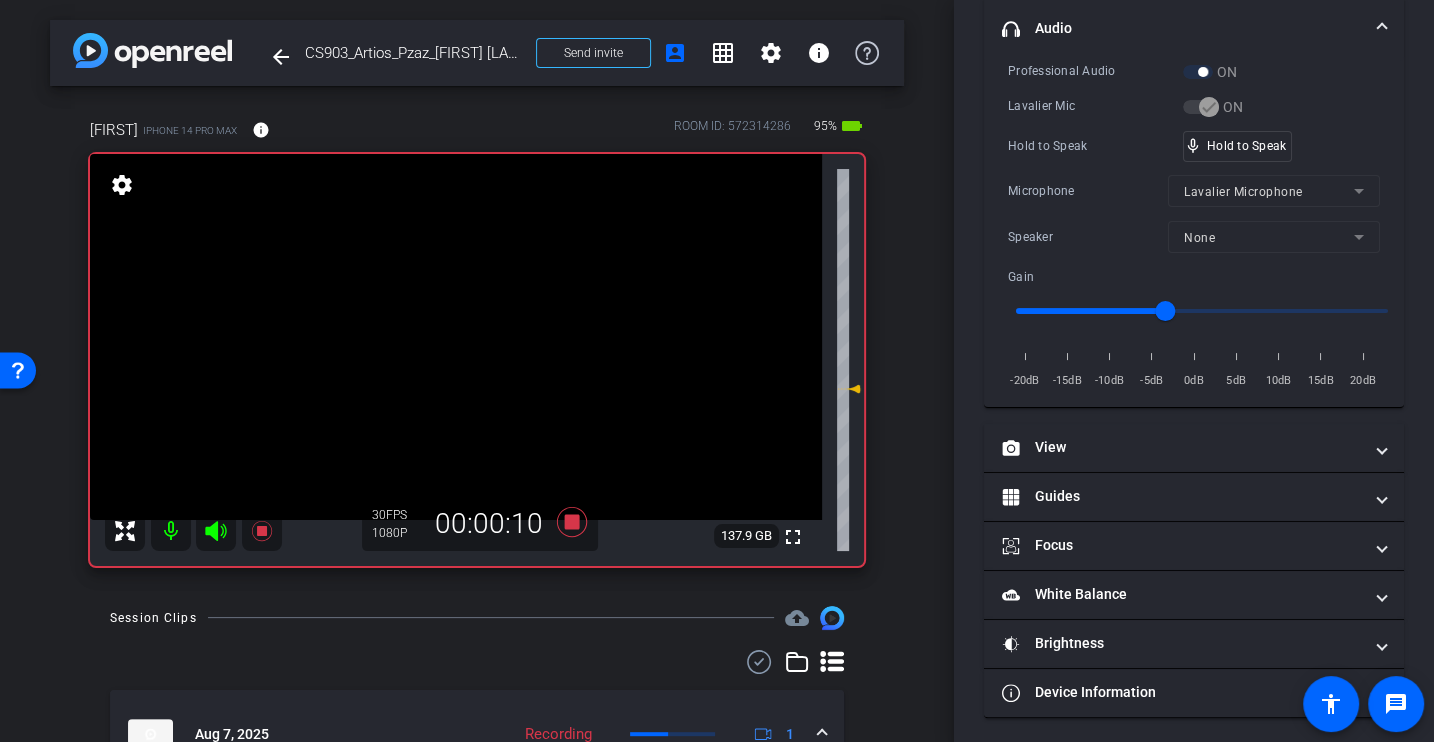click on "Hold to Speak  mic_none Hold to Speak" at bounding box center (1194, 146) 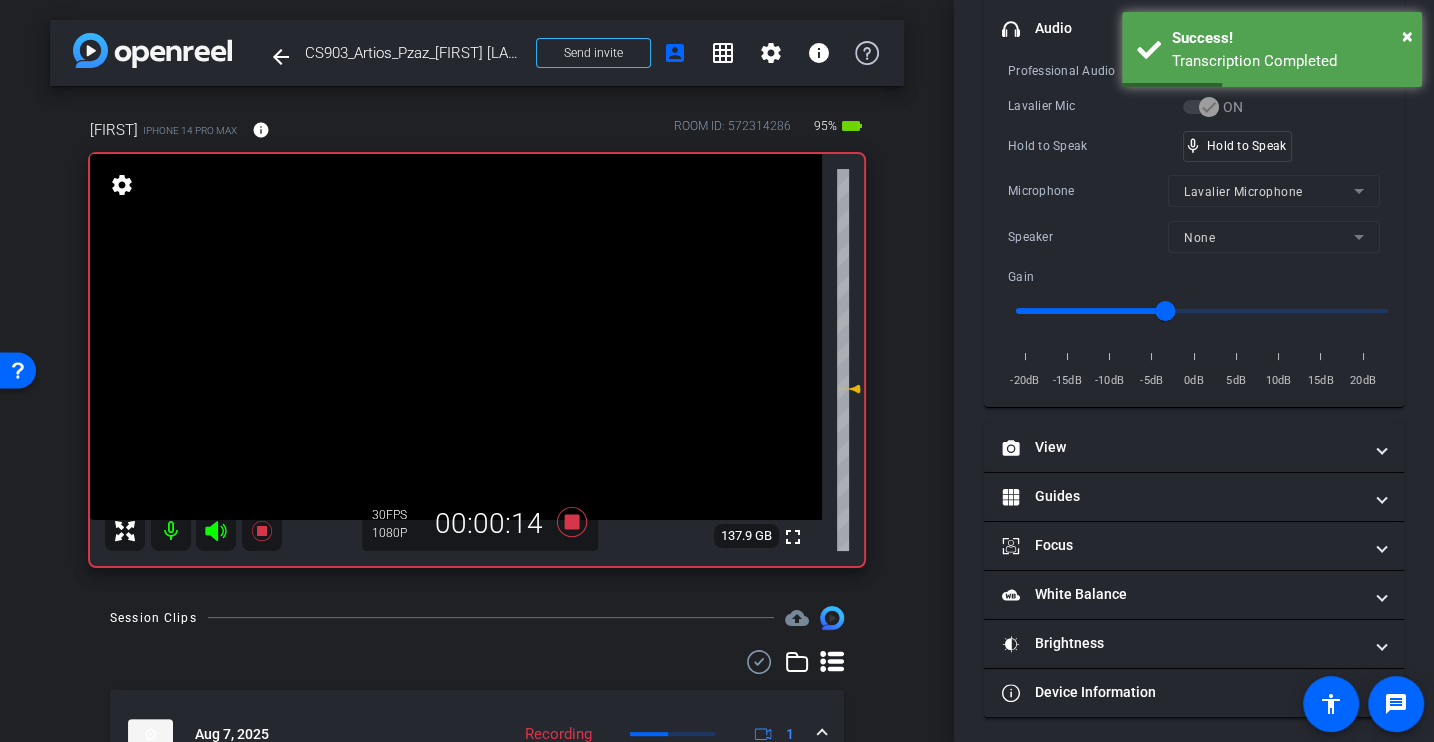 click on "Professional Audio  ON  Lavalier Mic  ON  Hold to Speak  mic_none Hold to Speak Microphone Lavalier Microphone Speaker None Gain -20dB -15dB -10dB -5dB 0dB 5dB 10dB 15dB 20dB" at bounding box center [1194, 226] 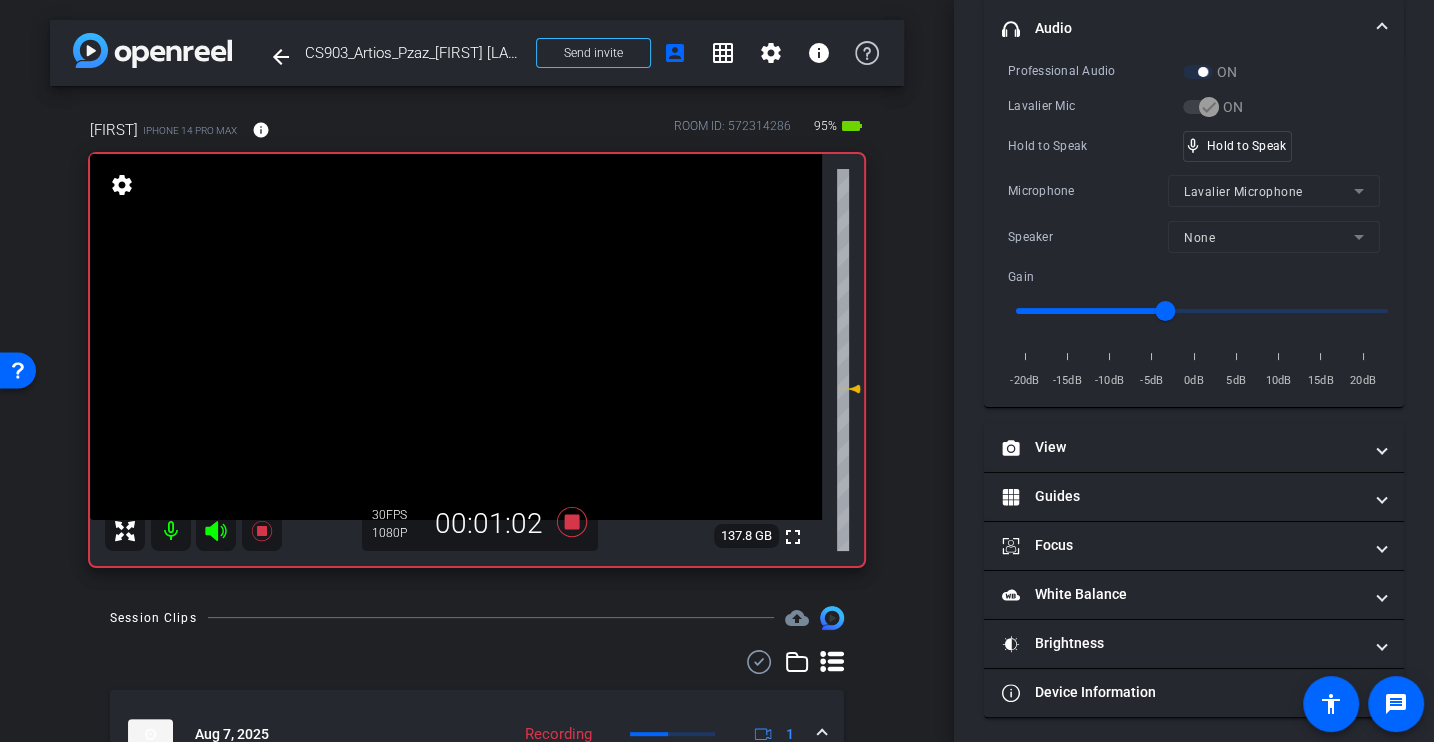 click on "Professional Audio  ON  Lavalier Mic  ON  Hold to Speak  mic_none Hold to Speak Microphone Lavalier Microphone Speaker None Gain -20dB -15dB -10dB -5dB 0dB 5dB 10dB 15dB 20dB" at bounding box center [1194, 226] 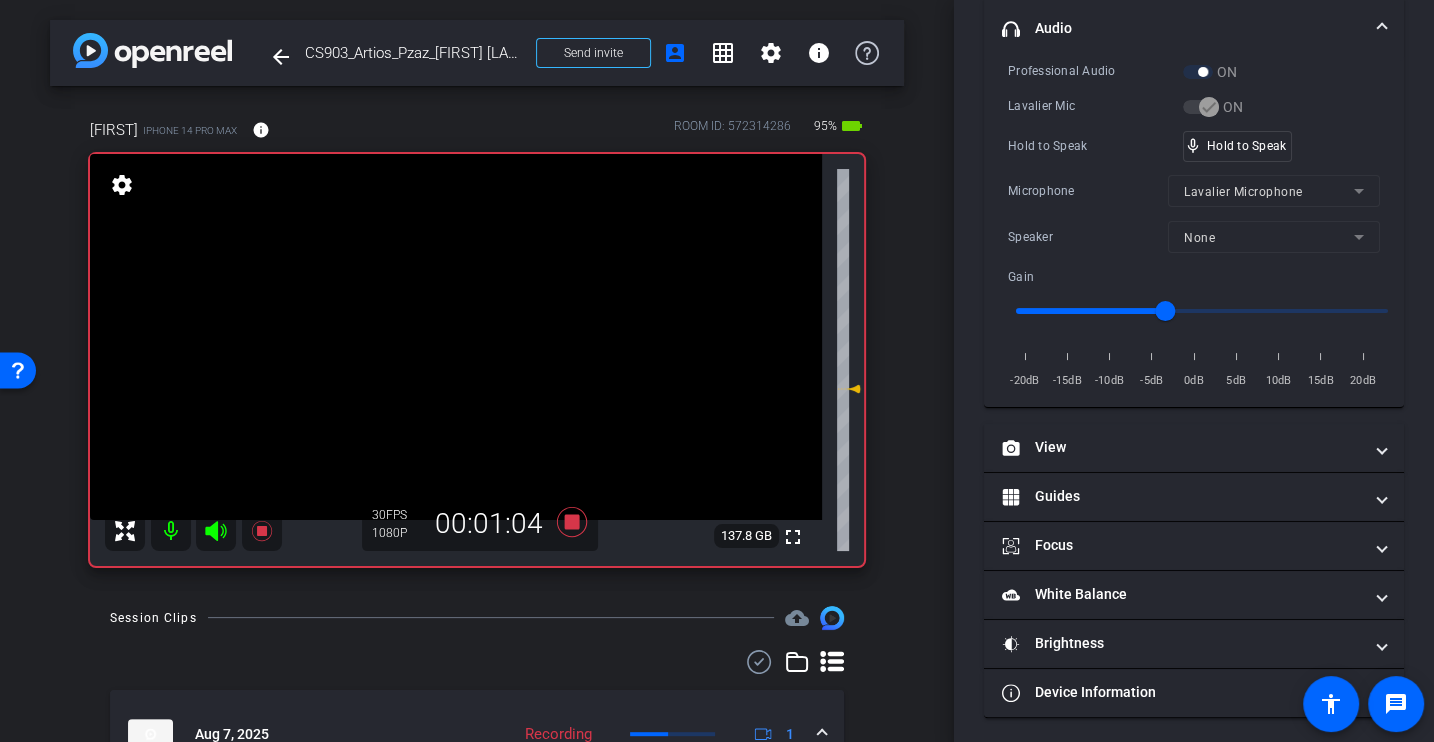 click on "Professional Audio  ON  Lavalier Mic  ON  Hold to Speak  mic_none Hold to Speak Microphone Lavalier Microphone Speaker None Gain -20dB -15dB -10dB -5dB 0dB 5dB 10dB 15dB 20dB" at bounding box center [1194, 226] 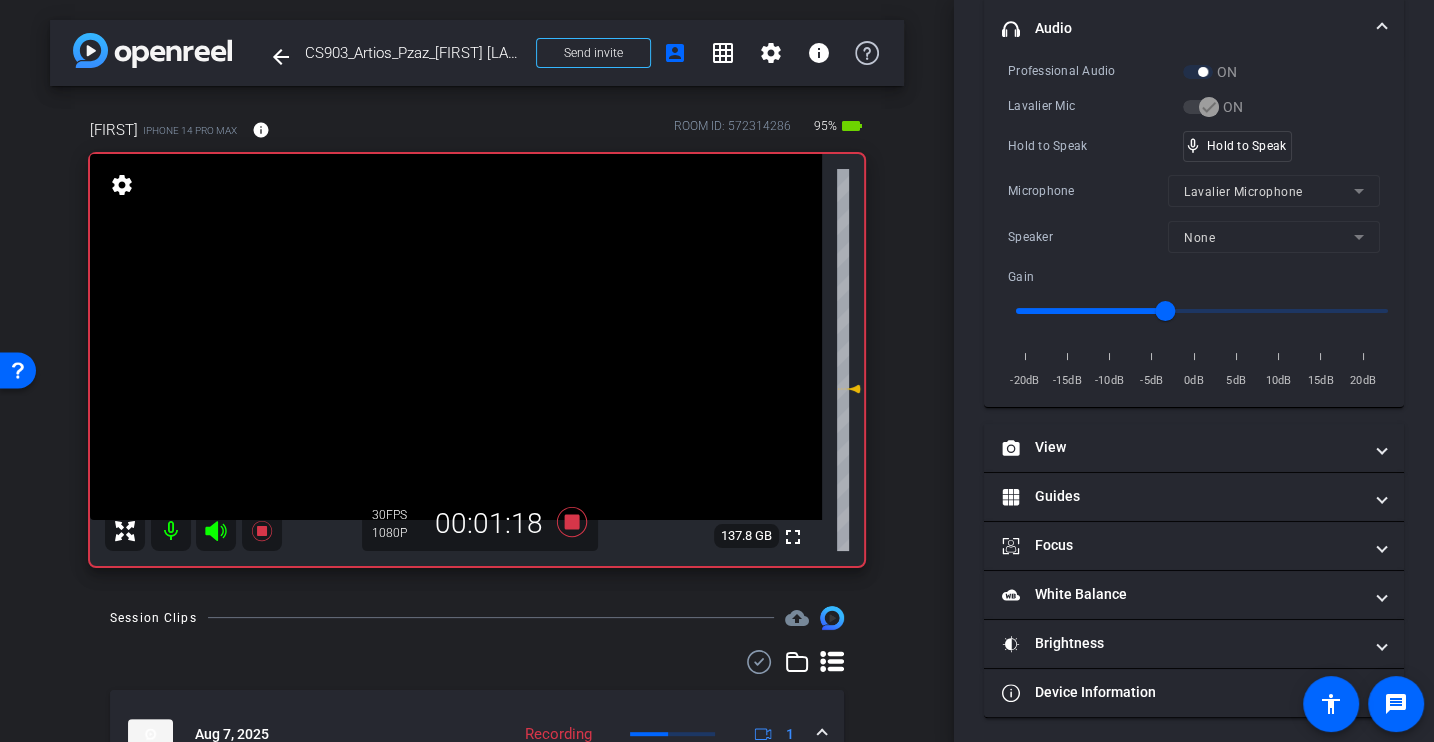 click on "Professional Audio  ON  Lavalier Mic  ON  Hold to Speak  mic_none Hold to Speak Microphone Lavalier Microphone Speaker None Gain -20dB -15dB -10dB -5dB 0dB 5dB 10dB 15dB 20dB" at bounding box center [1194, 226] 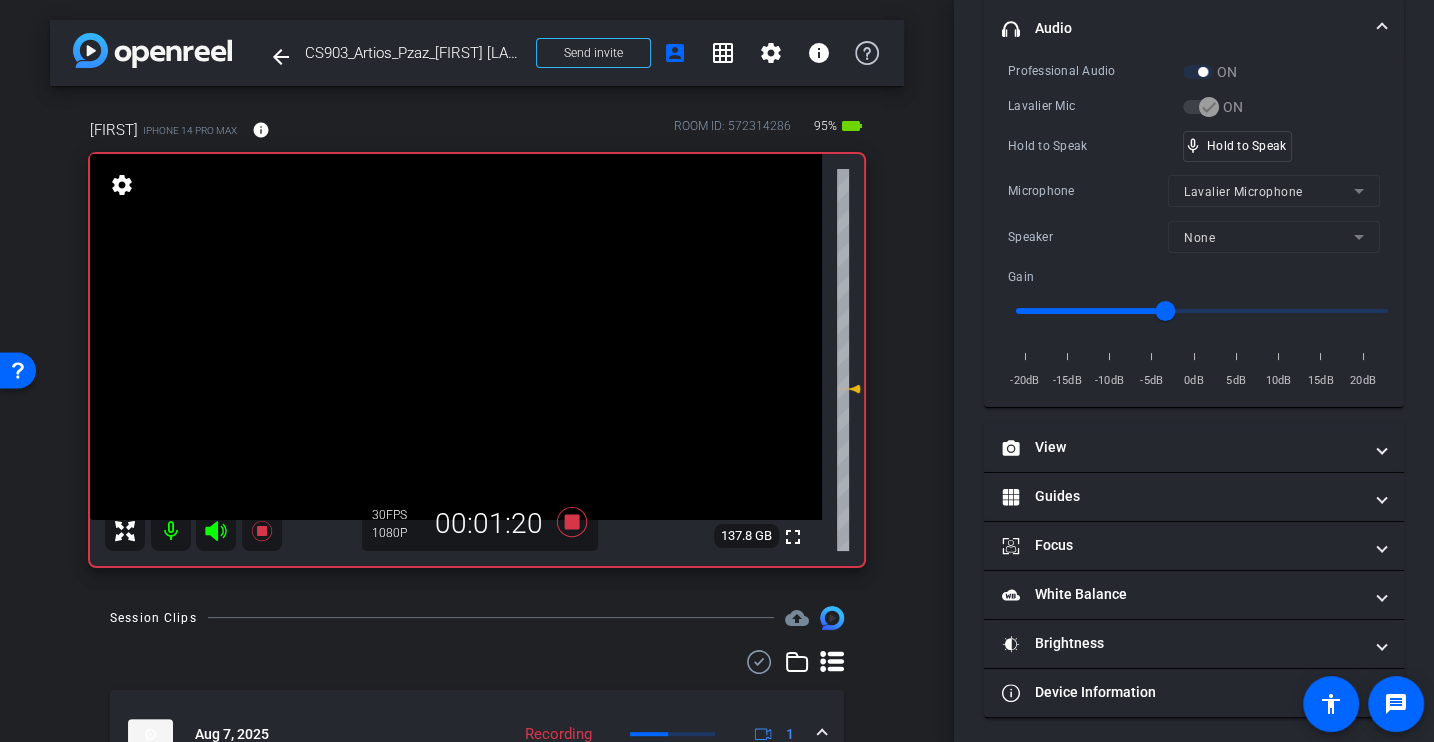 click on "Professional Audio  ON  Lavalier Mic  ON  Hold to Speak  mic_none Hold to Speak Microphone Lavalier Microphone Speaker None Gain -20dB -15dB -10dB -5dB 0dB 5dB 10dB 15dB 20dB" at bounding box center (1194, 226) 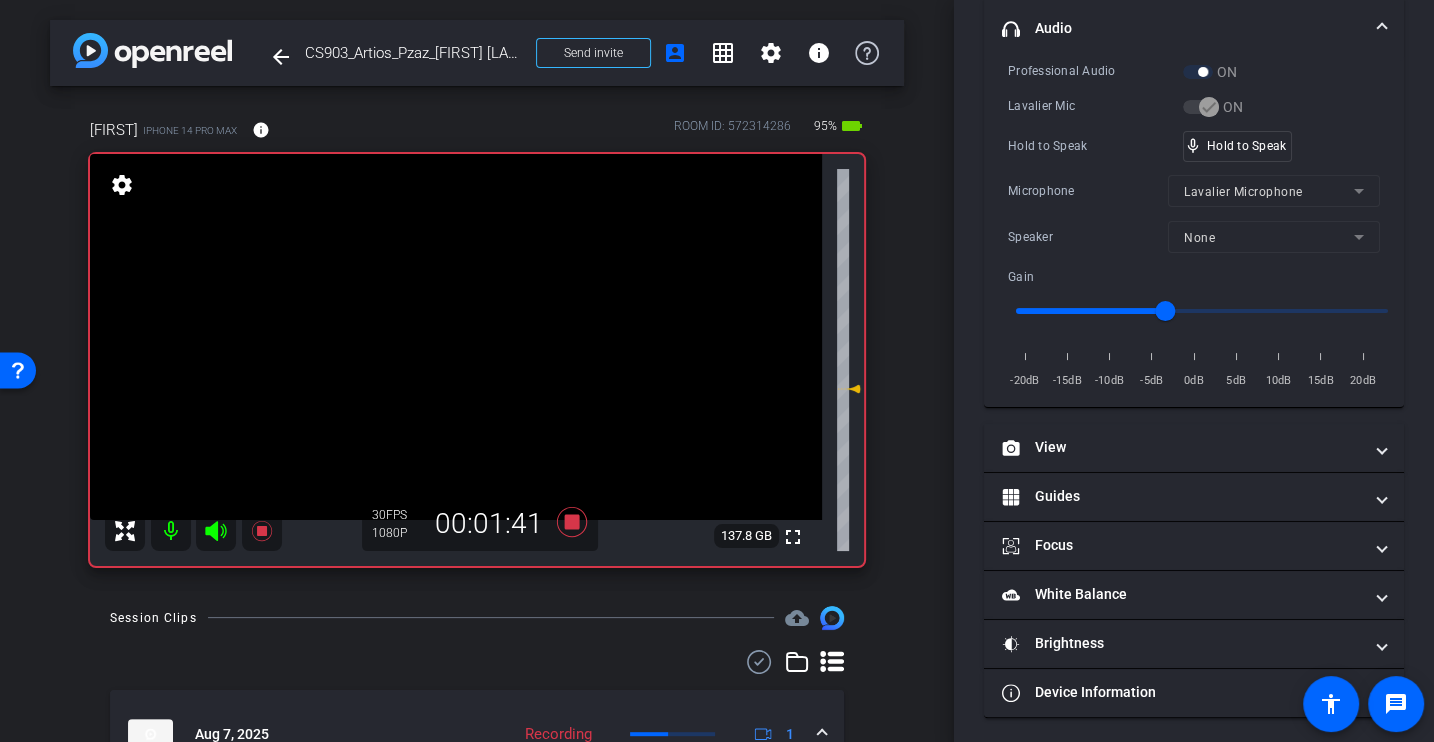 click on "Speaker None" at bounding box center [1194, 237] 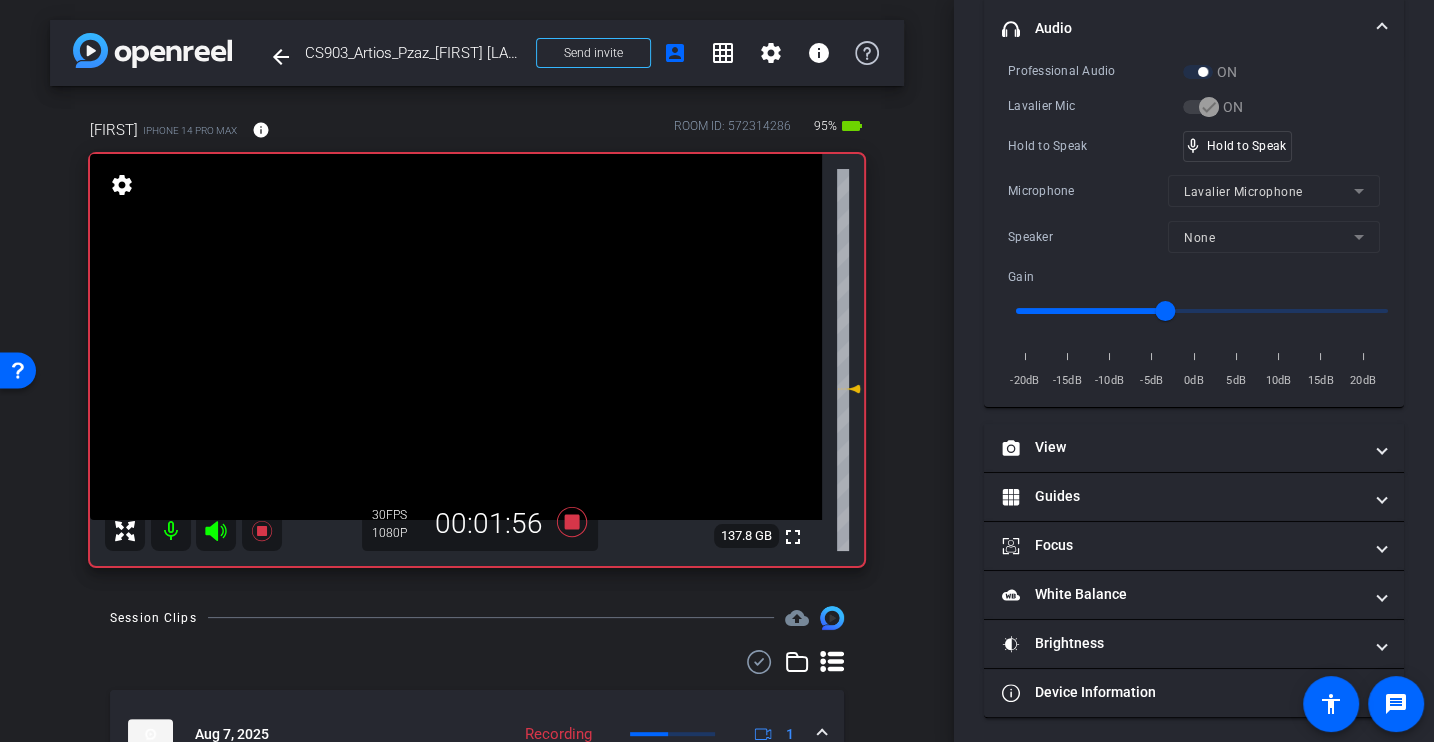 click on "Microphone" at bounding box center [1088, 191] 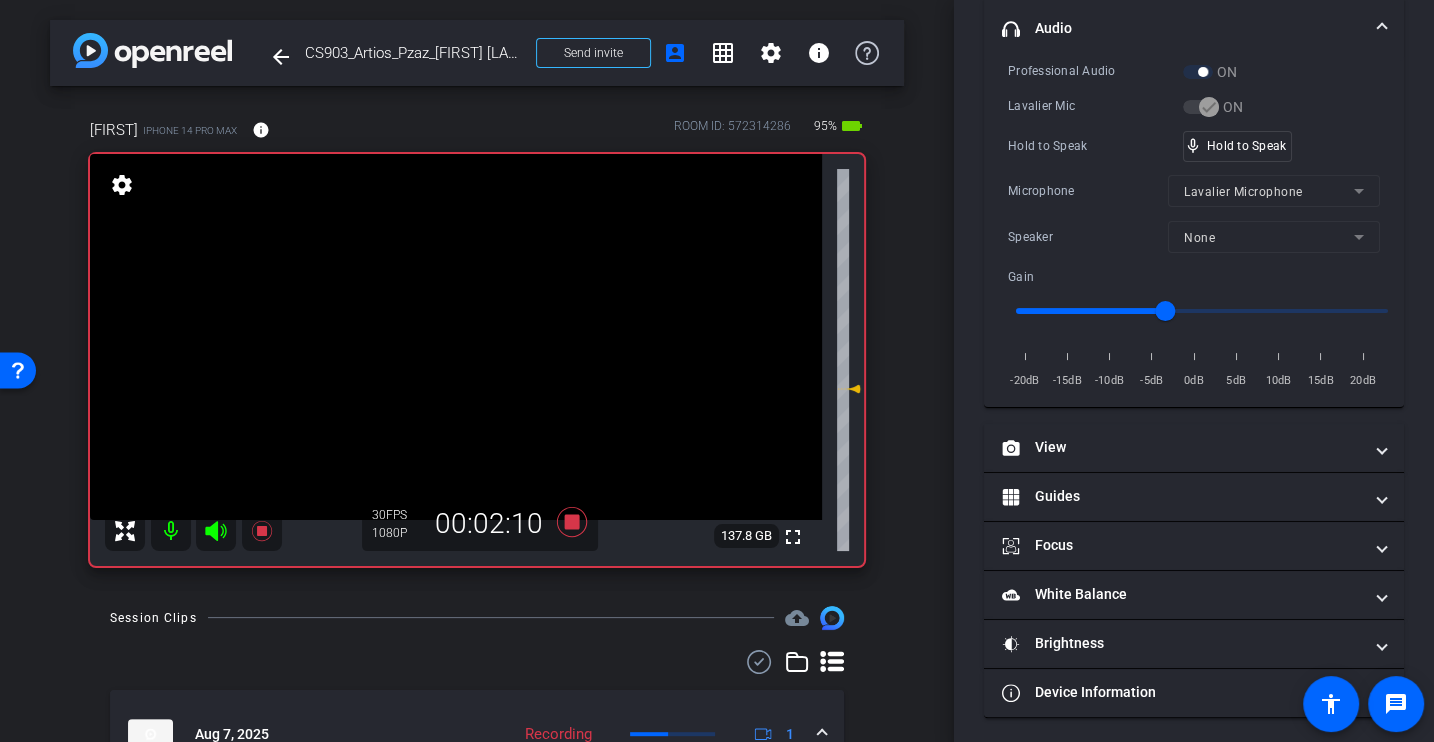 click on "Microphone" at bounding box center [1088, 191] 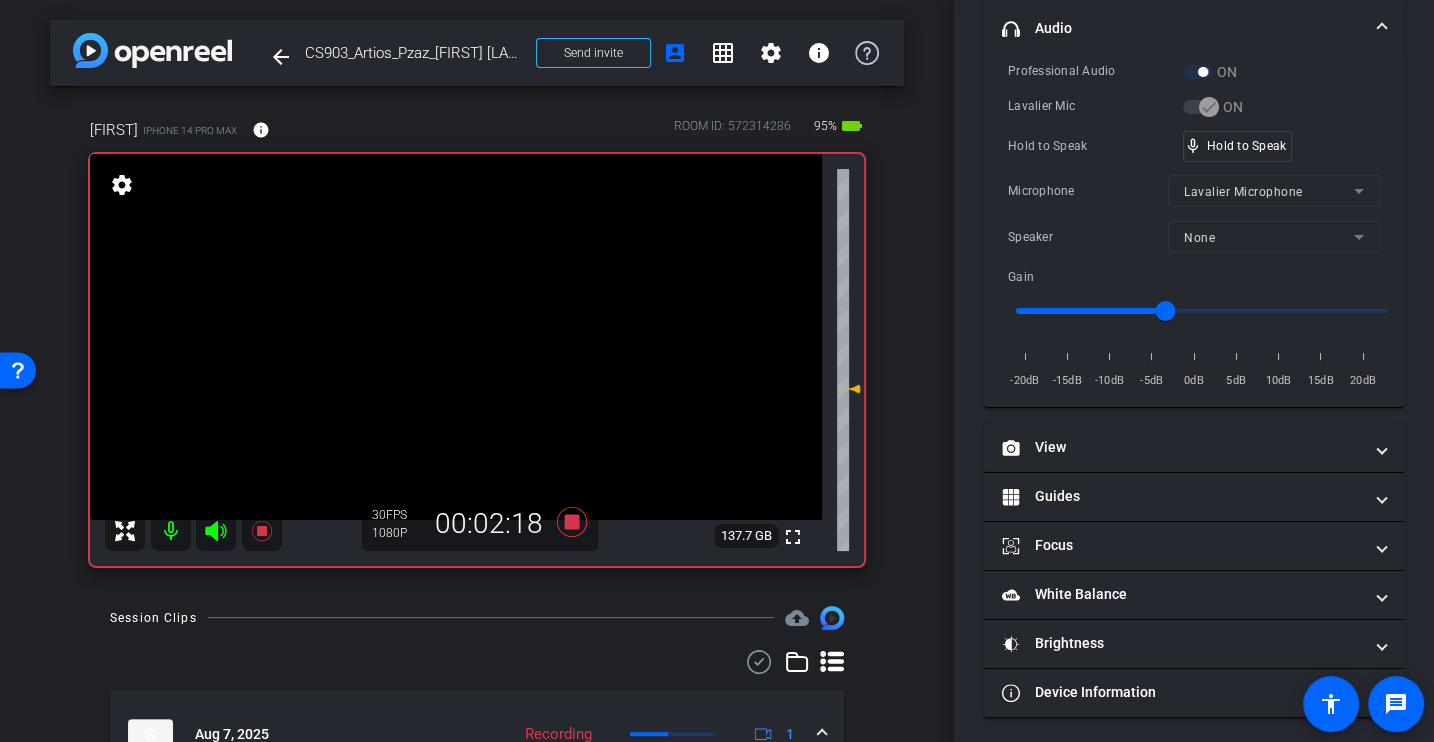 click on "Hold to Speak  mic_none Hold to Speak" at bounding box center [1194, 146] 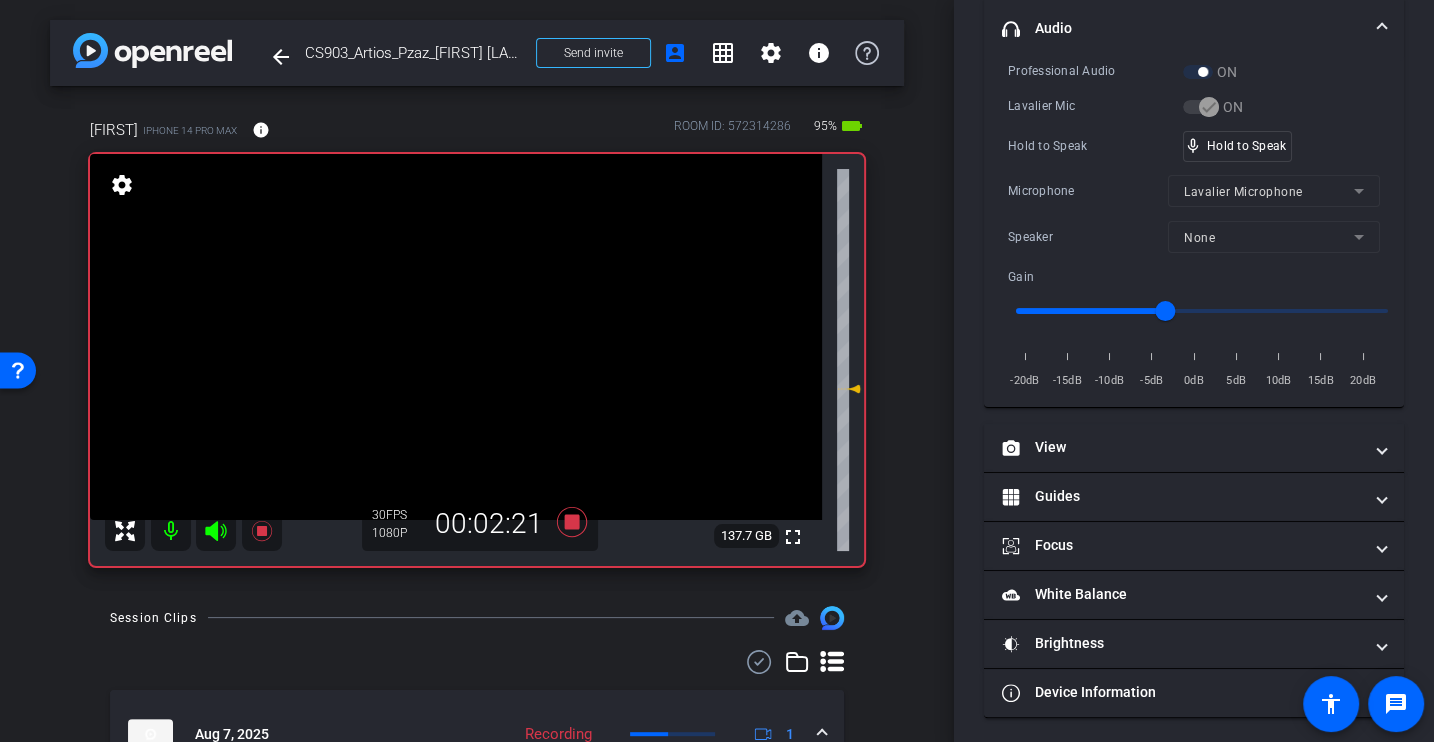 click on "Hold to Speak  mic_none Hold to Speak" at bounding box center (1194, 146) 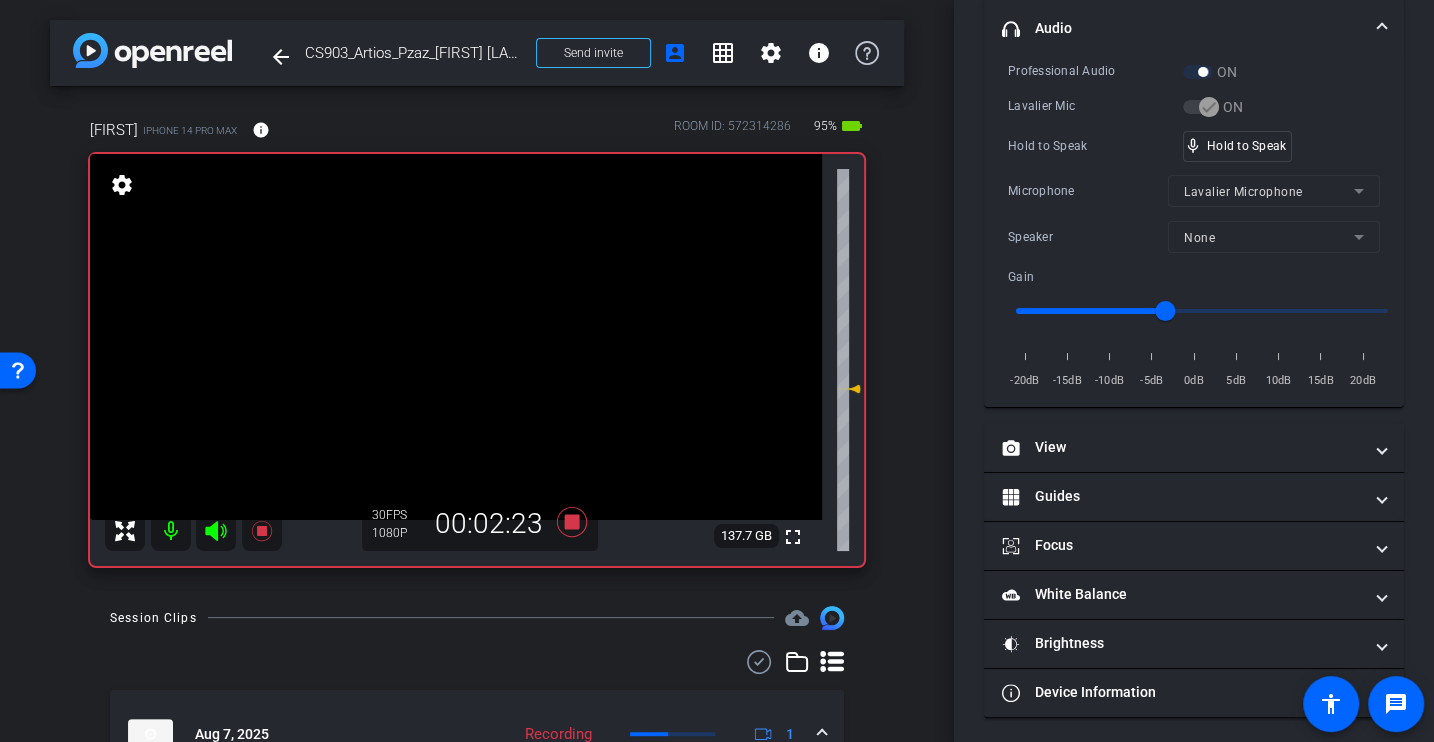 click on "Hold to Speak  mic_none Hold to Speak" at bounding box center (1194, 146) 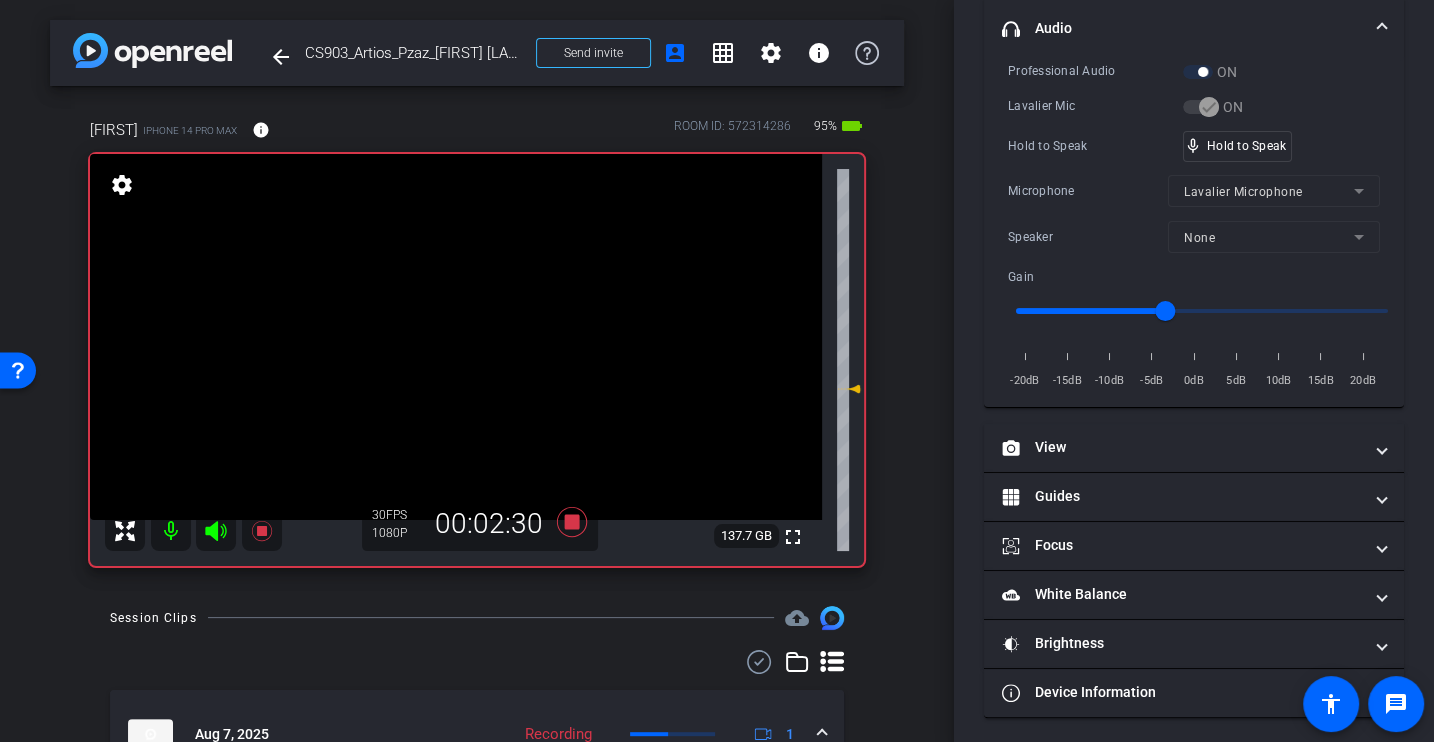 click on "Professional Audio  ON  Lavalier Mic  ON  Hold to Speak  mic_none Hold to Speak Microphone Lavalier Microphone Speaker None Gain -20dB -15dB -10dB -5dB 0dB 5dB 10dB 15dB 20dB" at bounding box center [1194, 226] 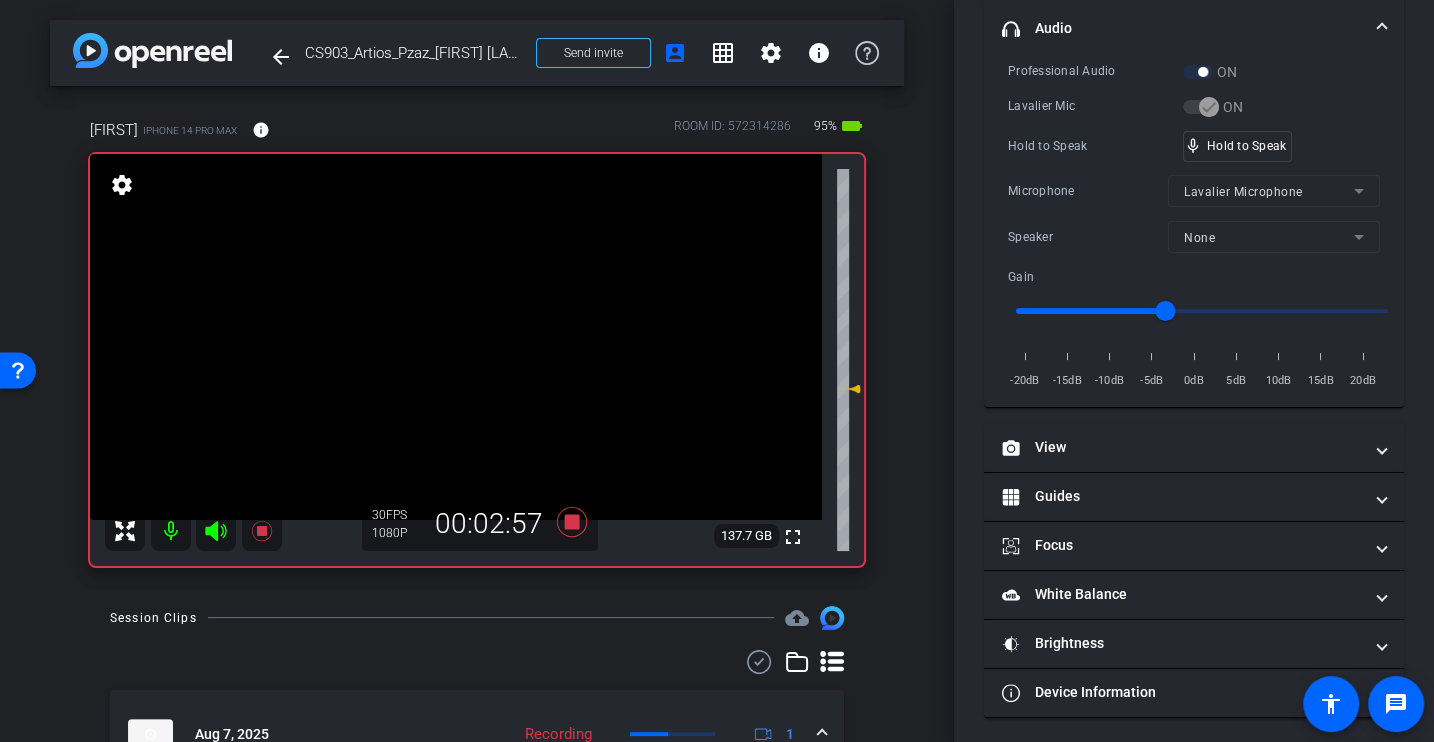 click on "Hold to Speak" at bounding box center (1095, 146) 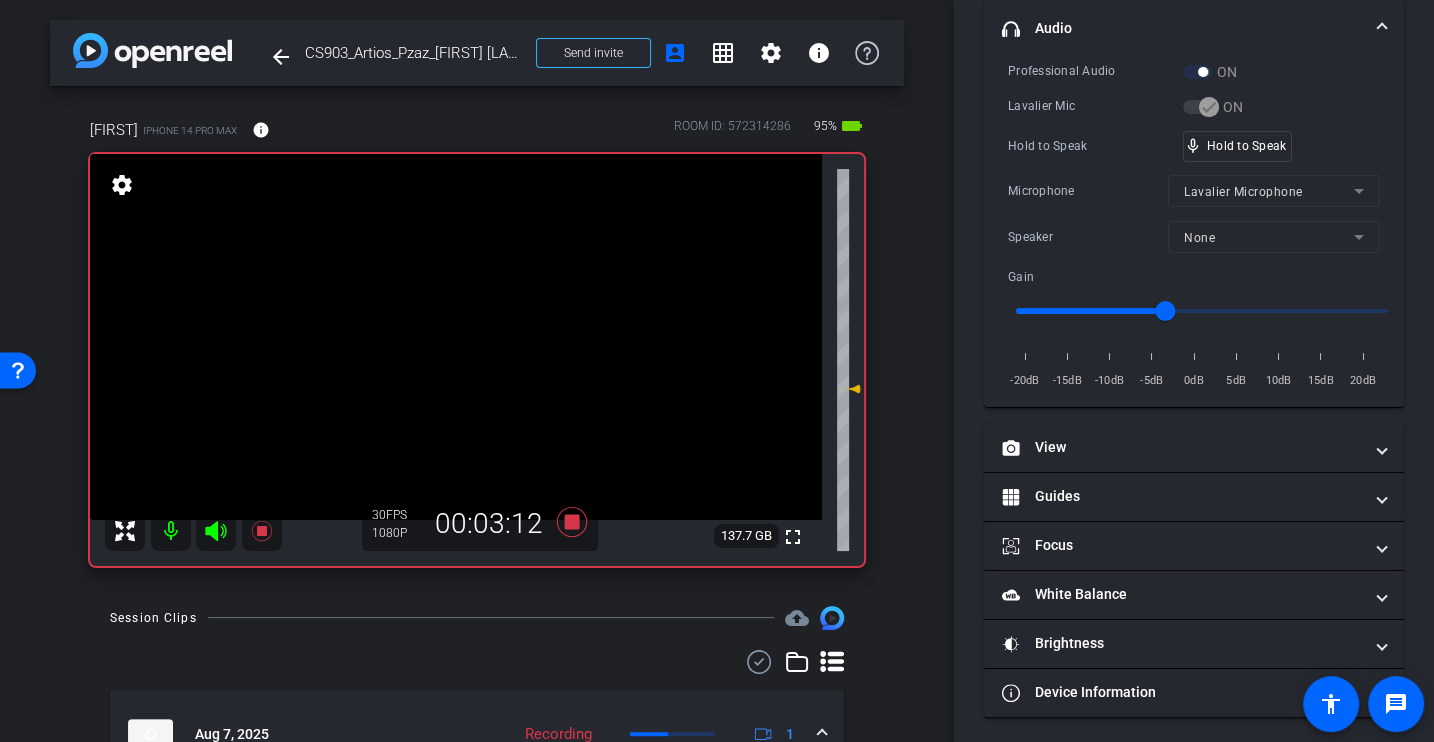 click on "Hold to Speak" at bounding box center (1095, 146) 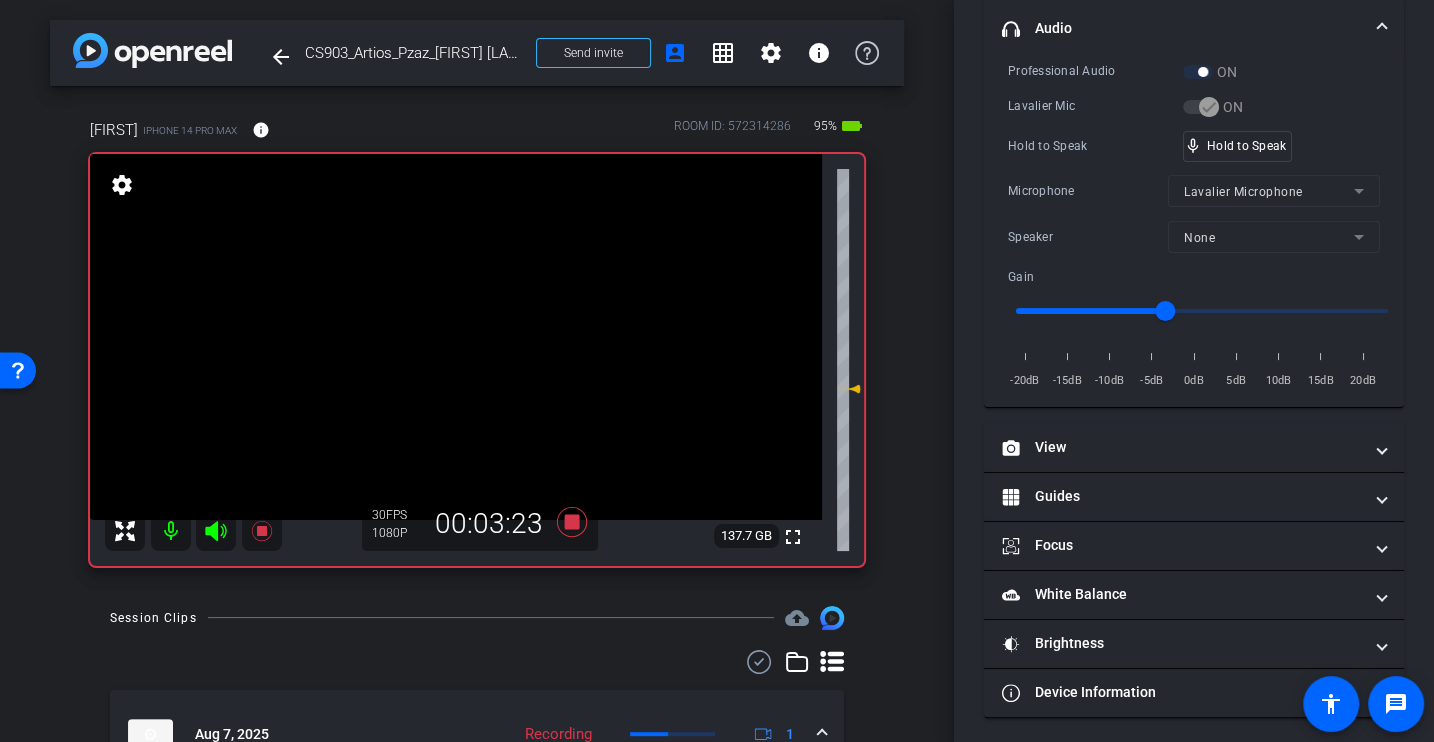 click on "Hold to Speak" at bounding box center [1095, 146] 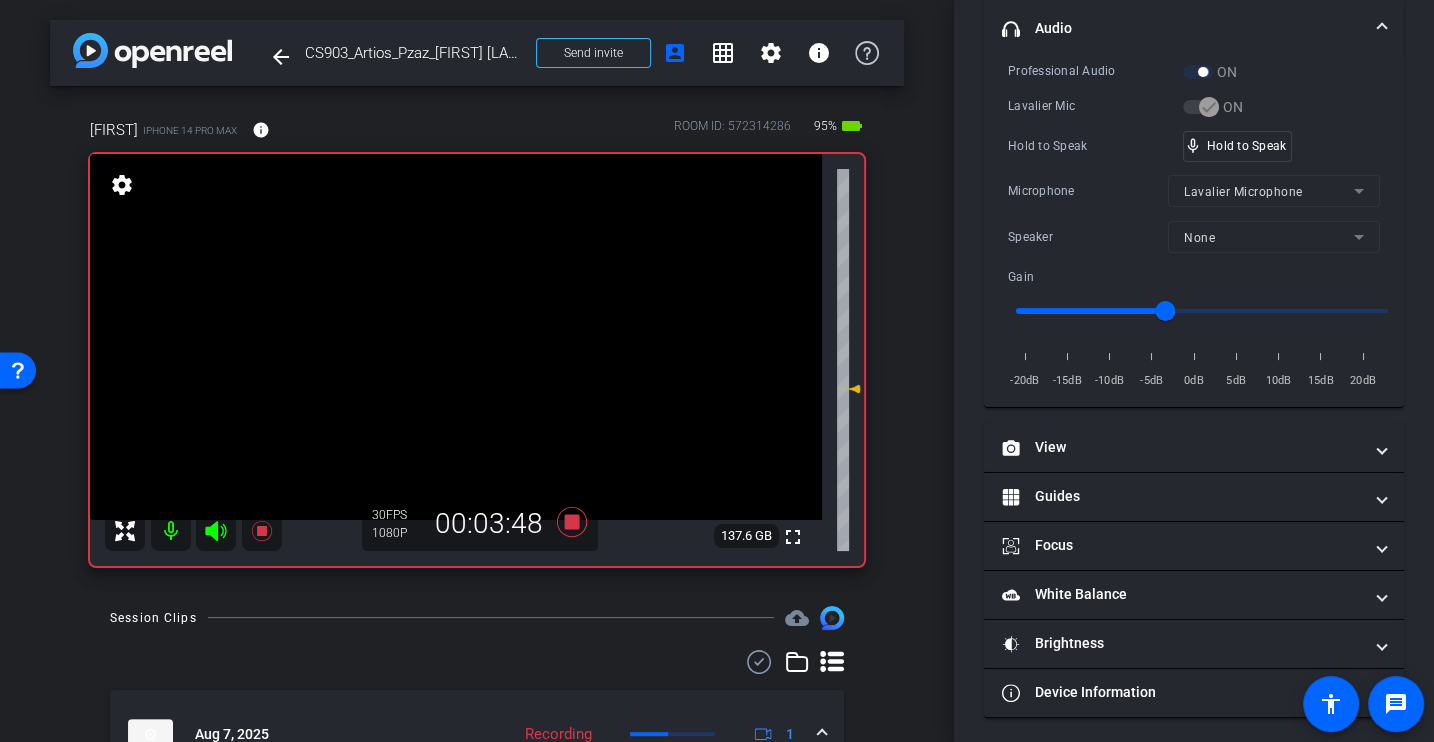 click on "Hold to Speak" at bounding box center [1095, 146] 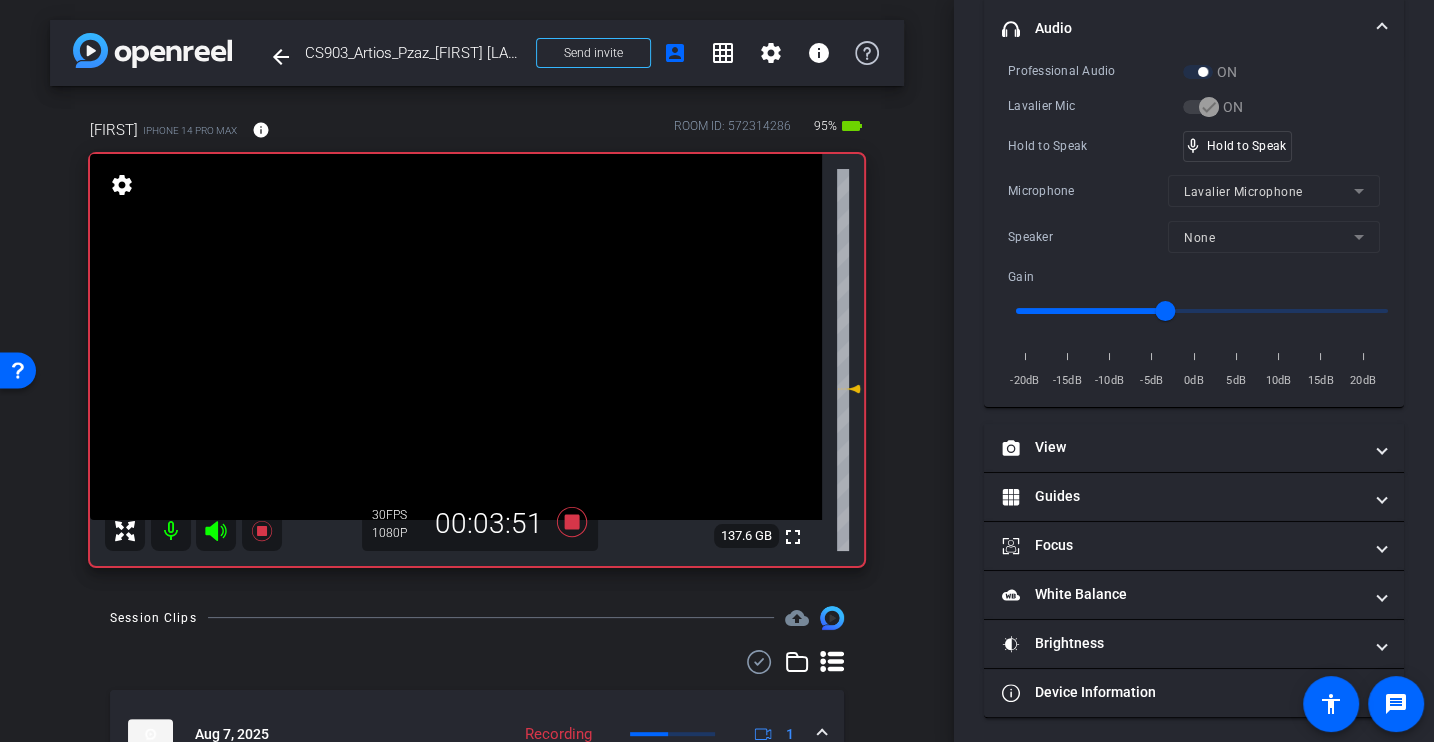 click on "Professional Audio  ON  Lavalier Mic  ON  Hold to Speak  mic_none Hold to Speak Microphone Lavalier Microphone Speaker None Gain -20dB -15dB -10dB -5dB 0dB 5dB 10dB 15dB 20dB" at bounding box center [1194, 226] 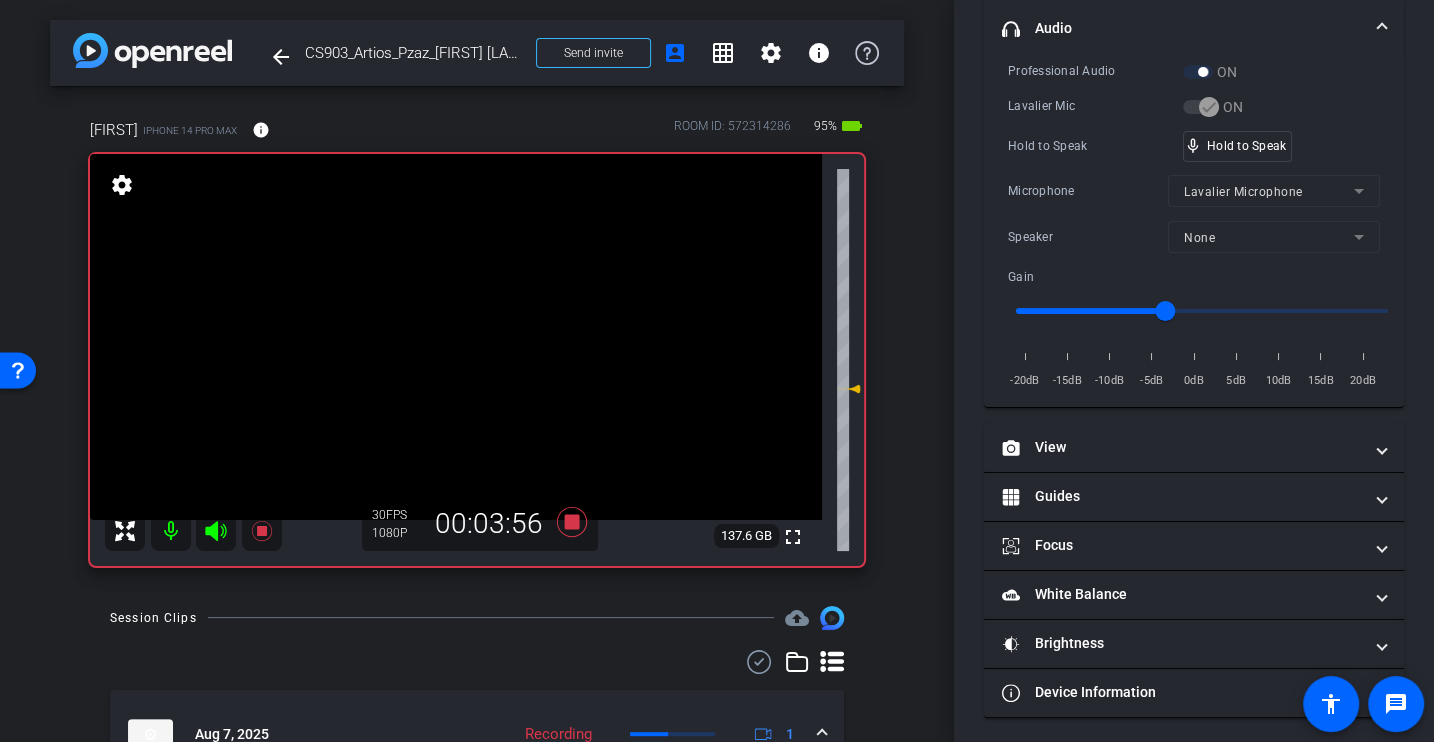 click on "Professional Audio  ON  Lavalier Mic  ON  Hold to Speak  mic_none Hold to Speak Microphone Lavalier Microphone Speaker None Gain -20dB -15dB -10dB -5dB 0dB 5dB 10dB 15dB 20dB" at bounding box center [1194, 226] 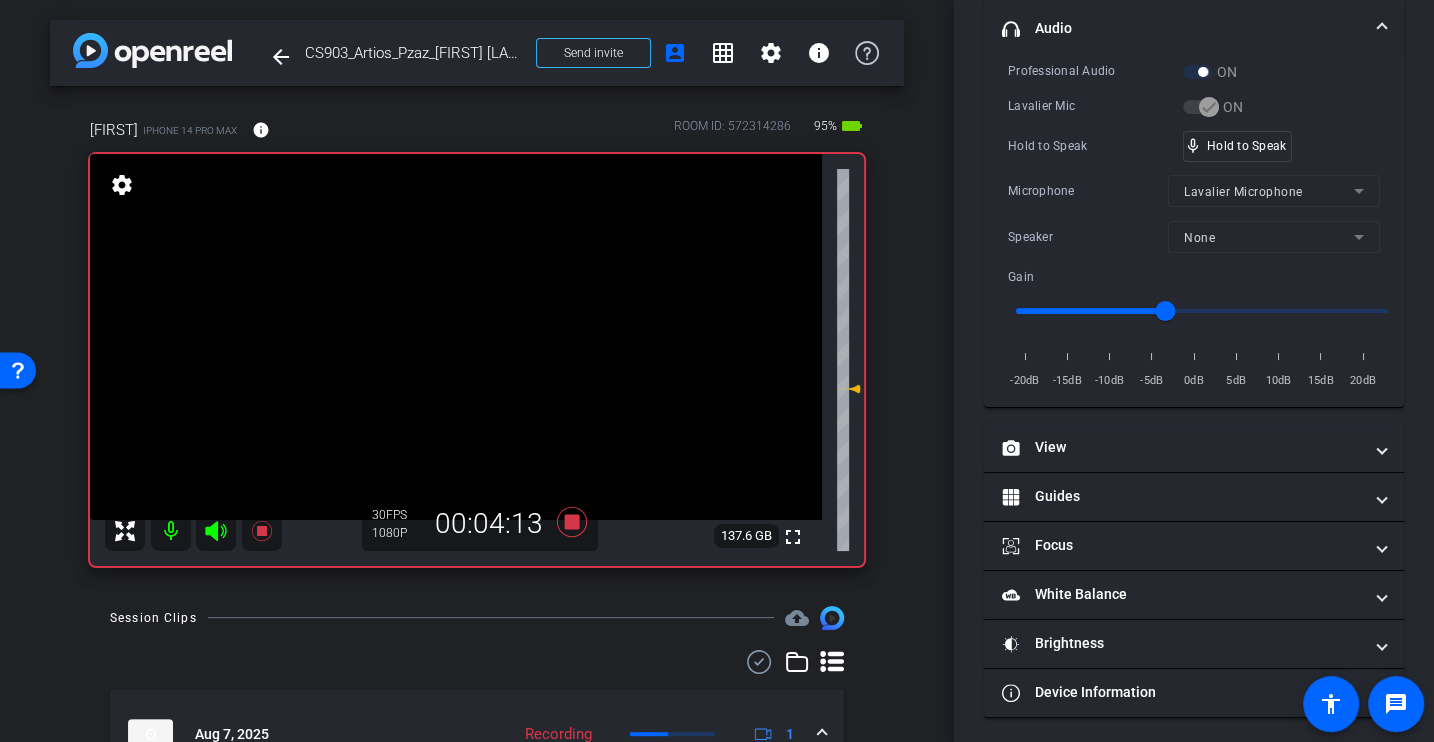 click on "Professional Audio  ON  Lavalier Mic  ON  Hold to Speak  mic_none Hold to Speak Microphone Lavalier Microphone Speaker None Gain -20dB -15dB -10dB -5dB 0dB 5dB 10dB 15dB 20dB" at bounding box center [1194, 226] 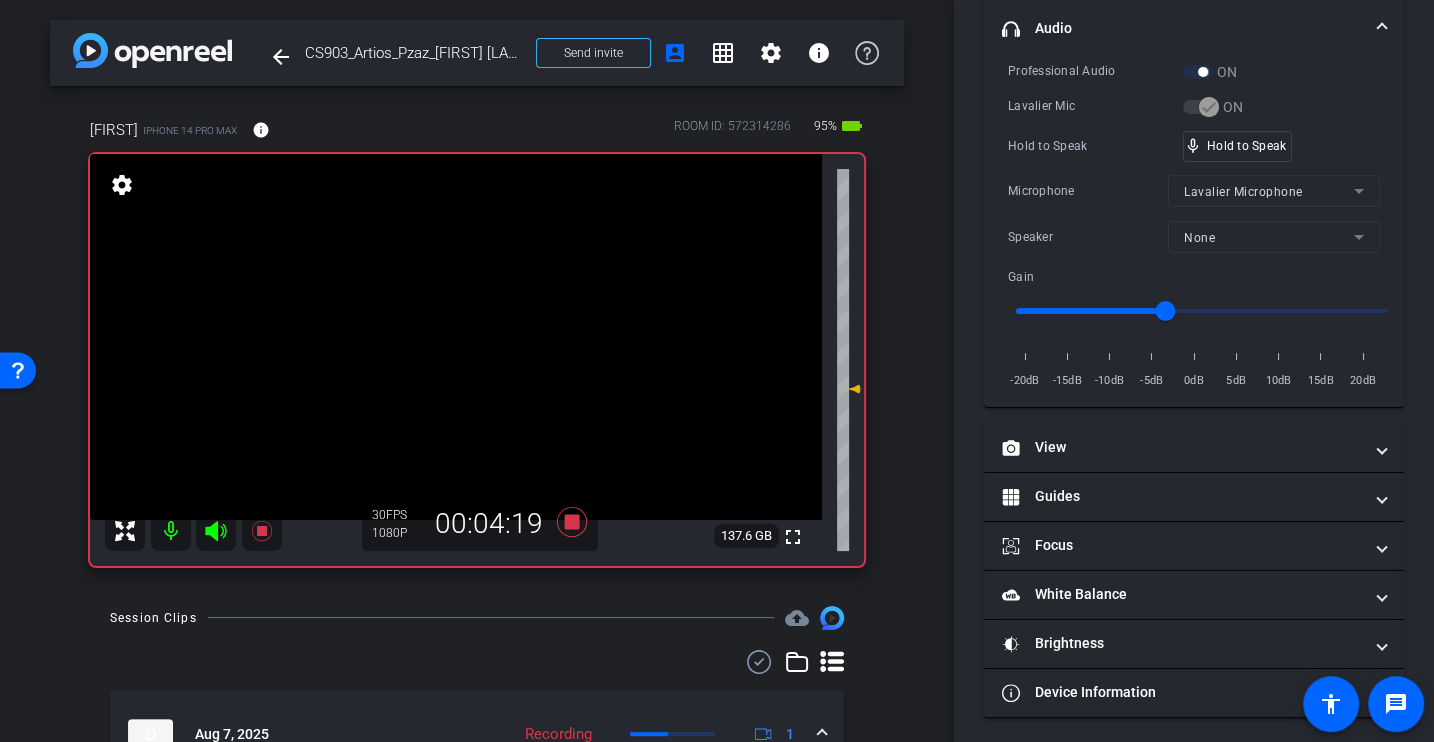 click on "Professional Audio  ON  Lavalier Mic  ON  Hold to Speak  mic_none Hold to Speak Microphone Lavalier Microphone Speaker None Gain -20dB -15dB -10dB -5dB 0dB 5dB 10dB 15dB 20dB" at bounding box center [1194, 226] 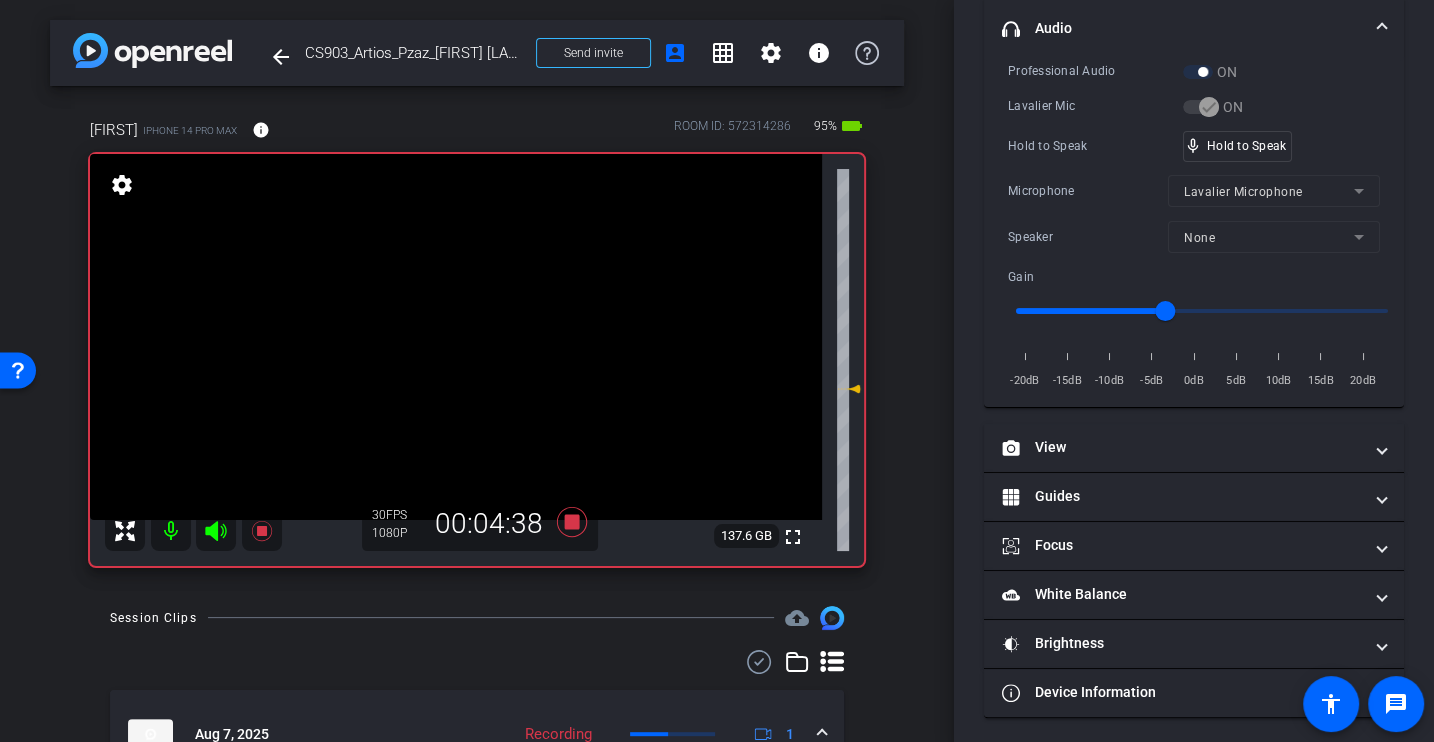 click on "Professional Audio  ON  Lavalier Mic  ON  Hold to Speak  mic_none Hold to Speak Microphone Lavalier Microphone Speaker None Gain -20dB -15dB -10dB -5dB 0dB 5dB 10dB 15dB 20dB" at bounding box center [1194, 226] 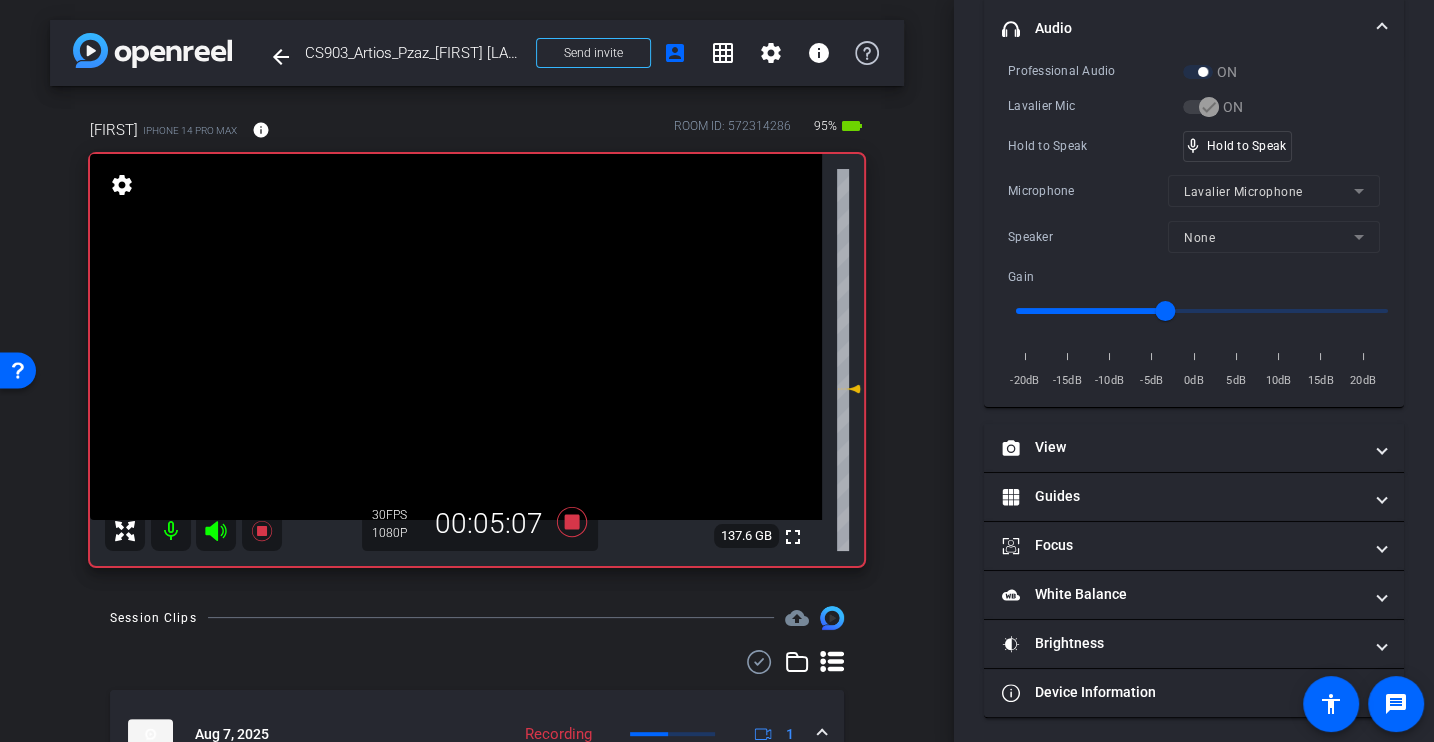 click on "Professional Audio  ON  Lavalier Mic  ON  Hold to Speak  mic_none Hold to Speak Microphone Lavalier Microphone Speaker None Gain -20dB -15dB -10dB -5dB 0dB 5dB 10dB 15dB 20dB" at bounding box center (1194, 226) 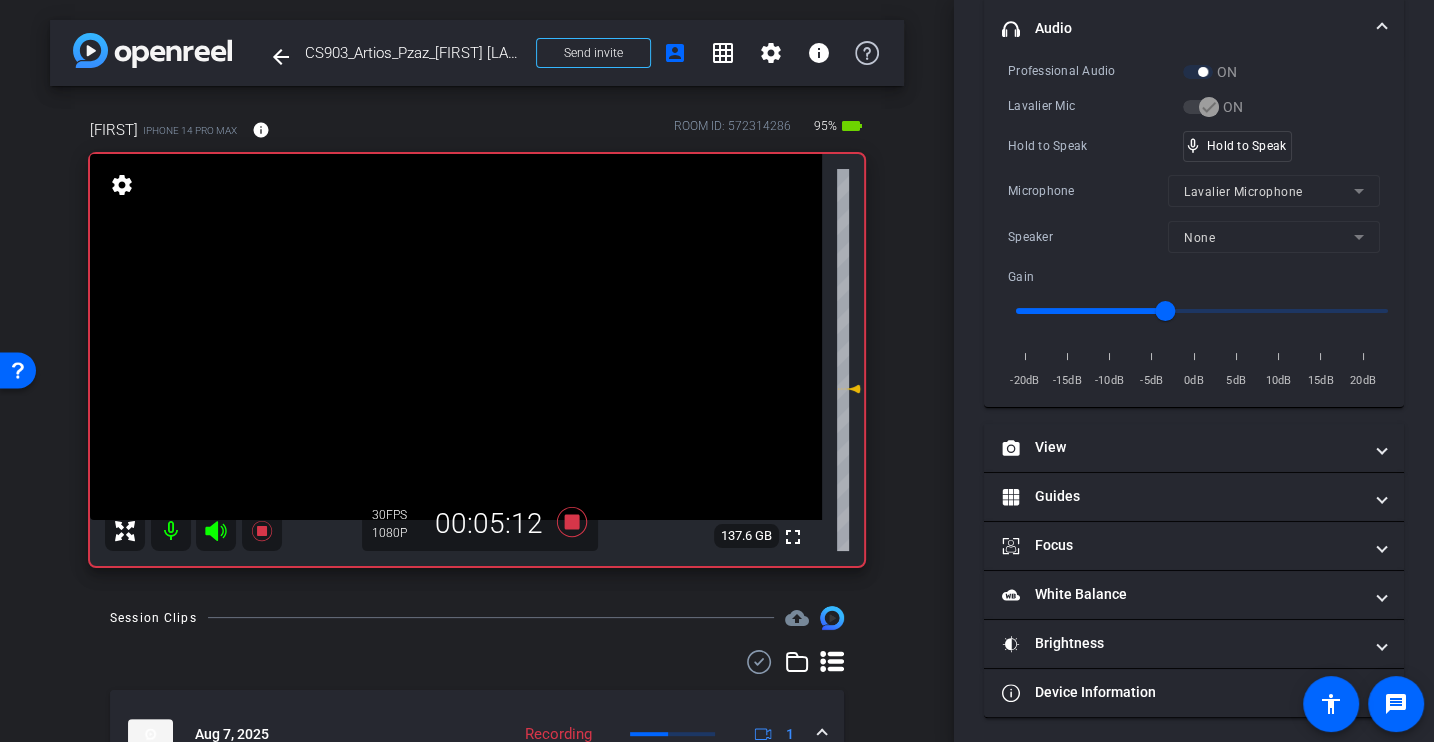 click on "Microphone" at bounding box center [1088, 191] 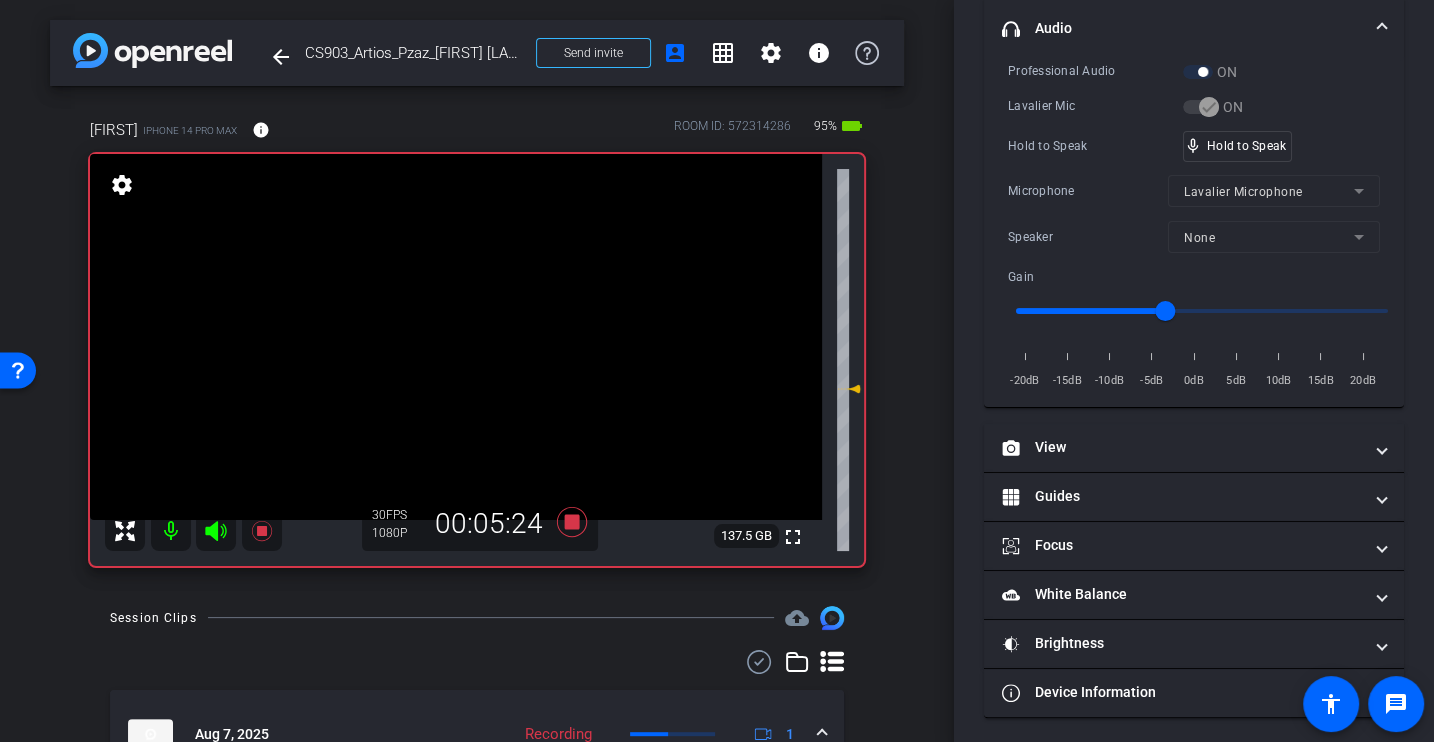 click on "Microphone" at bounding box center [1088, 191] 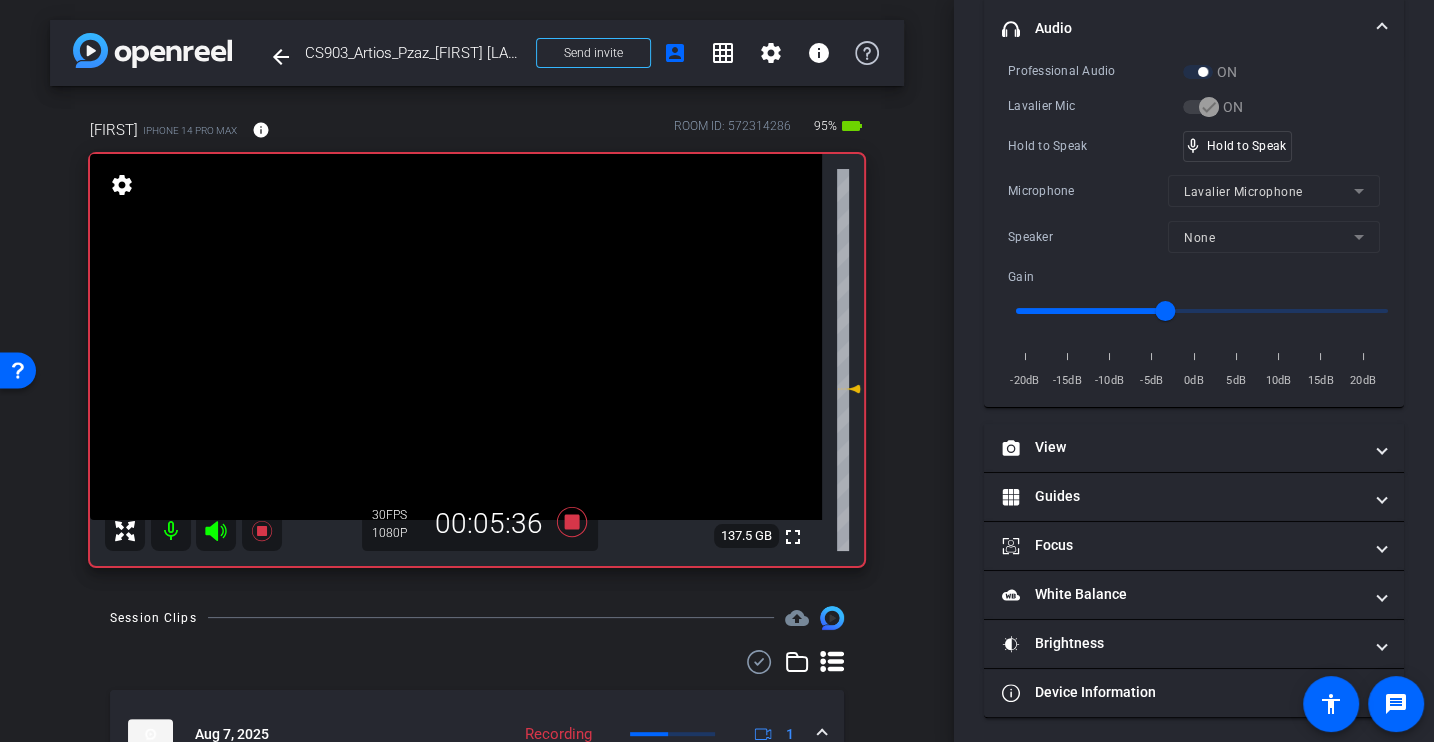 click on "Professional Audio  ON  Lavalier Mic  ON  Hold to Speak  mic_none Hold to Speak Microphone Lavalier Microphone Speaker None Gain -20dB -15dB -10dB -5dB 0dB 5dB 10dB 15dB 20dB" at bounding box center (1194, 226) 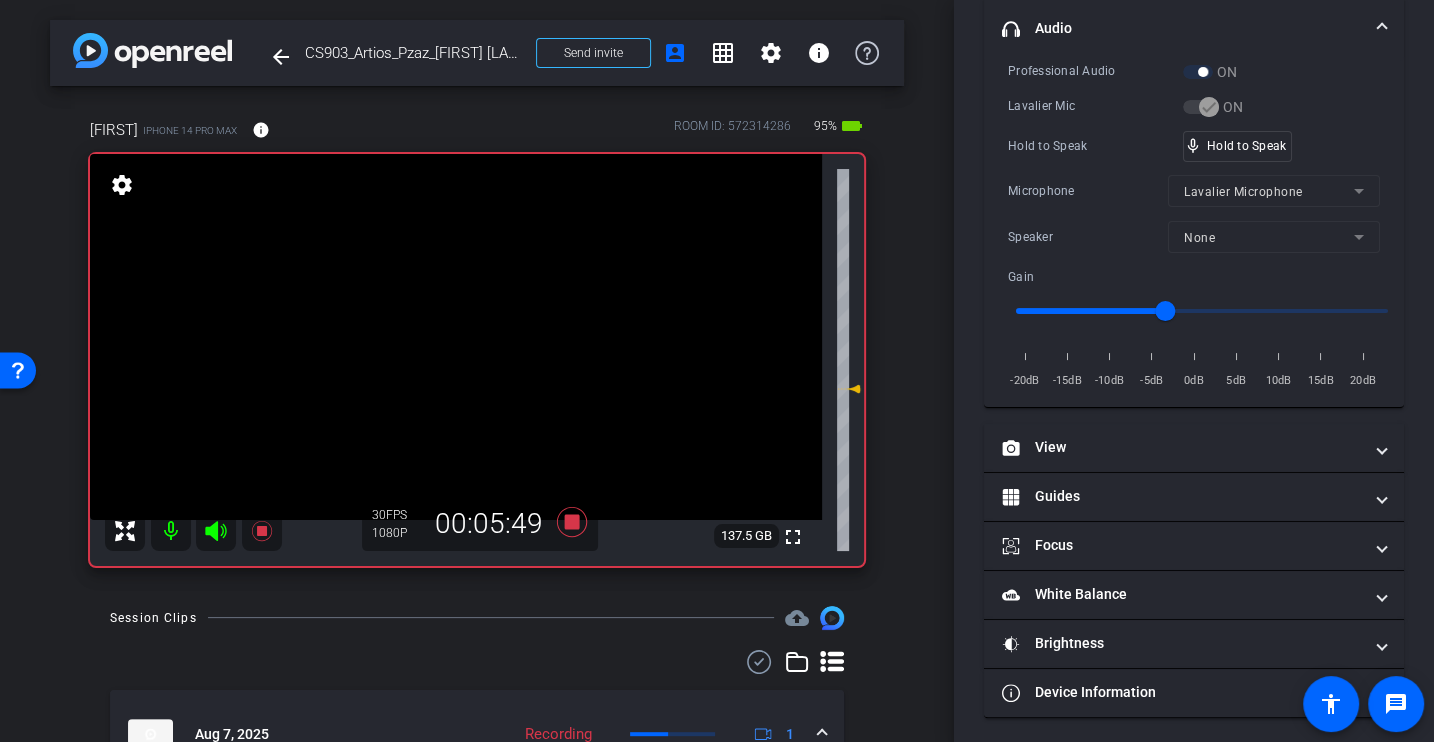 click on "Microphone" at bounding box center (1088, 191) 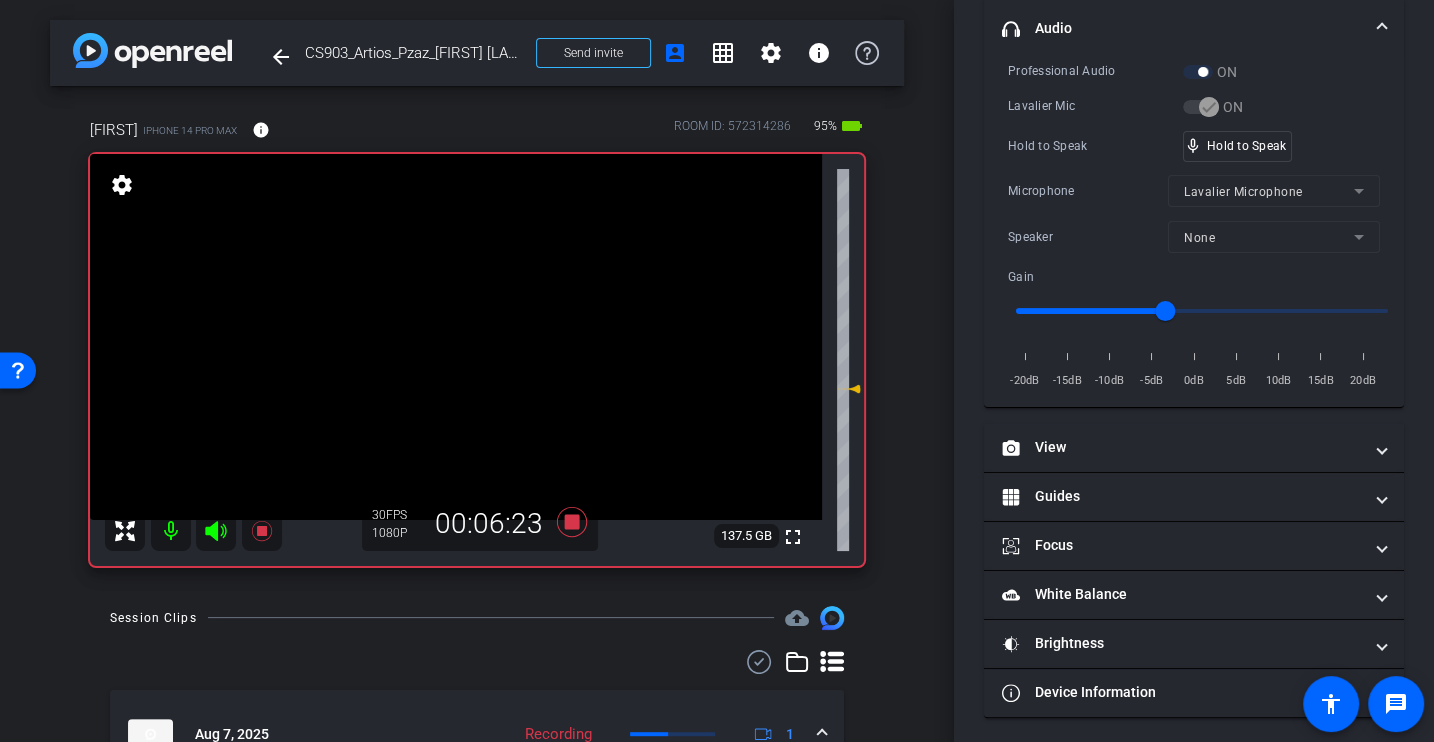 click on "Hold to Speak" at bounding box center [1095, 146] 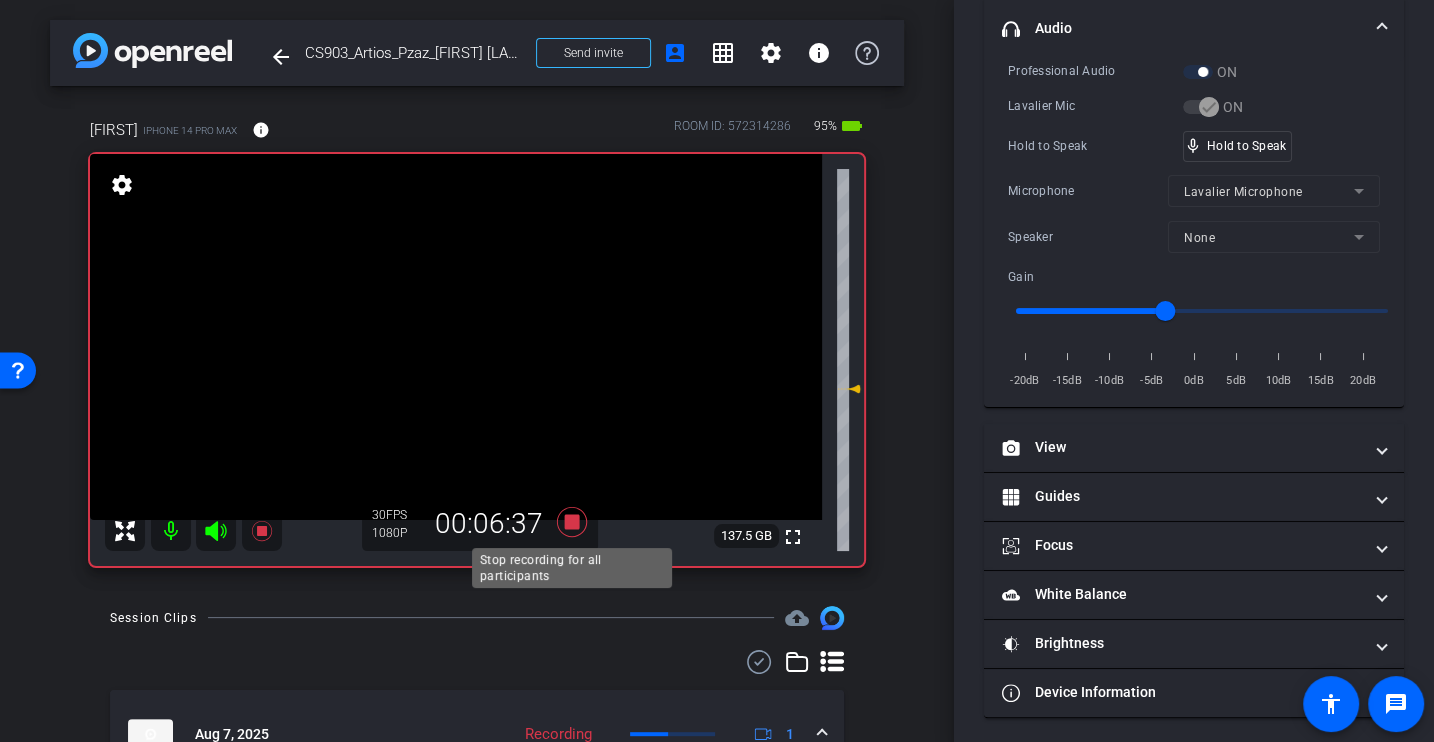 click 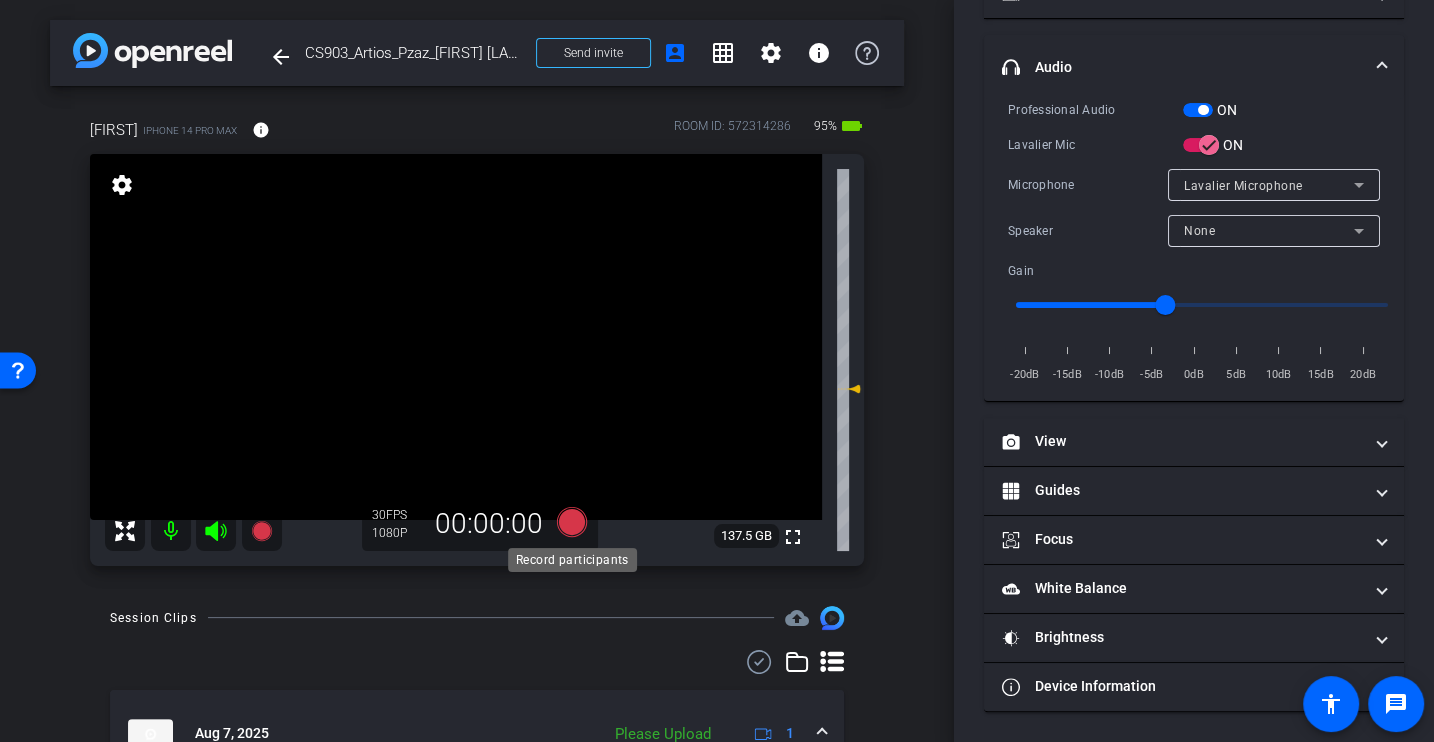scroll, scrollTop: 216, scrollLeft: 0, axis: vertical 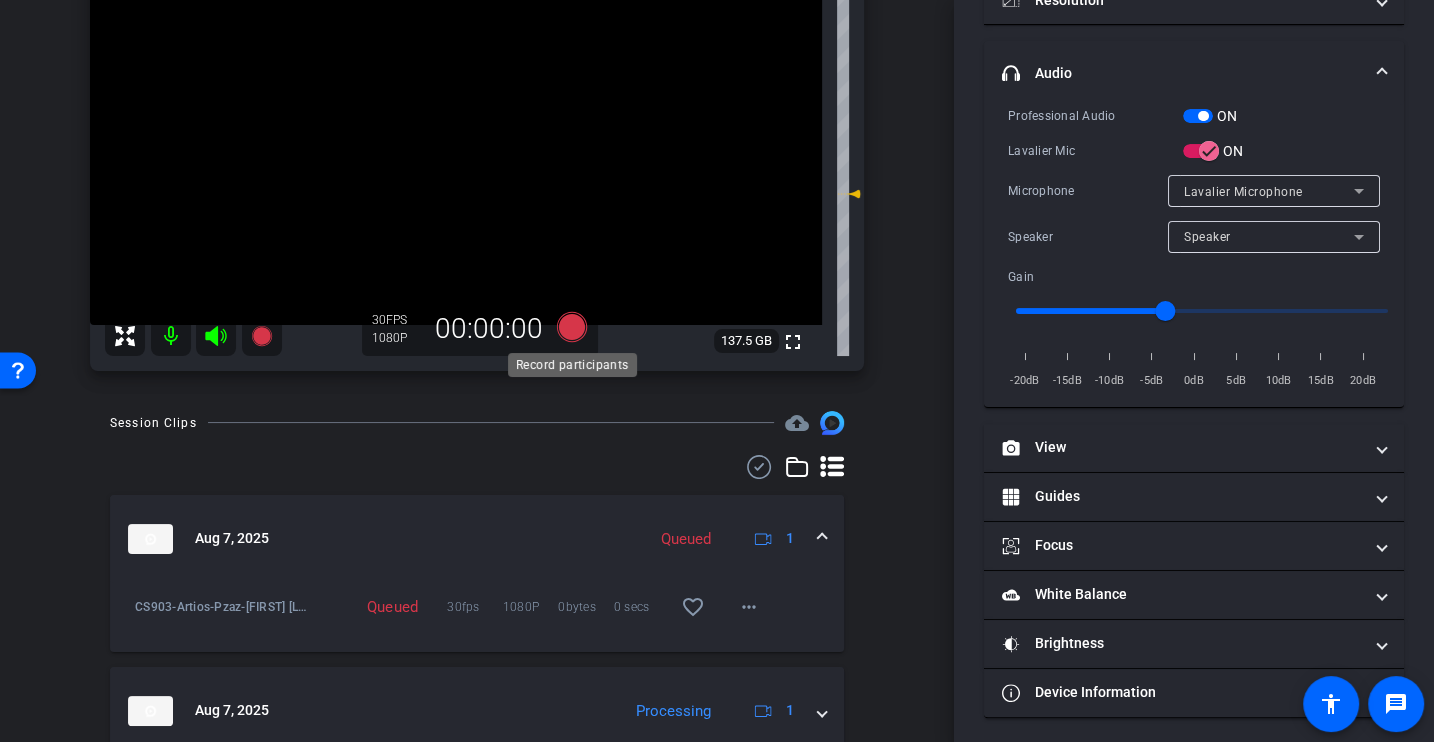 click 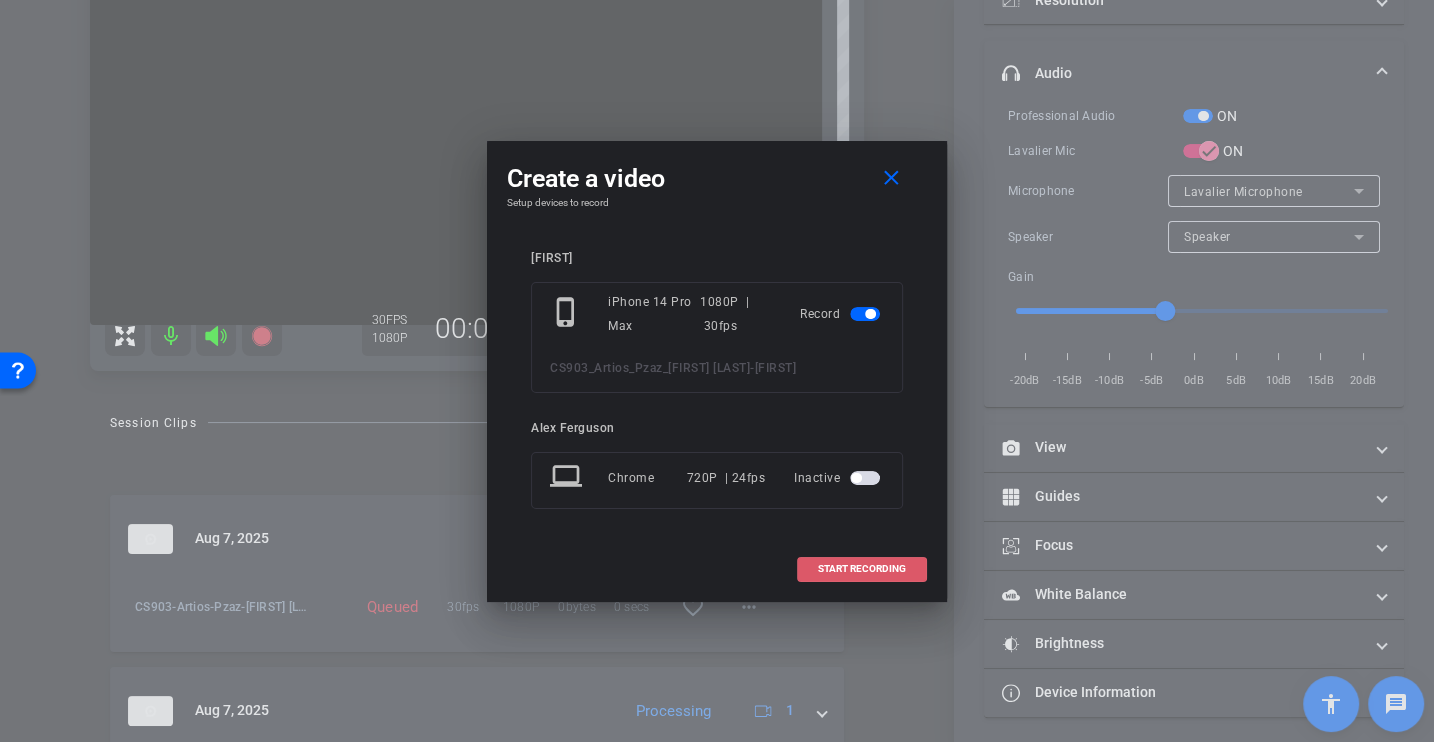 click on "START RECORDING" at bounding box center (862, 569) 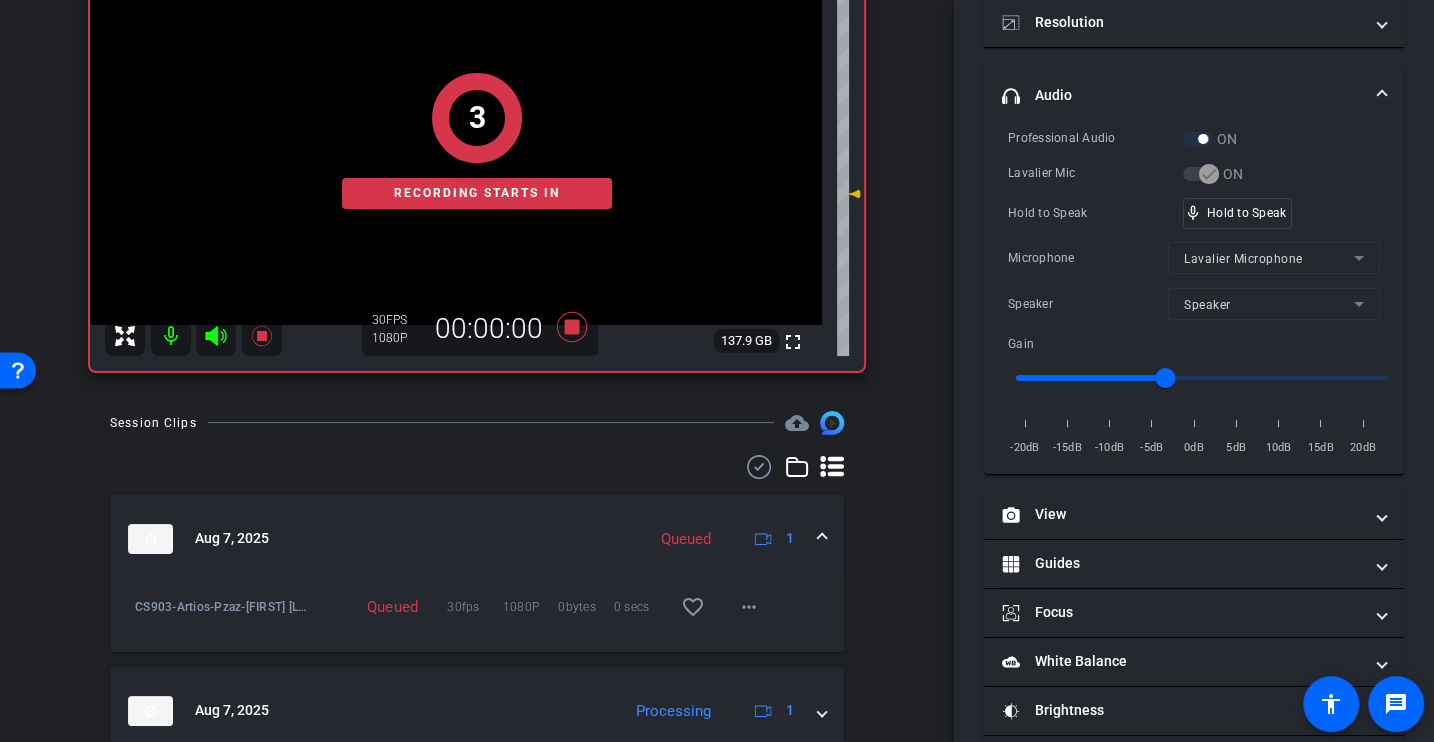 scroll, scrollTop: 283, scrollLeft: 0, axis: vertical 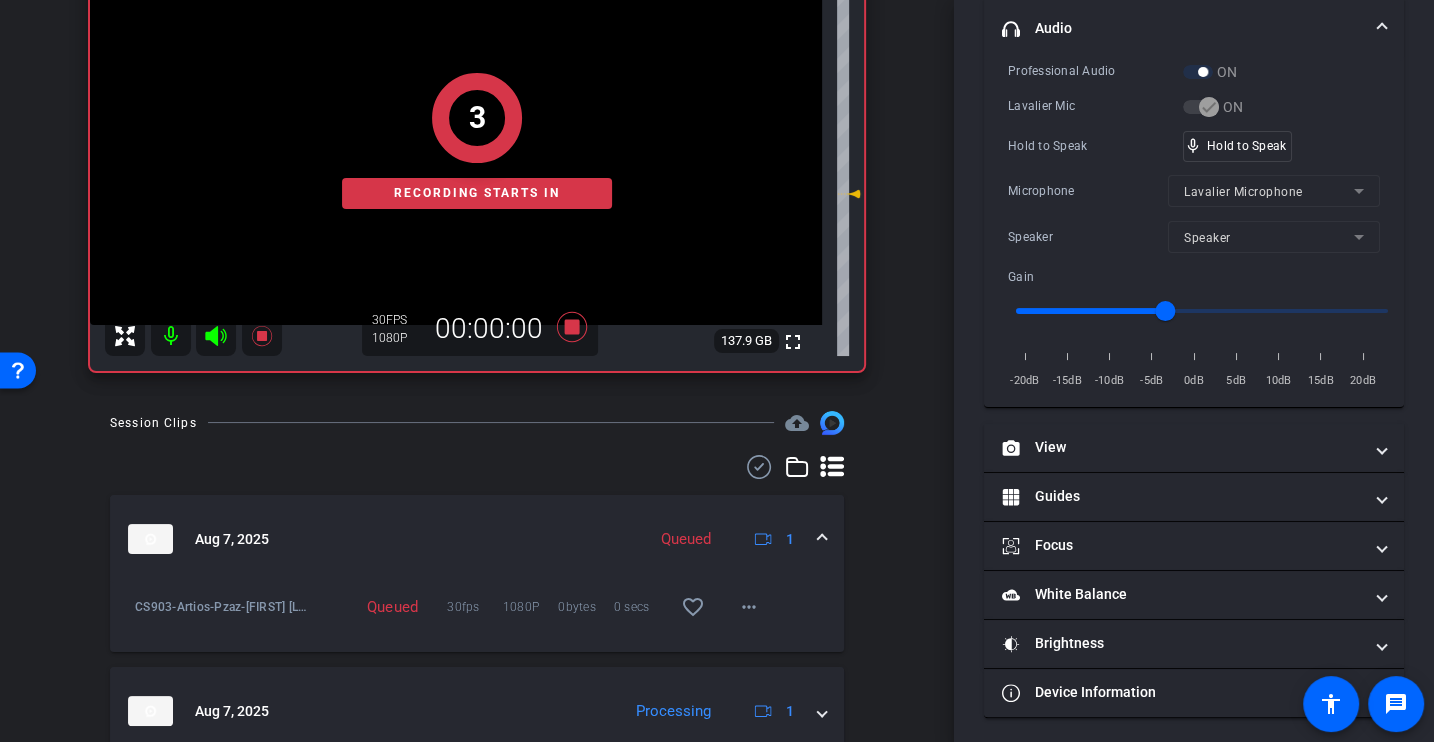 click on "Microphone" at bounding box center [1088, 191] 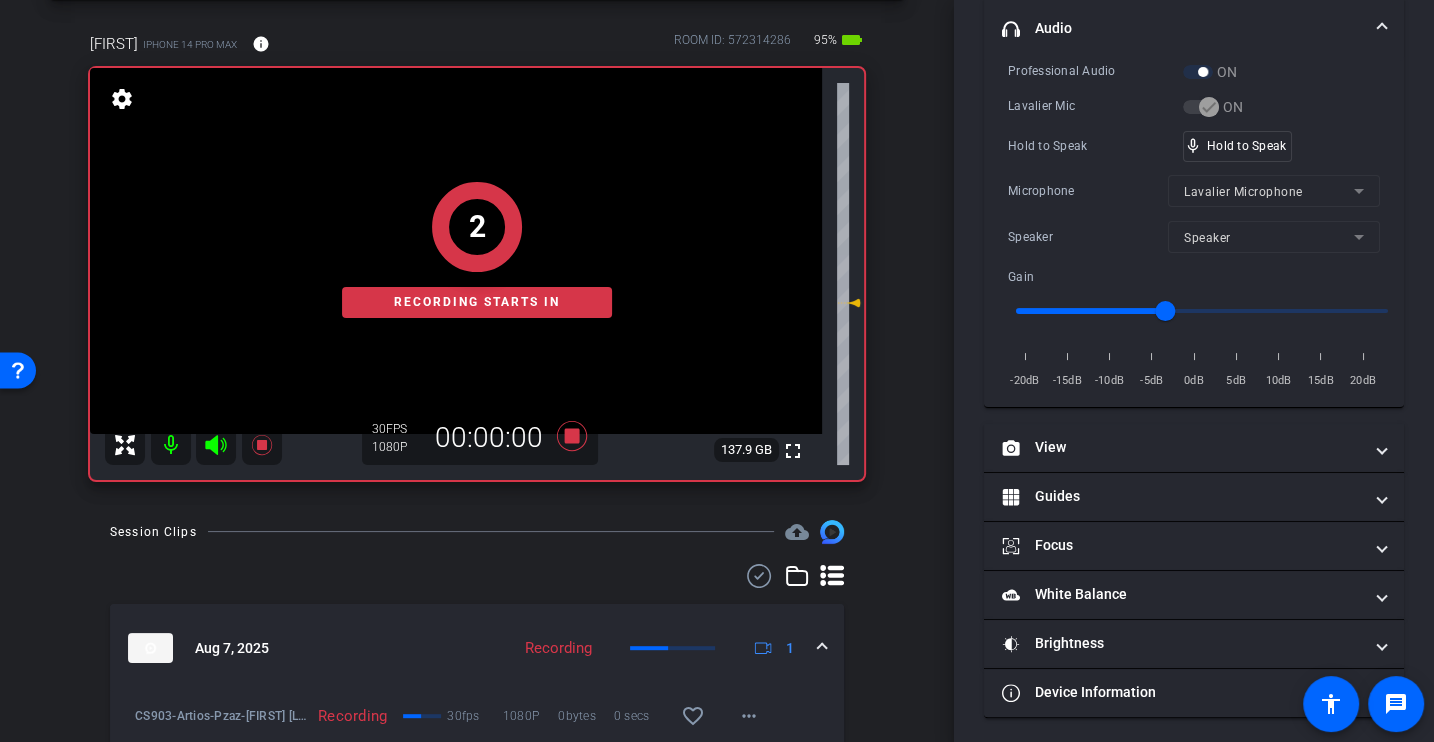 scroll, scrollTop: 0, scrollLeft: 0, axis: both 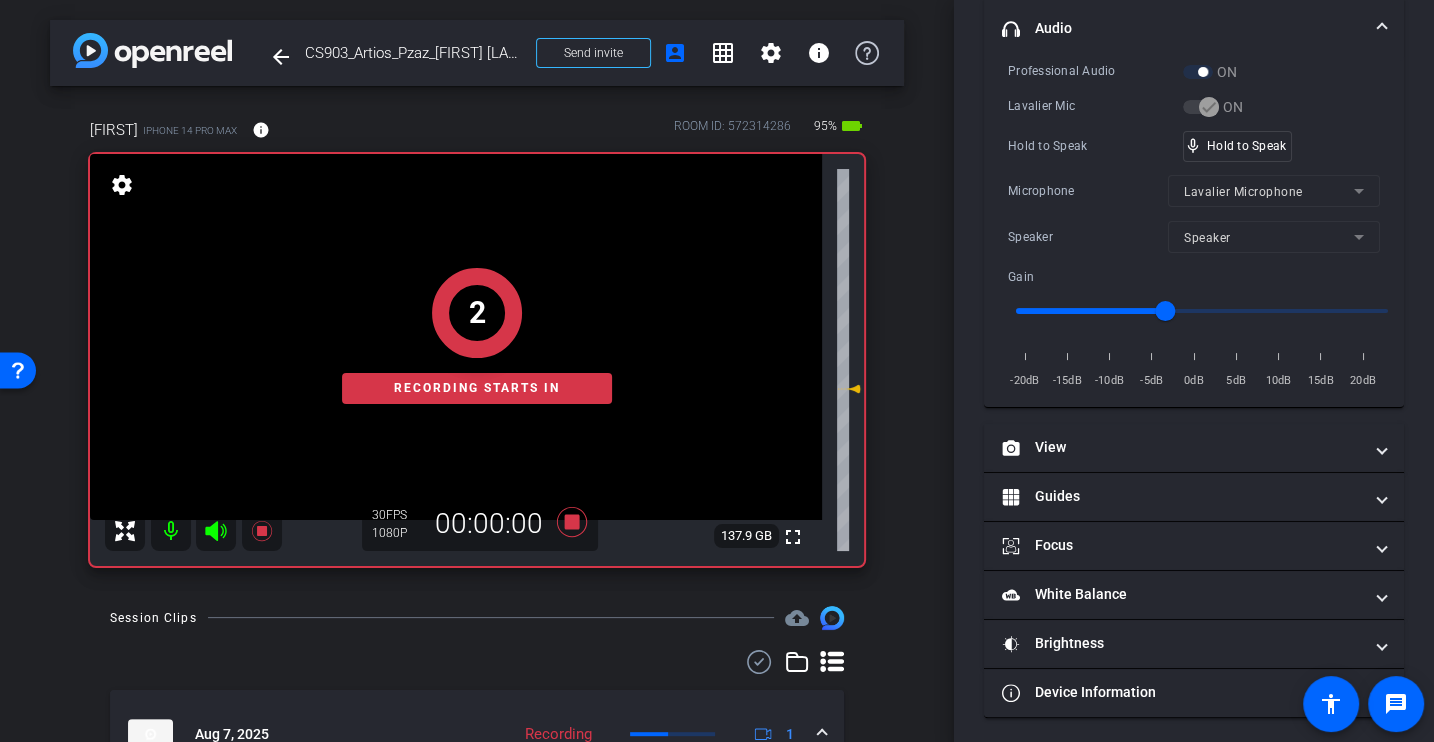 click on "Professional Audio  ON  Lavalier Mic  ON  Hold to Speak  mic_none Hold to Speak Microphone Lavalier Microphone Speaker Speaker Gain -20dB -15dB -10dB -5dB 0dB 5dB 10dB 15dB 20dB" at bounding box center (1194, 226) 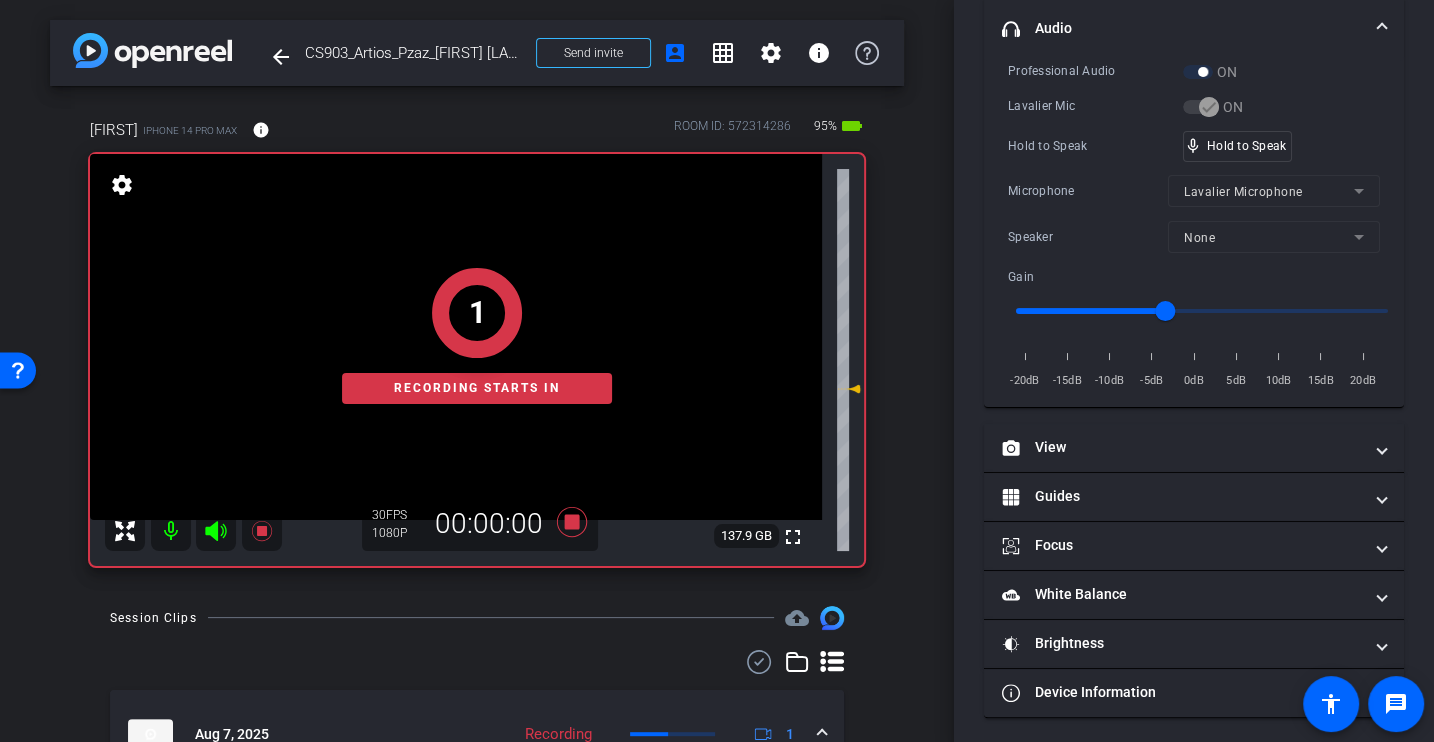click on "Professional Audio  ON  Lavalier Mic  ON  Hold to Speak  mic_none Hold to Speak Microphone Lavalier Microphone Speaker None Gain -20dB -15dB -10dB -5dB 0dB 5dB 10dB 15dB 20dB" at bounding box center [1194, 226] 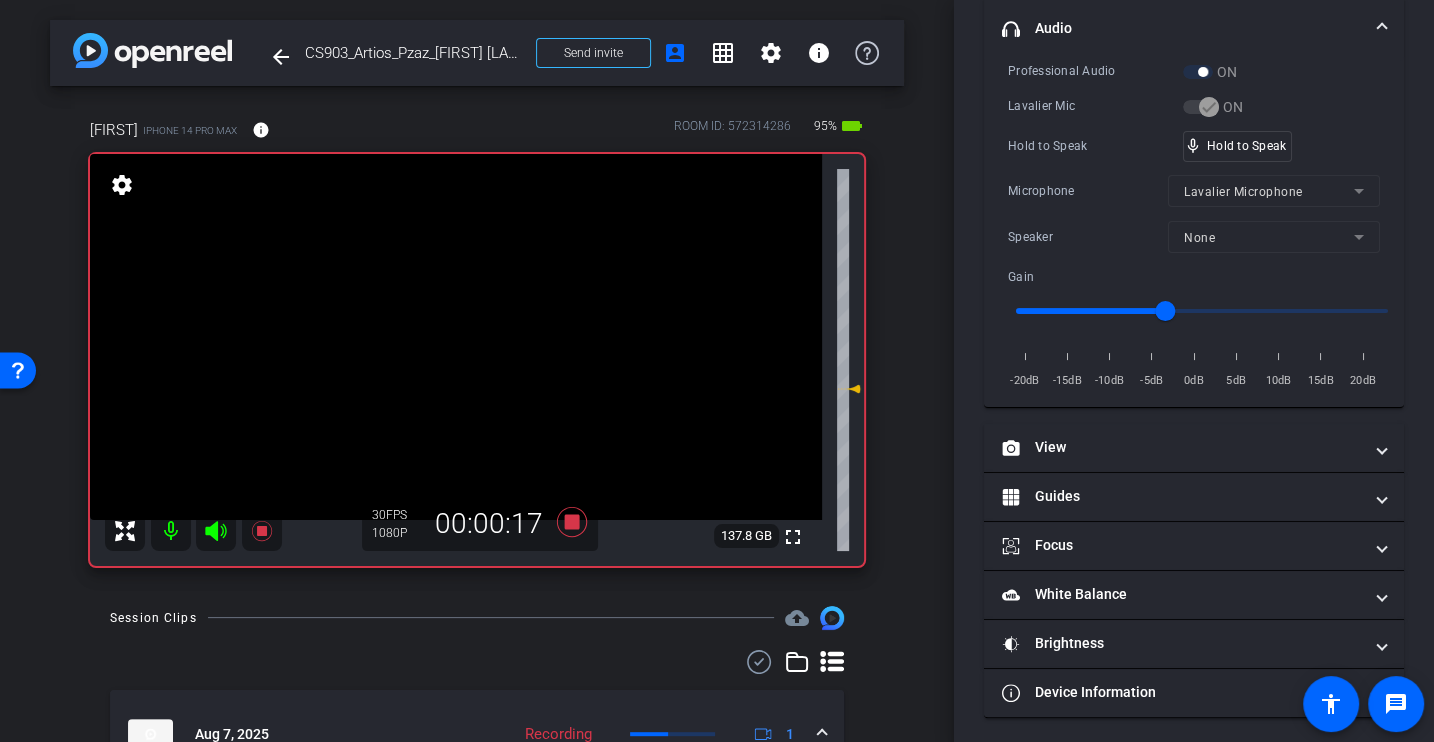 click on "Professional Audio  ON  Lavalier Mic  ON  Hold to Speak  mic_none Hold to Speak Microphone Lavalier Microphone Speaker None Gain -20dB -15dB -10dB -5dB 0dB 5dB 10dB 15dB 20dB" at bounding box center [1194, 226] 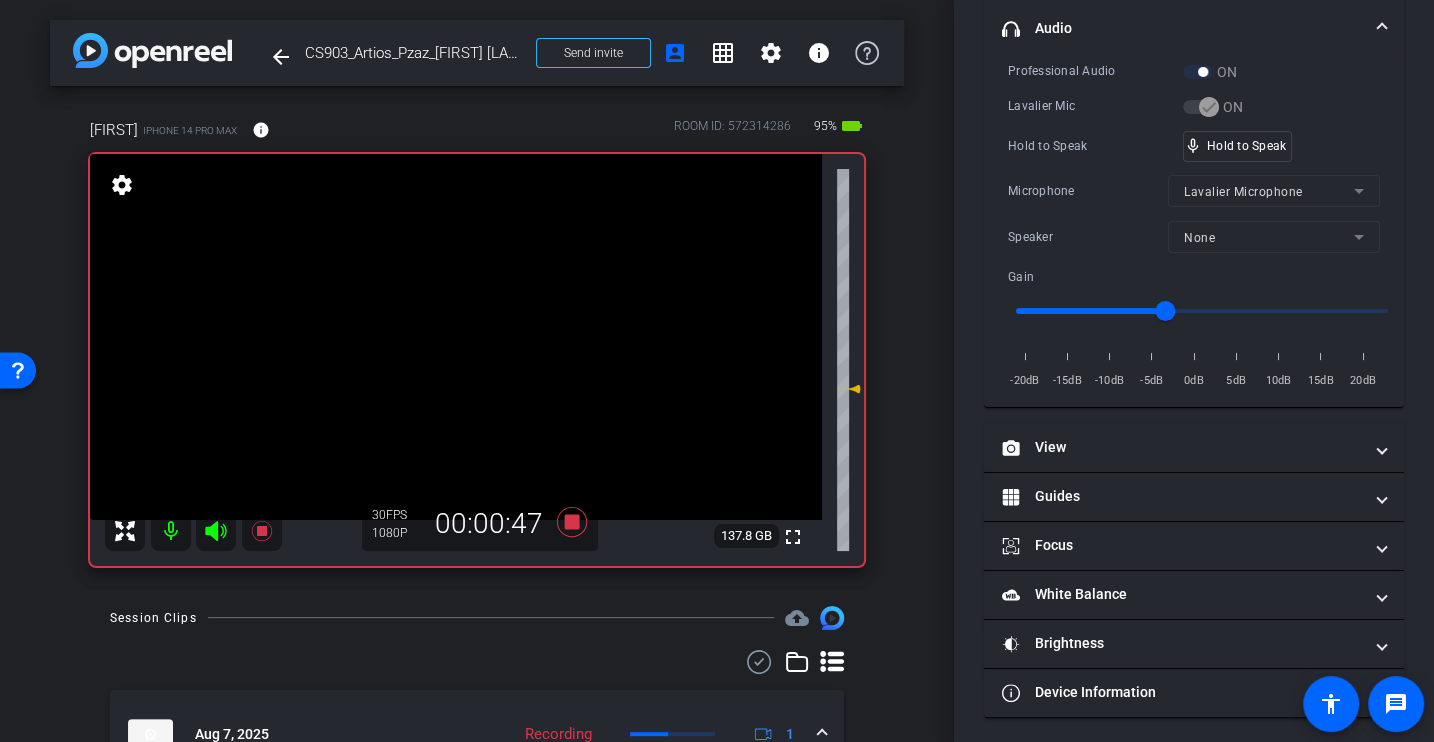 click on "Lavalier Mic" at bounding box center [1095, 106] 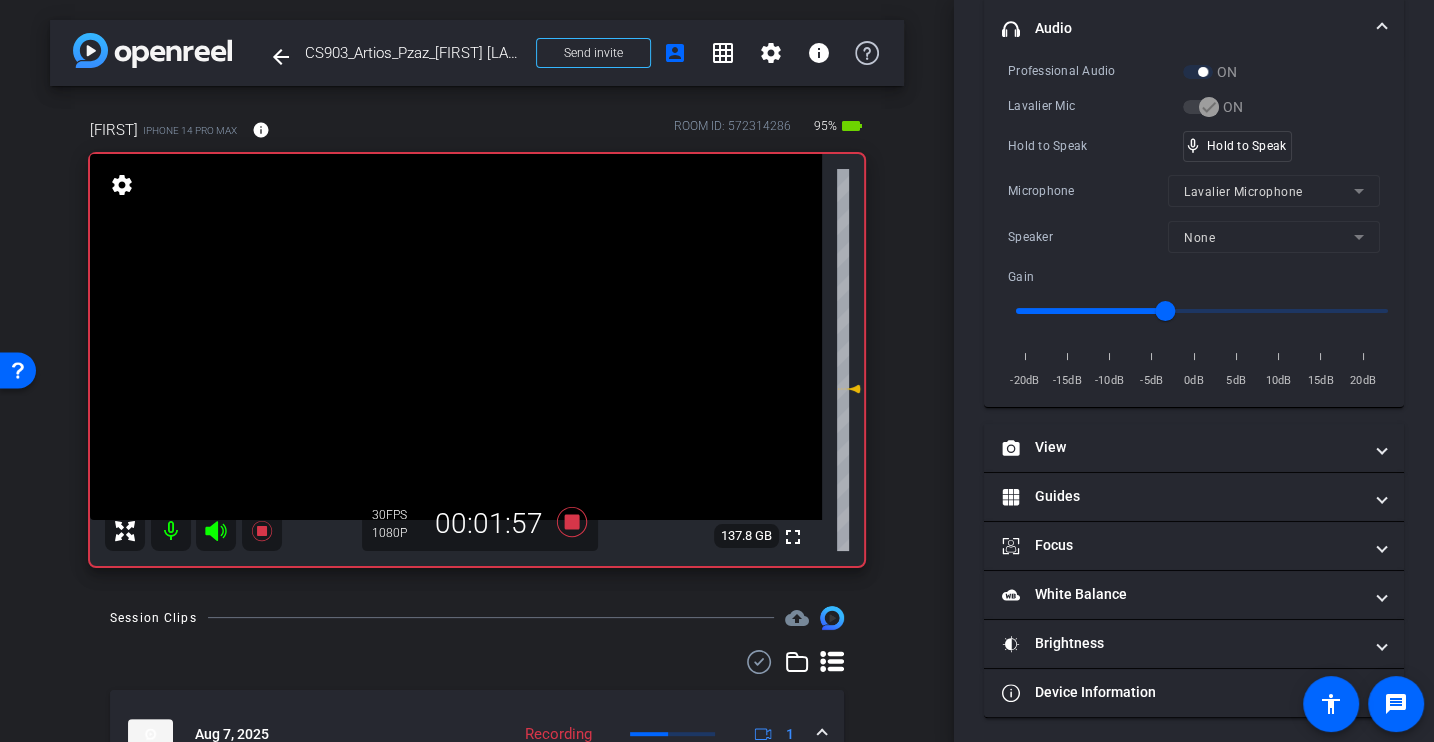 click on "Lavalier Mic" at bounding box center [1095, 106] 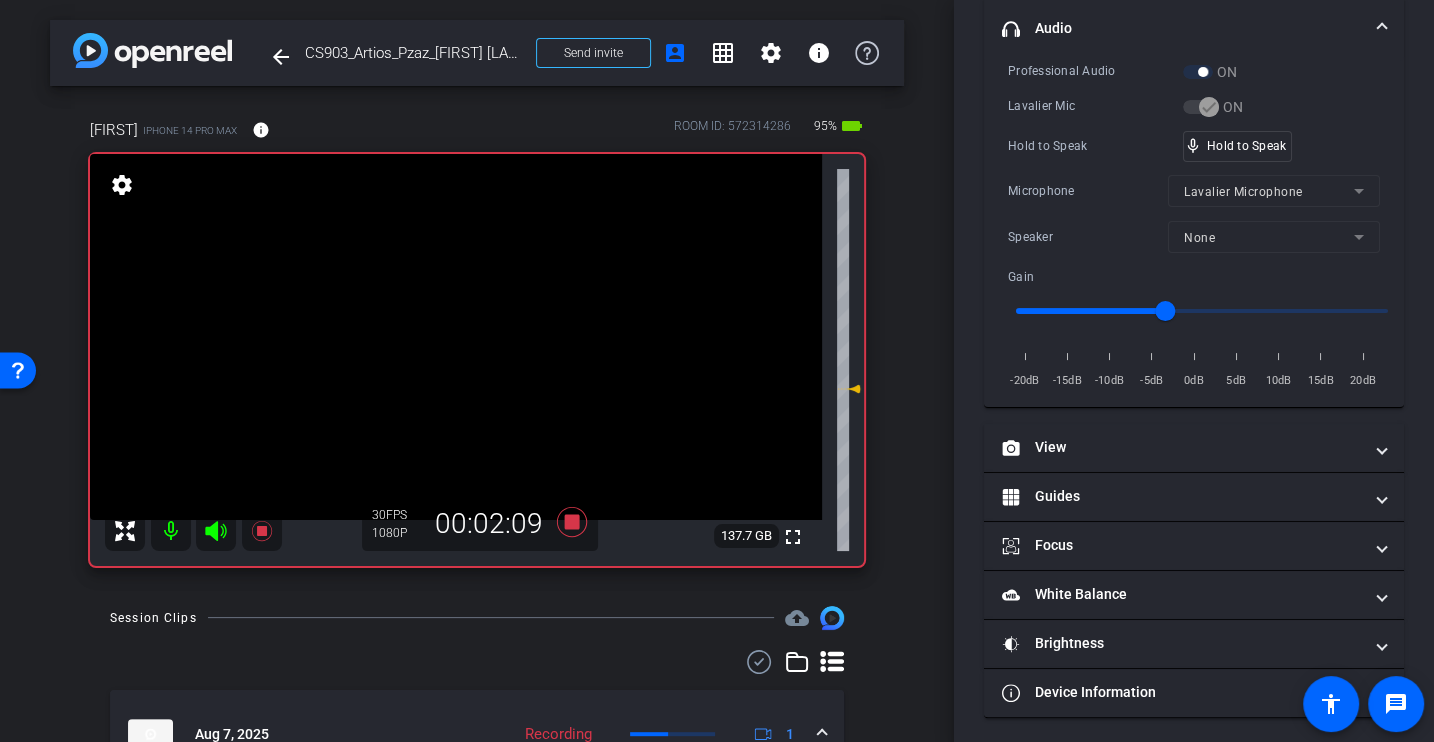 click on "Lavalier Mic" at bounding box center (1095, 106) 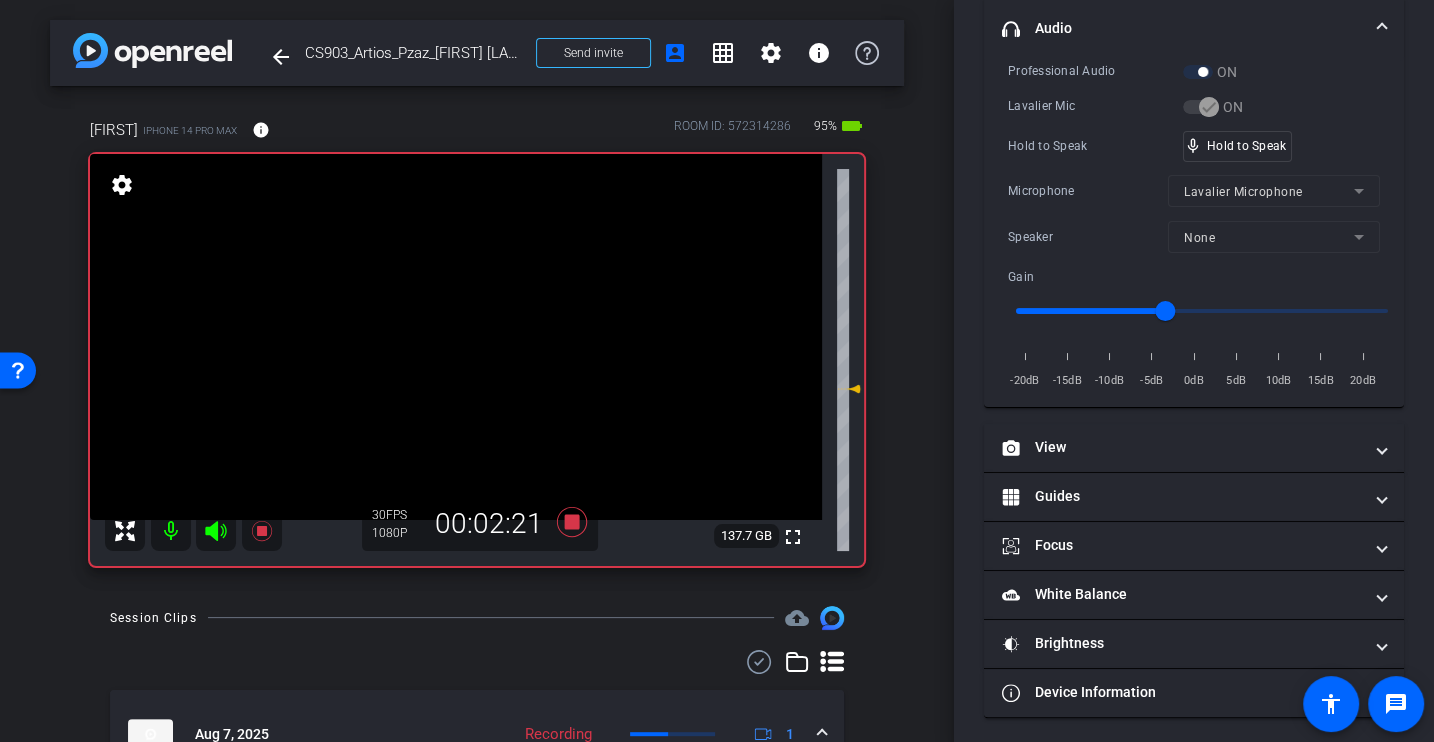 click on "Professional Audio  ON  Lavalier Mic  ON  Hold to Speak  mic_none Hold to Speak Microphone Lavalier Microphone Speaker None Gain -20dB -15dB -10dB -5dB 0dB 5dB 10dB 15dB 20dB" at bounding box center [1194, 226] 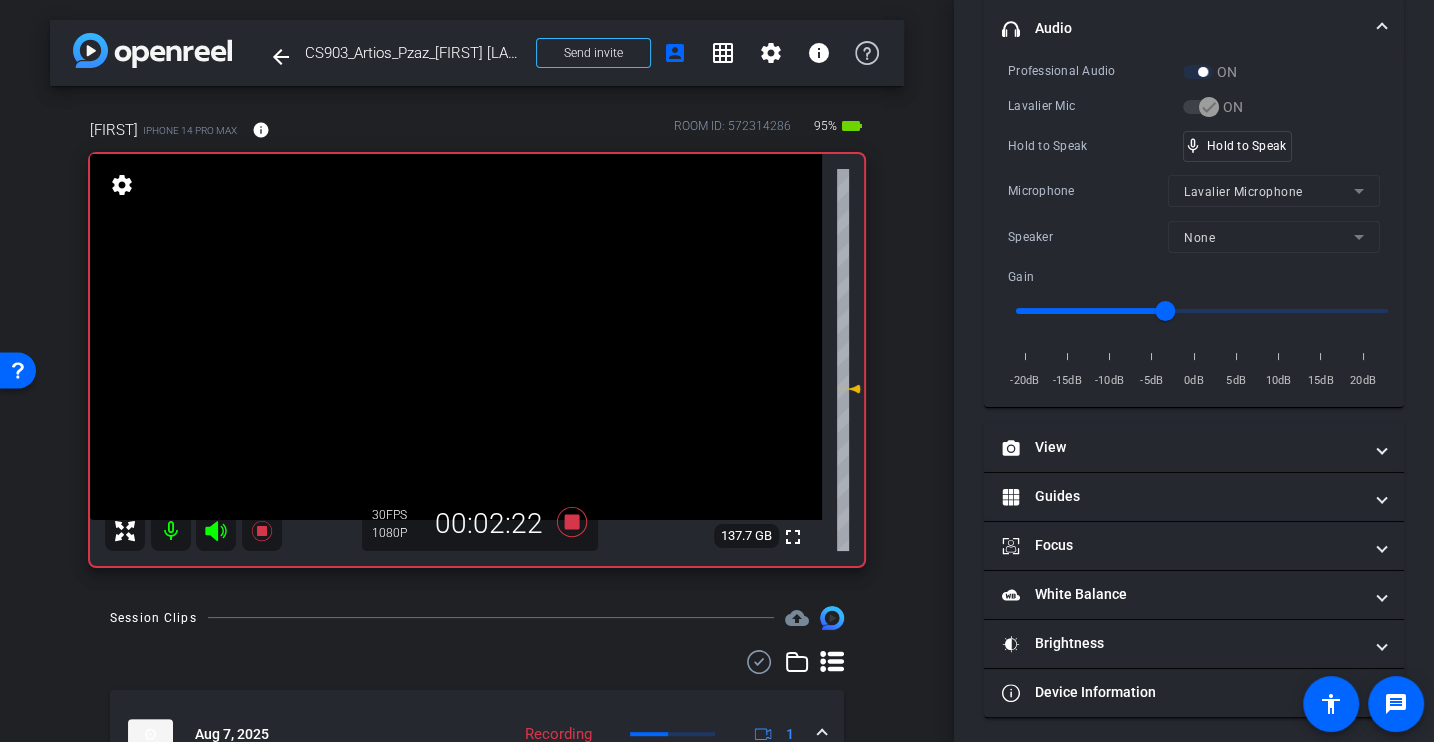 click on "Professional Audio  ON  Lavalier Mic  ON  Hold to Speak  mic_none Hold to Speak Microphone Lavalier Microphone Speaker None Gain -20dB -15dB -10dB -5dB 0dB 5dB 10dB 15dB 20dB" at bounding box center [1194, 226] 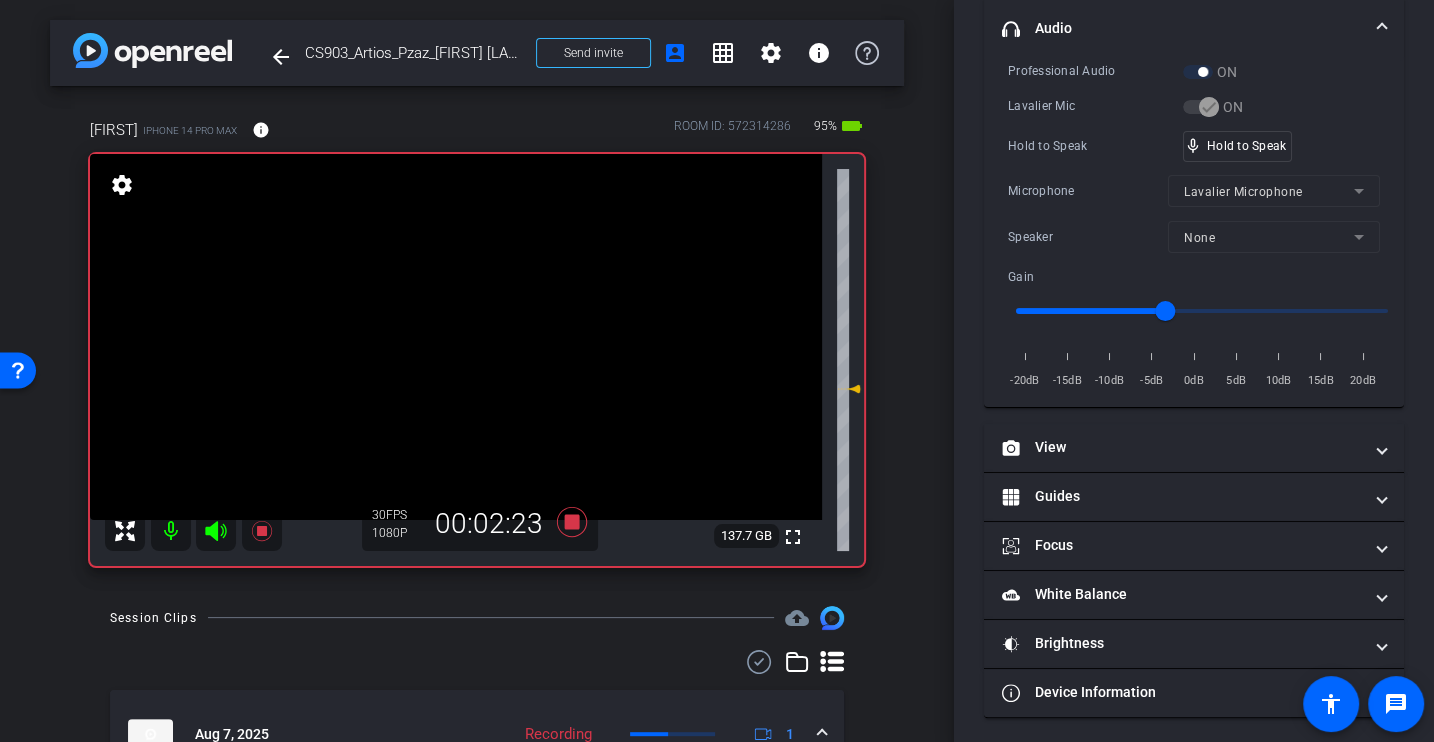 click on "Professional Audio  ON  Lavalier Mic  ON  Hold to Speak  mic_none Hold to Speak Microphone Lavalier Microphone Speaker None Gain -20dB -15dB -10dB -5dB 0dB 5dB 10dB 15dB 20dB" at bounding box center (1194, 226) 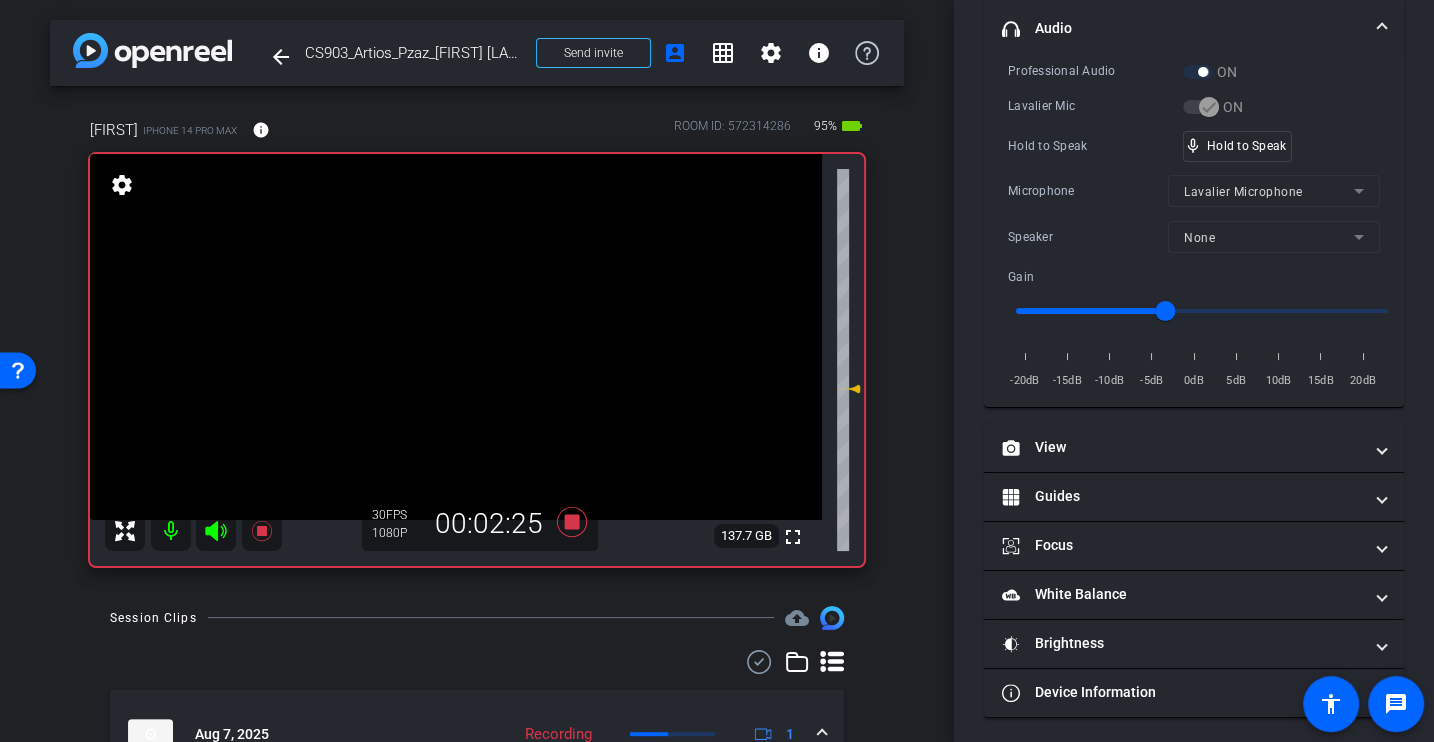 click on "Professional Audio  ON  Lavalier Mic  ON  Hold to Speak  mic_none Hold to Speak Microphone Lavalier Microphone Speaker None Gain -20dB -15dB -10dB -5dB 0dB 5dB 10dB 15dB 20dB" at bounding box center (1194, 226) 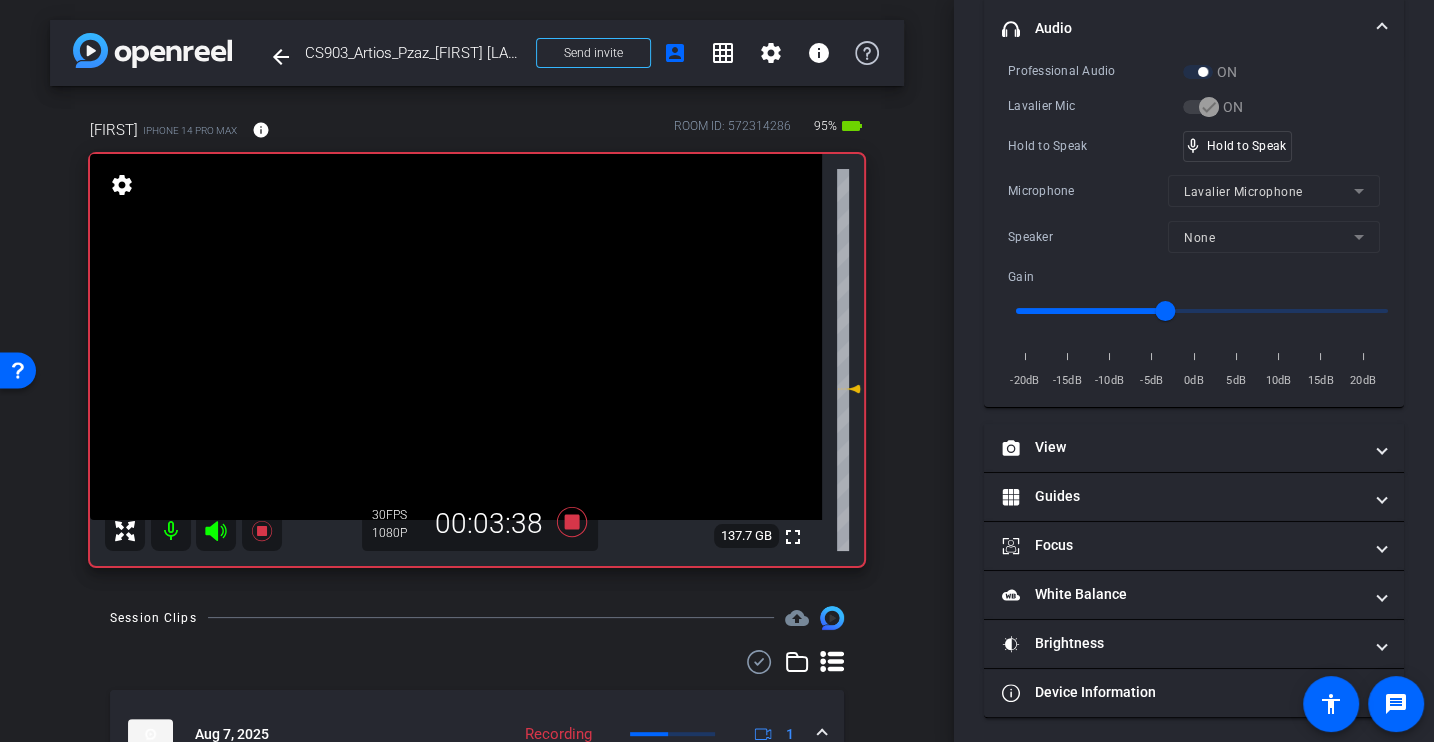 click on "Microphone" at bounding box center (1088, 191) 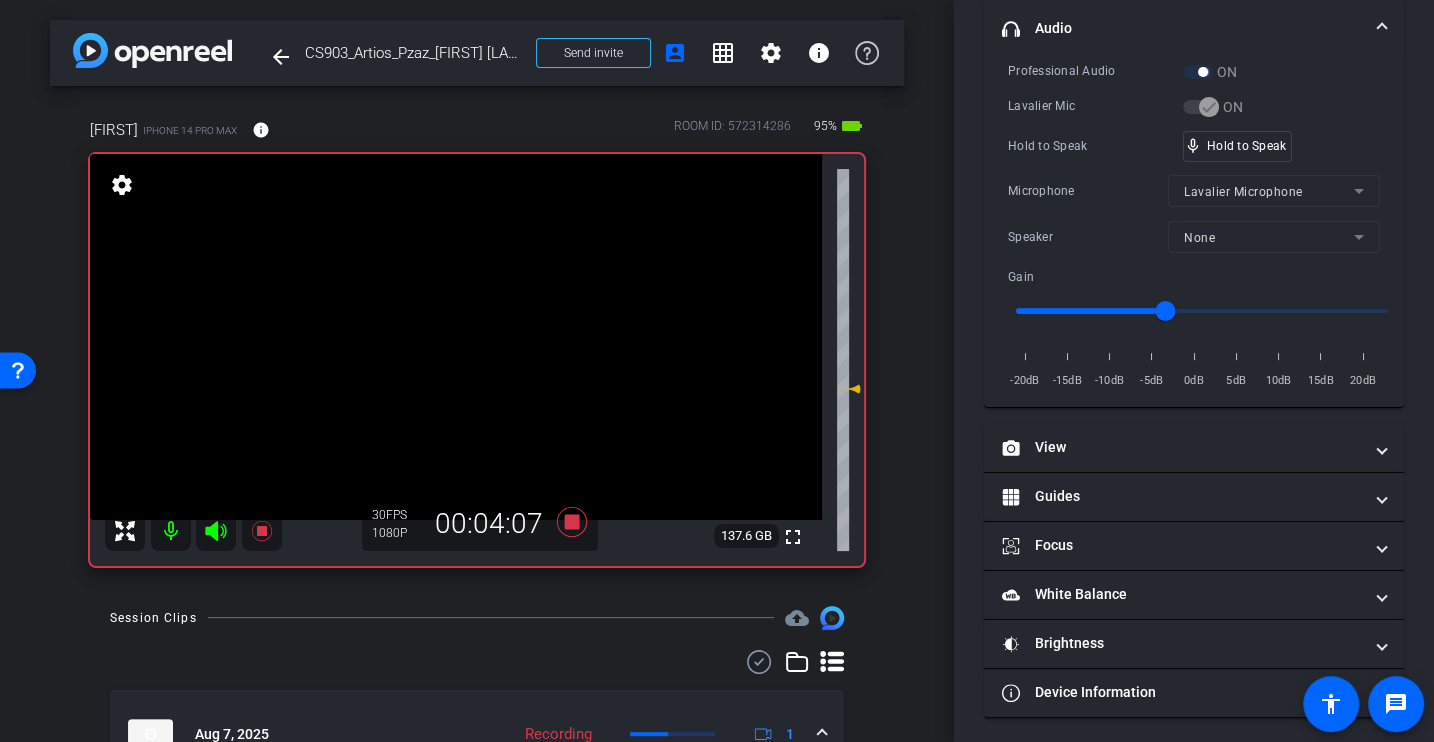 click on "Microphone" at bounding box center (1088, 191) 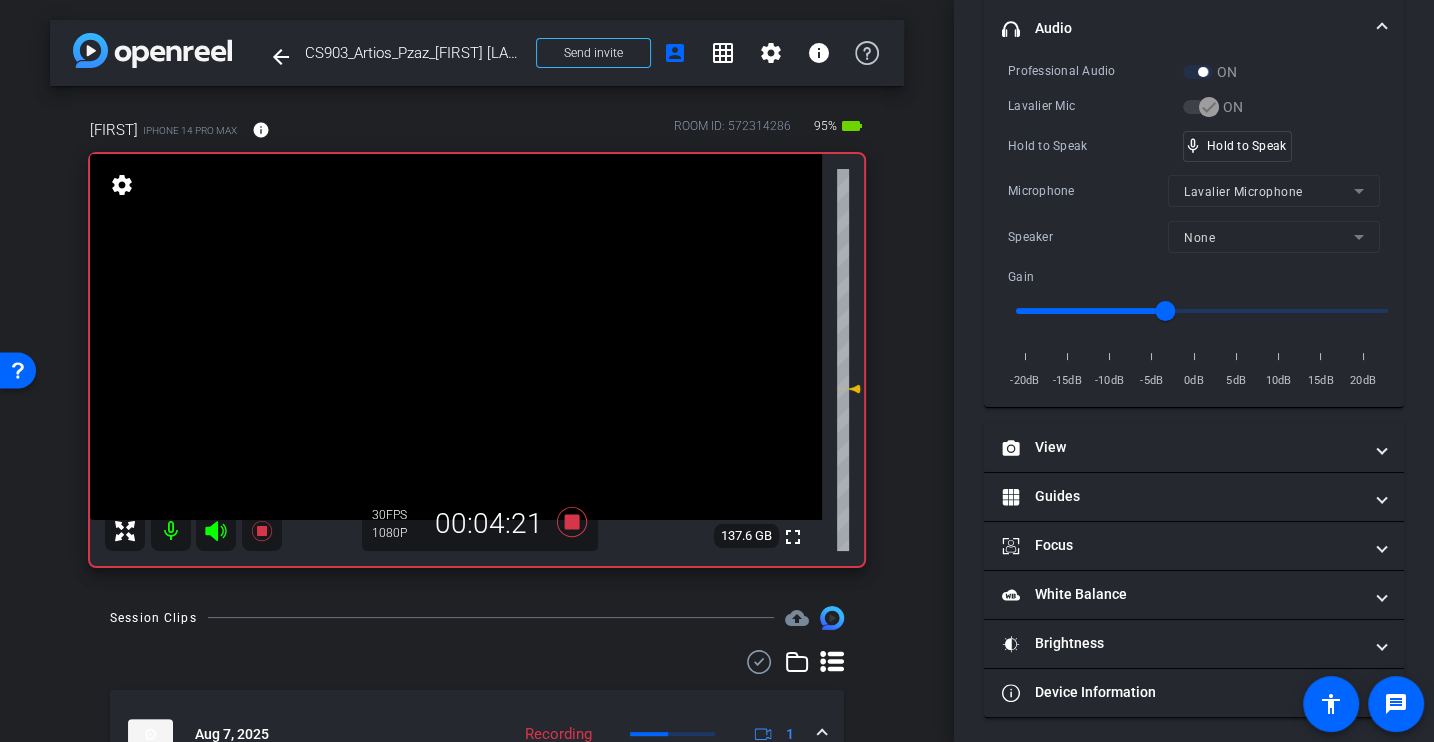 click on "Hold to Speak" at bounding box center (1095, 146) 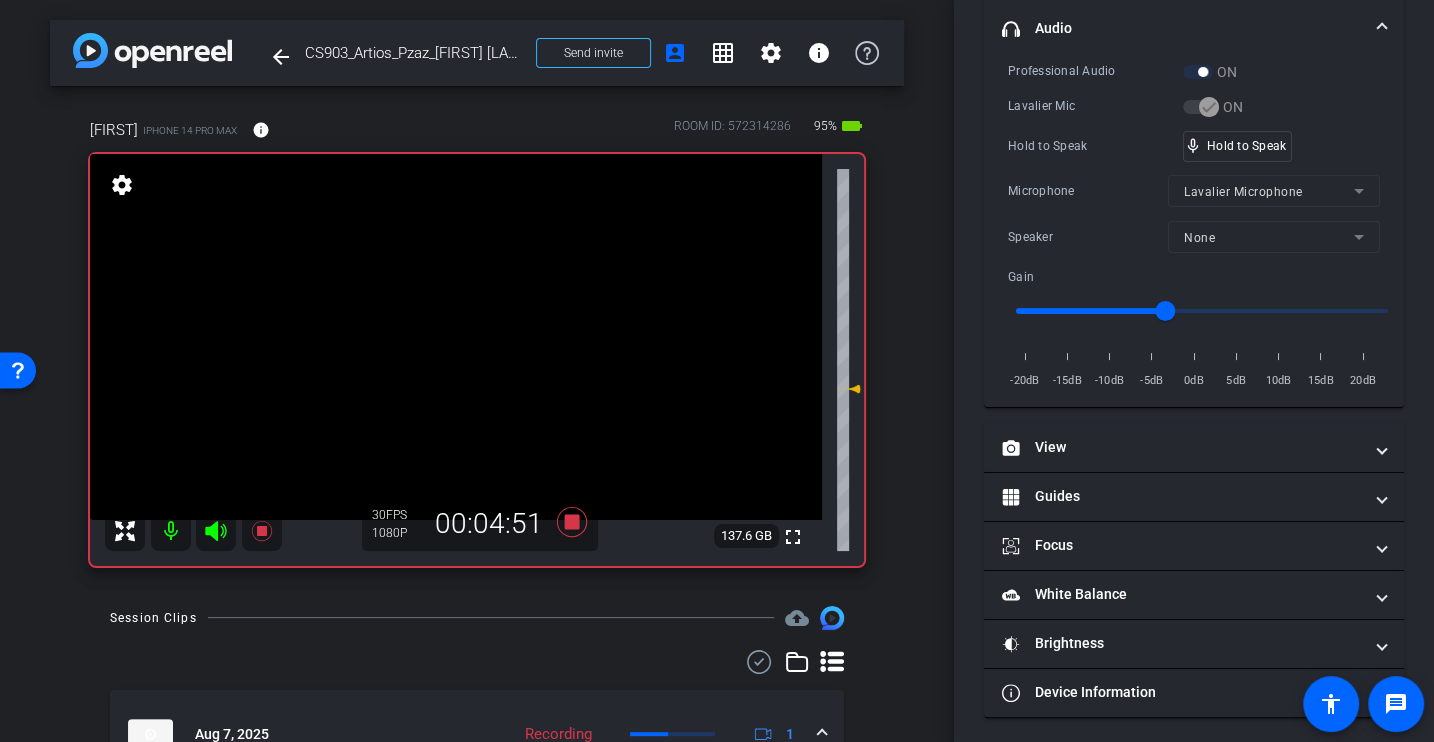 click on "Professional Audio  ON  Lavalier Mic  ON  Hold to Speak  mic_none Hold to Speak Microphone Lavalier Microphone Speaker None Gain -20dB -15dB -10dB -5dB 0dB 5dB 10dB 15dB 20dB" at bounding box center (1194, 226) 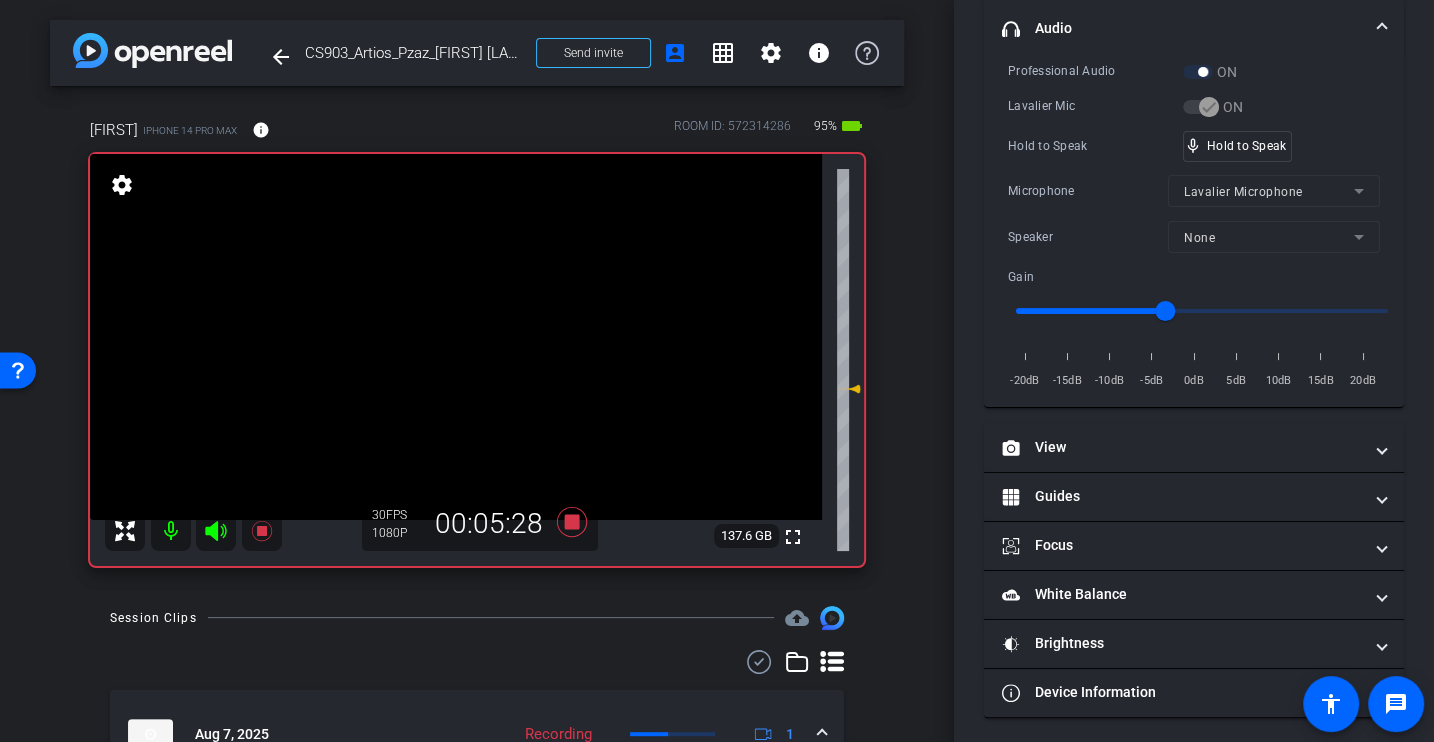 click on "Professional Audio  ON  Lavalier Mic  ON  Hold to Speak  mic_none Hold to Speak Microphone Lavalier Microphone Speaker None Gain -20dB -15dB -10dB -5dB 0dB 5dB 10dB 15dB 20dB" at bounding box center (1194, 226) 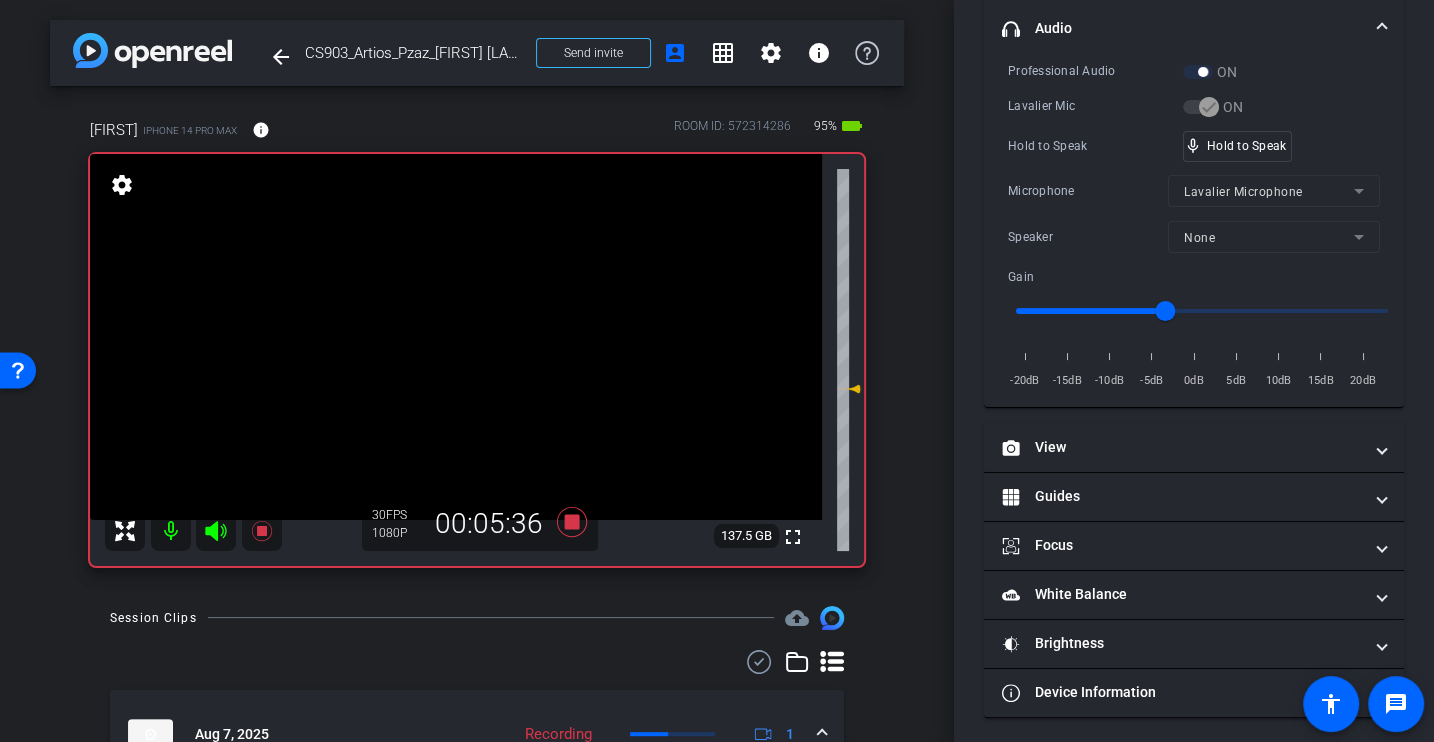 click on "Professional Audio  ON  Lavalier Mic  ON  Hold to Speak  mic_none Hold to Speak Microphone Lavalier Microphone Speaker None Gain -20dB -15dB -10dB -5dB 0dB 5dB 10dB 15dB 20dB" at bounding box center [1194, 226] 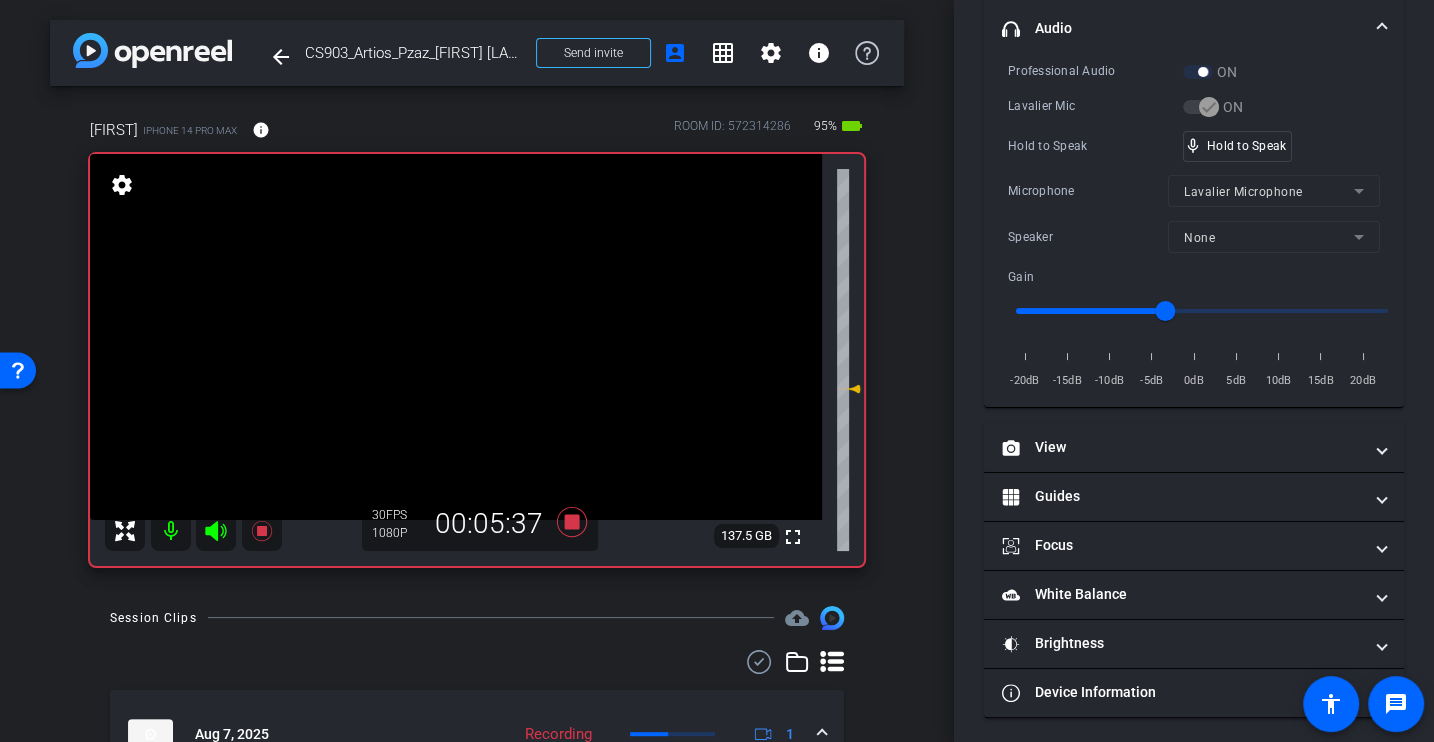 click on "Professional Audio  ON  Lavalier Mic  ON  Hold to Speak  mic_none Hold to Speak Microphone Lavalier Microphone Speaker None Gain -20dB -15dB -10dB -5dB 0dB 5dB 10dB 15dB 20dB" at bounding box center (1194, 226) 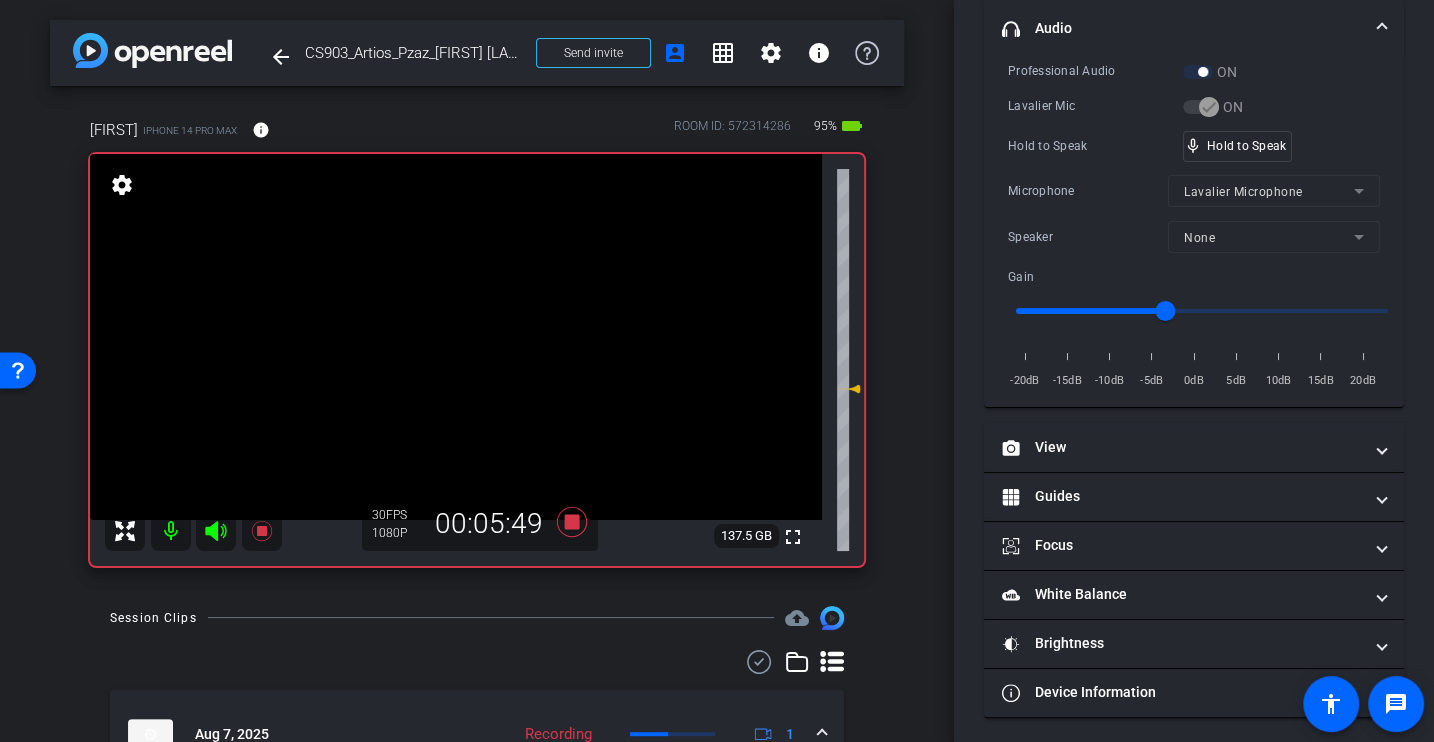 click on "Hold to Speak" at bounding box center [1095, 146] 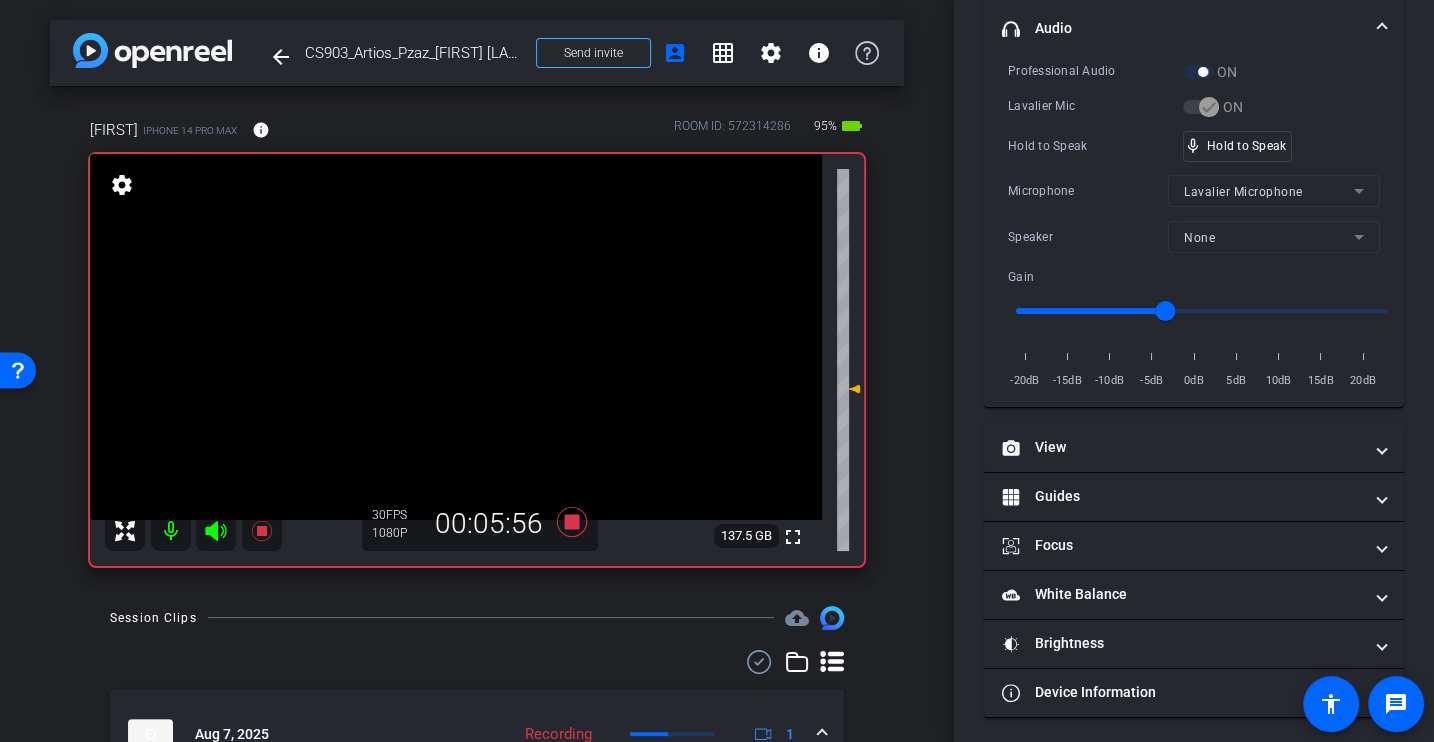 click on "Hold to Speak" at bounding box center [1095, 146] 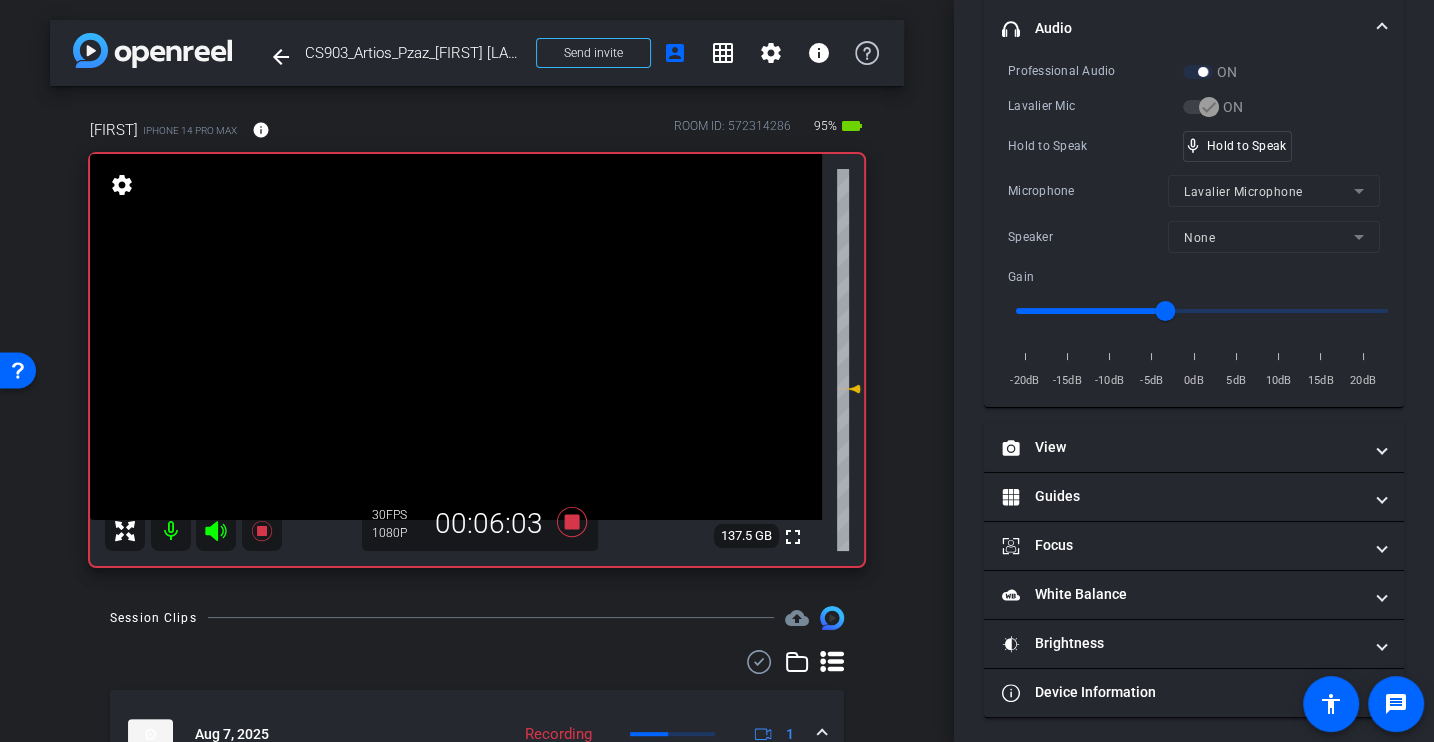 click on "Hold to Speak" at bounding box center [1095, 146] 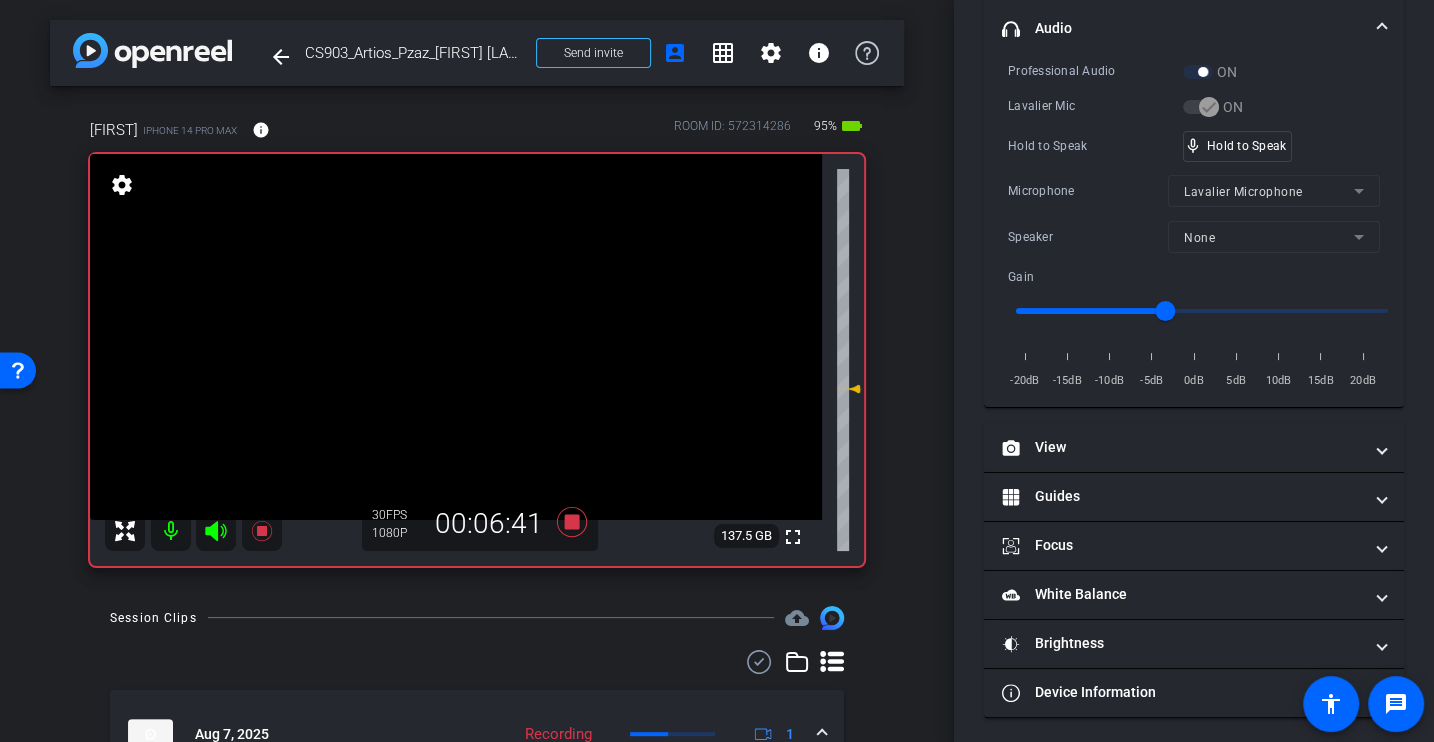 click on "Hold to Speak" at bounding box center [1095, 146] 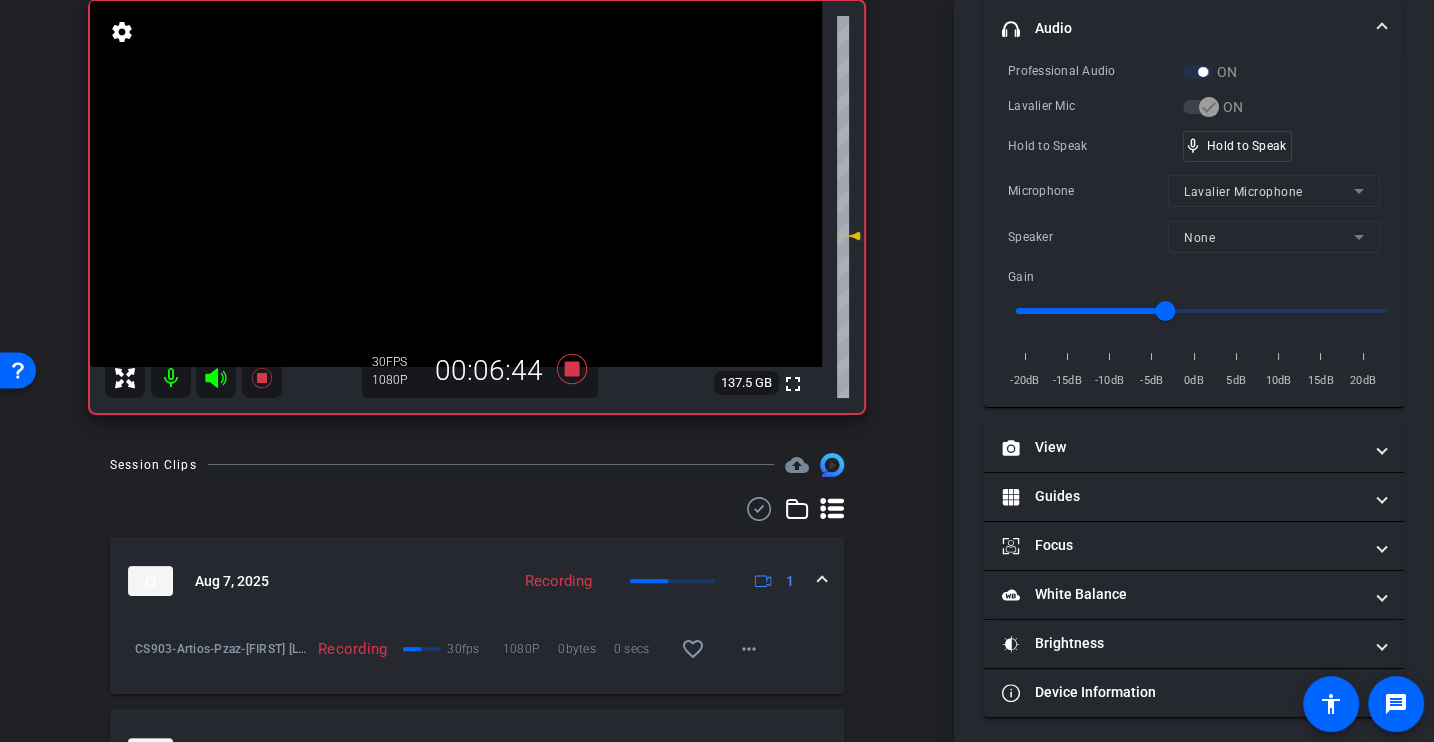 scroll, scrollTop: 0, scrollLeft: 0, axis: both 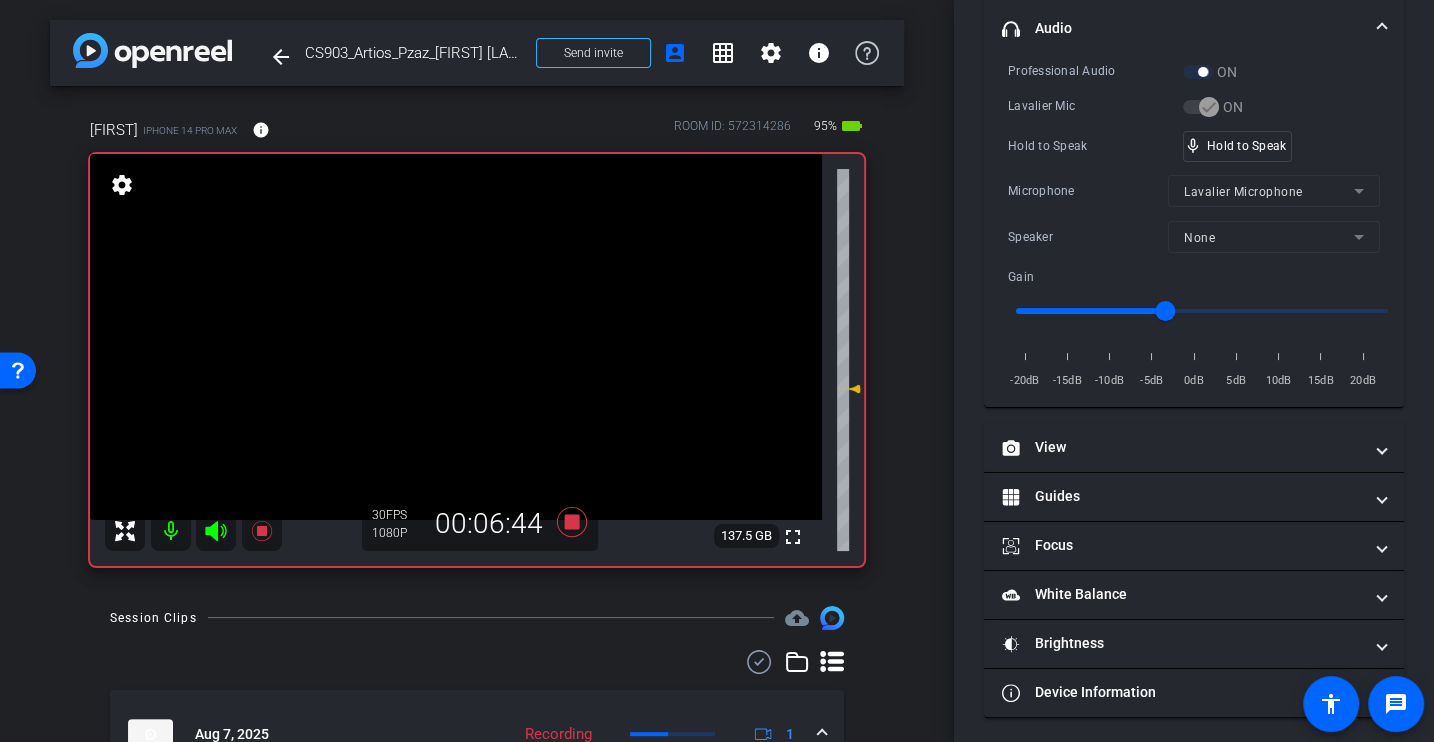 click on "Hold to Speak" at bounding box center [1095, 146] 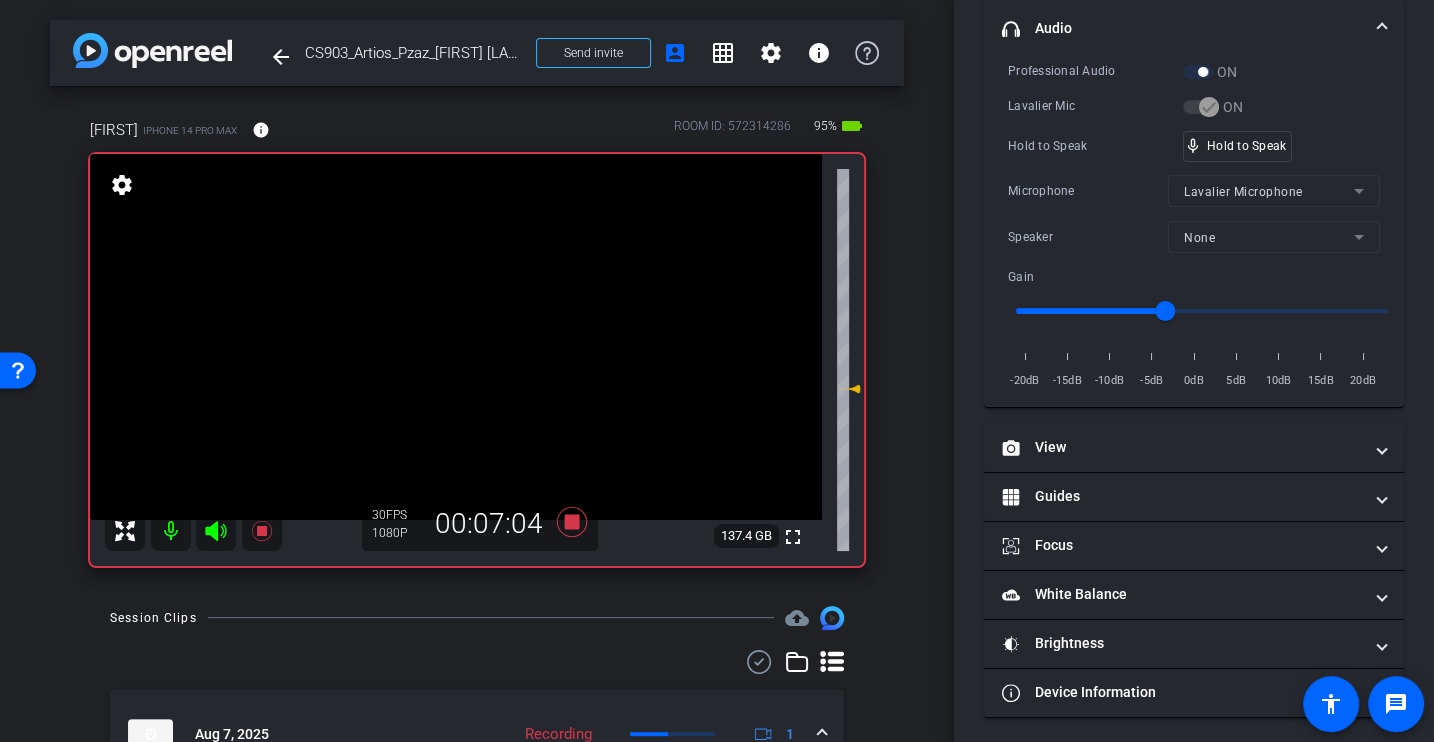 click on "Hold to Speak" at bounding box center [1095, 146] 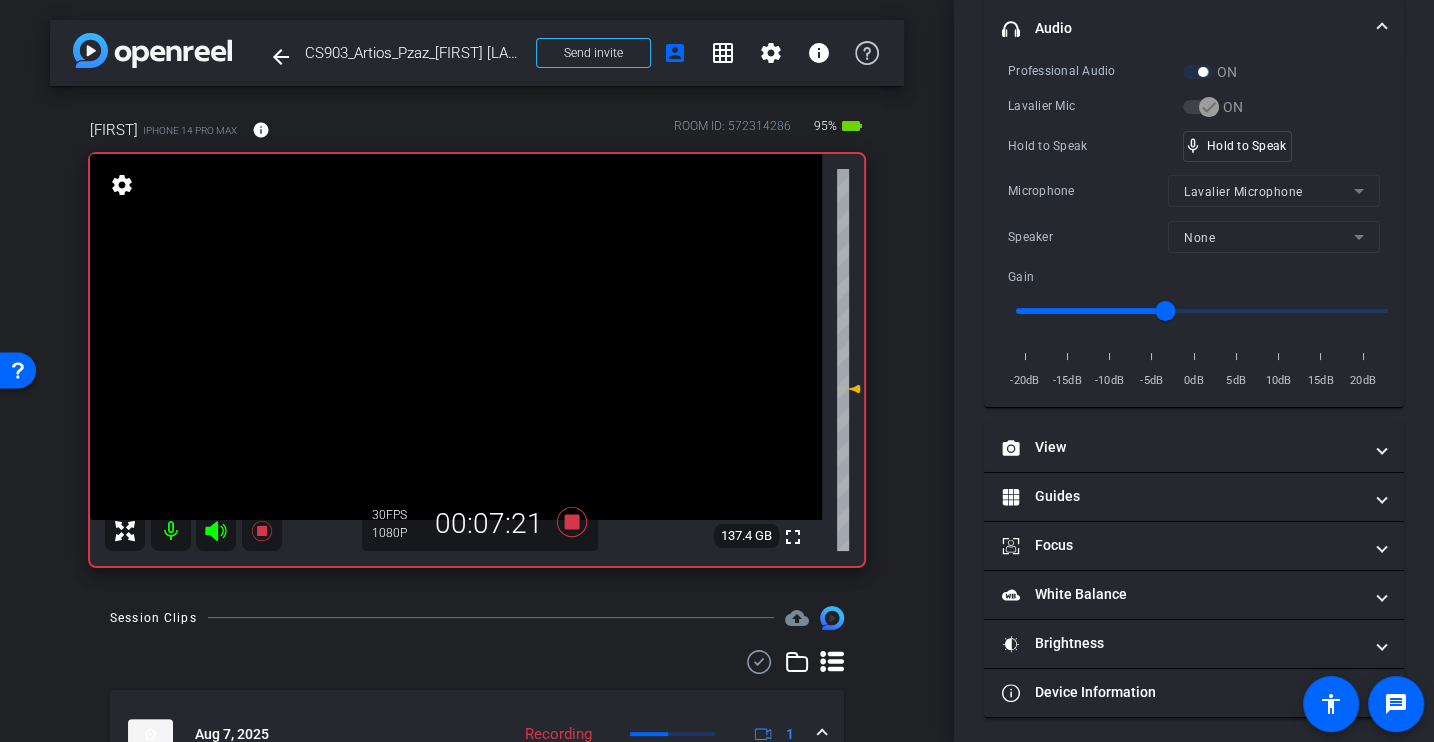 click on "Hold to Speak  mic_none Hold to Speak" at bounding box center (1194, 146) 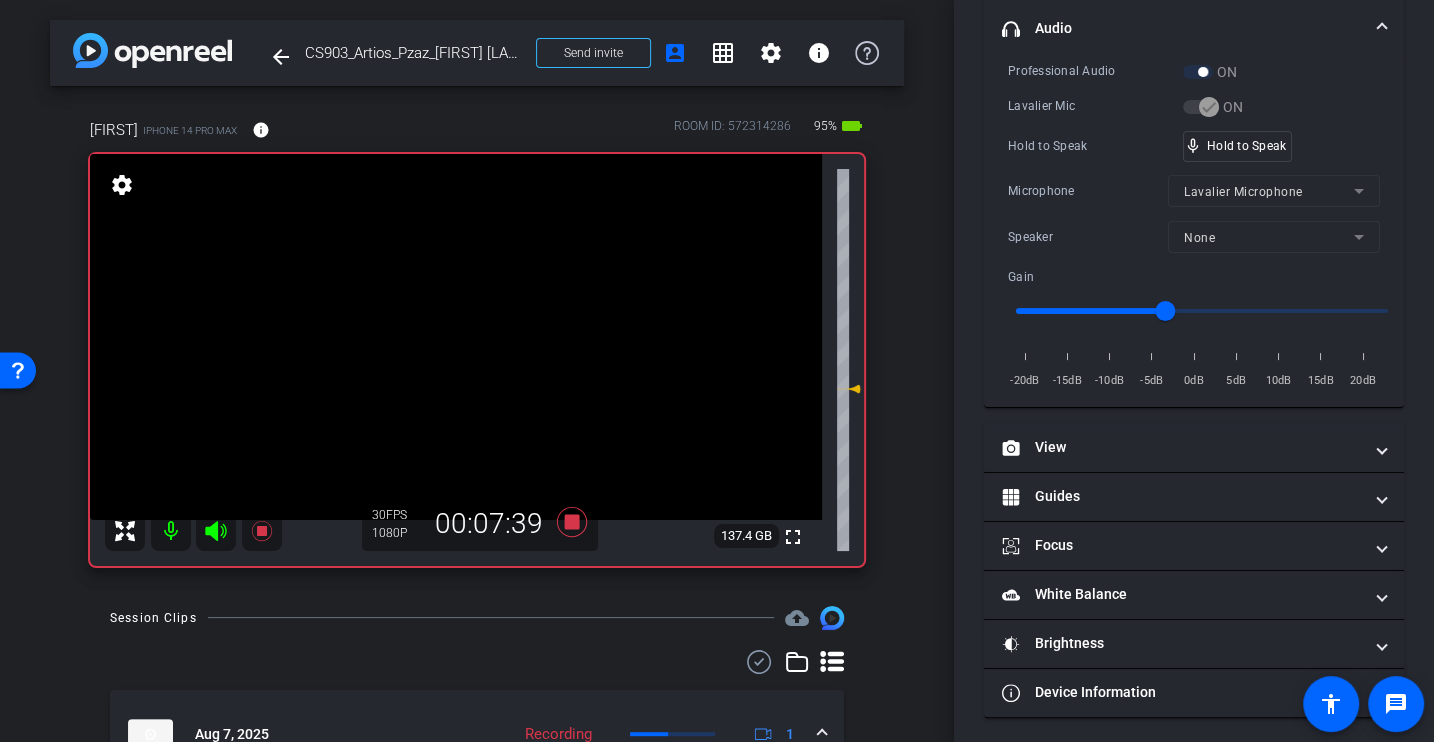 click on "Hold to Speak  mic_none Hold to Speak" at bounding box center (1194, 146) 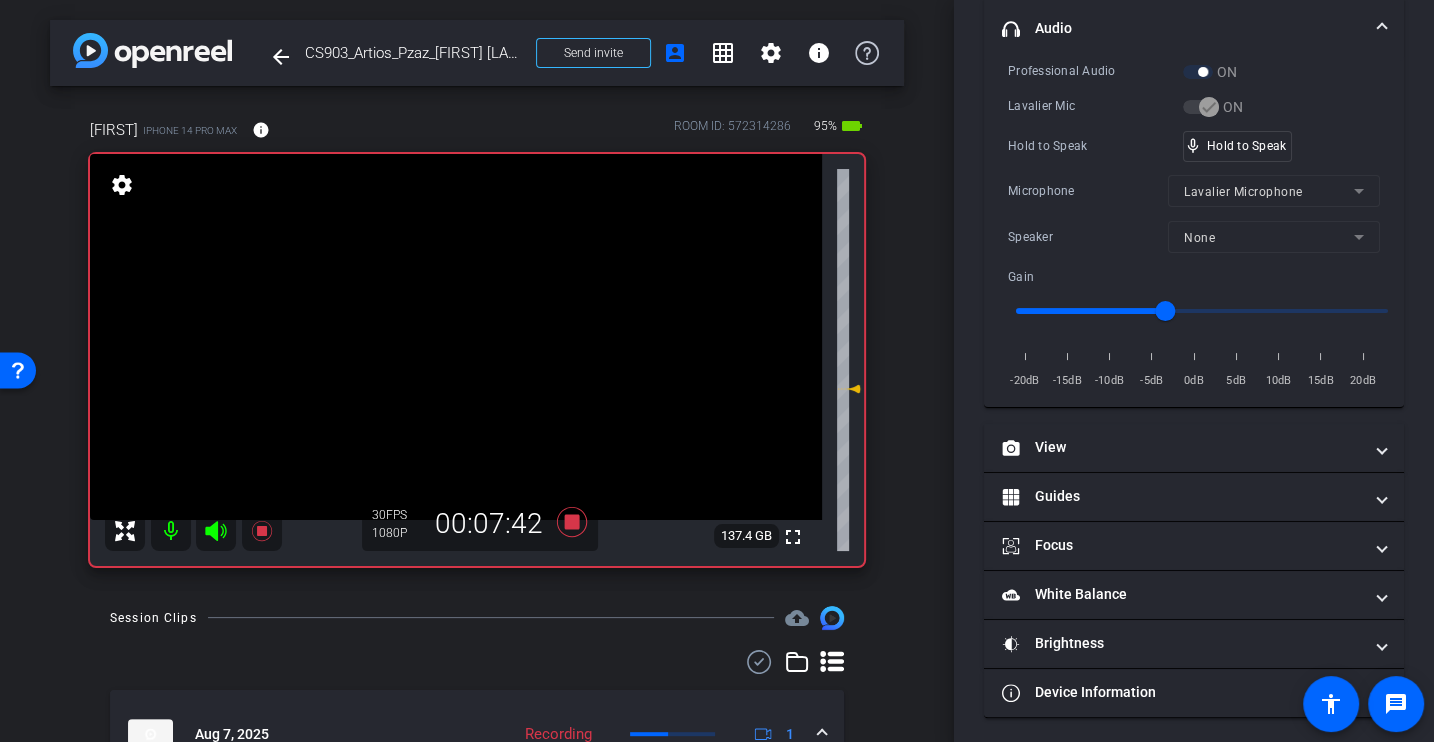 click on "Microphone" at bounding box center [1088, 191] 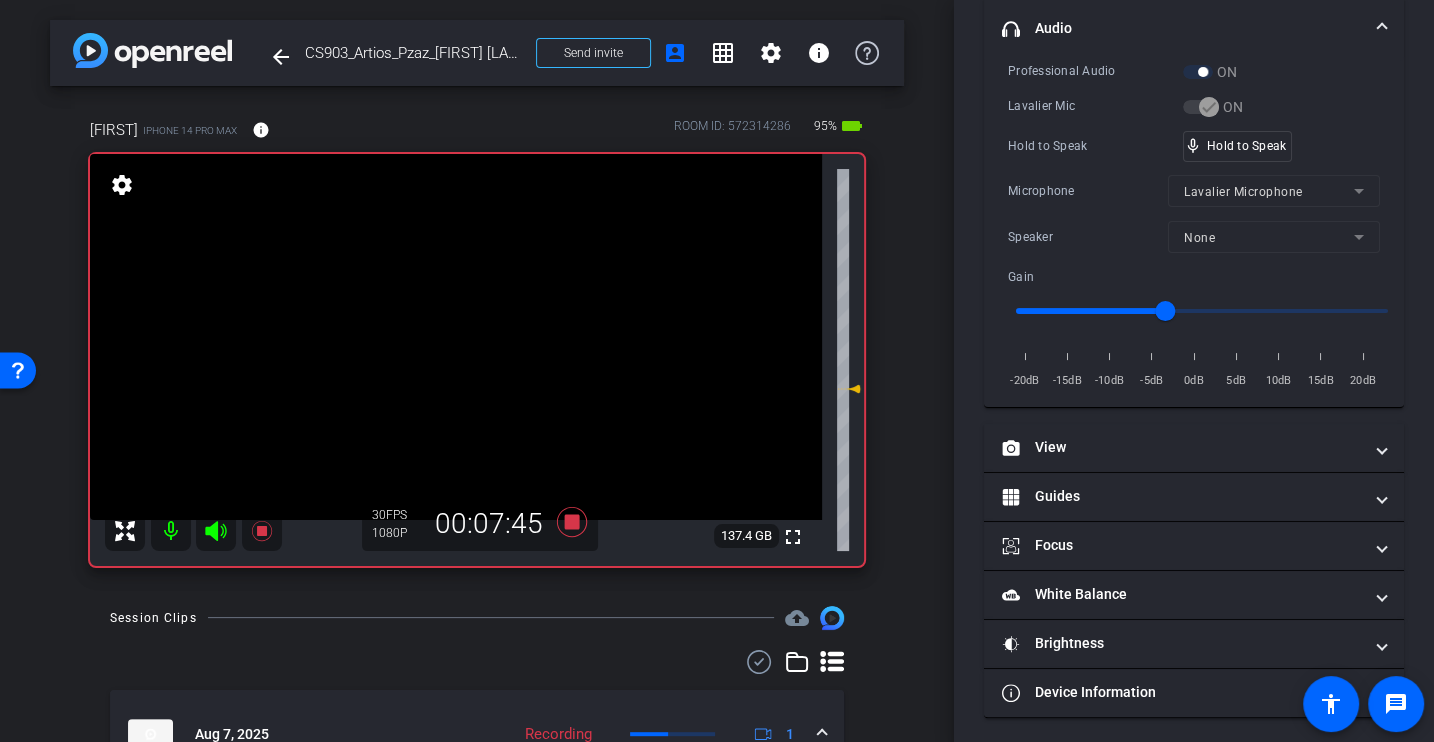 click on "Microphone" at bounding box center (1088, 191) 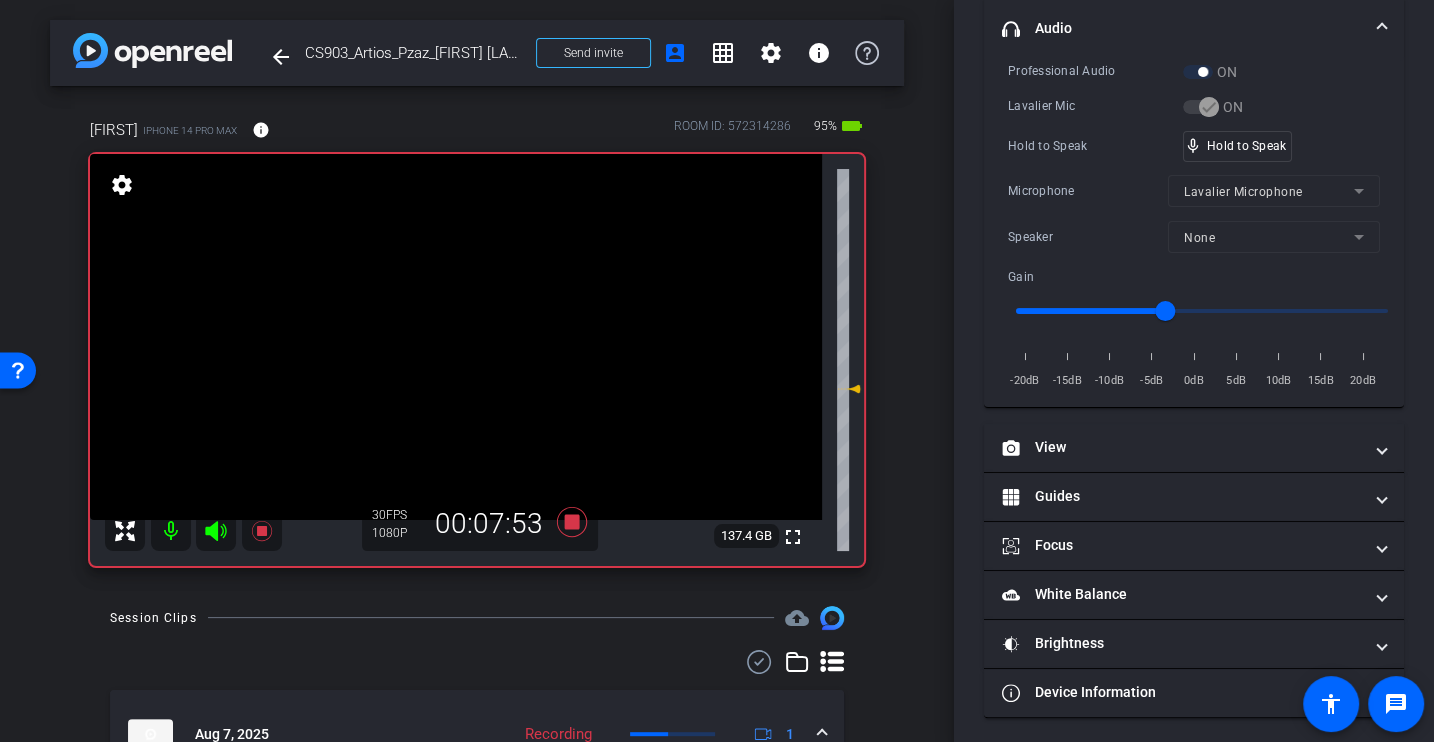 click on "Professional Audio  ON  Lavalier Mic  ON  Hold to Speak  mic_none Hold to Speak Microphone Lavalier Microphone Speaker None Gain -20dB -15dB -10dB -5dB 0dB 5dB 10dB 15dB 20dB" at bounding box center (1194, 226) 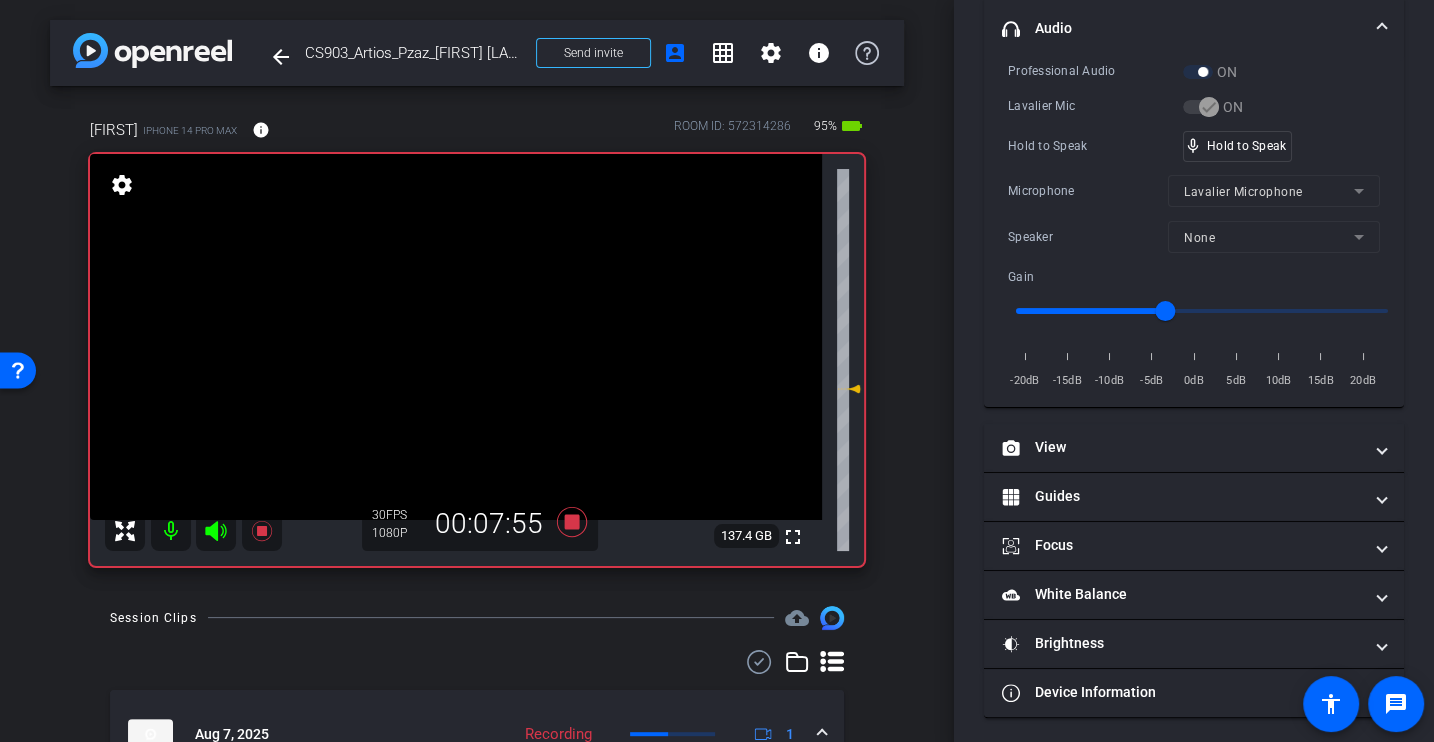 click on "Professional Audio  ON  Lavalier Mic  ON  Hold to Speak  mic_none Hold to Speak Microphone Lavalier Microphone Speaker None Gain -20dB -15dB -10dB -5dB 0dB 5dB 10dB 15dB 20dB" at bounding box center (1194, 226) 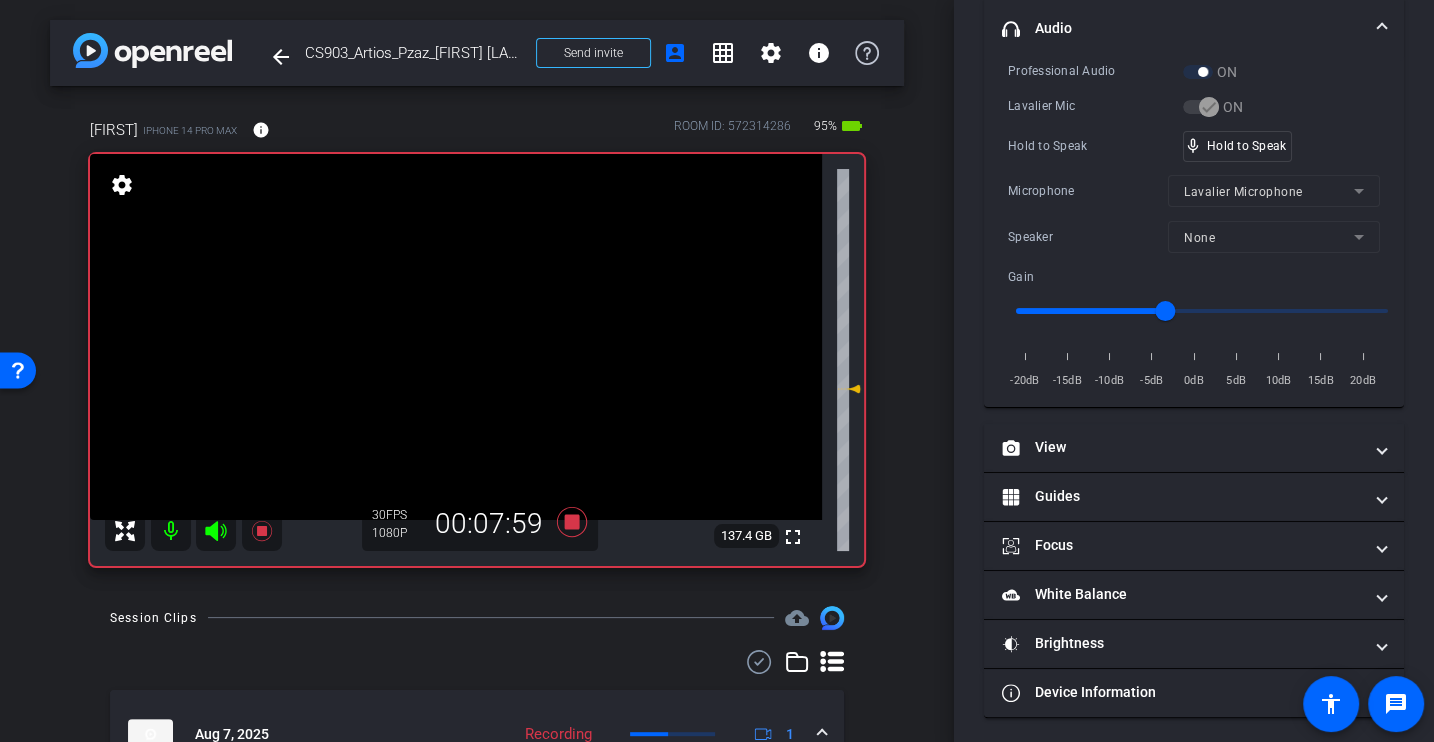 click on "Professional Audio  ON  Lavalier Mic  ON  Hold to Speak  mic_none Hold to Speak Microphone Lavalier Microphone Speaker None Gain -20dB -15dB -10dB -5dB 0dB 5dB 10dB 15dB 20dB" at bounding box center (1194, 226) 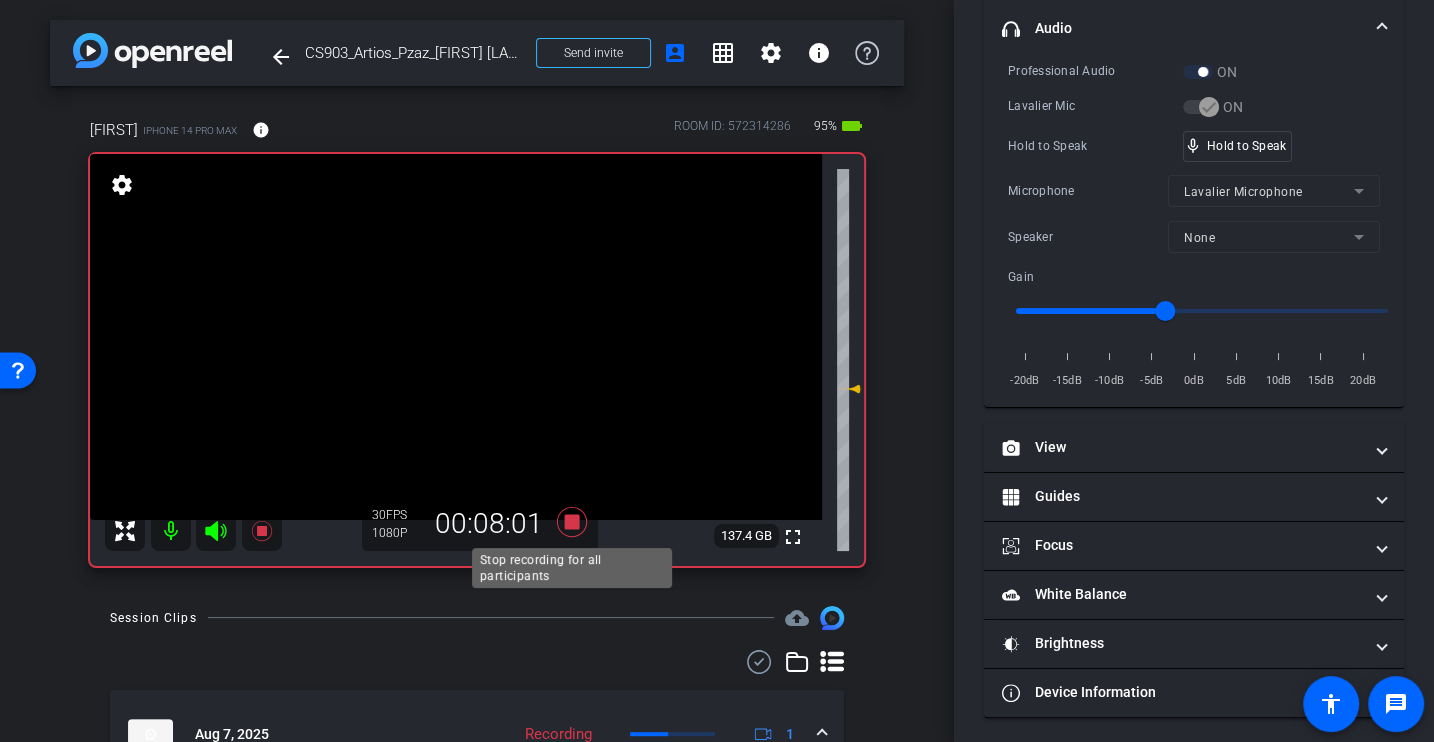 click 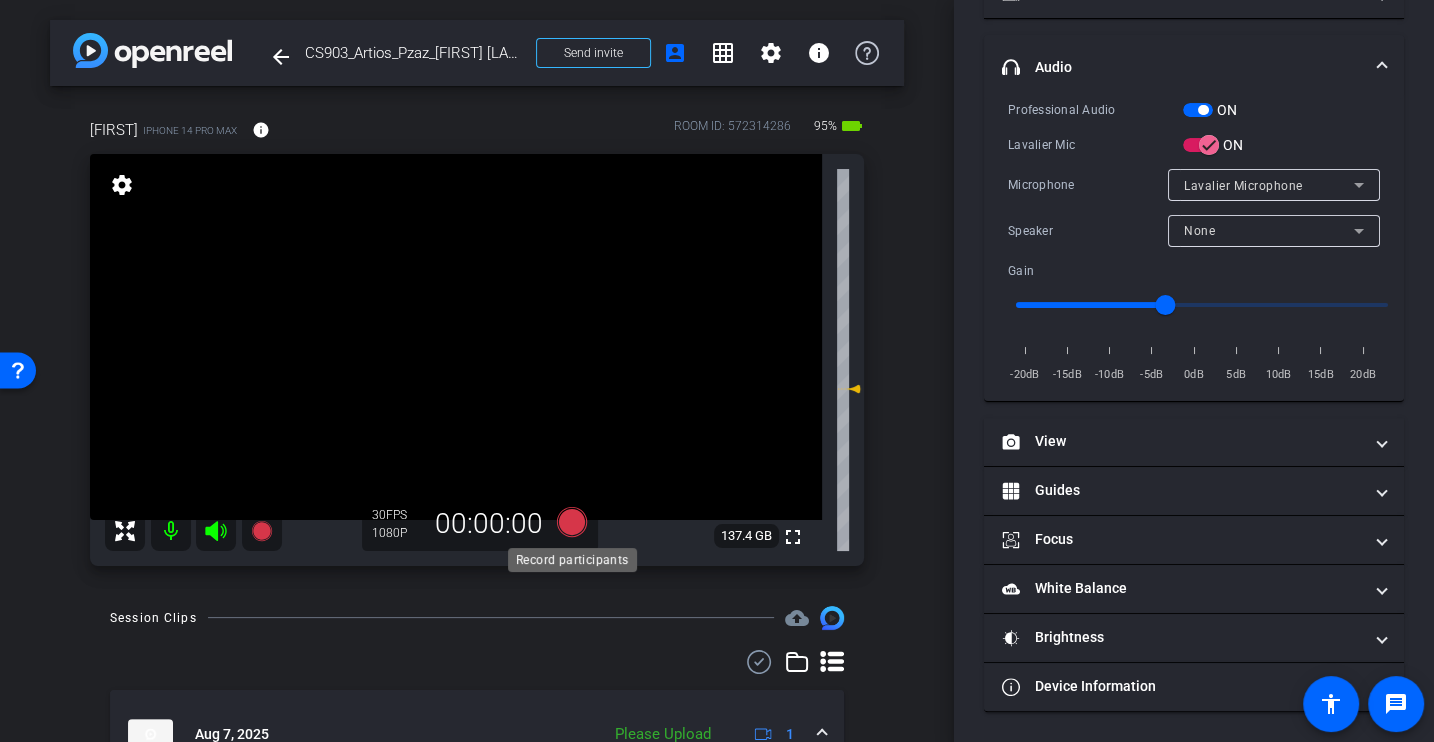 scroll, scrollTop: 216, scrollLeft: 0, axis: vertical 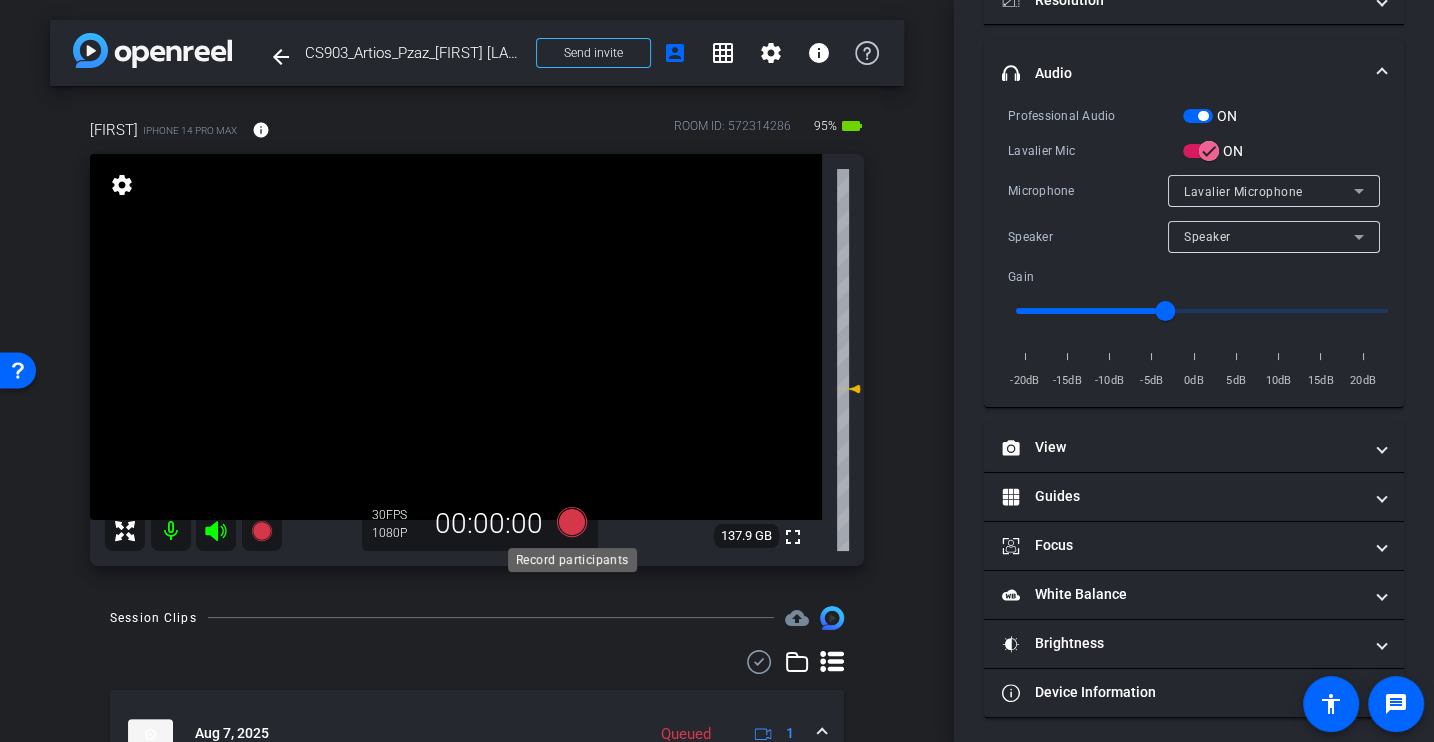 click 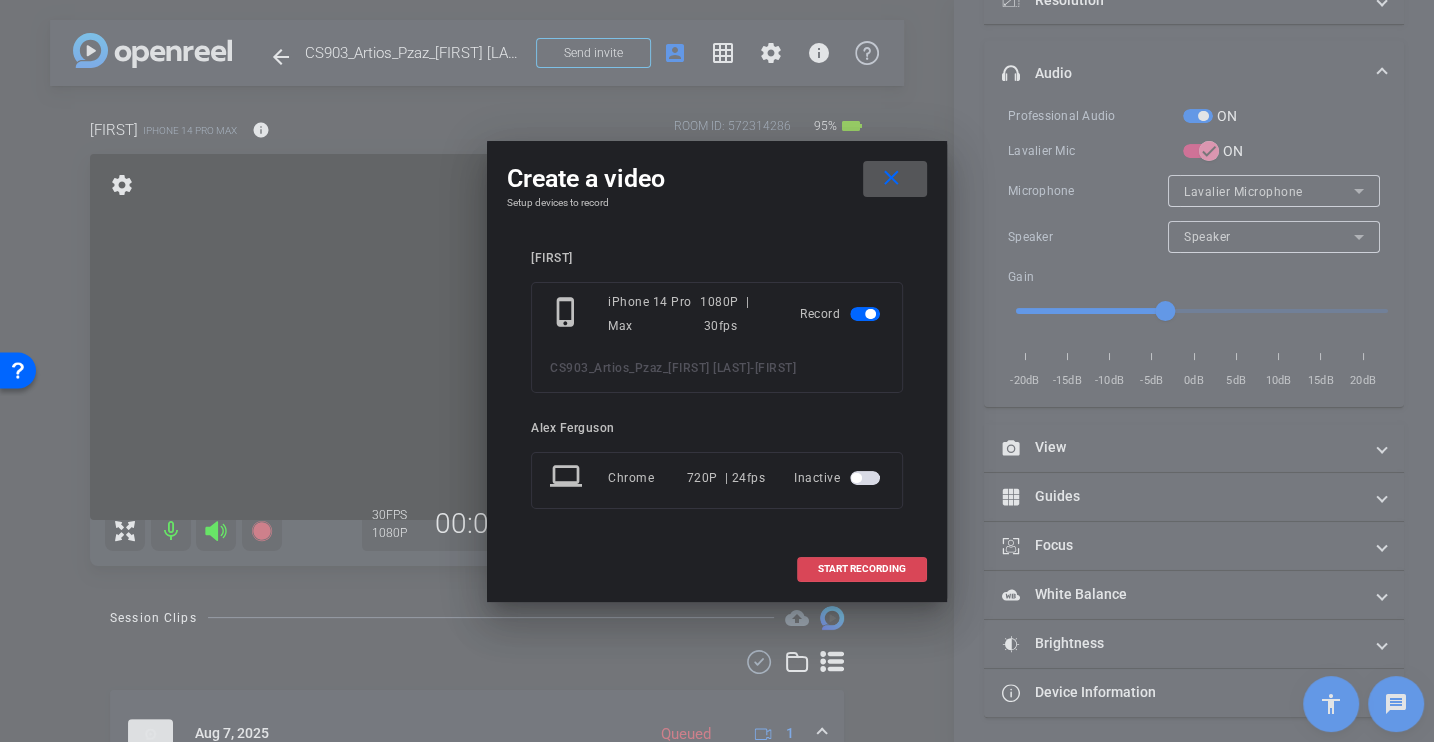 click on "START RECORDING" at bounding box center [862, 569] 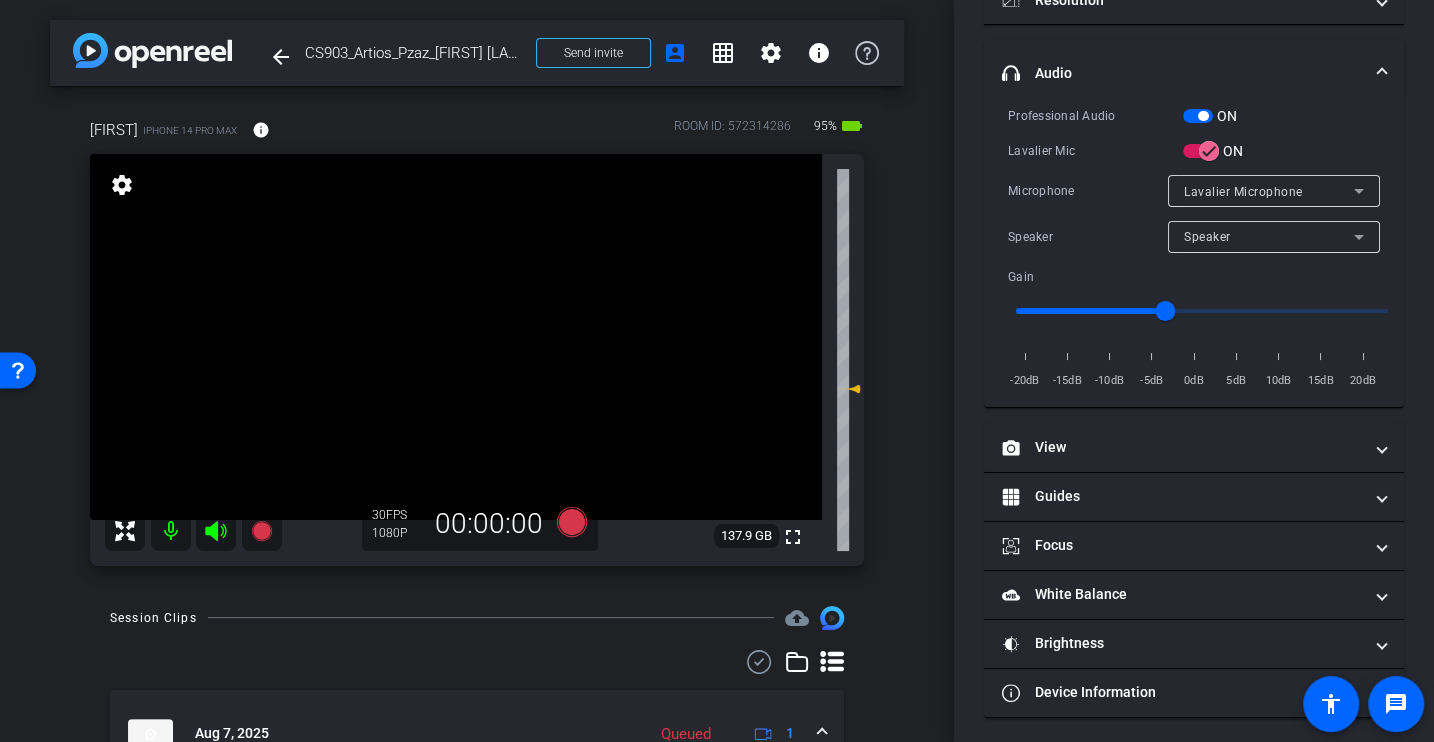 scroll, scrollTop: 283, scrollLeft: 0, axis: vertical 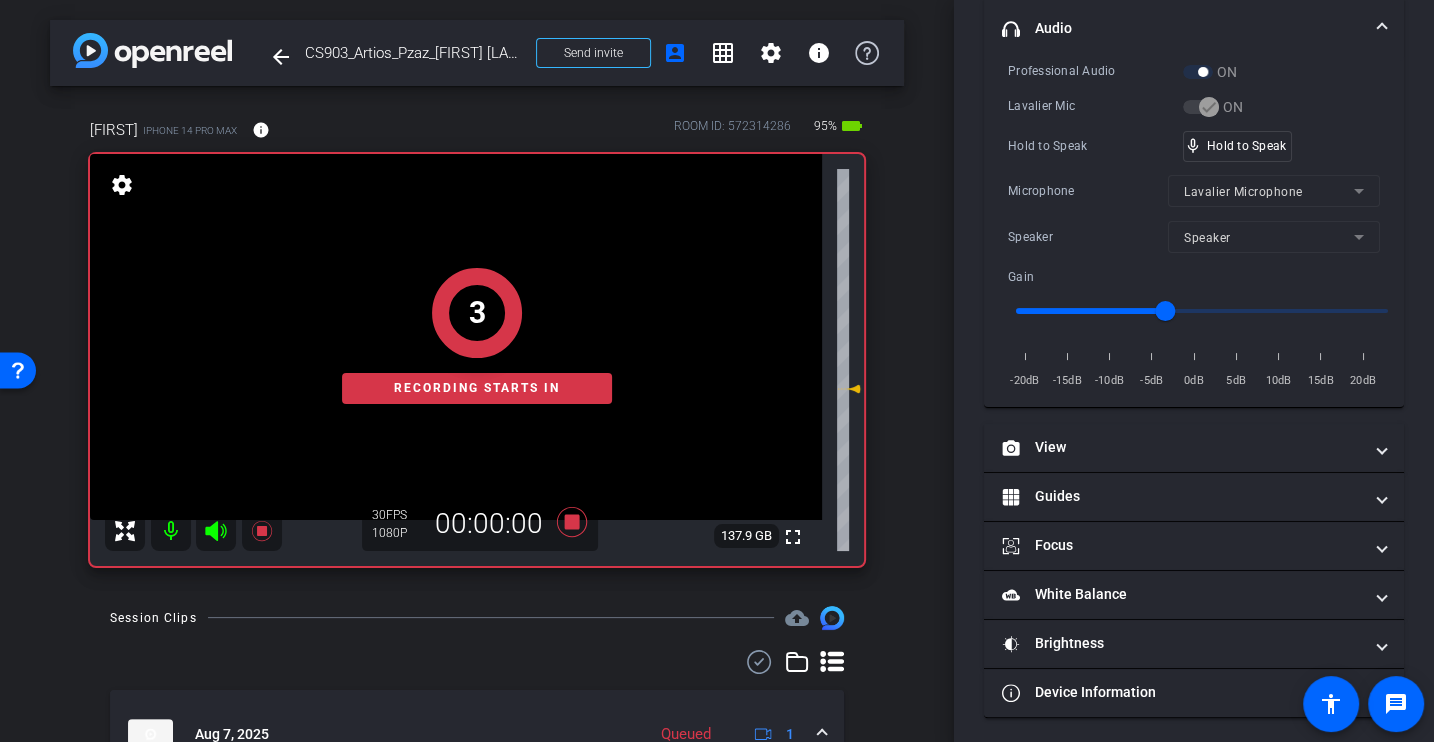 click on "Hold to Speak  mic_none Hold to Speak" at bounding box center (1194, 146) 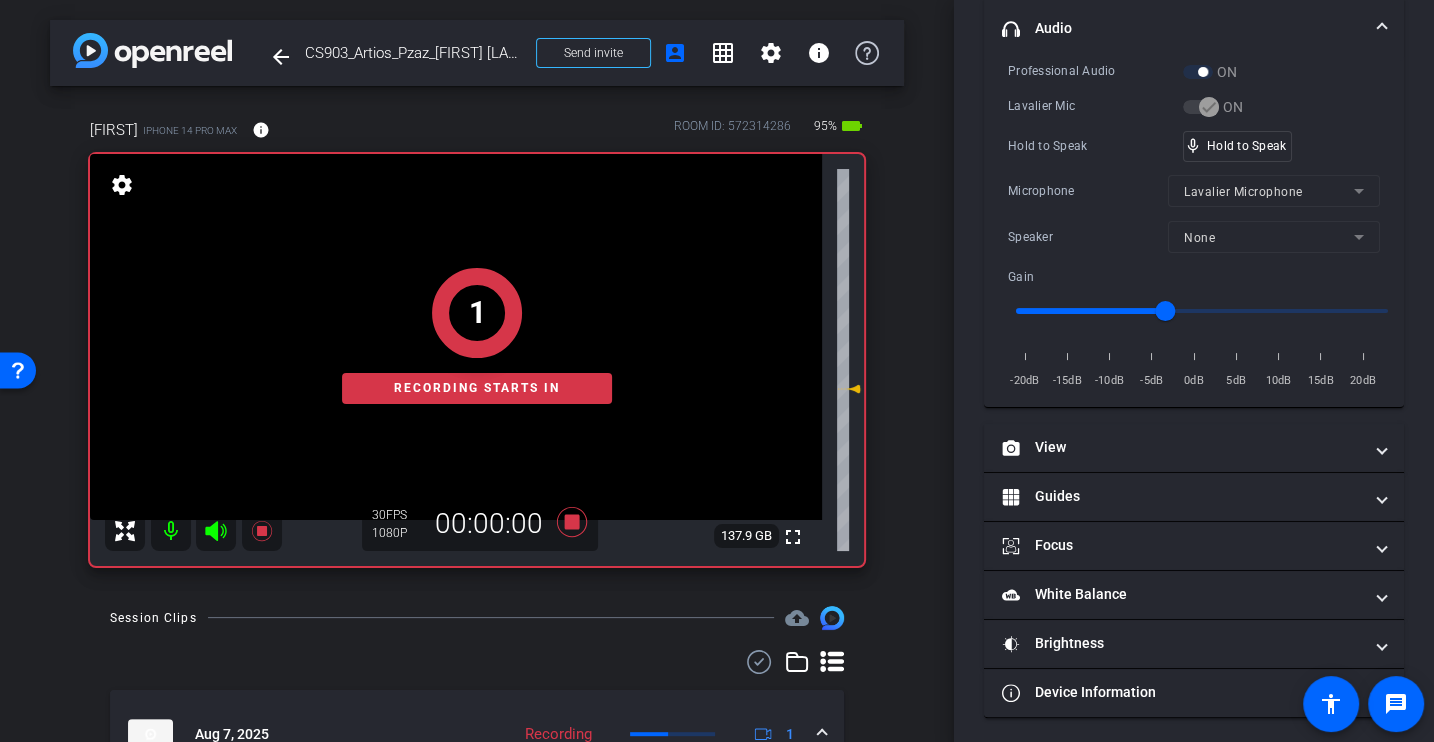 click on "Microphone Lavalier Microphone" at bounding box center (1194, 191) 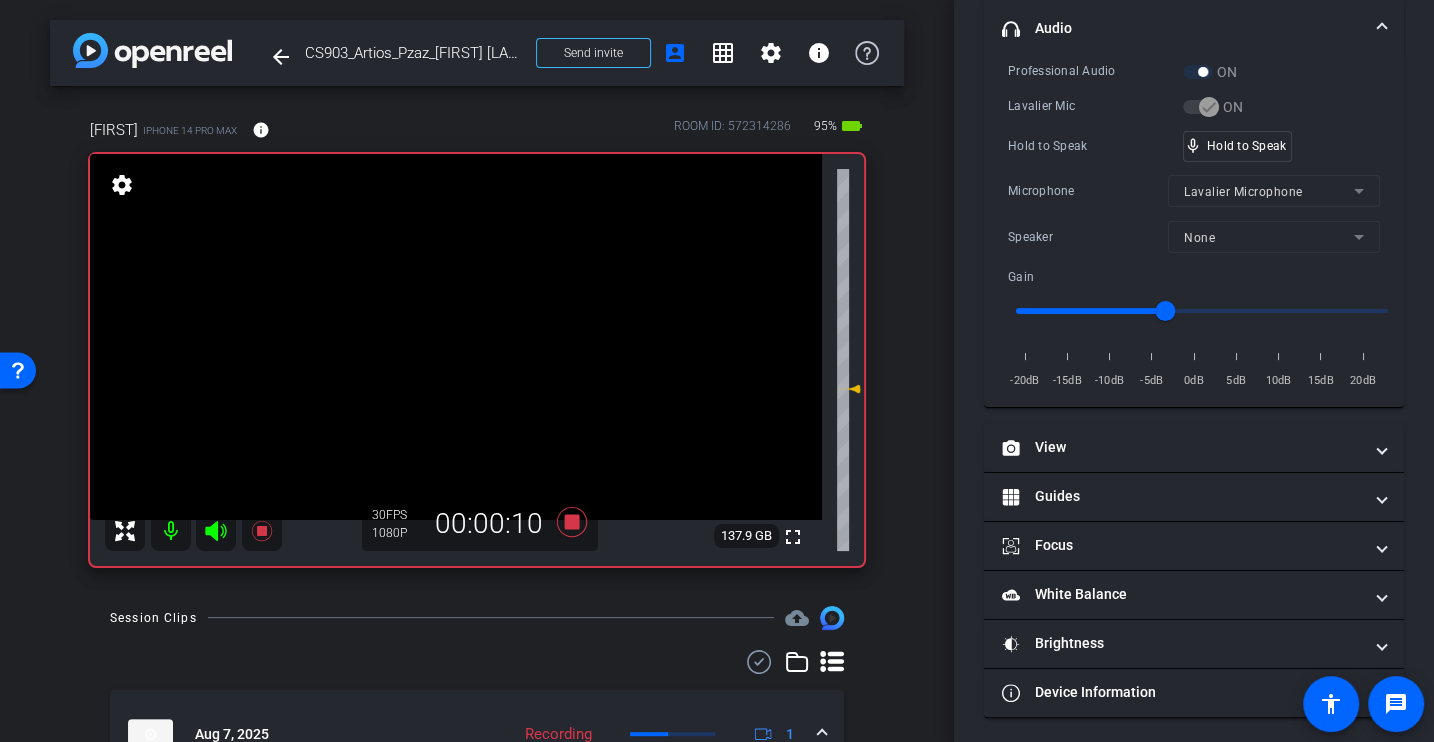 click on "Hold to Speak" at bounding box center [1095, 146] 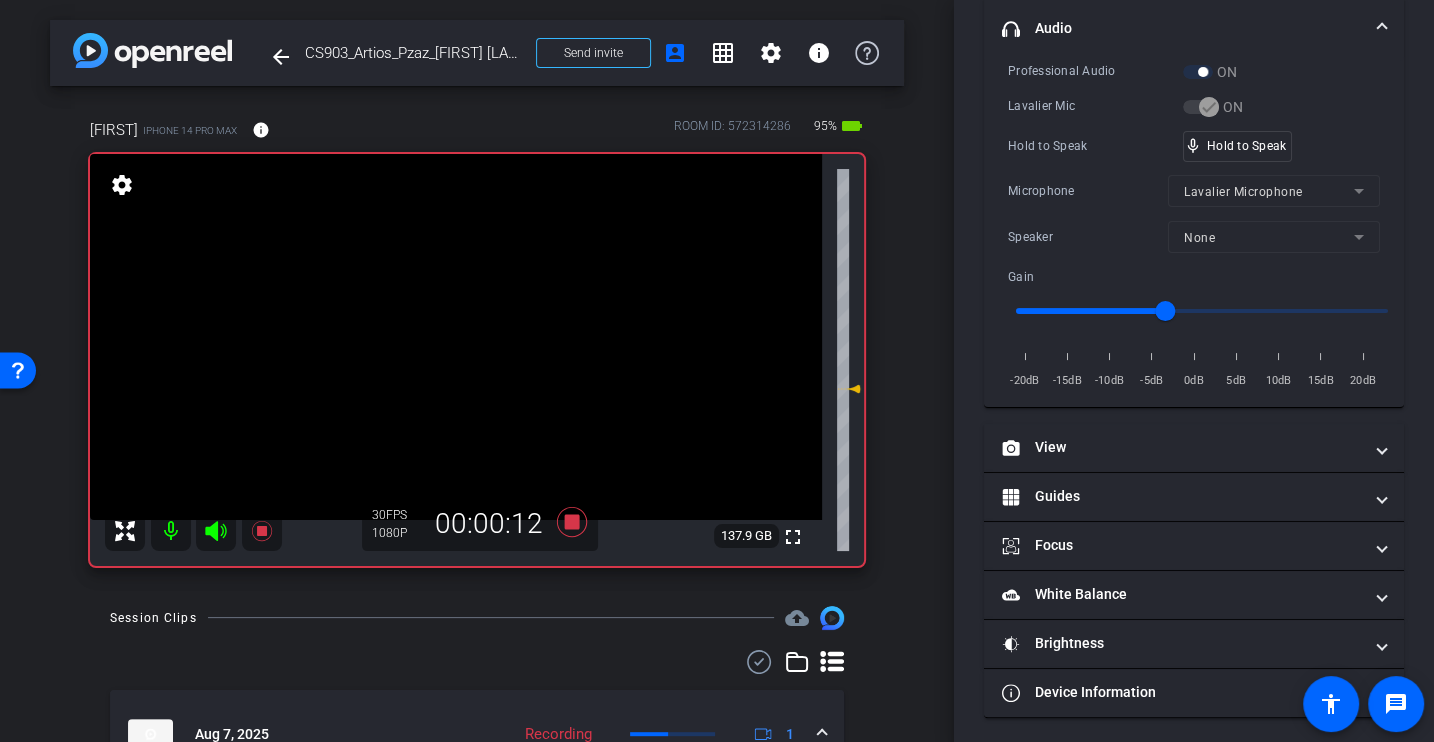 click on "Hold to Speak" at bounding box center [1095, 146] 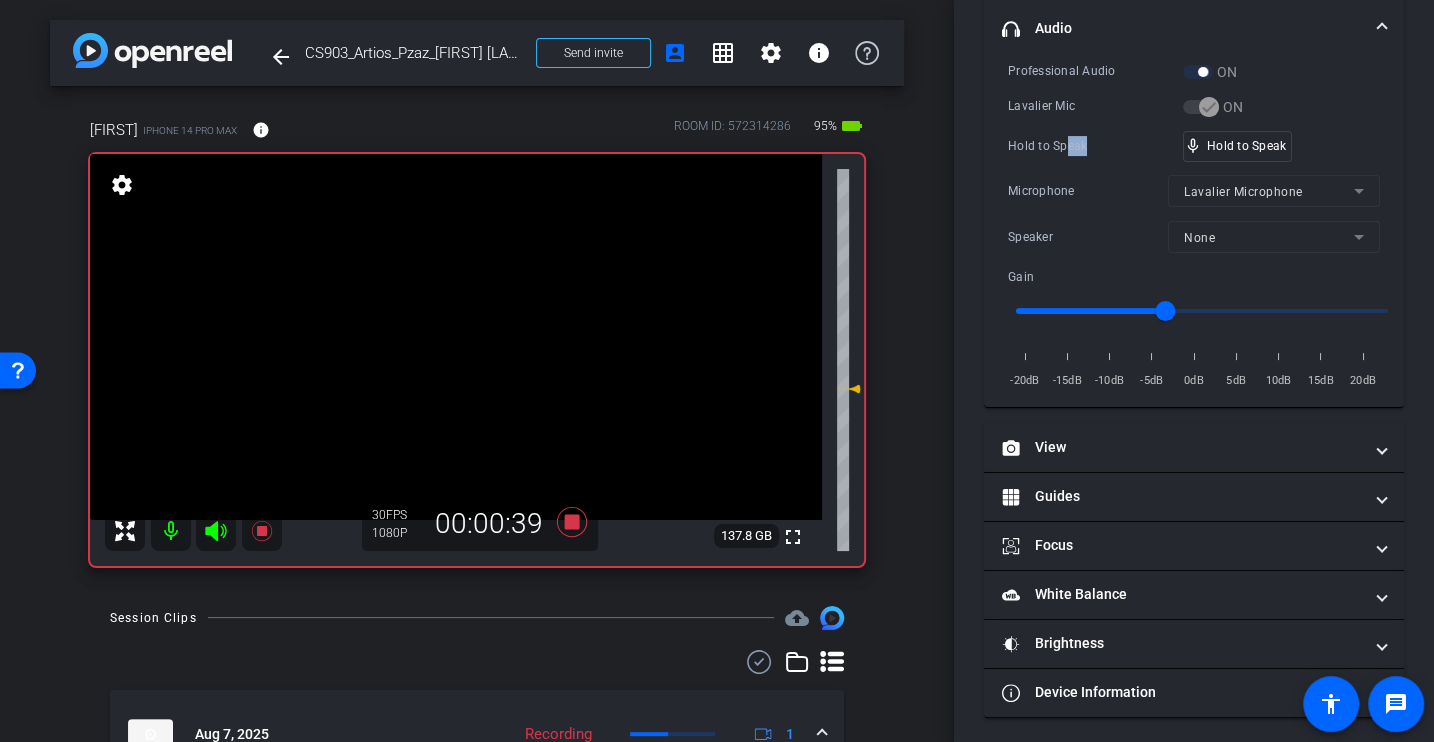 click on "Hold to Speak  mic_none Hold to Speak" at bounding box center [1194, 146] 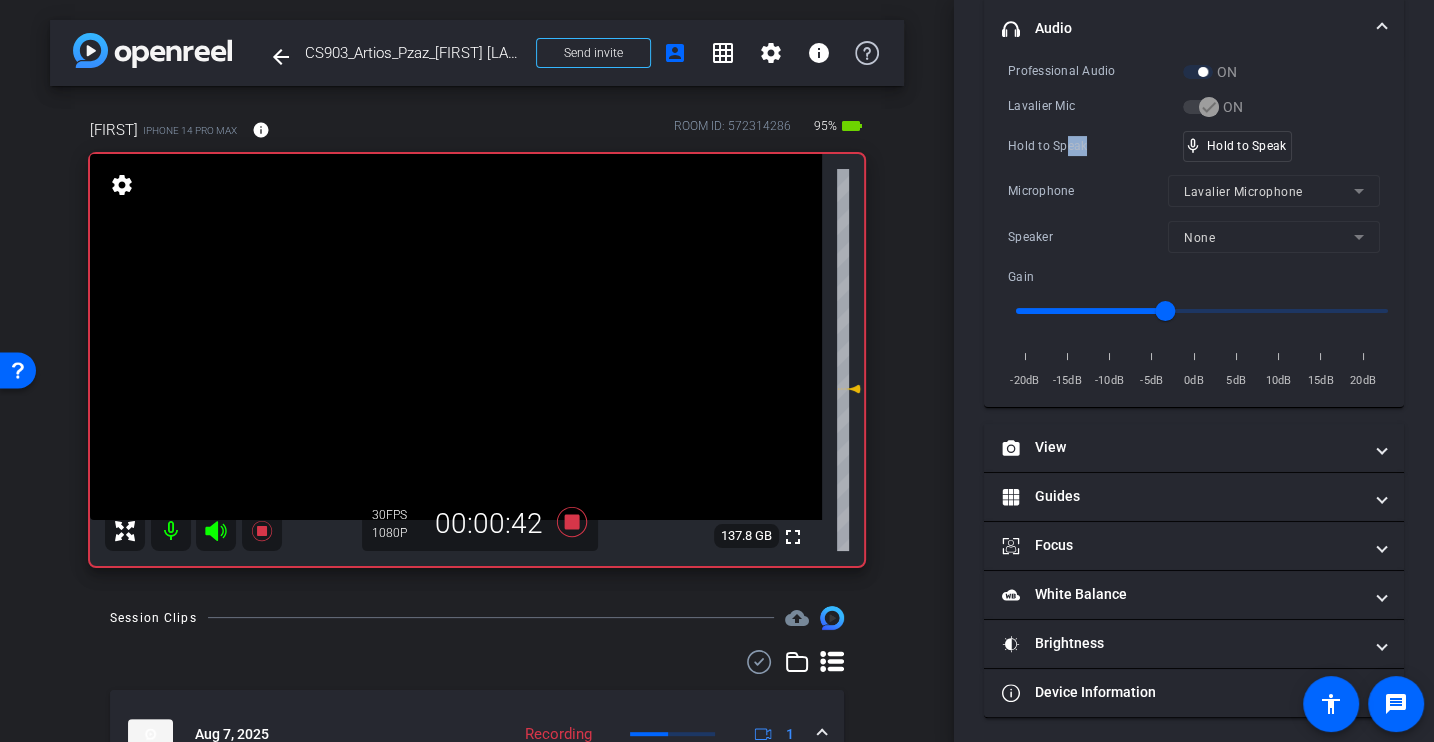 click on "Hold to Speak" at bounding box center (1095, 146) 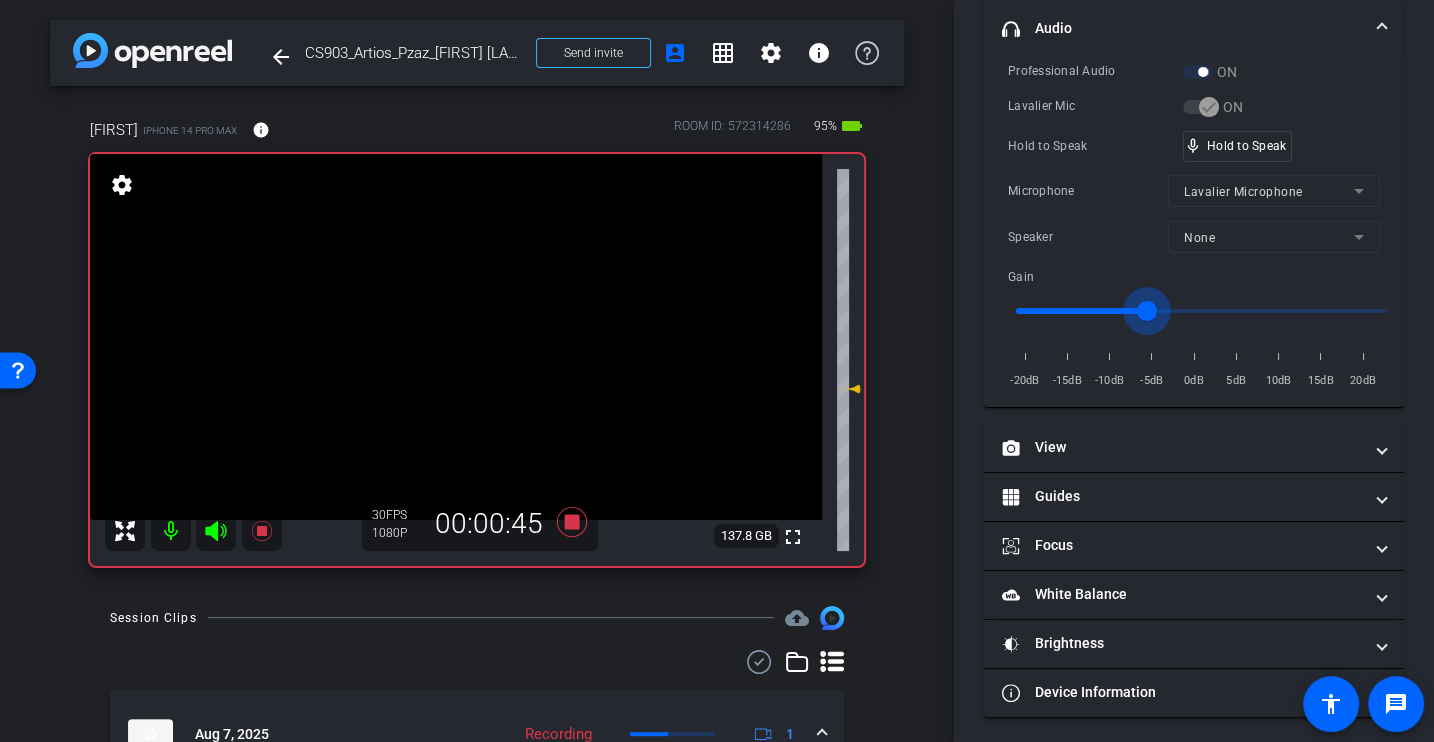 type on "-6" 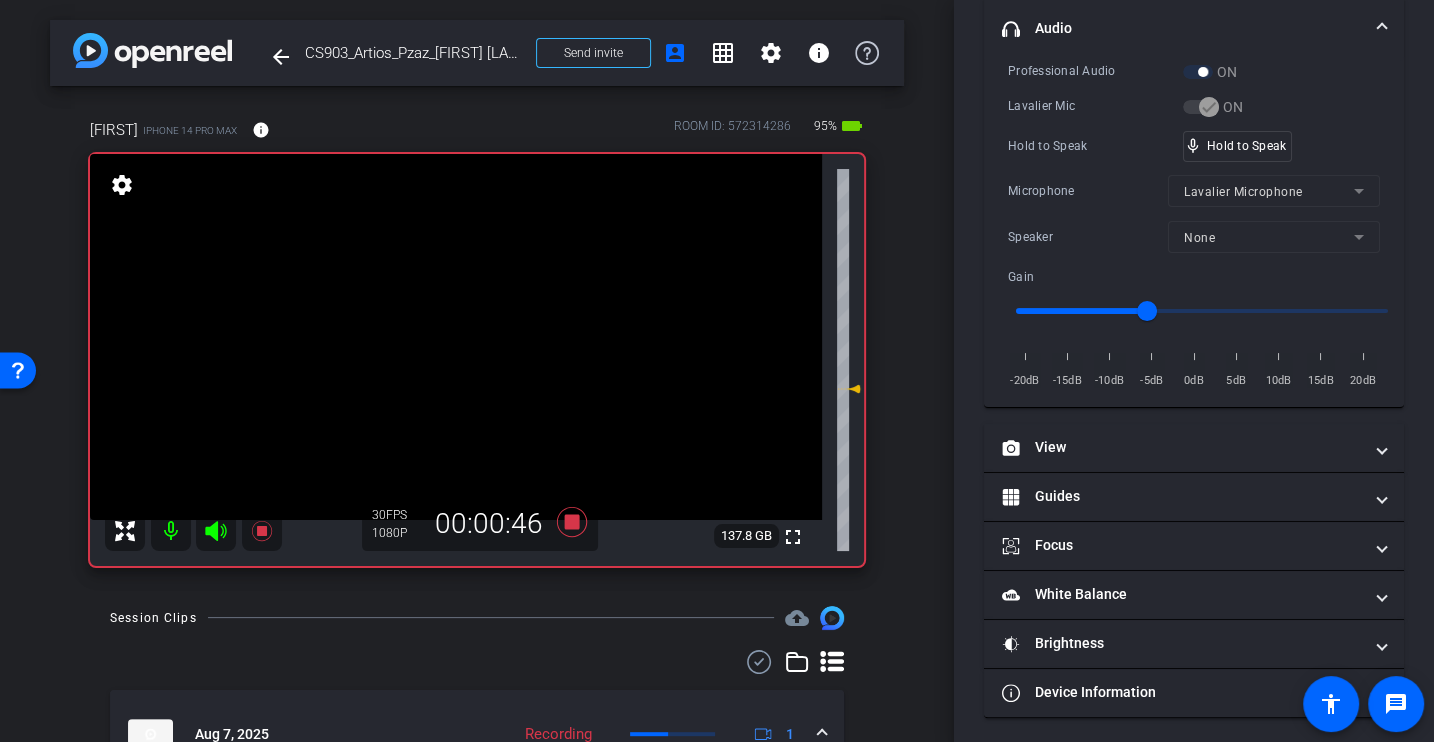 click on "Microphone" at bounding box center [1088, 191] 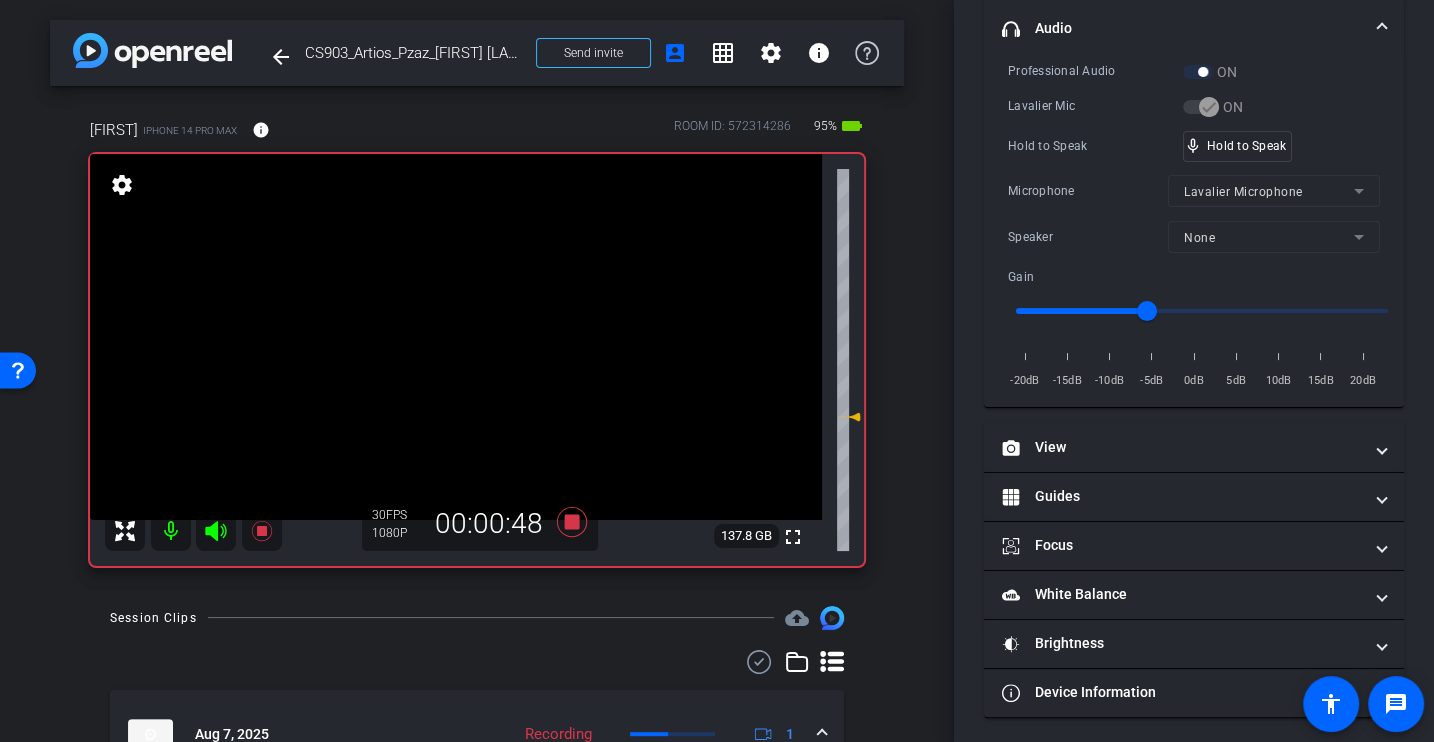 click on "Microphone" at bounding box center [1088, 191] 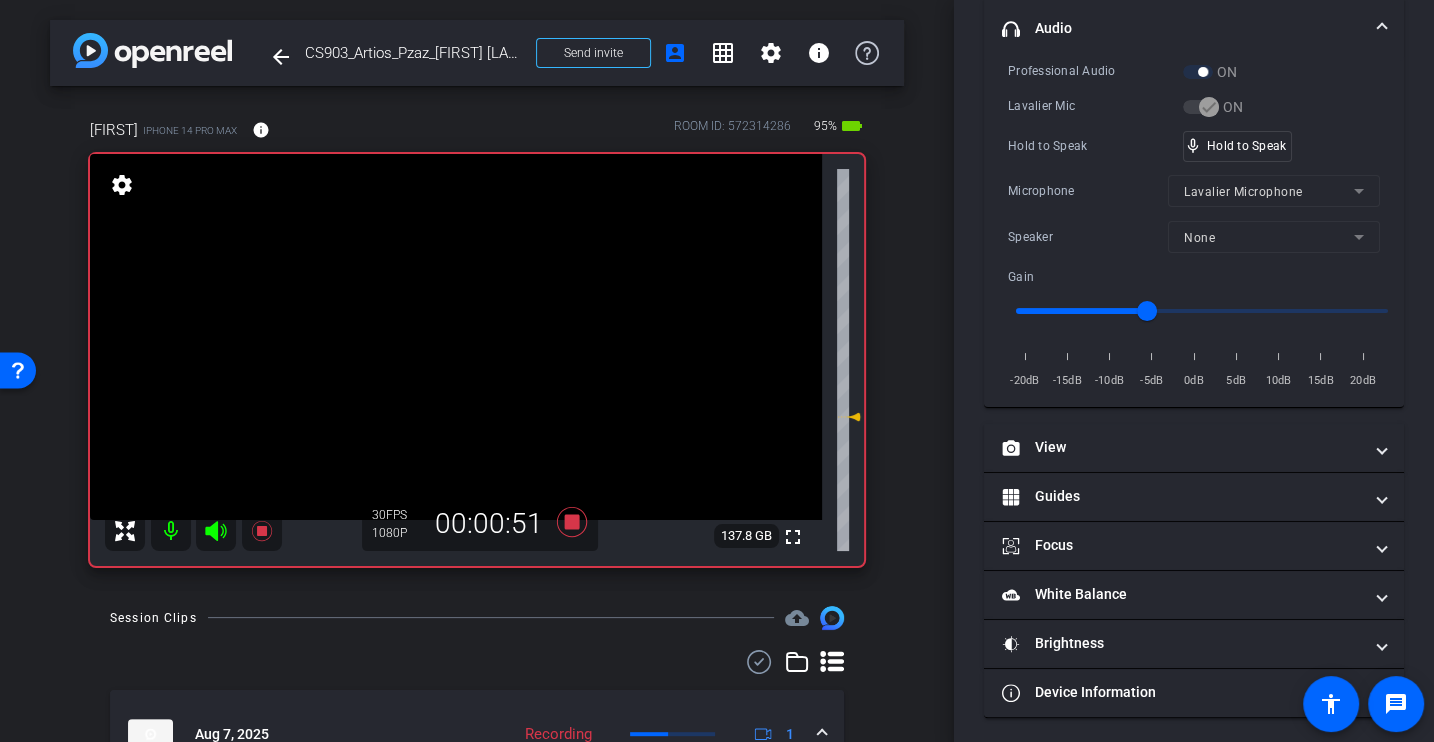scroll, scrollTop: 0, scrollLeft: 0, axis: both 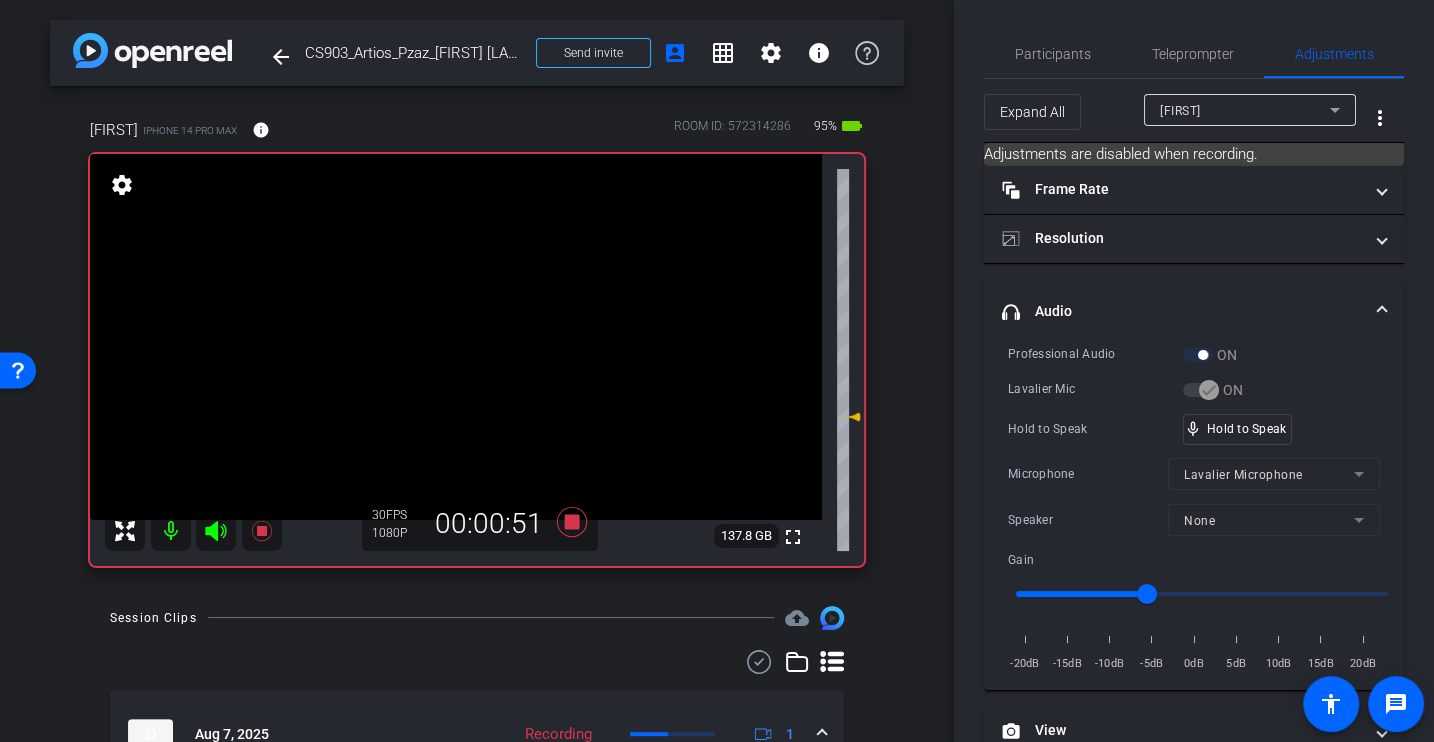 click on "Professional Audio  ON  Lavalier Mic  ON  Hold to Speak  mic_none Hold to Speak Microphone Lavalier Microphone Speaker None Gain -20dB -15dB -10dB -5dB 0dB 5dB 10dB 15dB 20dB" at bounding box center [1194, 509] 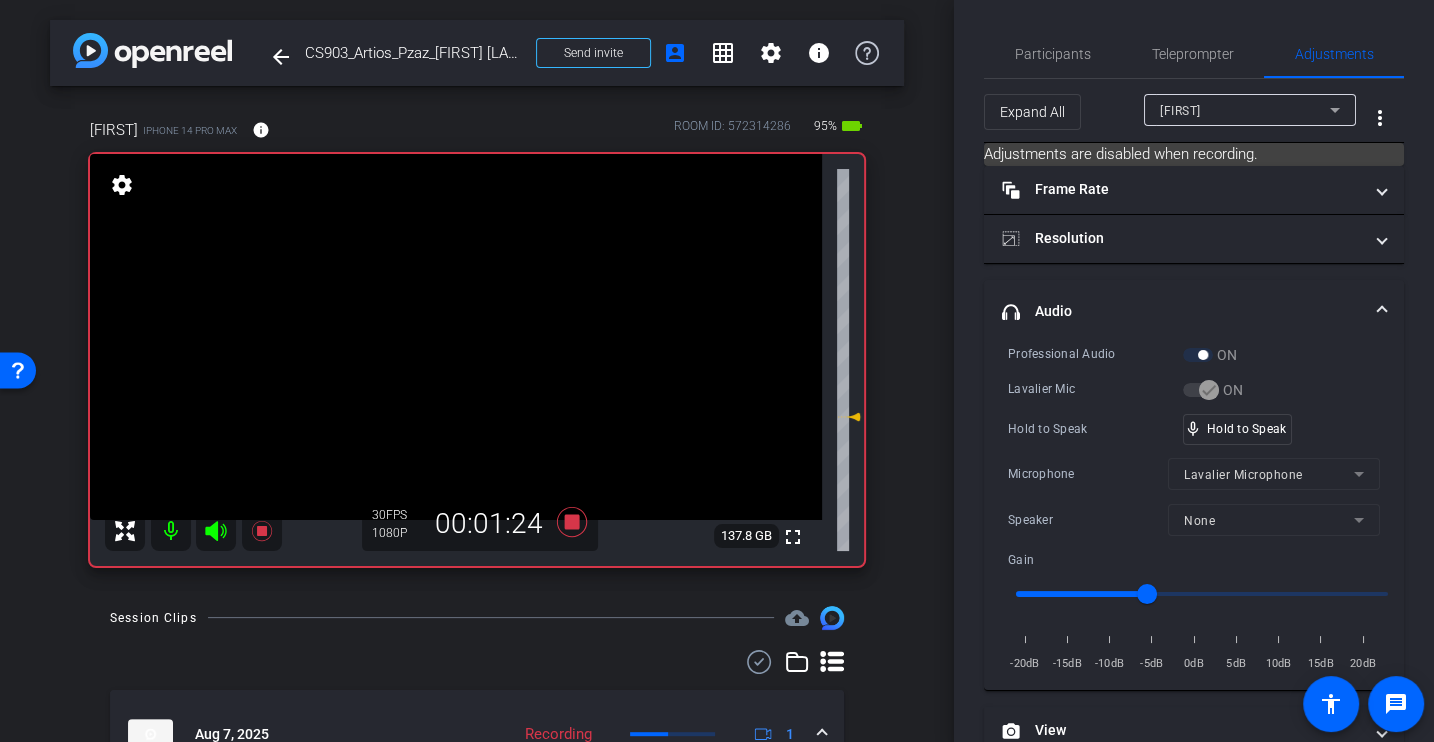 click on "Professional Audio  ON  Lavalier Mic  ON  Hold to Speak  mic_none Hold to Speak Microphone Lavalier Microphone Speaker None Gain -20dB -15dB -10dB -5dB 0dB 5dB 10dB 15dB 20dB" at bounding box center (1194, 509) 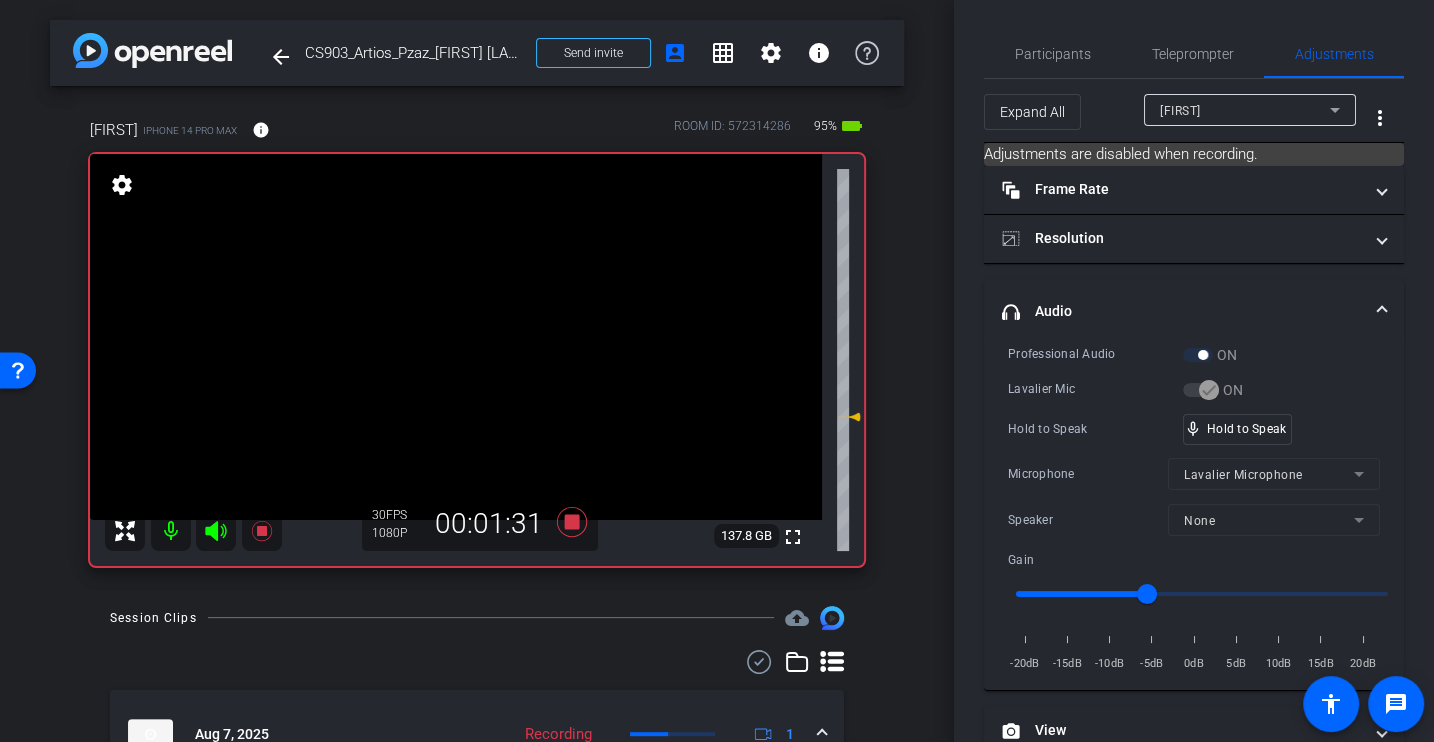 click on "Professional Audio  ON  Lavalier Mic  ON  Hold to Speak  mic_none Hold to Speak Microphone Lavalier Microphone Speaker None Gain -20dB -15dB -10dB -5dB 0dB 5dB 10dB 15dB 20dB" at bounding box center [1194, 509] 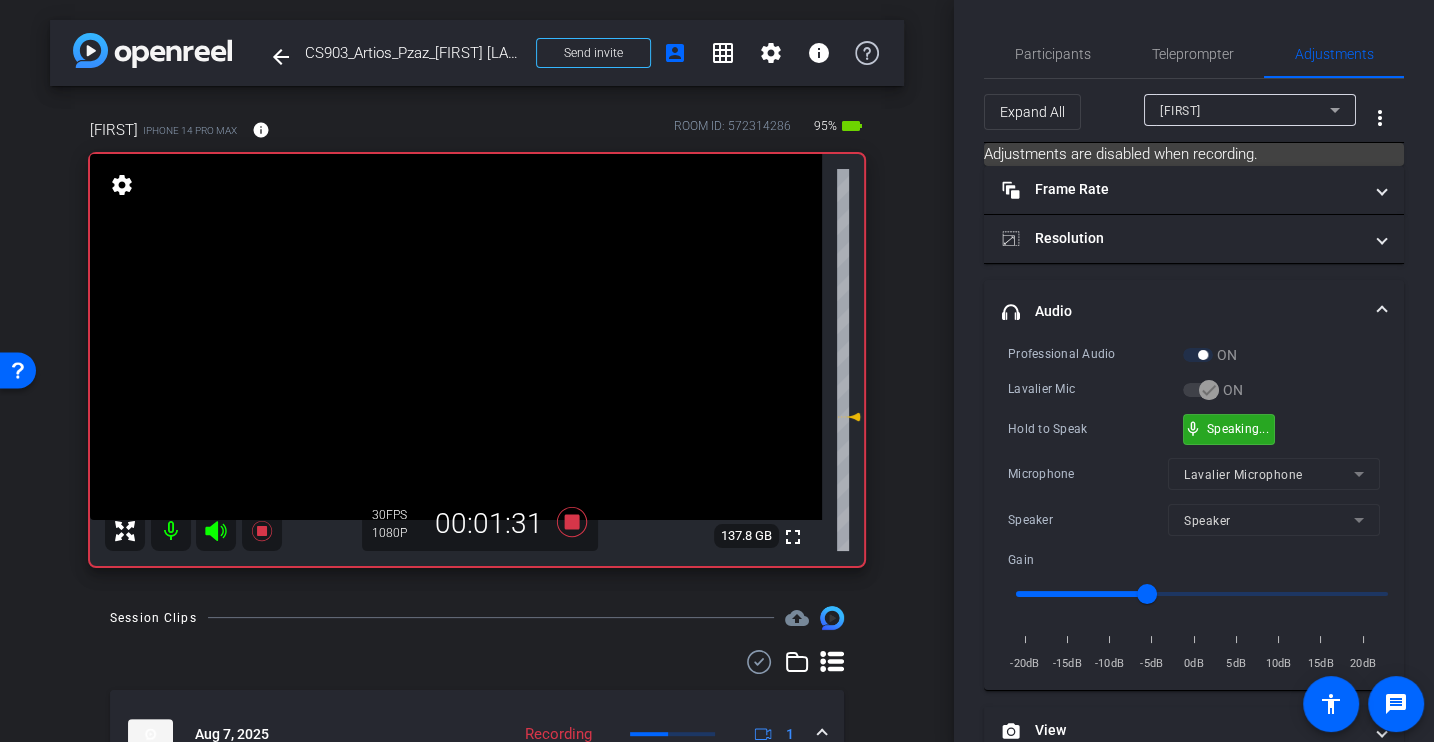 scroll, scrollTop: 283, scrollLeft: 0, axis: vertical 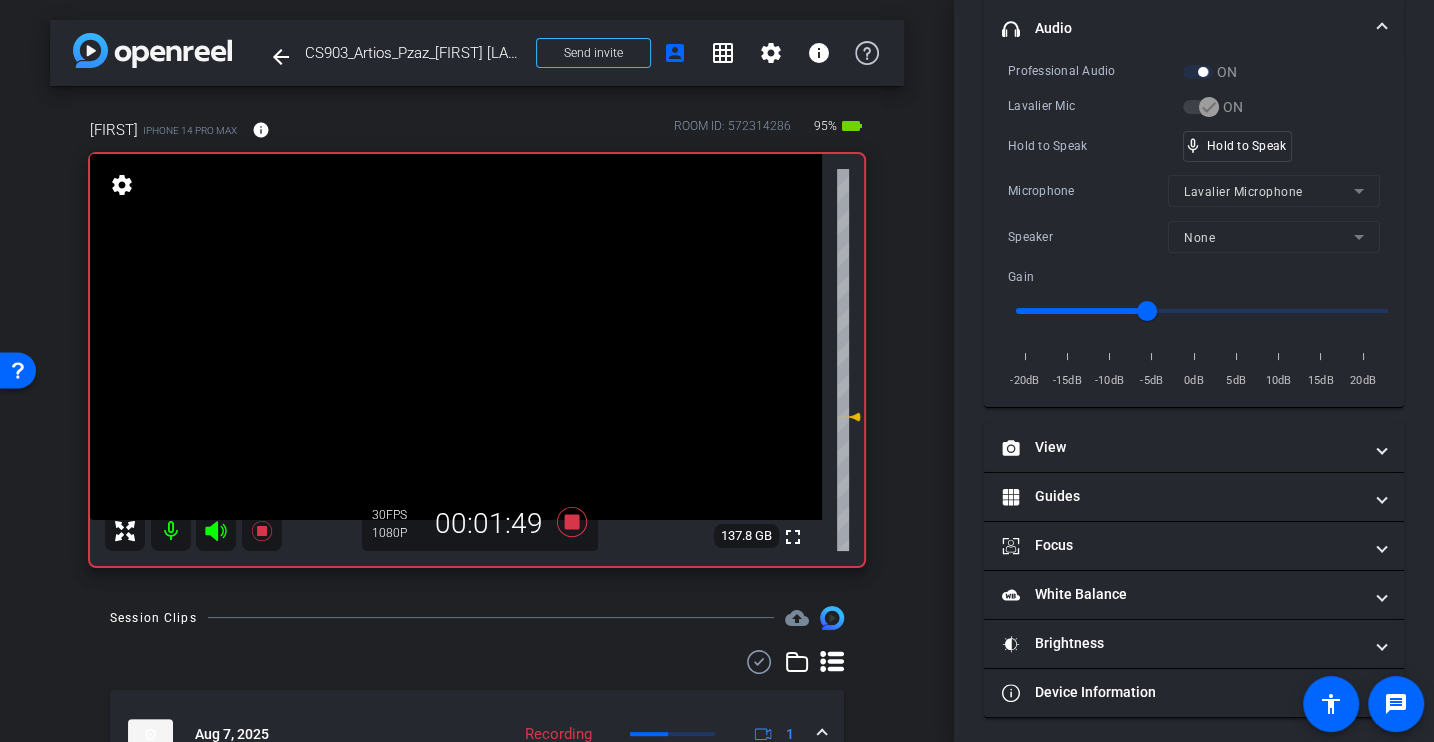 click on "Professional Audio  ON  Lavalier Mic  ON  Hold to Speak  mic_none Hold to Speak Microphone Lavalier Microphone Speaker None Gain -20dB -15dB -10dB -5dB 0dB 5dB 10dB 15dB 20dB" at bounding box center (1194, 226) 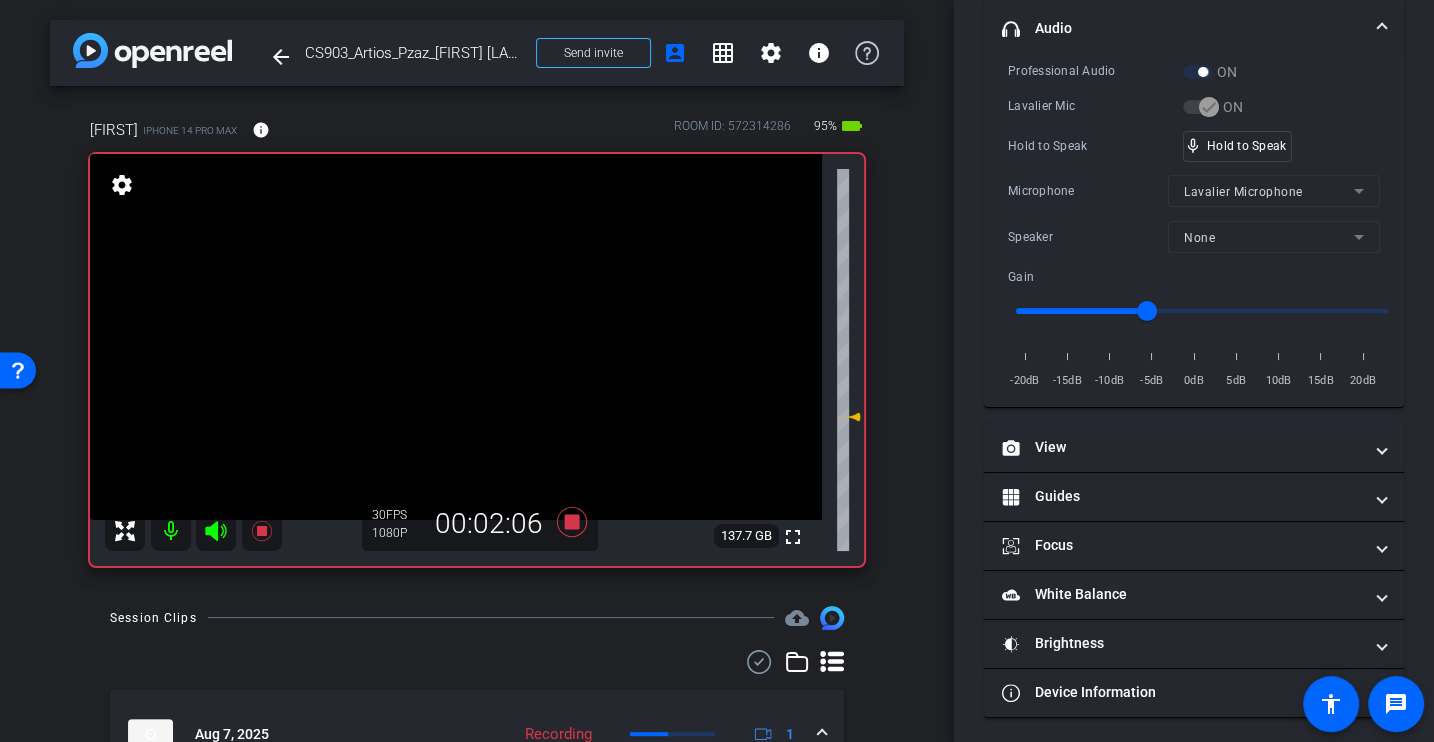 scroll, scrollTop: 0, scrollLeft: 0, axis: both 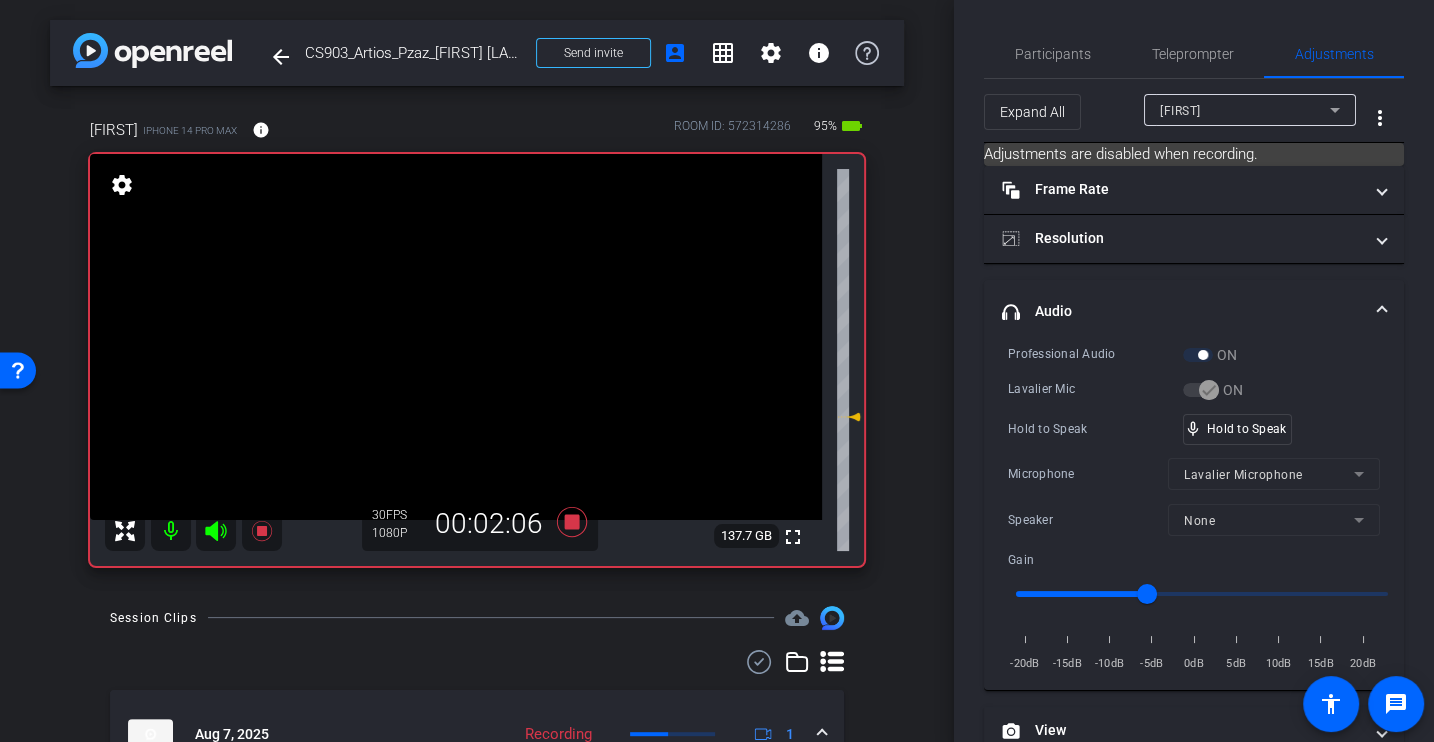 click on "Hold to Speak" at bounding box center (1095, 429) 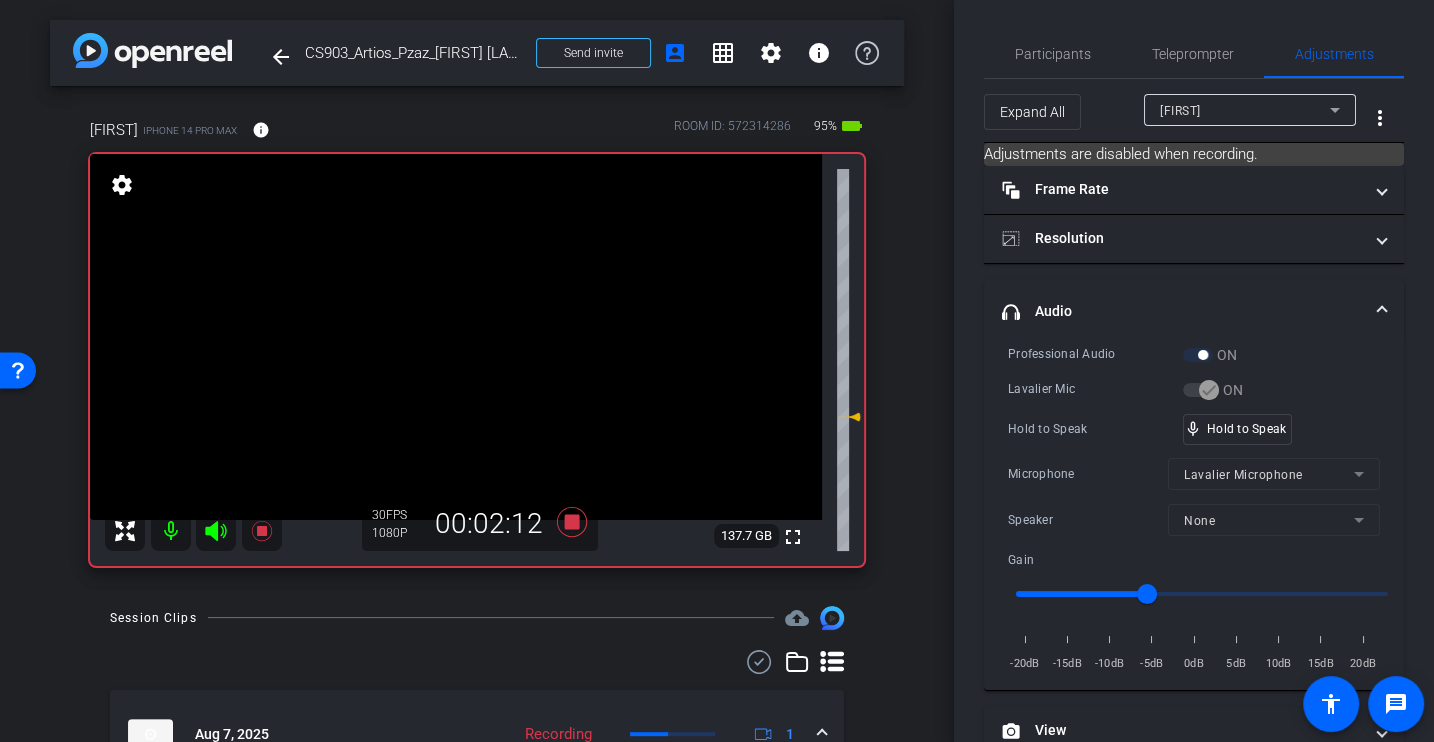 click on "Hold to Speak" at bounding box center (1095, 429) 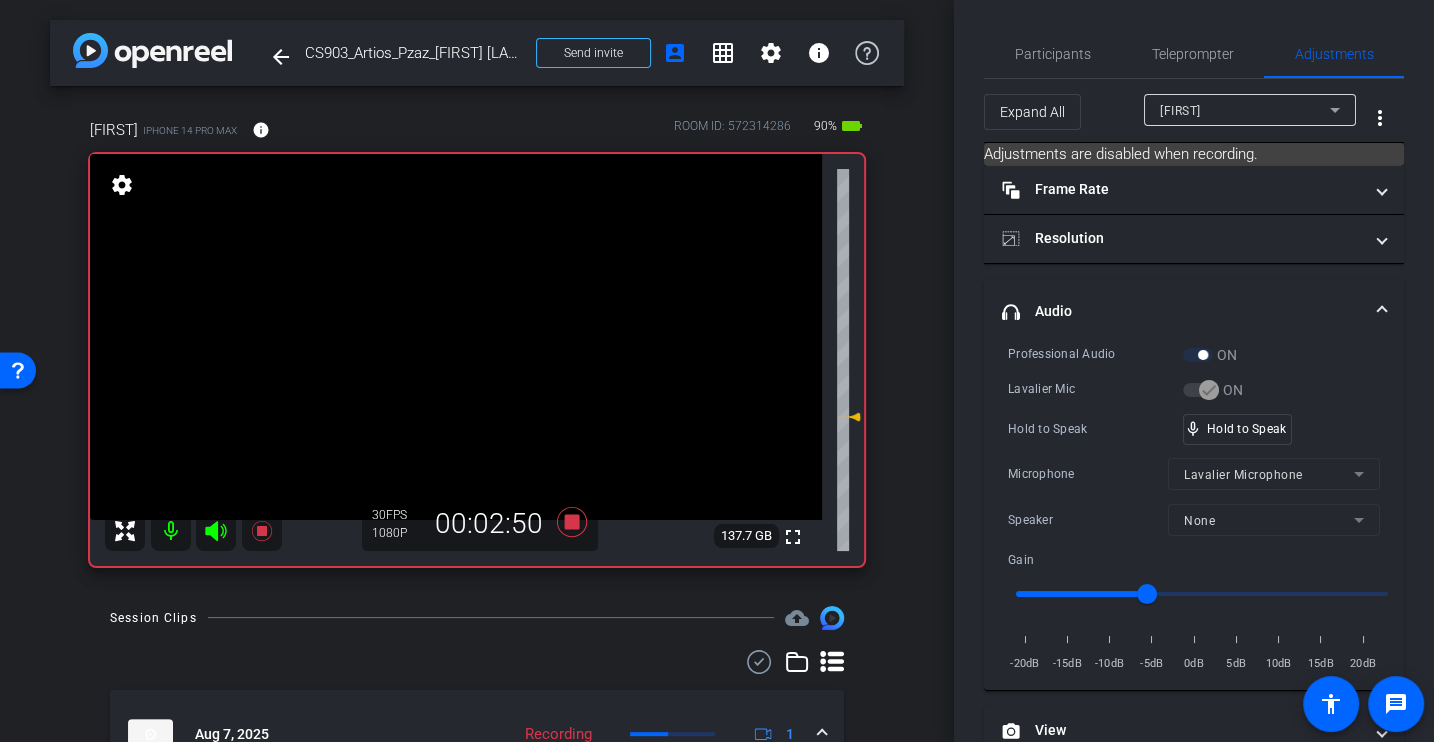 click on "Lavalier Mic" at bounding box center (1095, 389) 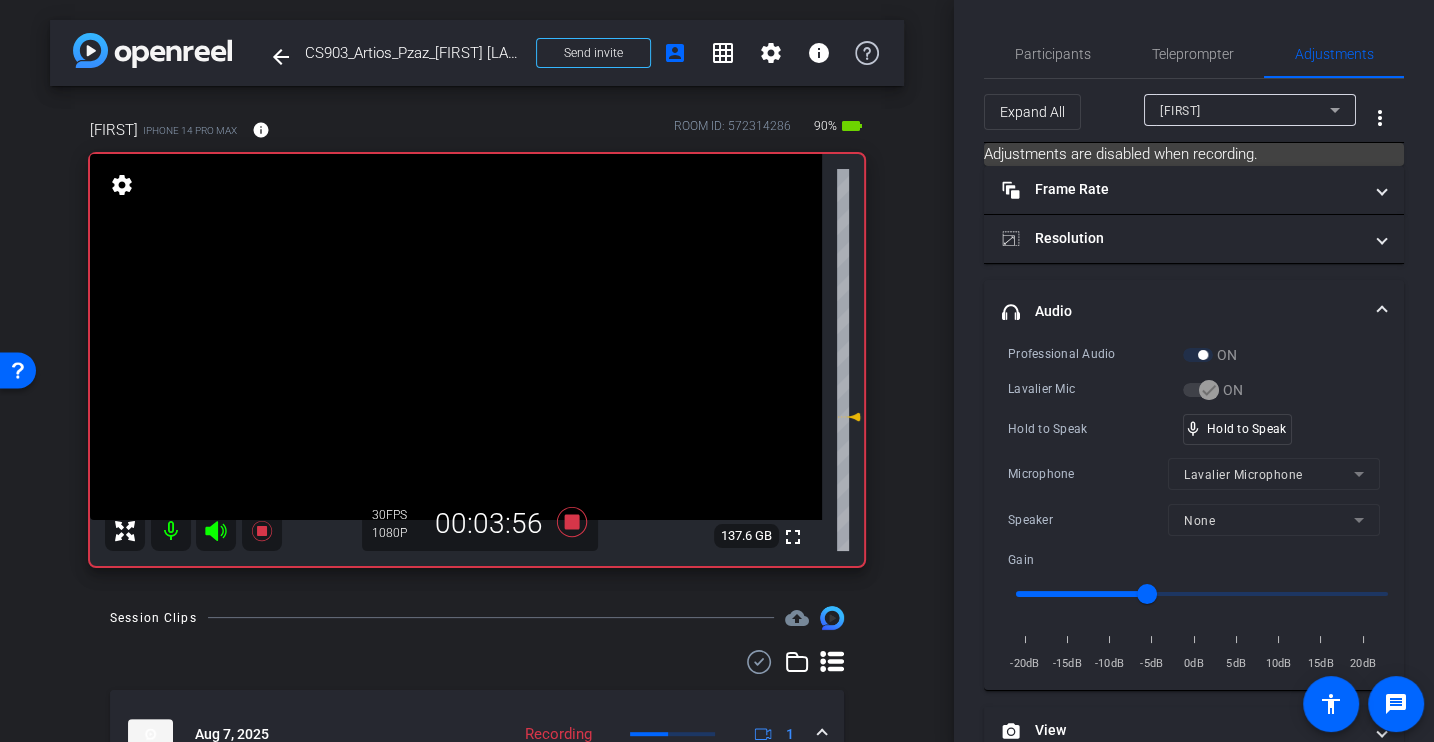 click on "Lavalier Mic" at bounding box center [1095, 389] 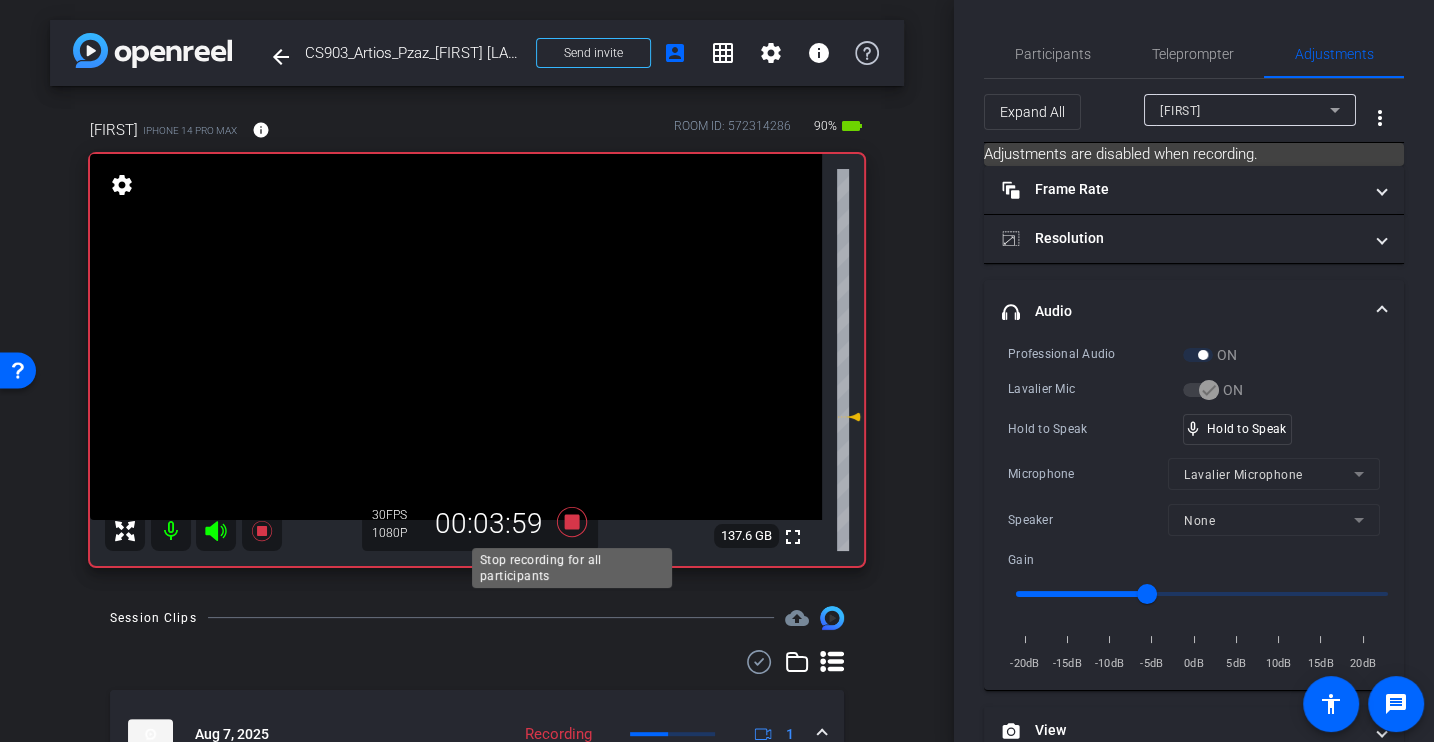 click 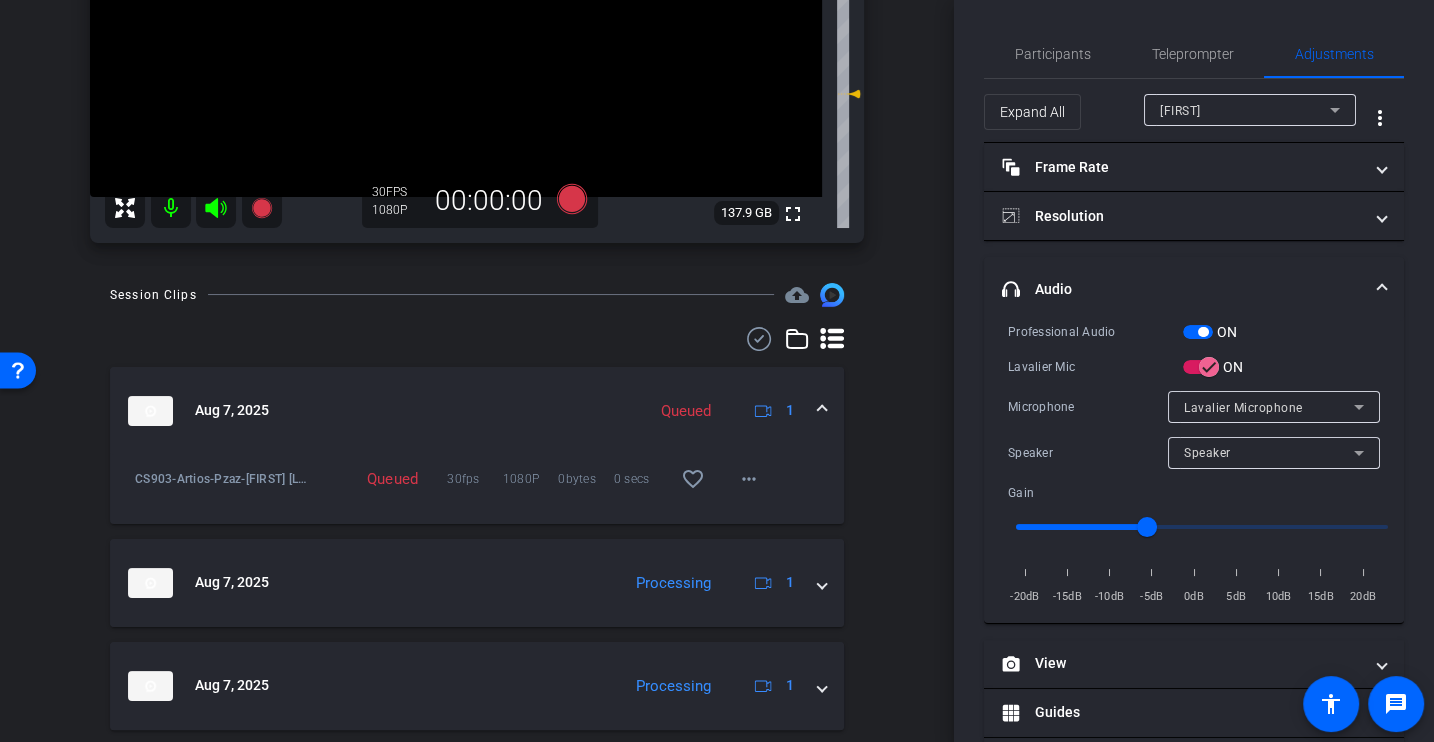 scroll, scrollTop: 0, scrollLeft: 0, axis: both 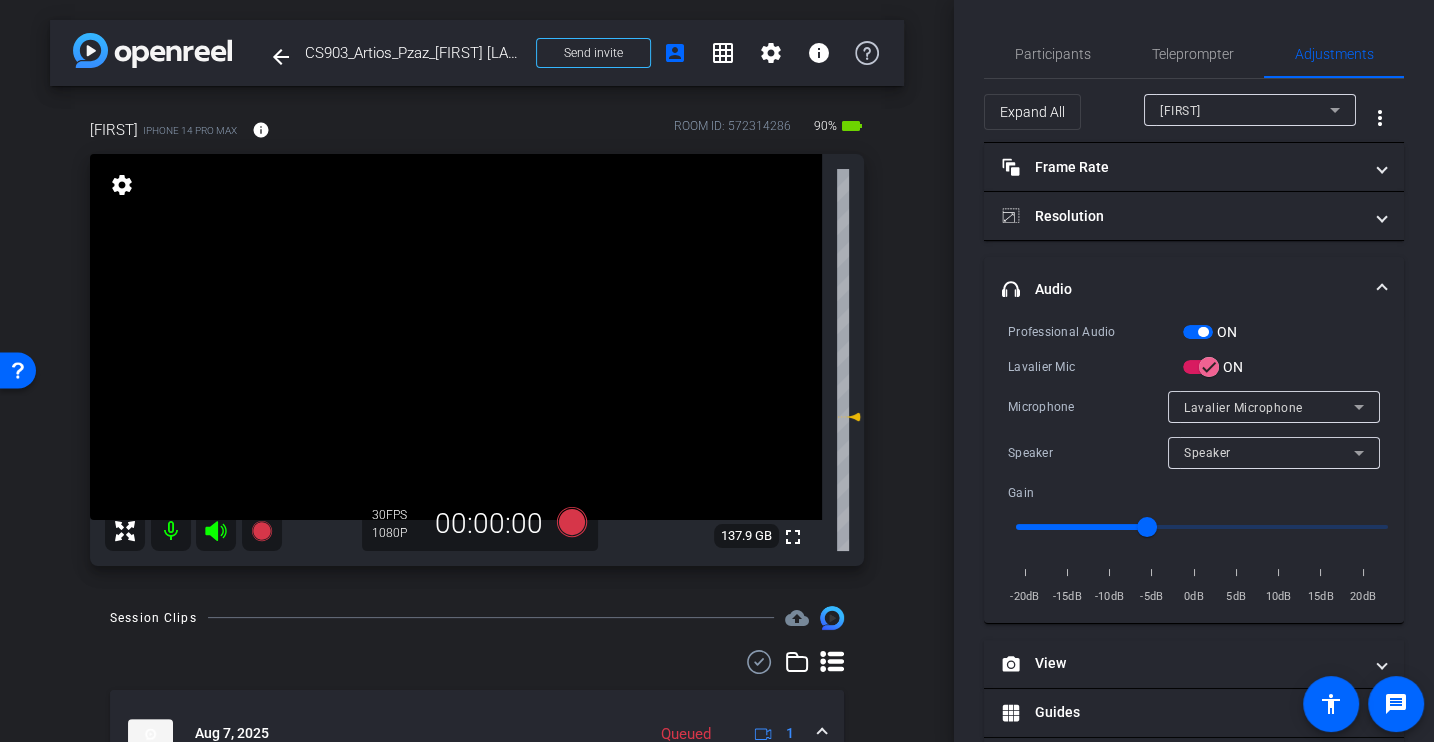 click on "Microphone" at bounding box center [1088, 407] 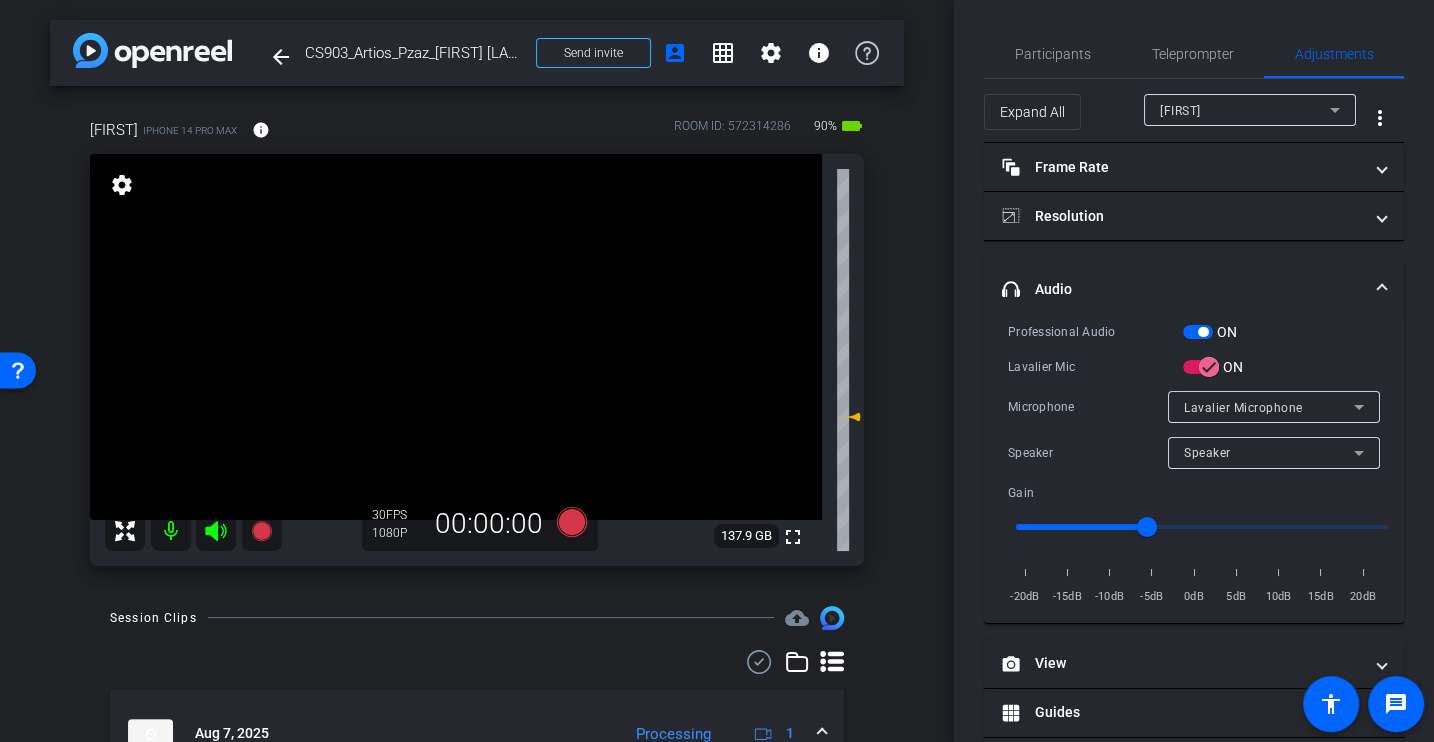 click on "Professional Audio  ON  Lavalier Mic  ON  Microphone Lavalier Microphone Speaker Speaker Gain -20dB -15dB -10dB -5dB 0dB 5dB 10dB 15dB 20dB" at bounding box center [1194, 464] 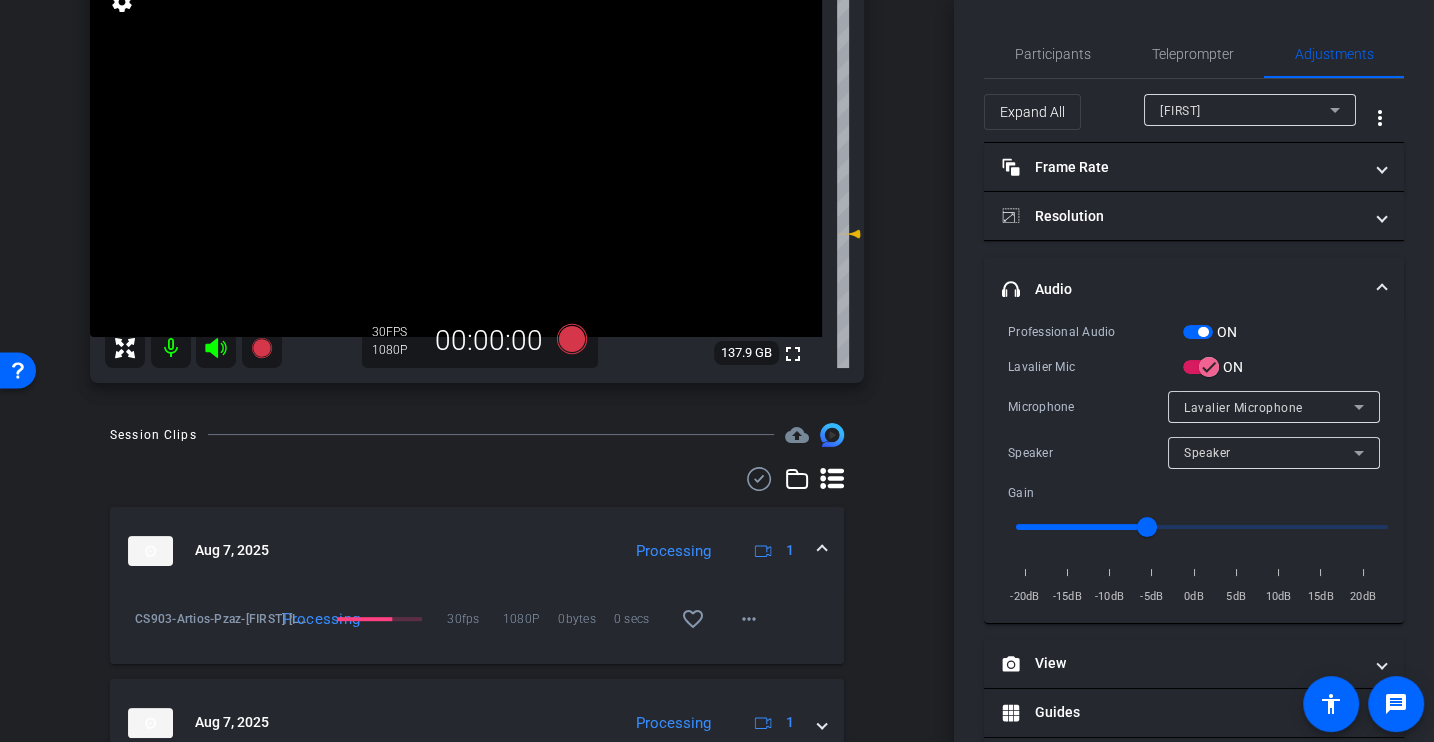 scroll, scrollTop: 0, scrollLeft: 0, axis: both 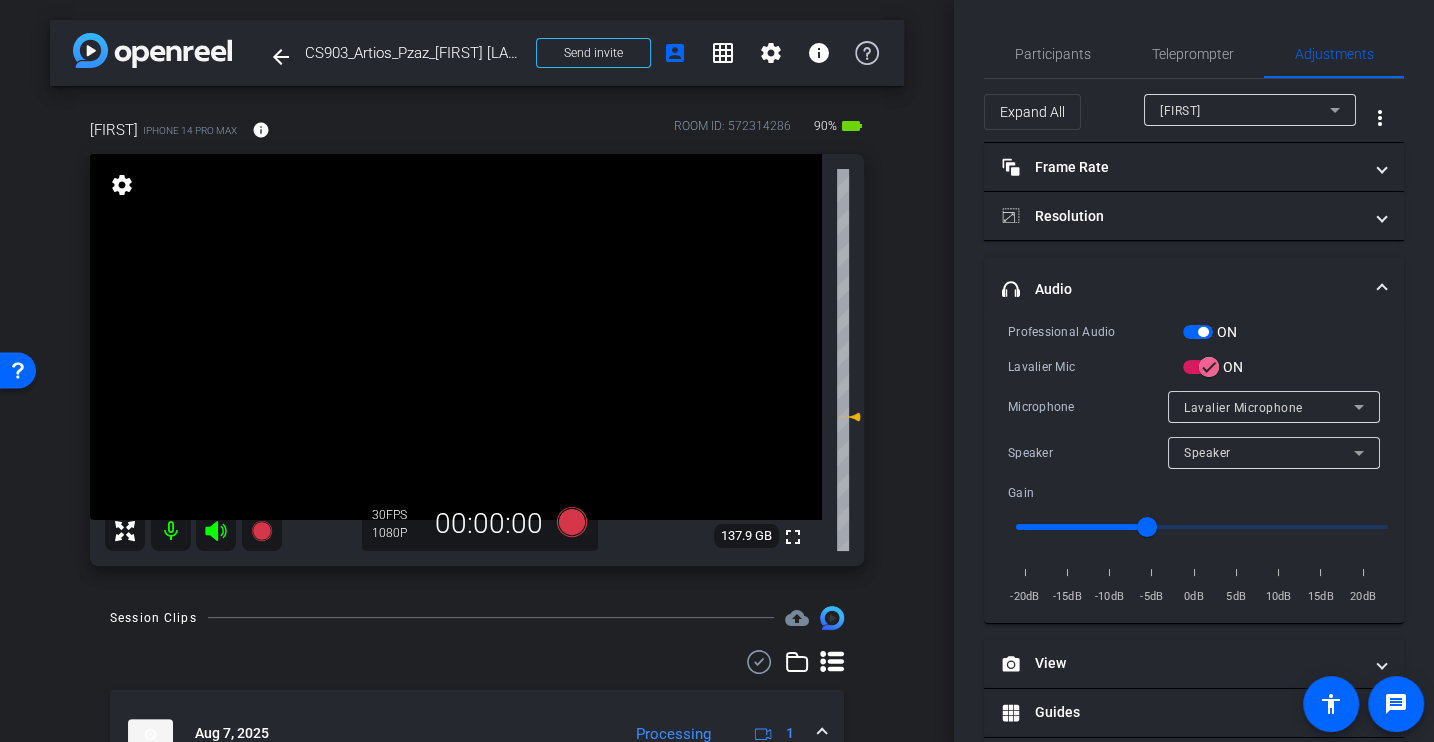 click on "Lavalier Mic" at bounding box center [1095, 367] 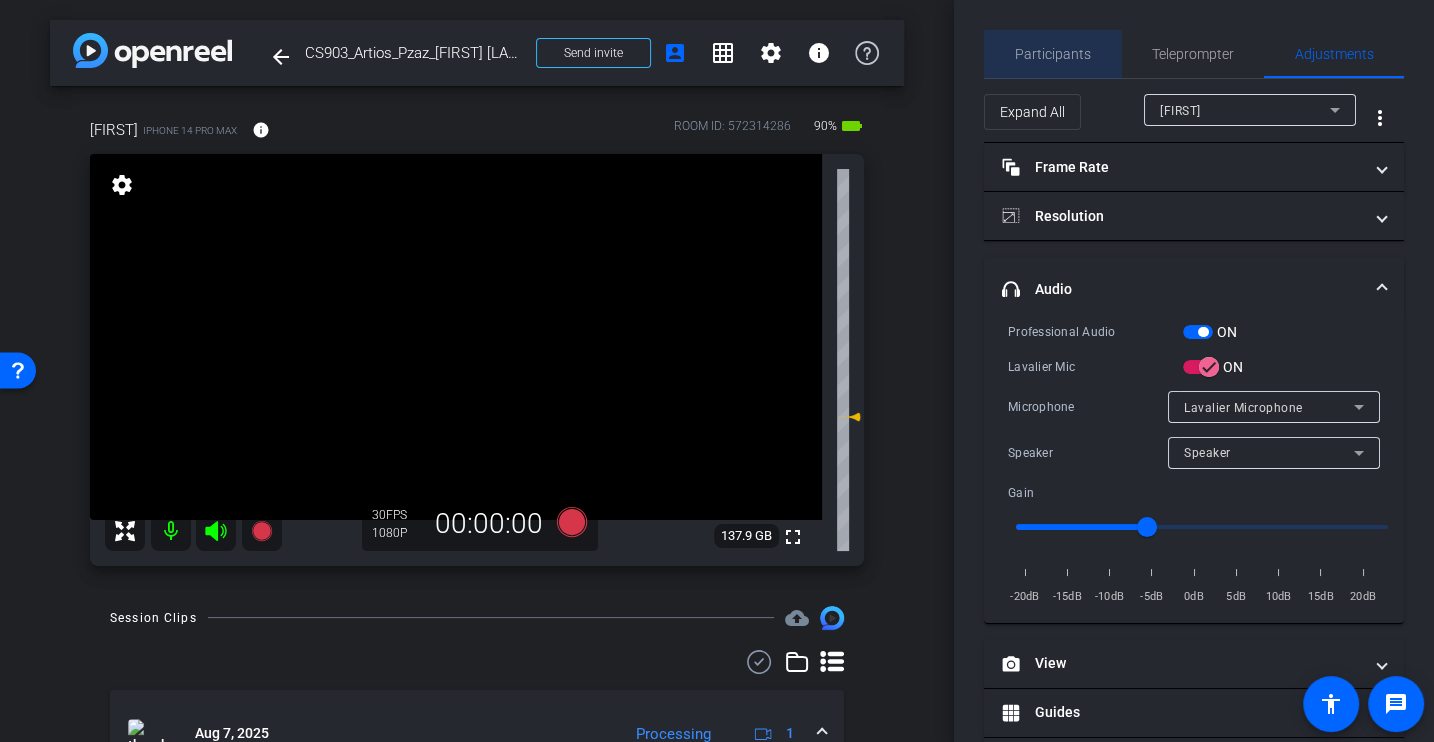 click on "Participants" at bounding box center [1053, 54] 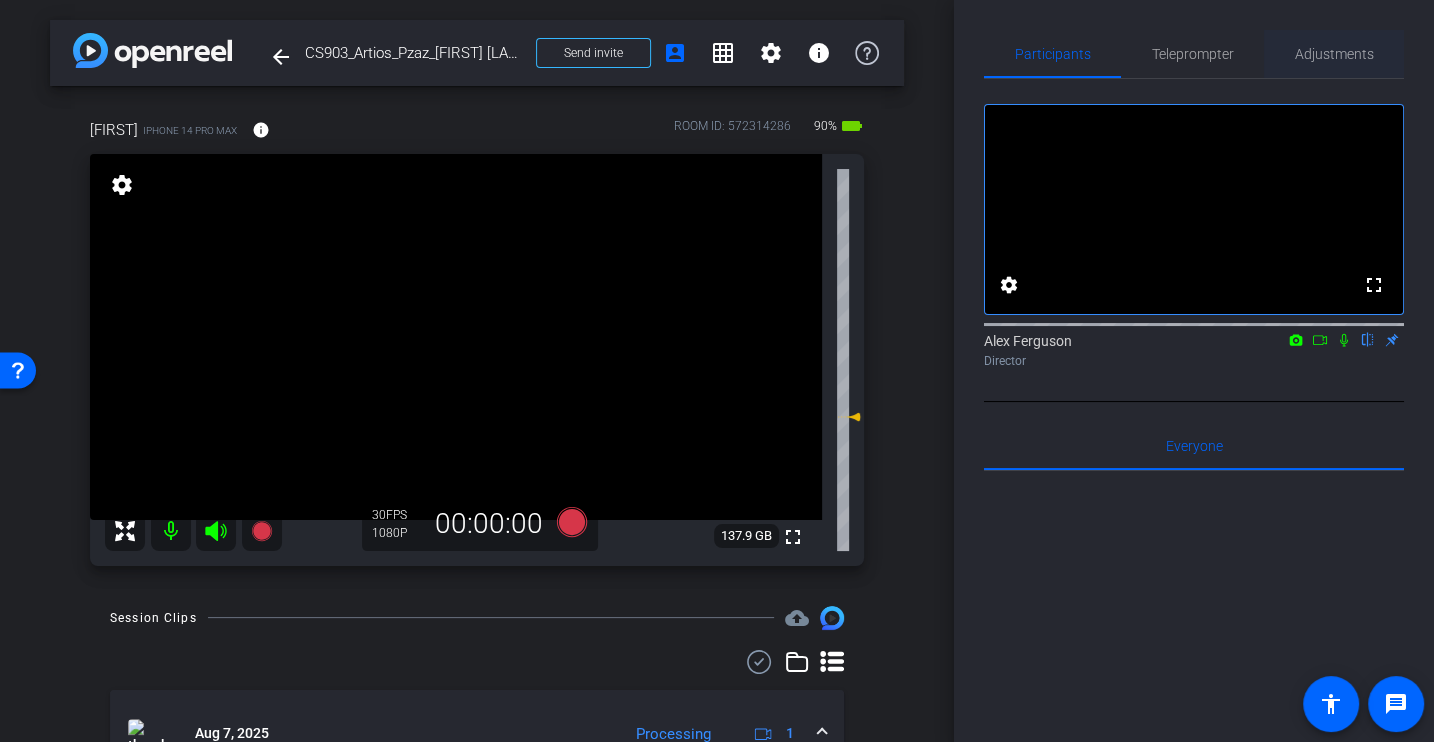 click on "Adjustments" at bounding box center (1334, 54) 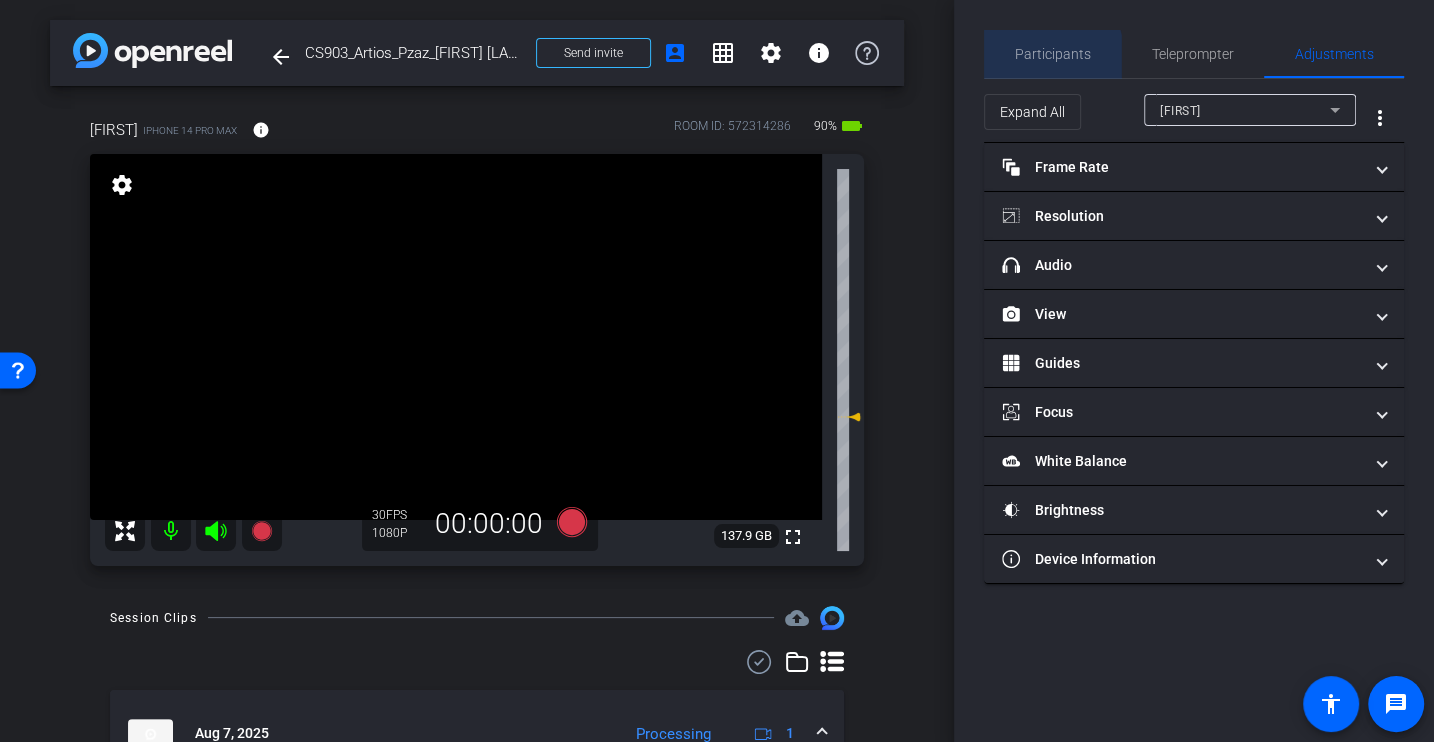 click on "Participants" at bounding box center [1053, 54] 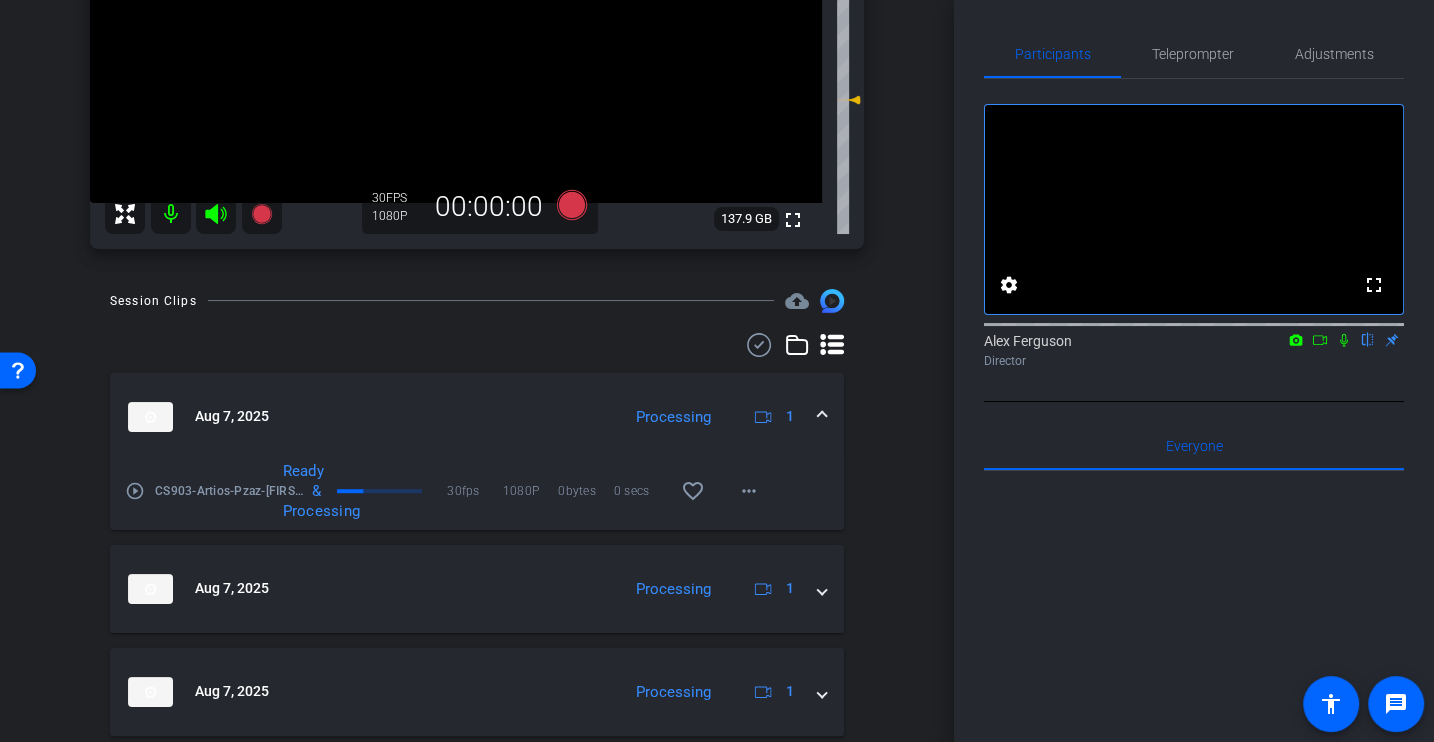 scroll, scrollTop: 0, scrollLeft: 0, axis: both 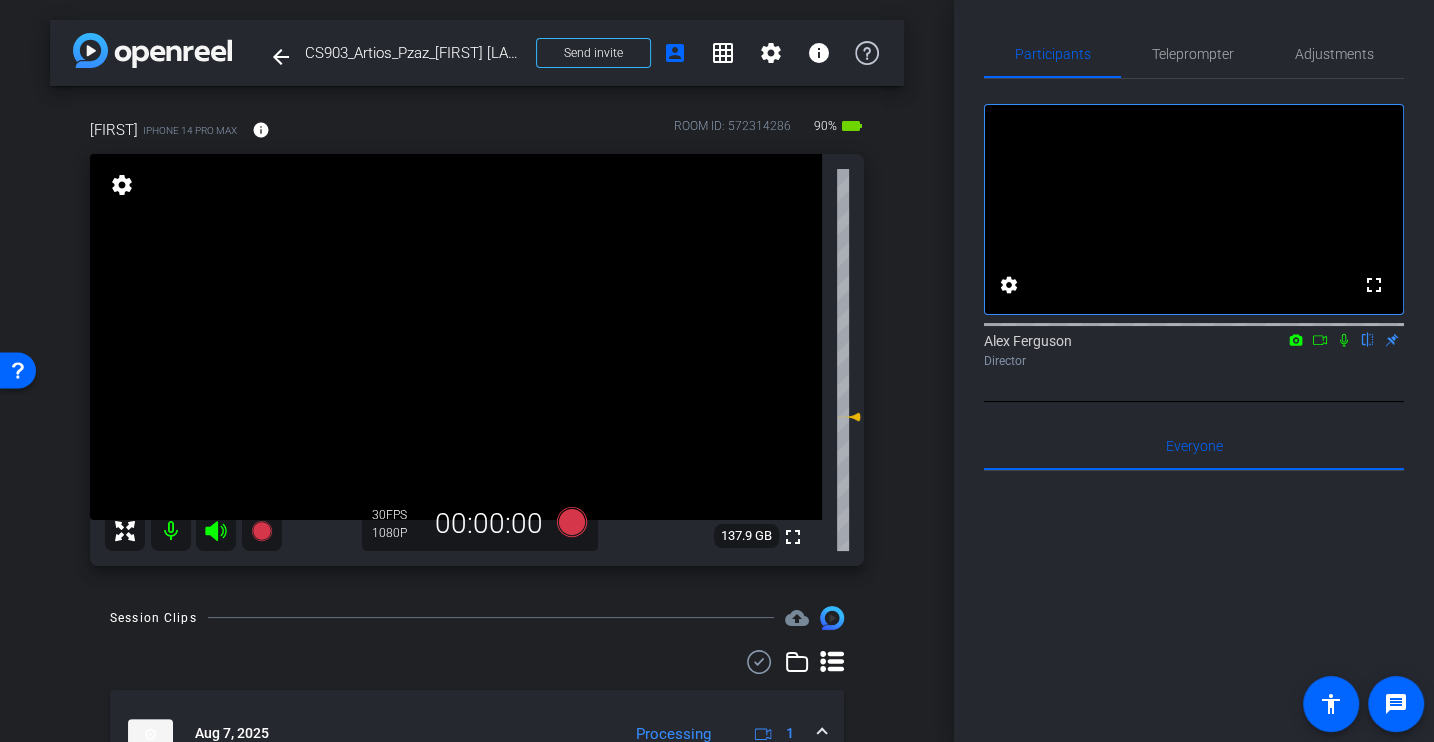 click 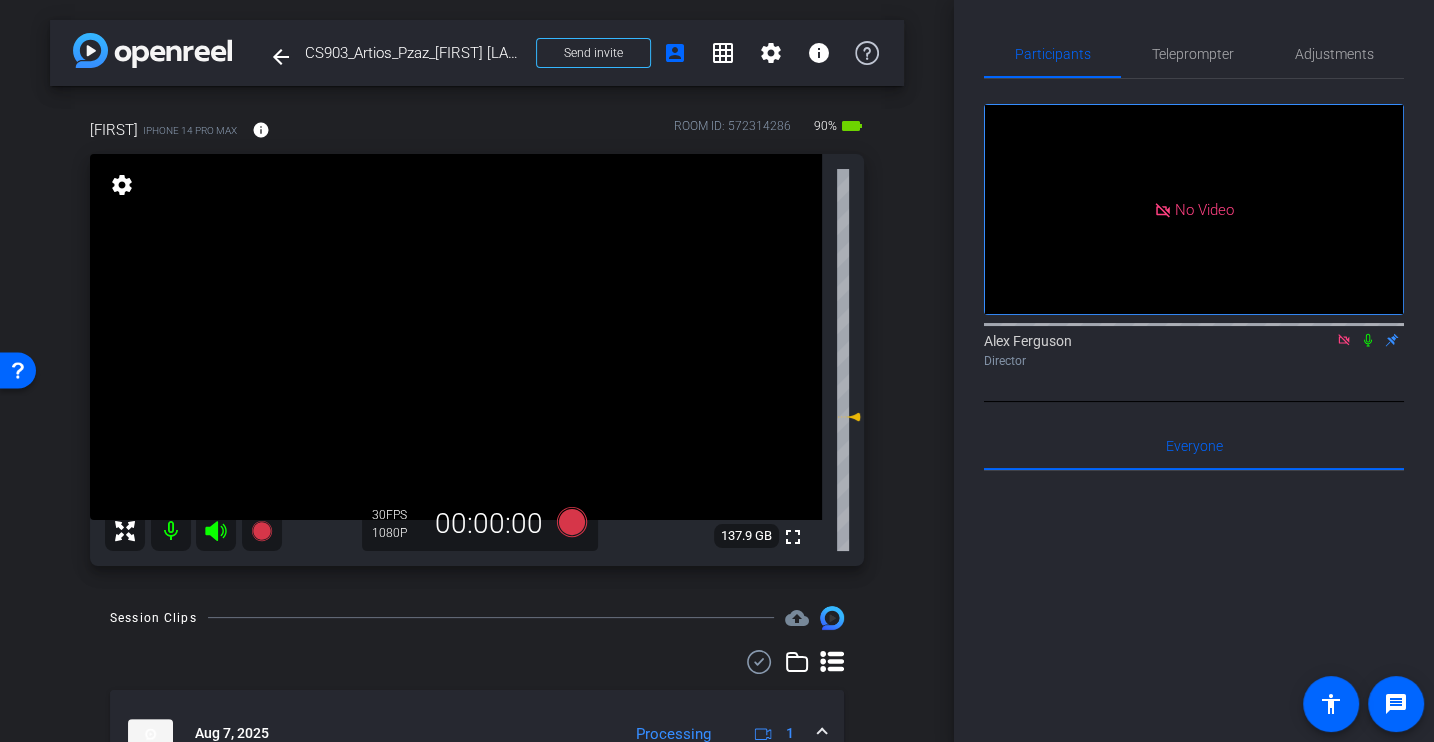 click 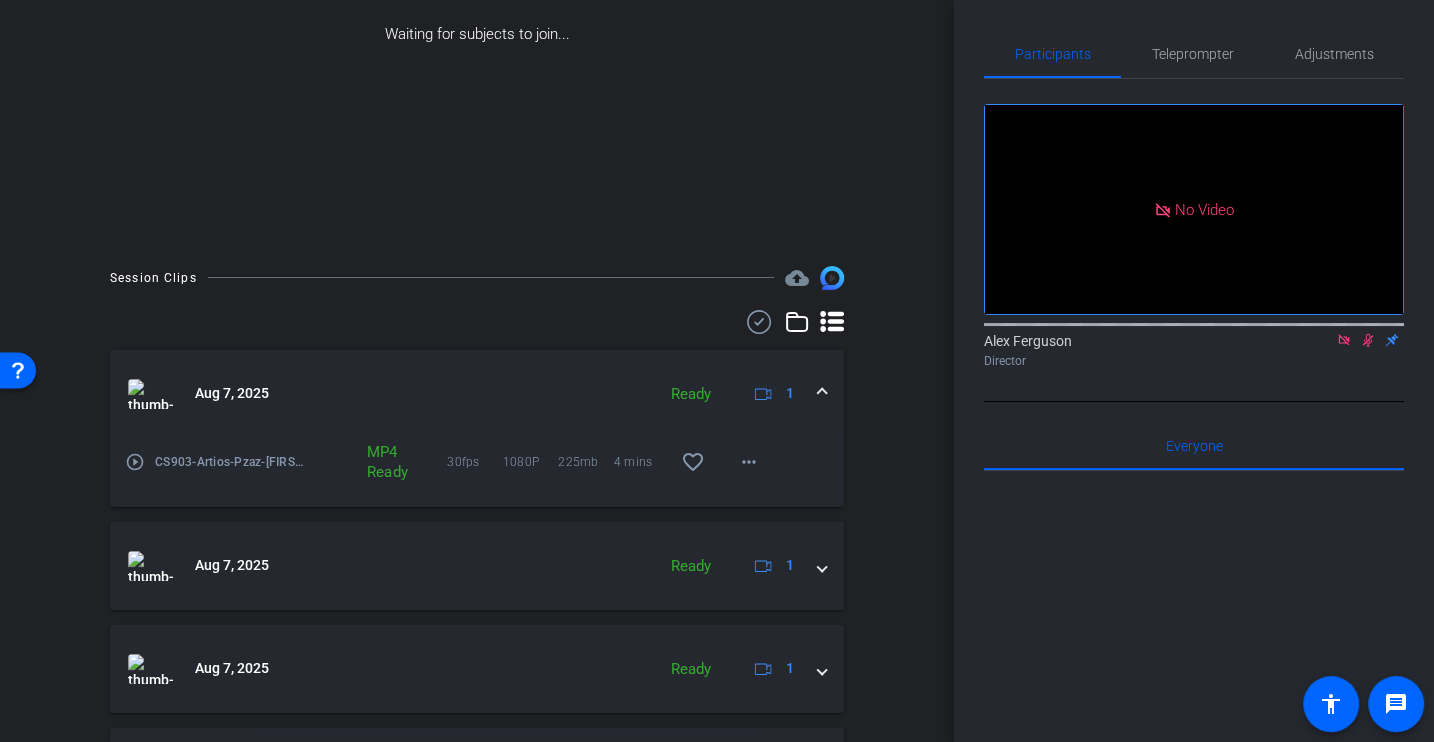 scroll, scrollTop: 92, scrollLeft: 0, axis: vertical 